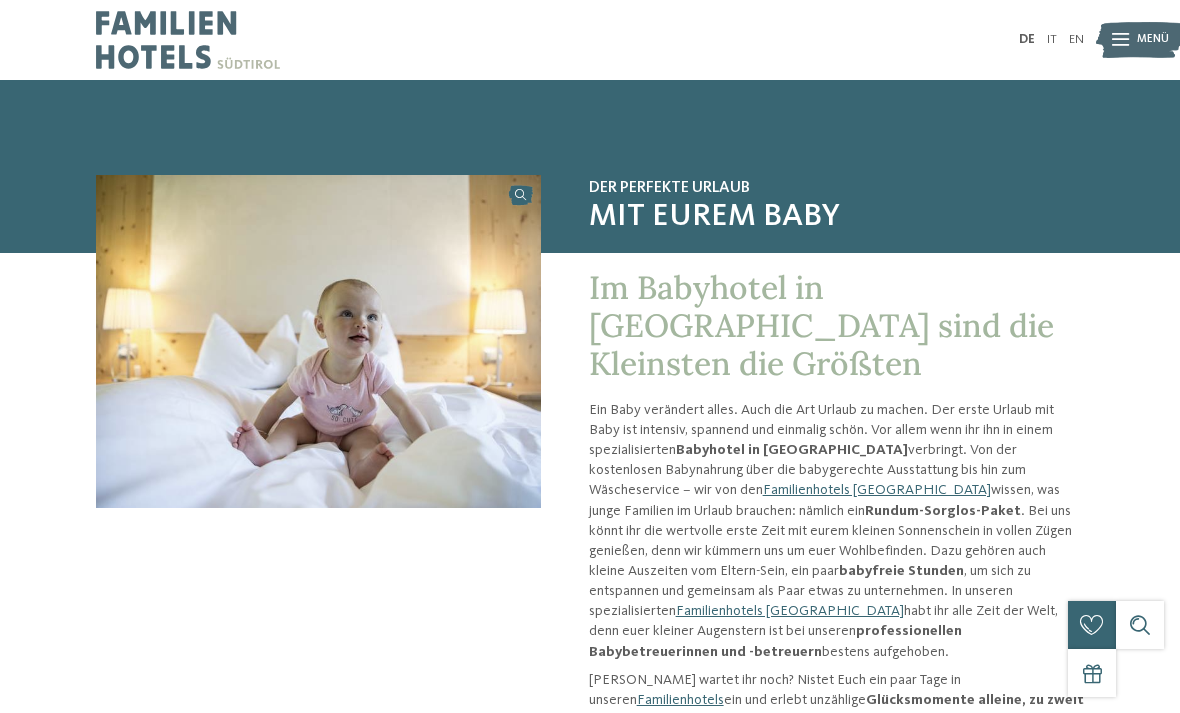 scroll, scrollTop: 0, scrollLeft: 0, axis: both 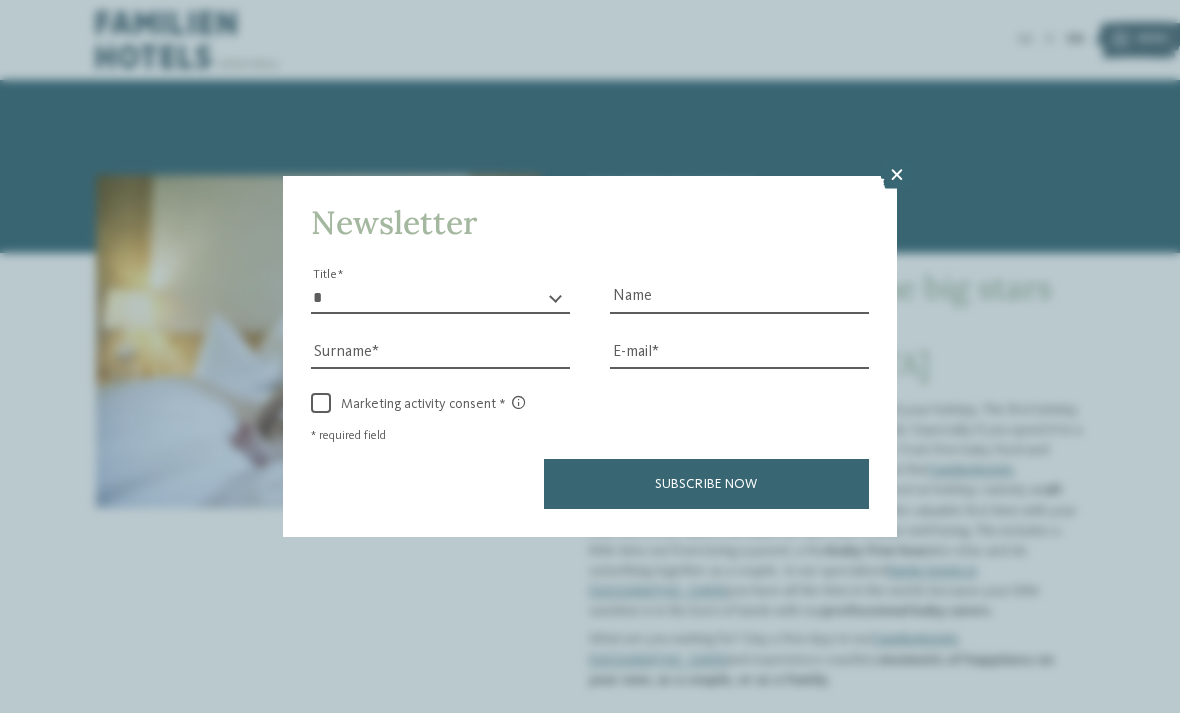 click on "Newsletter
* ** ** ****** **
Title
Name
Surname
E-mail
link link" at bounding box center [590, 356] 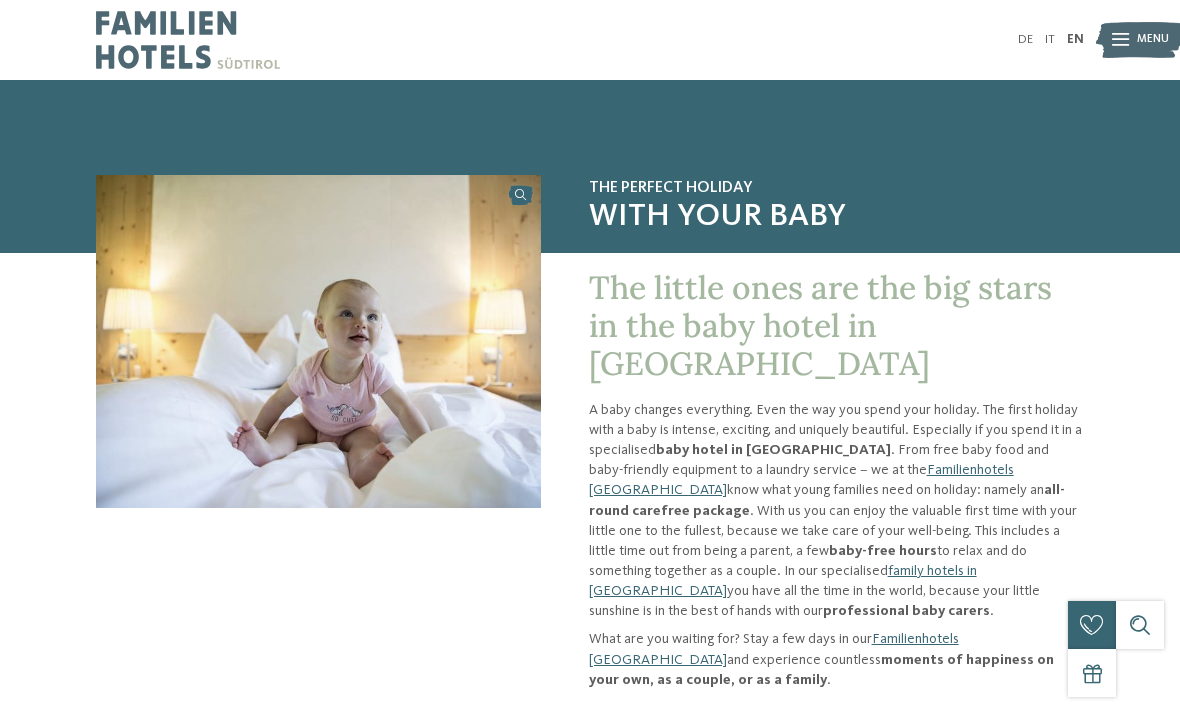 click at bounding box center (590, 128) 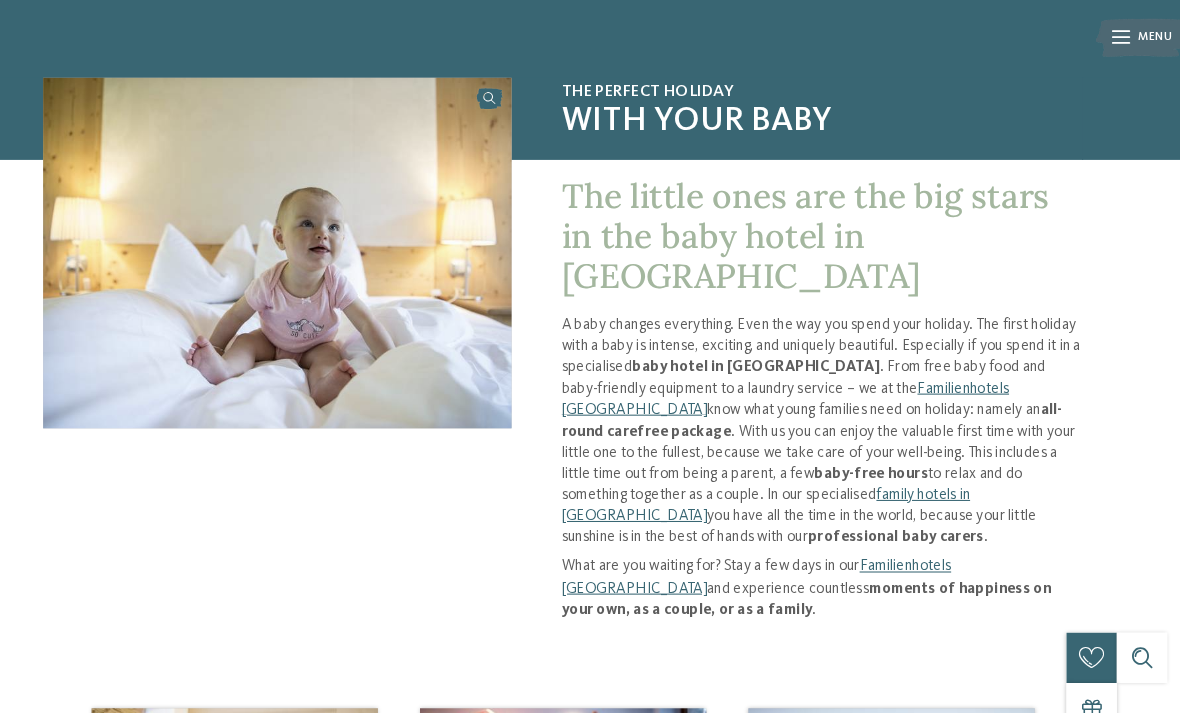 scroll, scrollTop: 111, scrollLeft: 0, axis: vertical 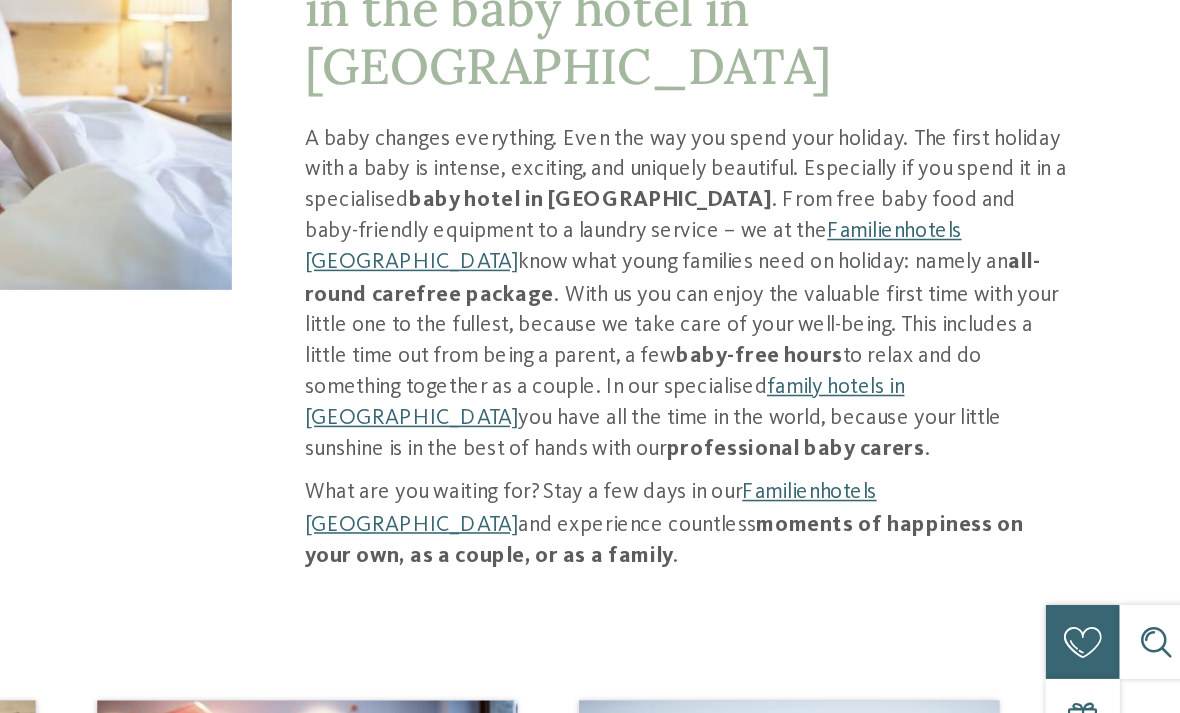 click on "What are you waiting for? Stay a few days in our  Familienhotels Südtirol  and experience countless  moments of happiness on your own, as a couple, or as a family ." at bounding box center [836, 548] 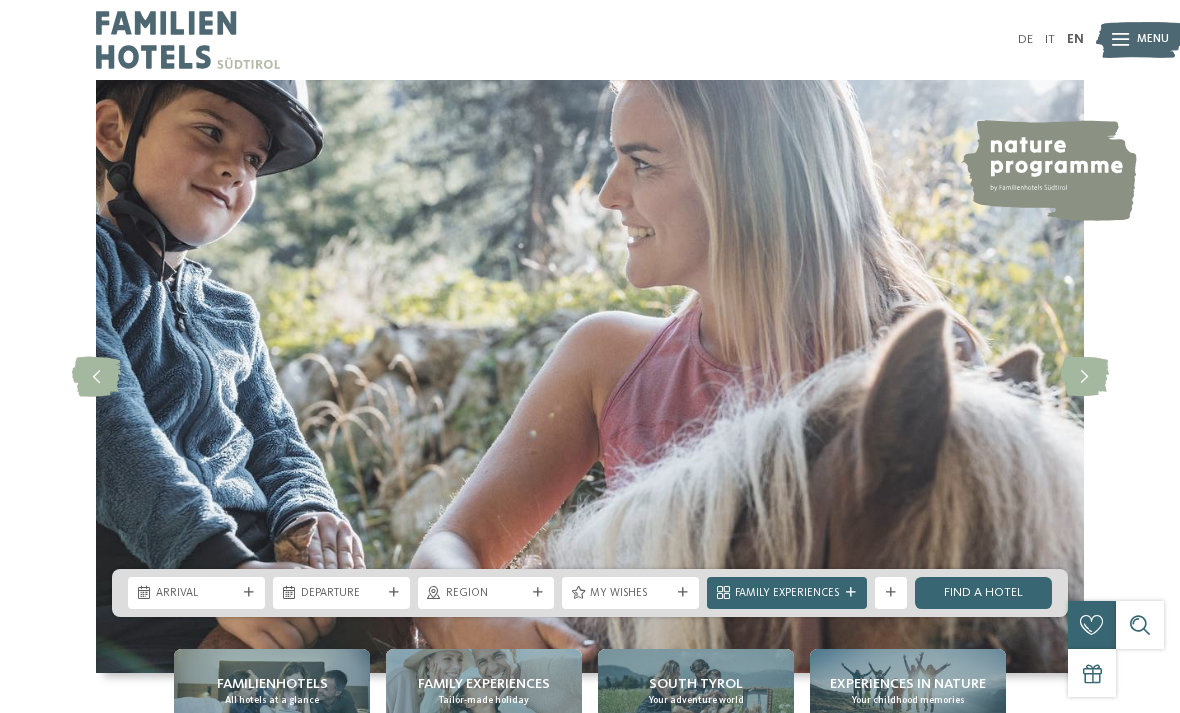 scroll, scrollTop: 0, scrollLeft: 0, axis: both 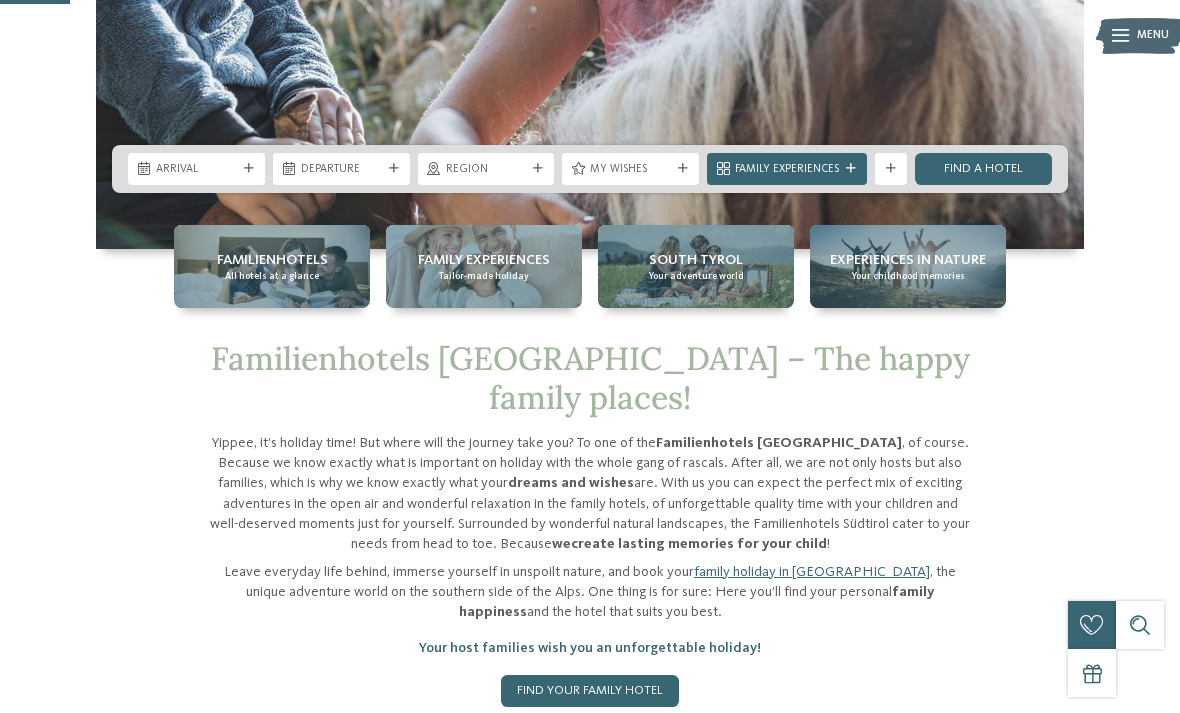 click on "Just a moment - the website is loading …
DE
IT
Menu 1" at bounding box center (590, 3583) 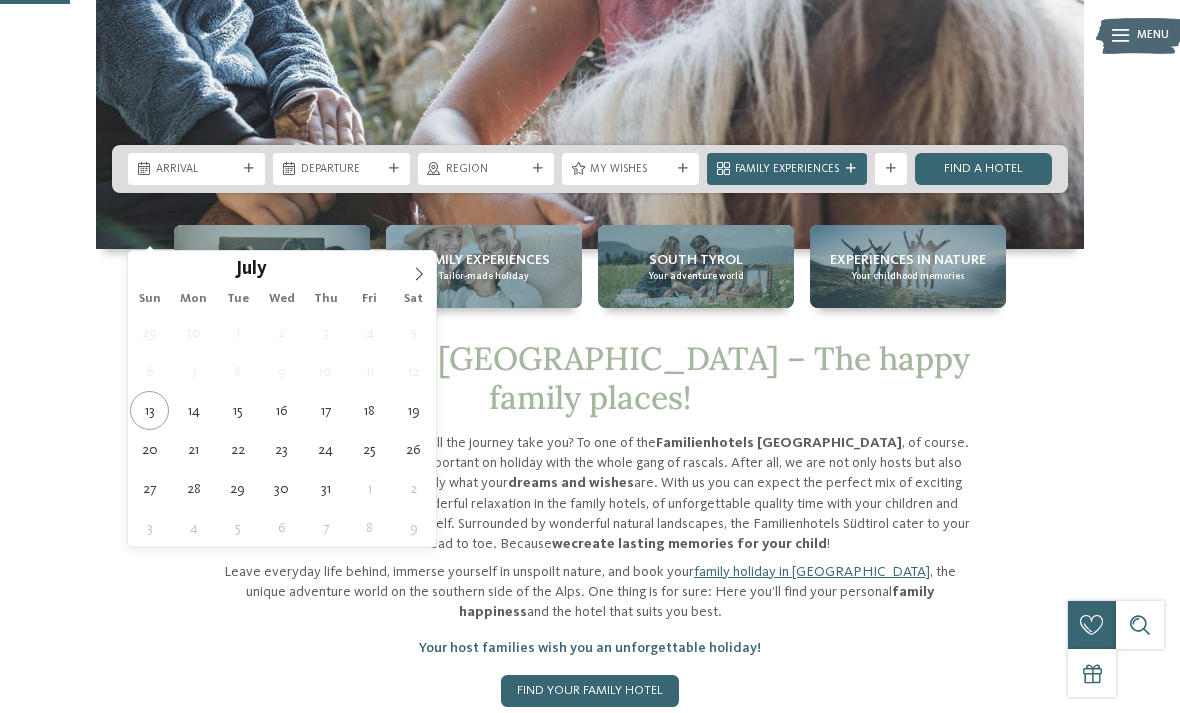 type on "20.07.2025" 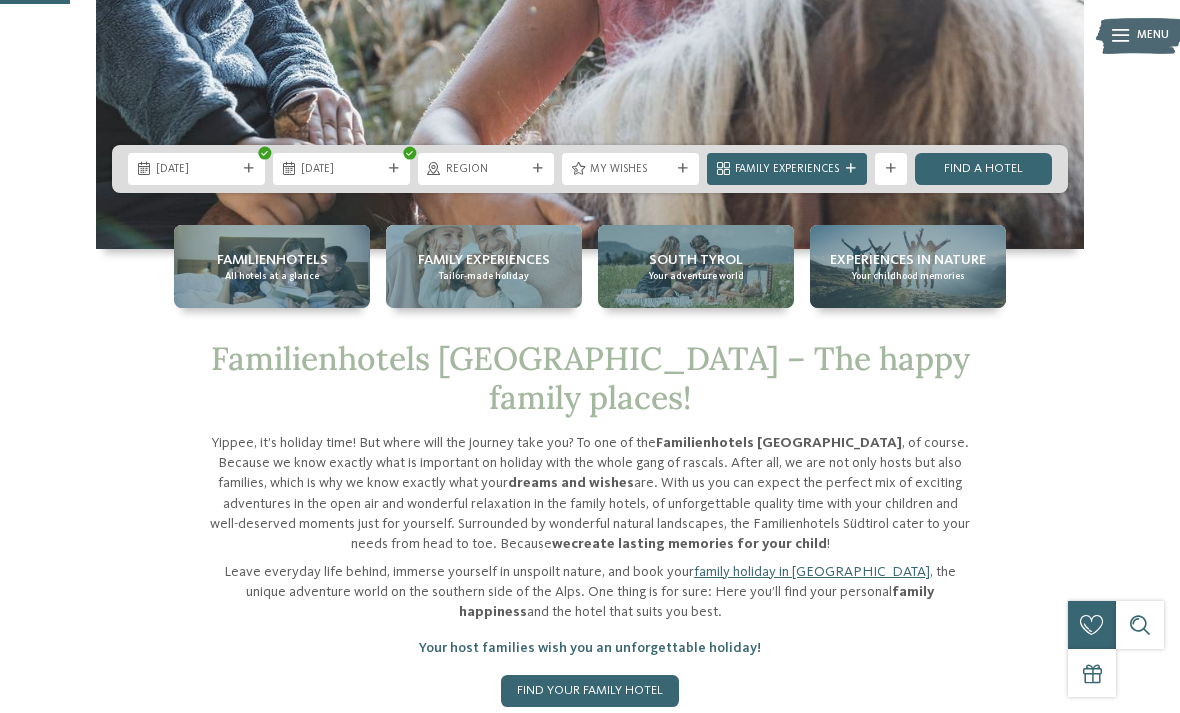 click on "20.07.2025" at bounding box center [196, 170] 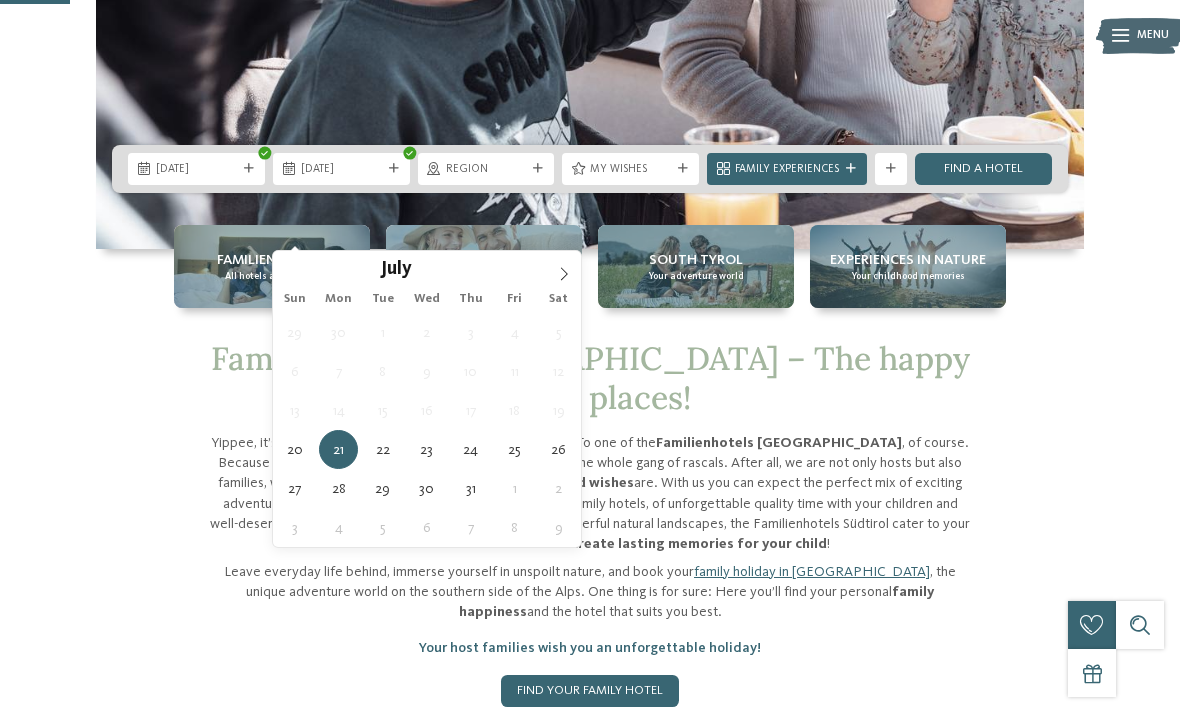 type on "26.07.2025" 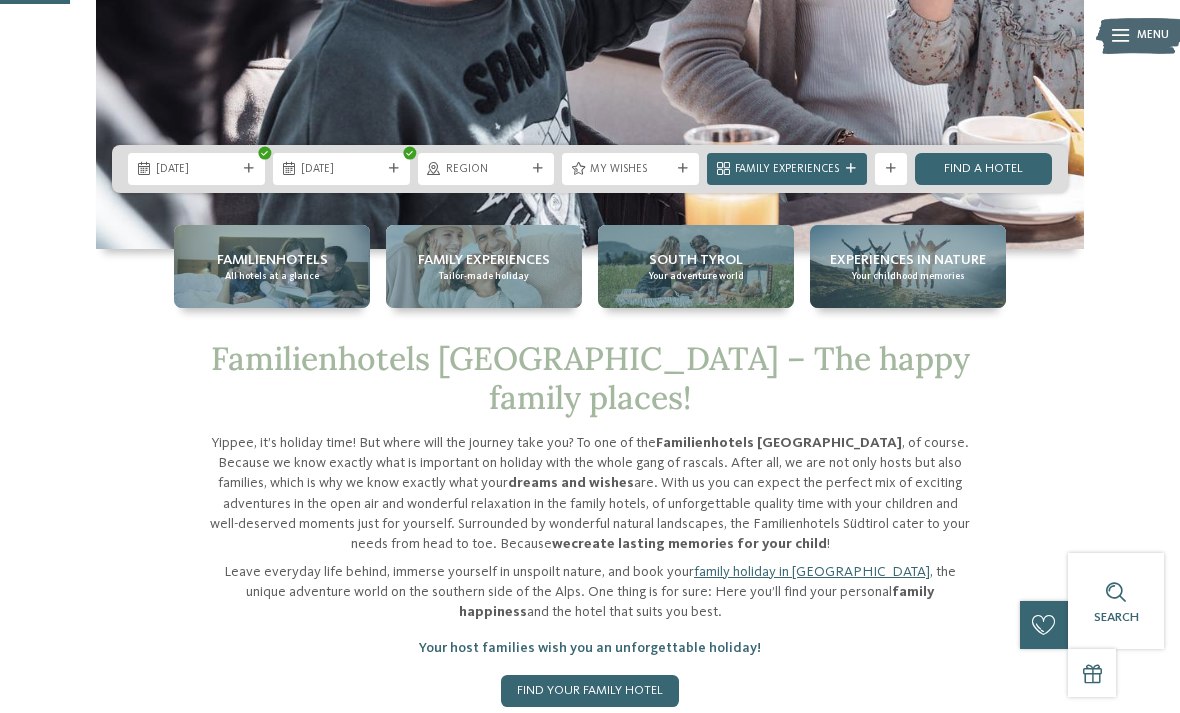 click on "Find a hotel" at bounding box center [983, 169] 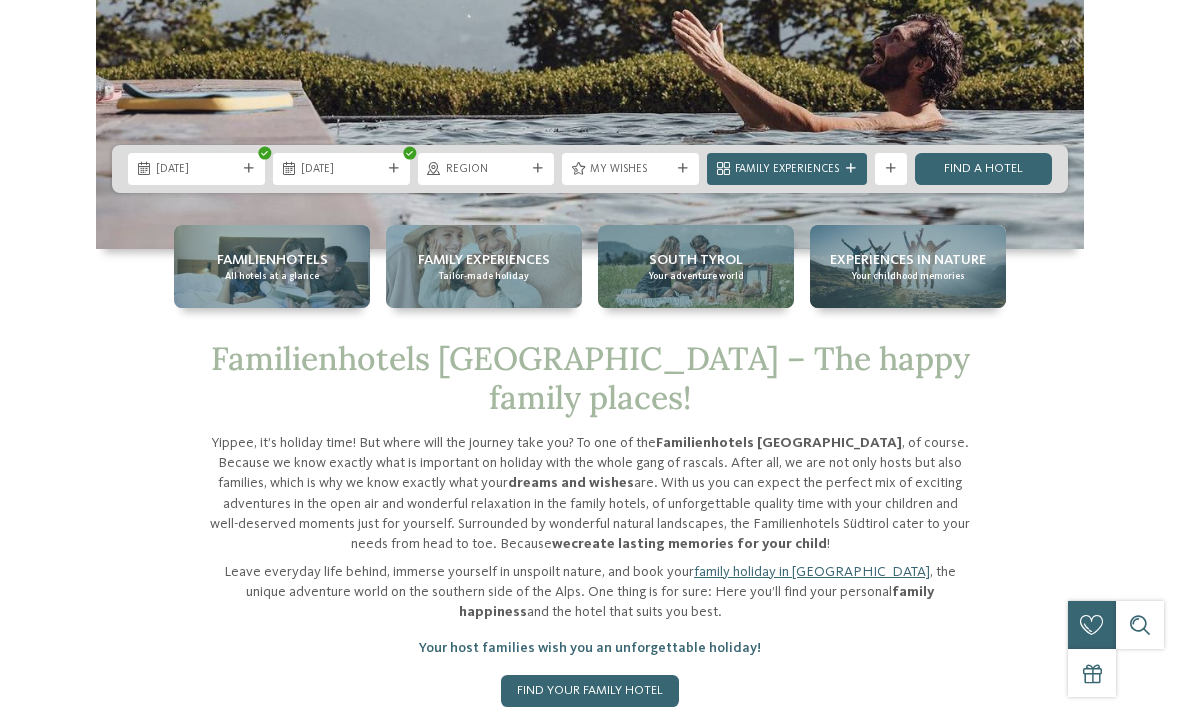 scroll, scrollTop: 0, scrollLeft: 0, axis: both 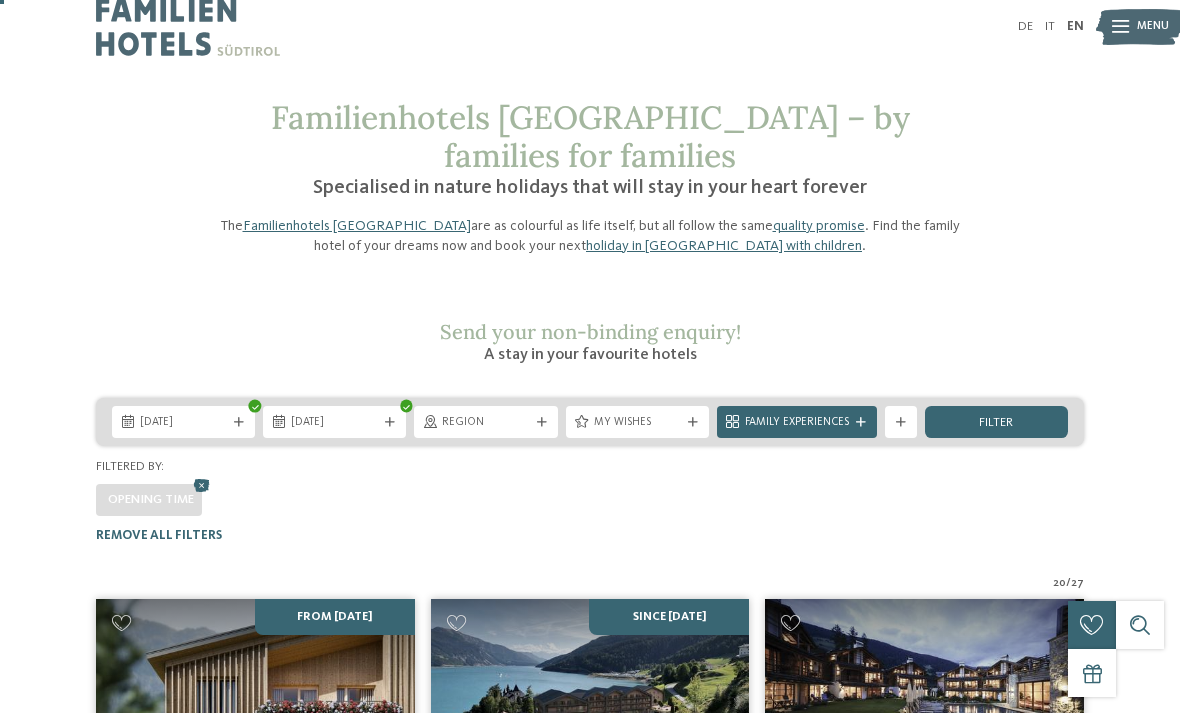 click on "filter" at bounding box center (996, 423) 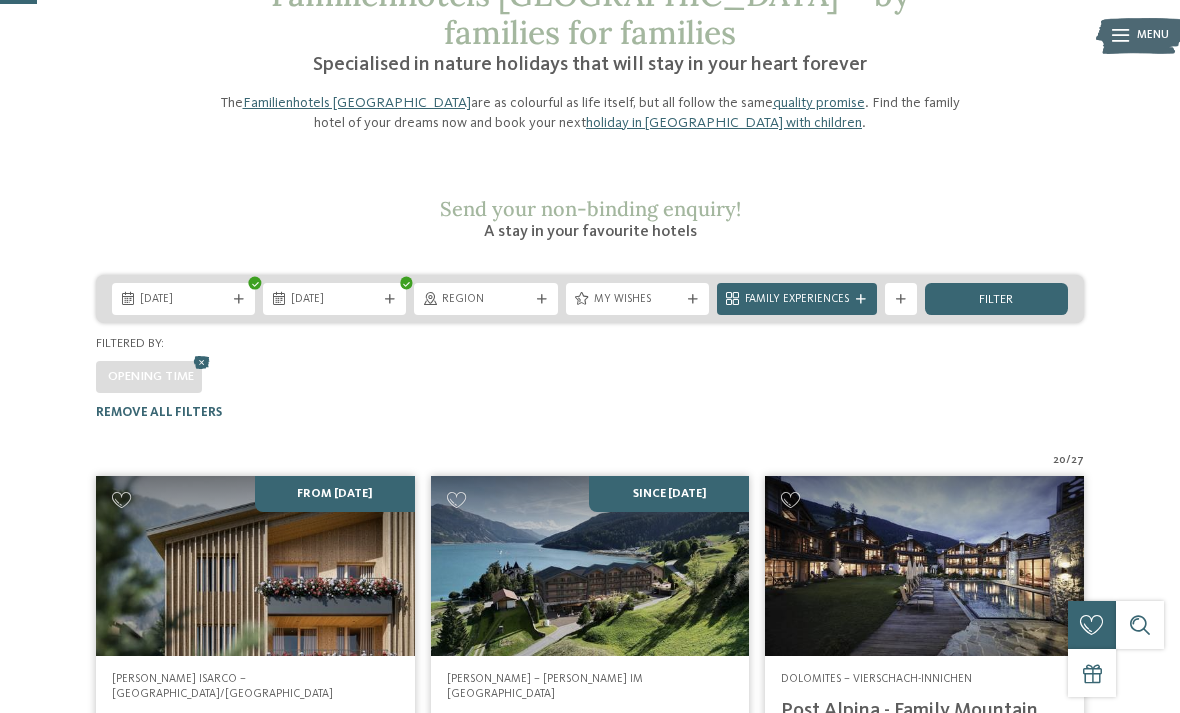 scroll, scrollTop: 137, scrollLeft: 0, axis: vertical 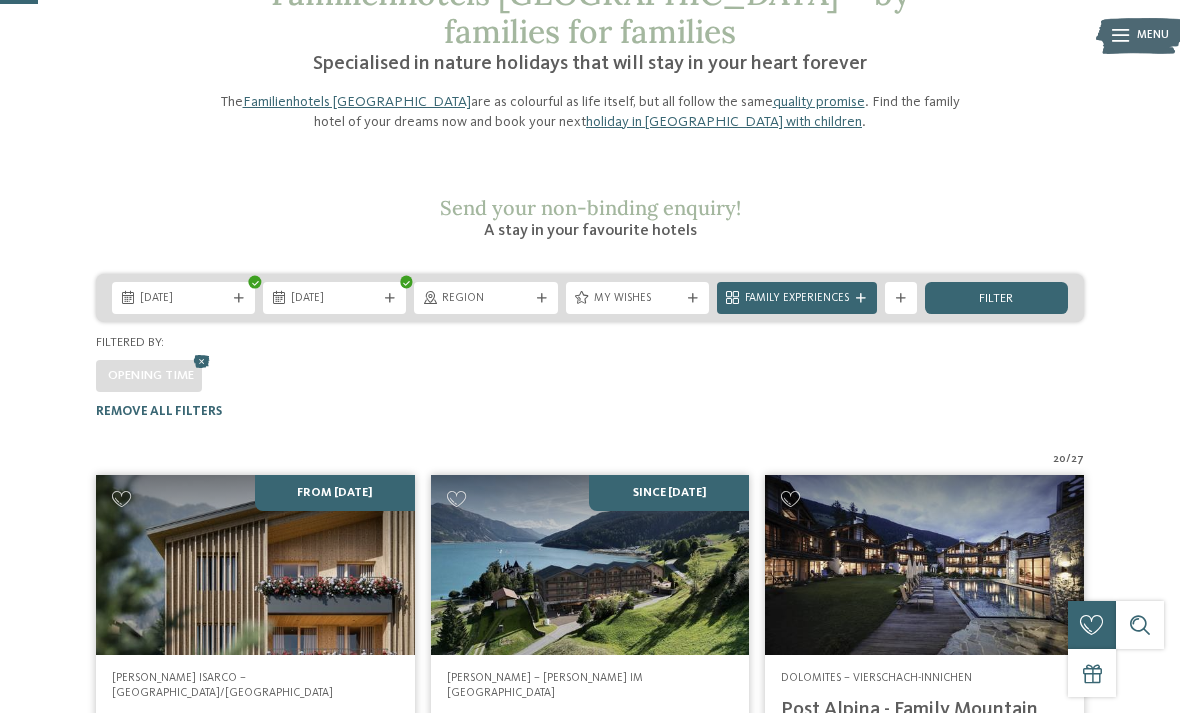 click on "filter" at bounding box center [996, 298] 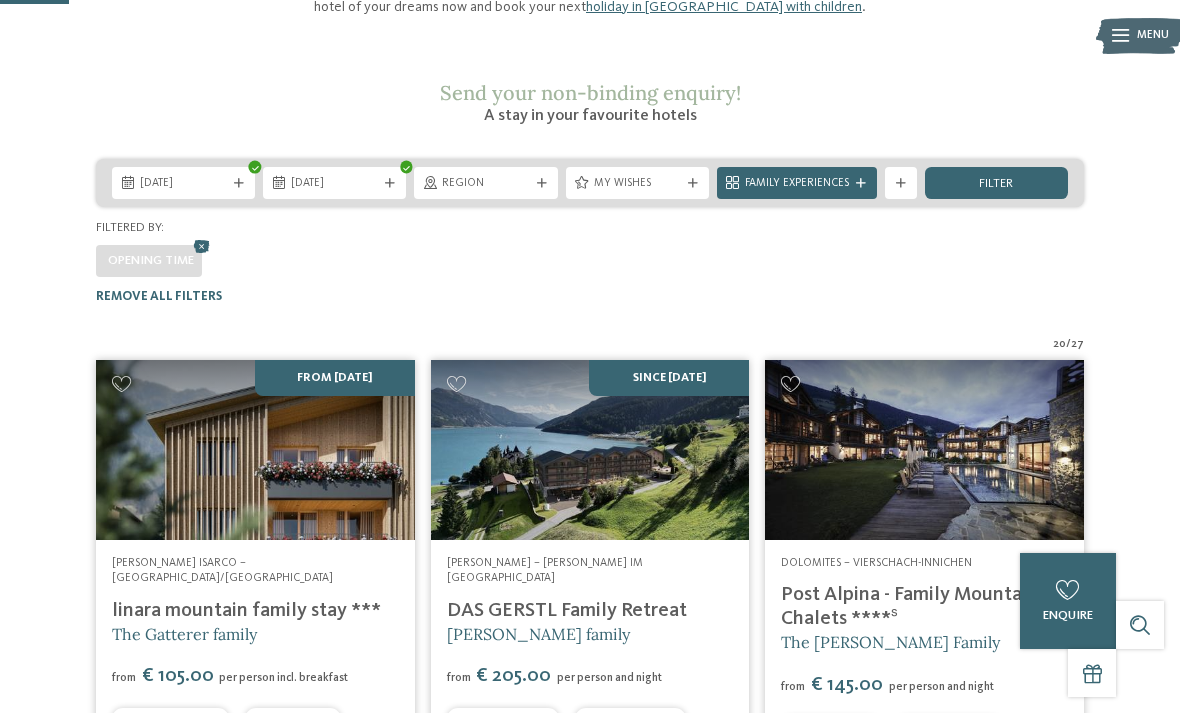 scroll, scrollTop: 253, scrollLeft: 0, axis: vertical 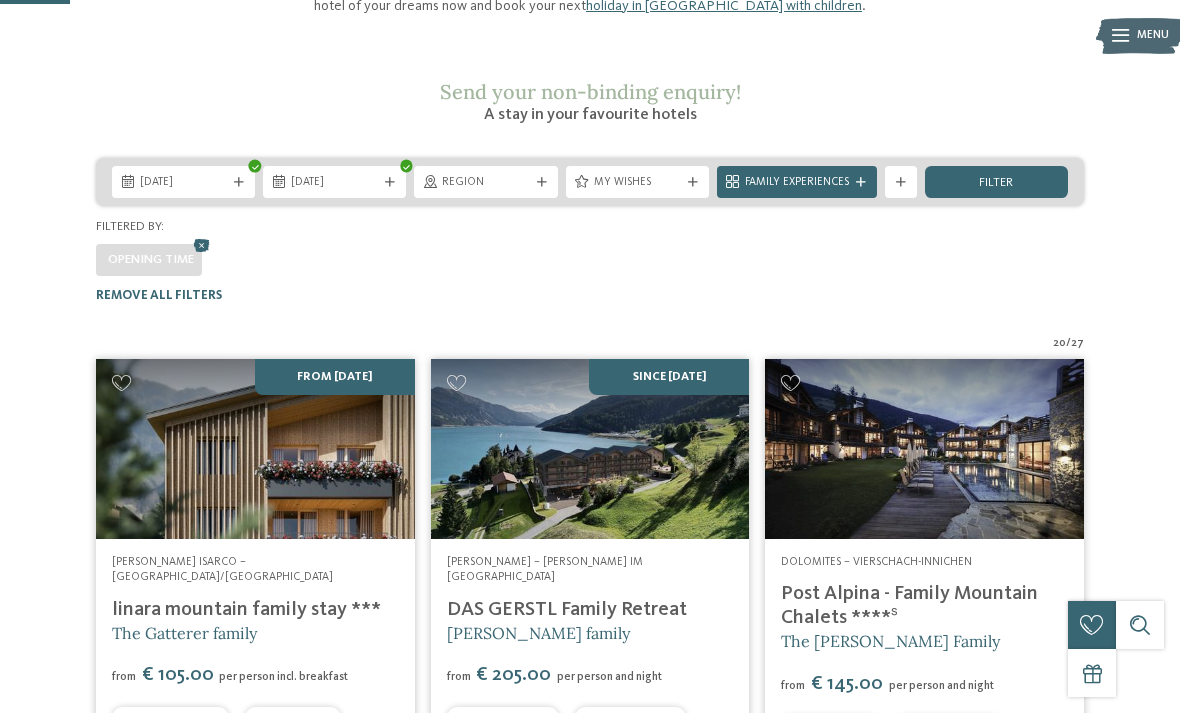 click on "filter" at bounding box center [996, 182] 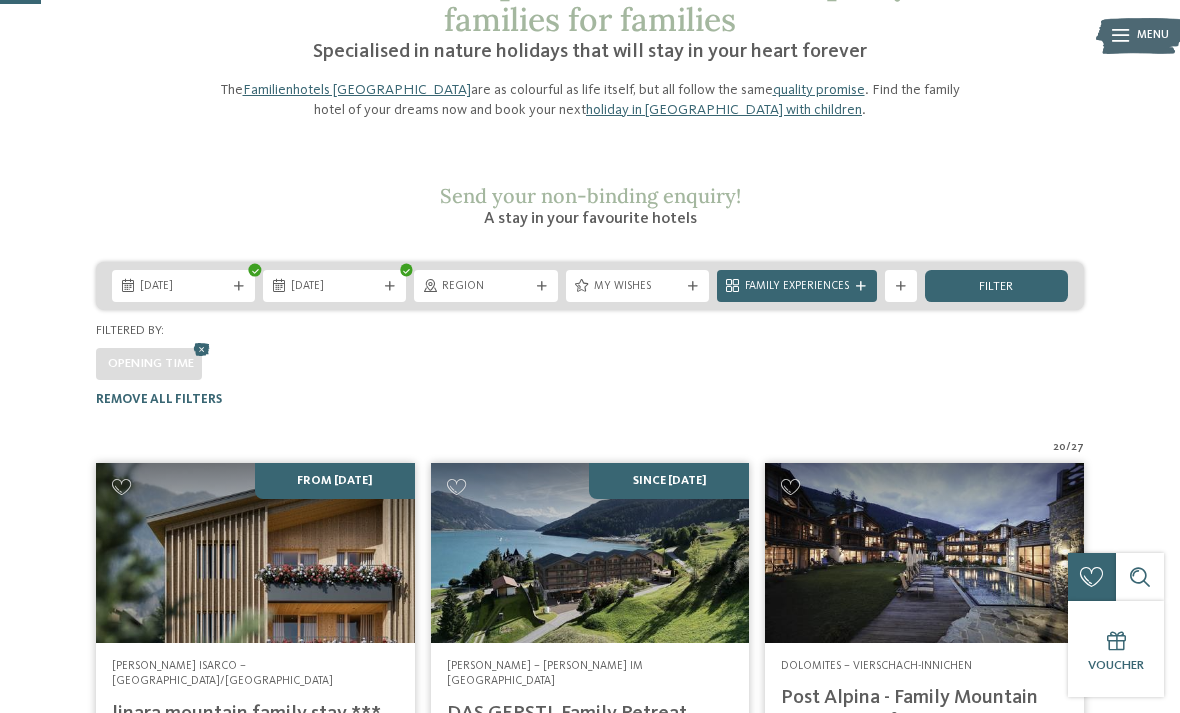 scroll, scrollTop: 148, scrollLeft: 0, axis: vertical 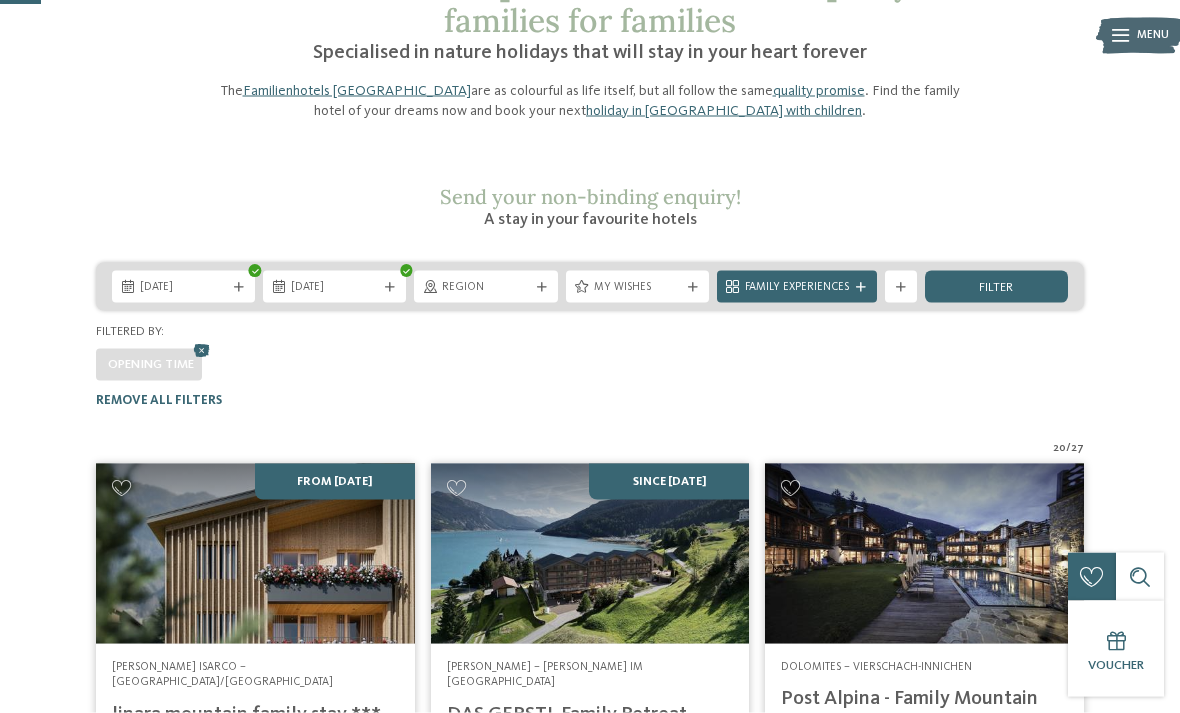 click on "Opening time" at bounding box center (590, 361) 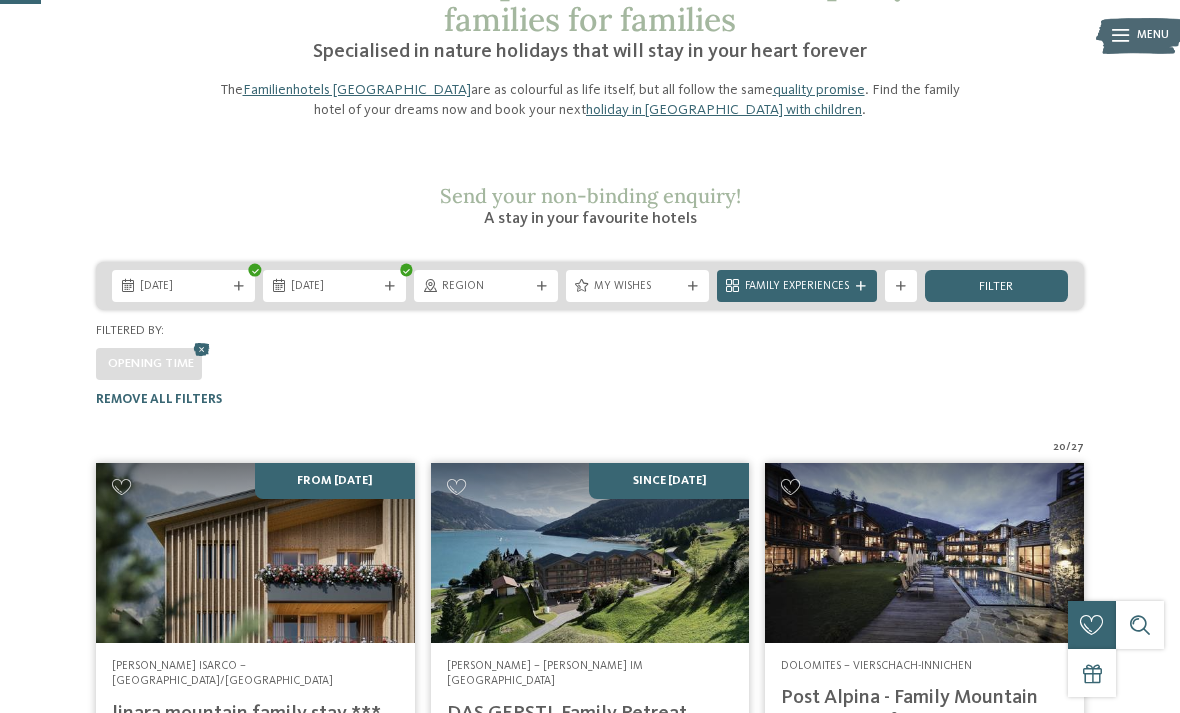 click at bounding box center [202, 350] 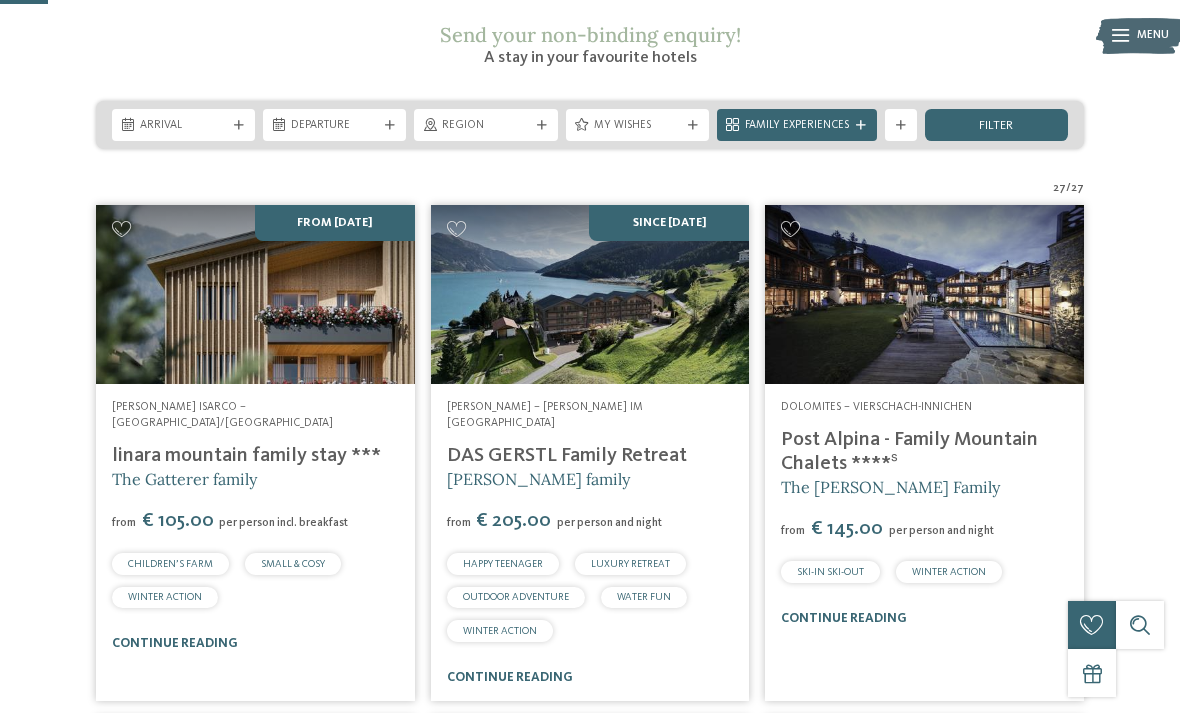 scroll, scrollTop: 117, scrollLeft: 0, axis: vertical 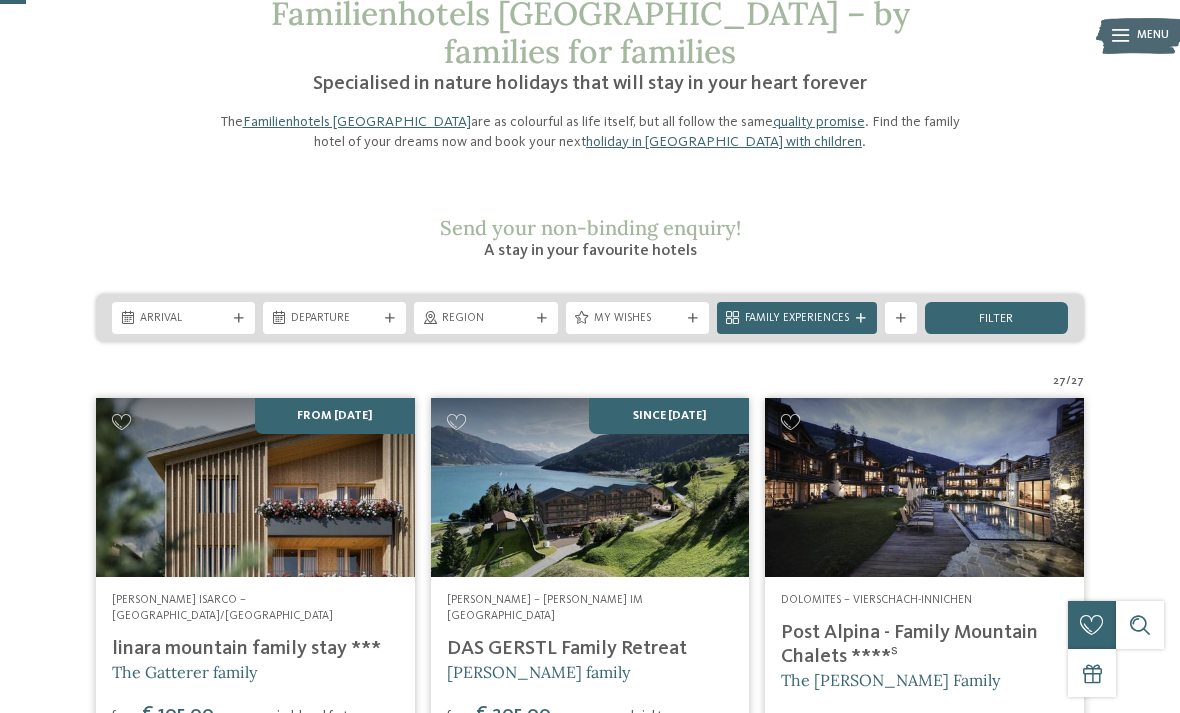 click on "Just a moment - the website is loading …
DE
IT
Menu ." at bounding box center [590, 2924] 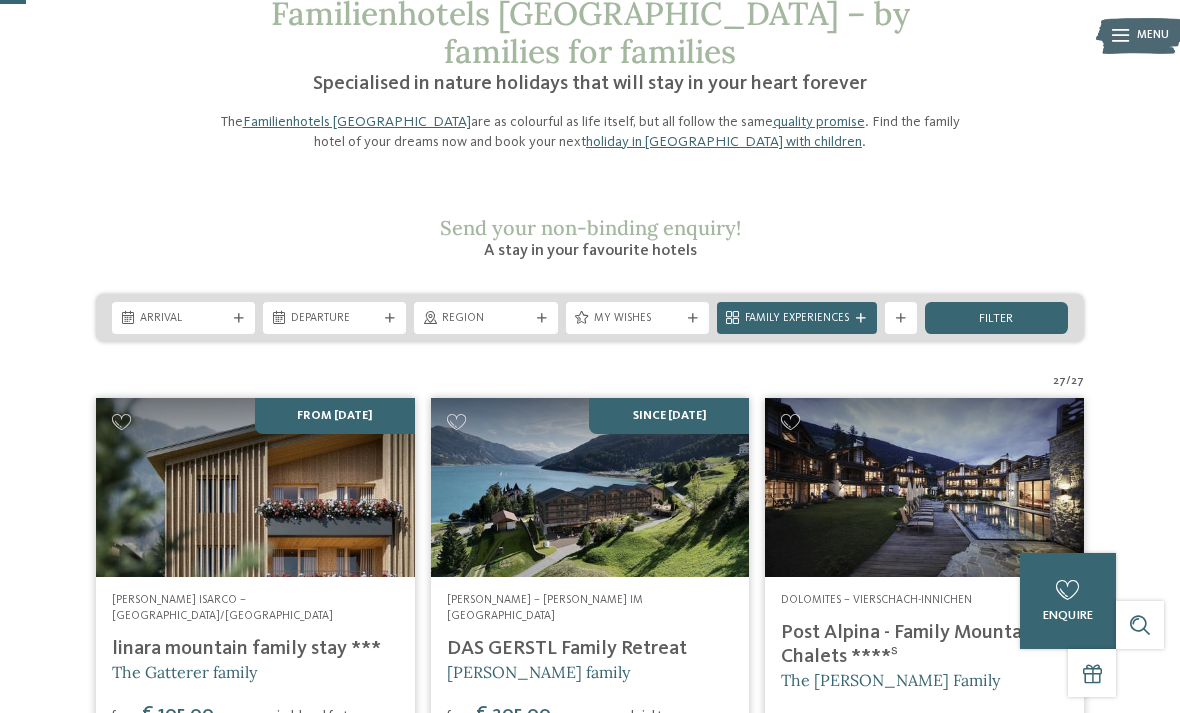 click at bounding box center (924, 487) 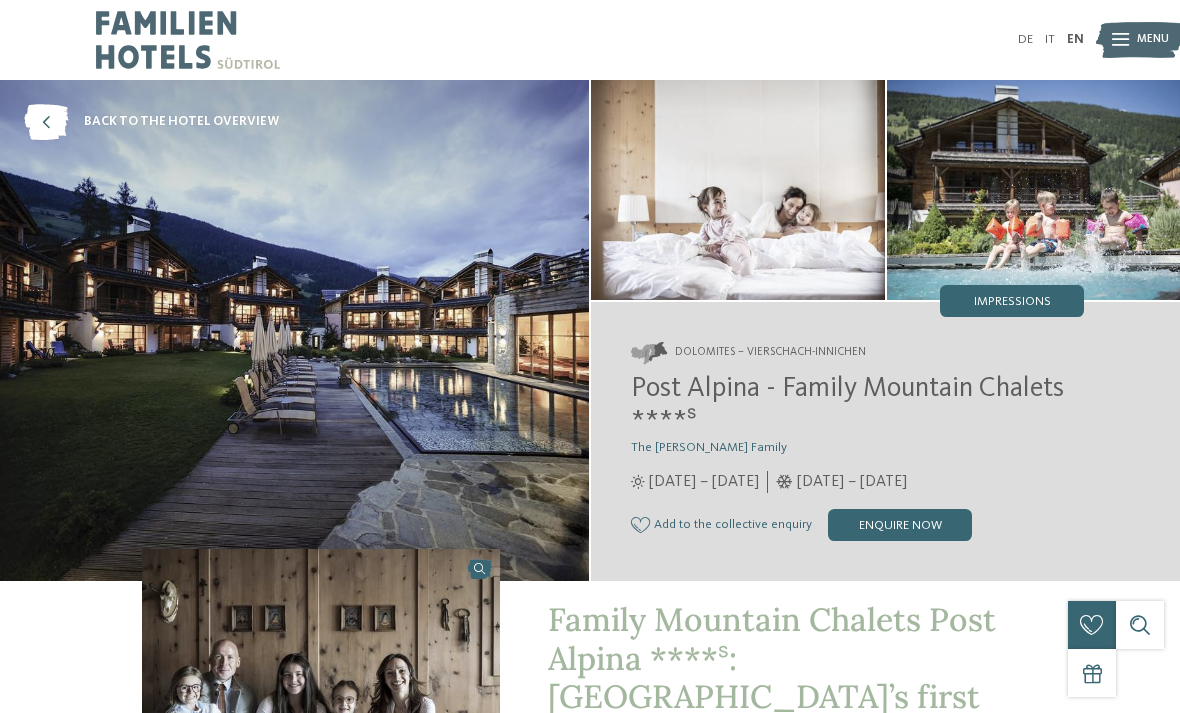 scroll, scrollTop: 0, scrollLeft: 0, axis: both 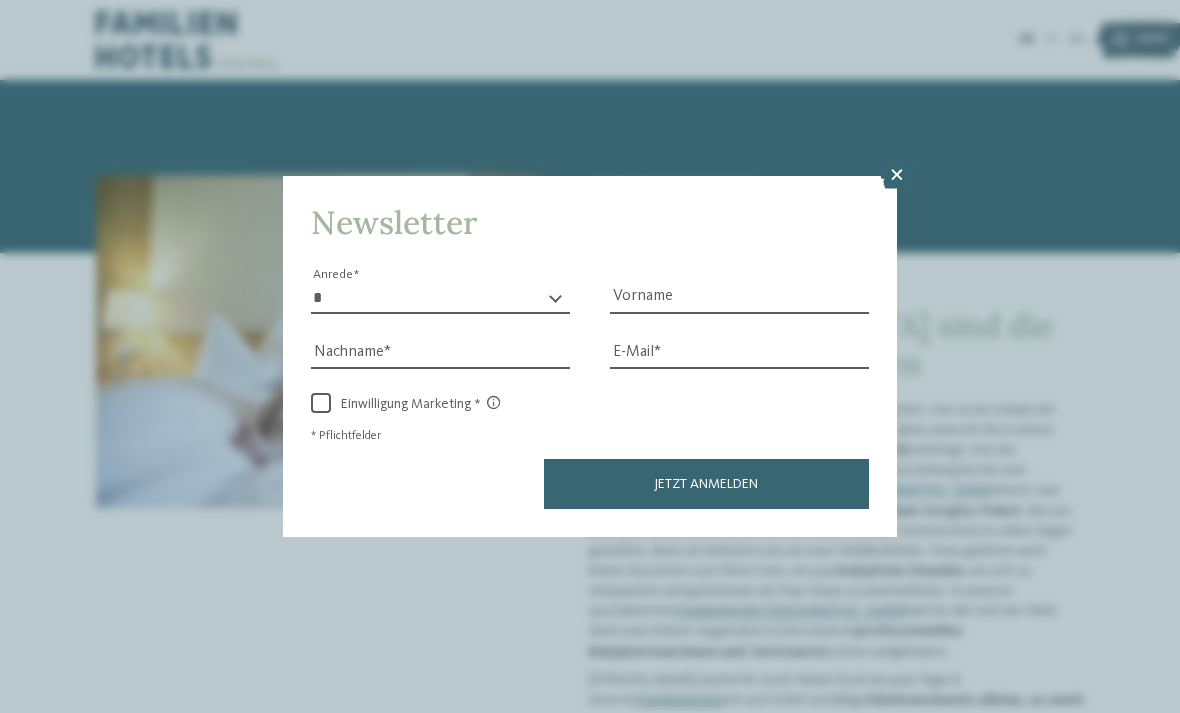 click at bounding box center [897, 175] 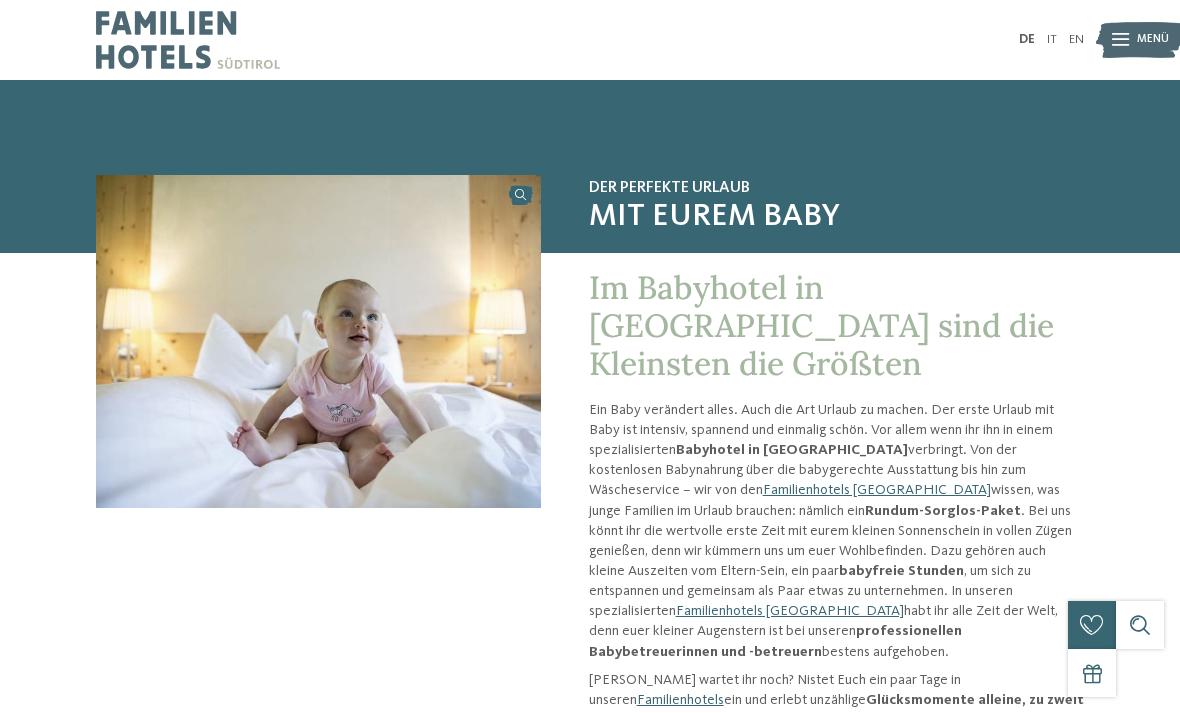 click at bounding box center [590, 2] 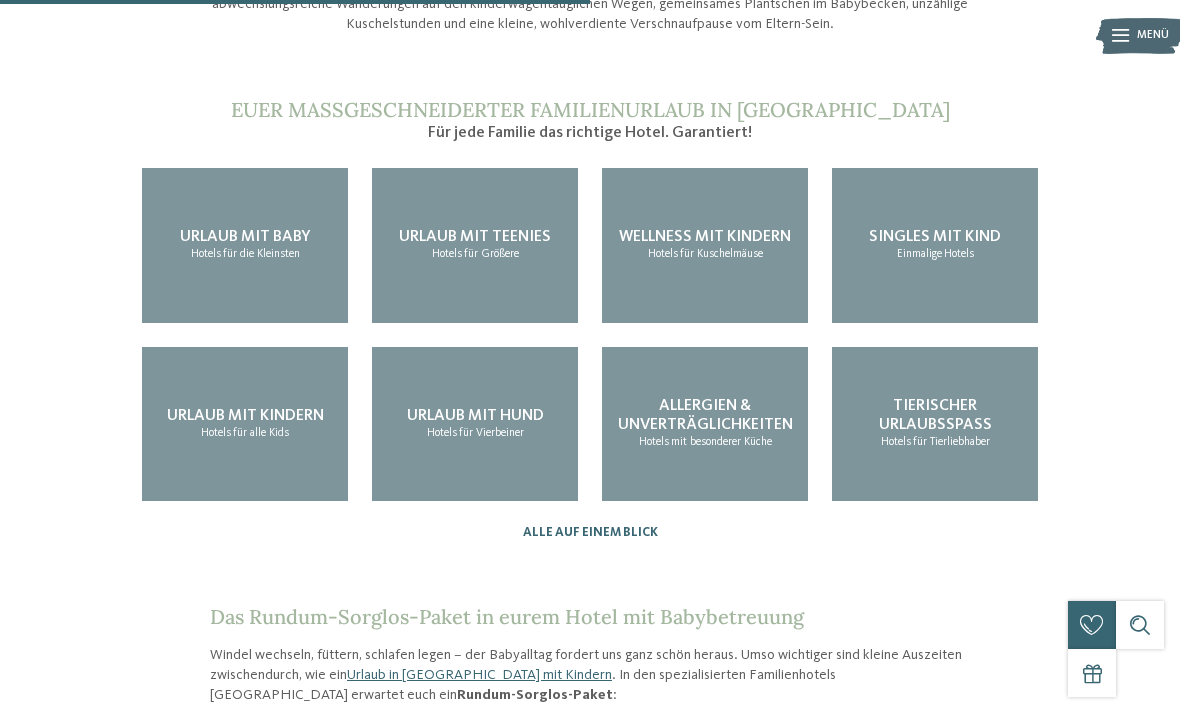 scroll, scrollTop: 1695, scrollLeft: 0, axis: vertical 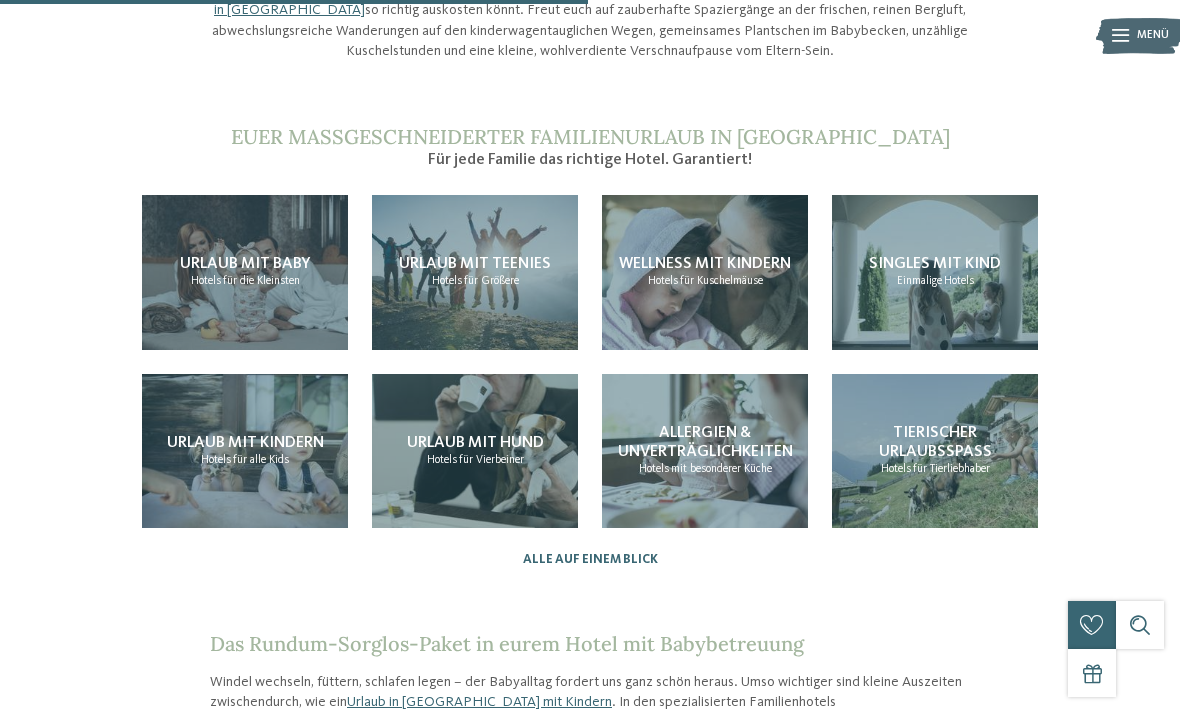 click on "Urlaub mit Baby
Hotels    für die Kleinsten" at bounding box center (245, 272) 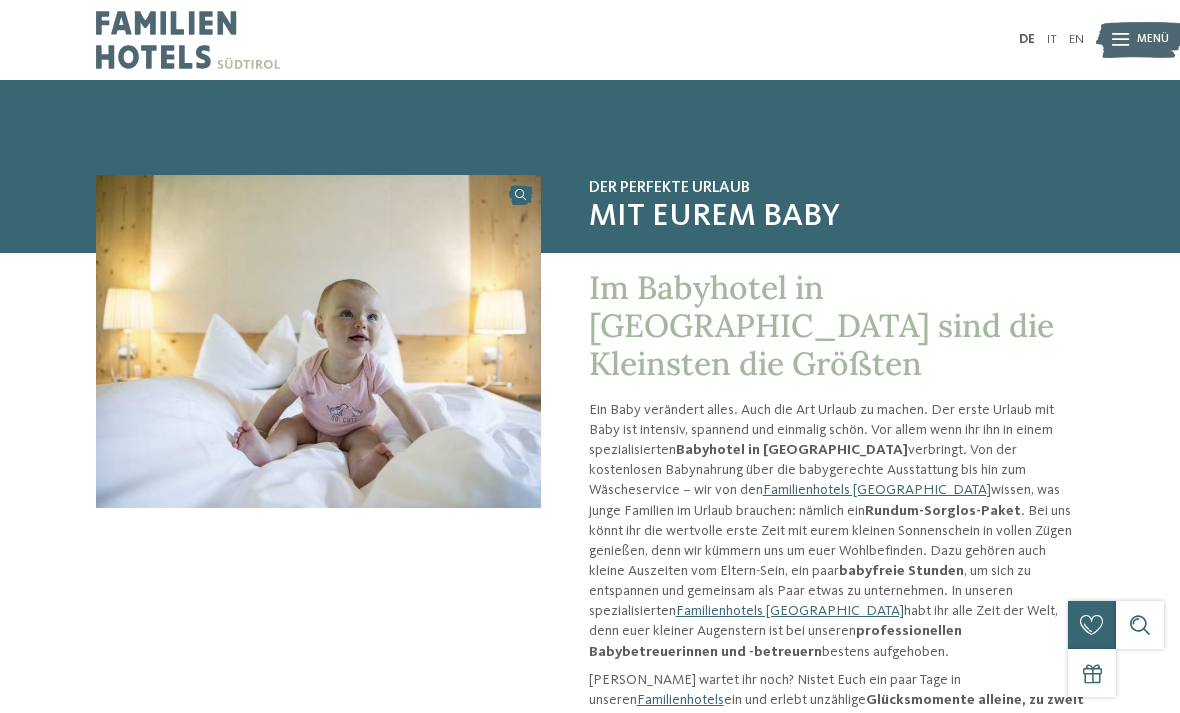 scroll, scrollTop: 140, scrollLeft: 0, axis: vertical 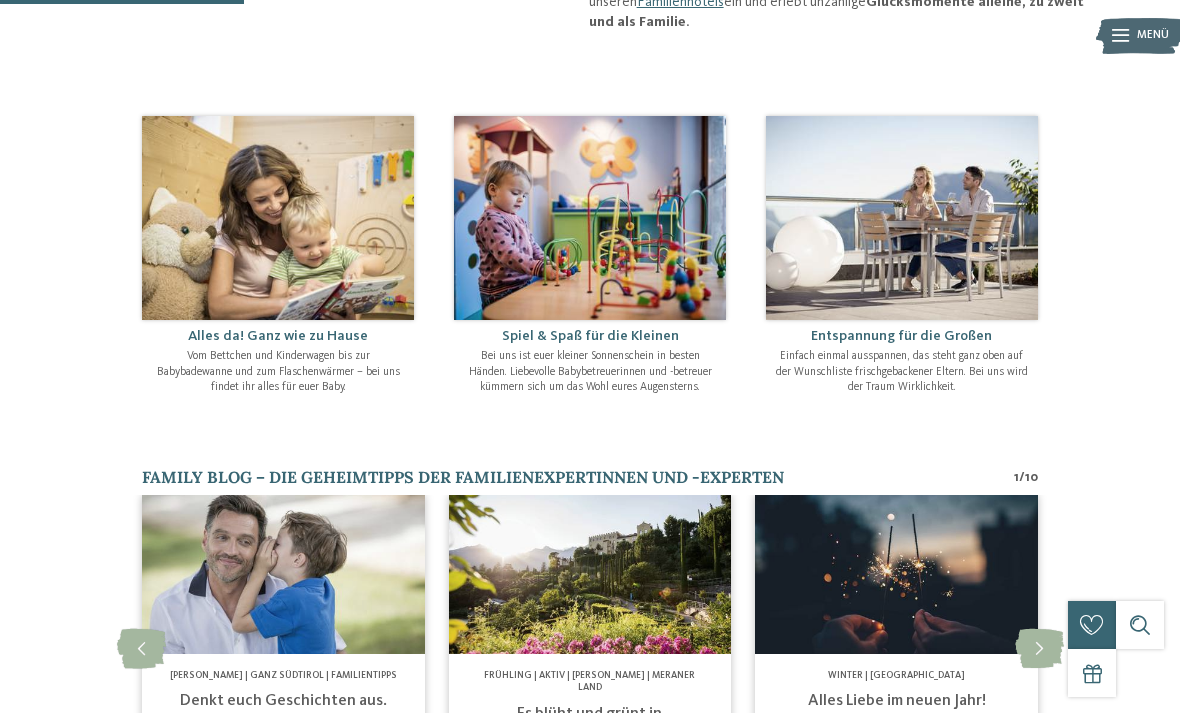 click at bounding box center (278, 217) 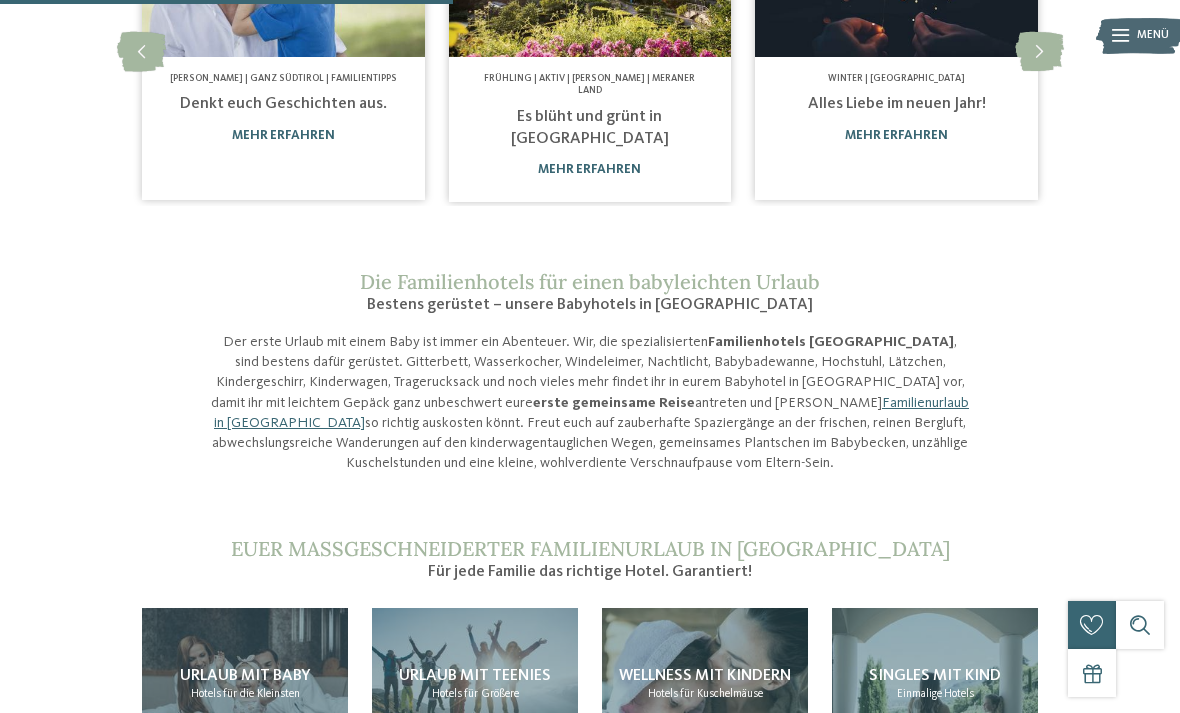 scroll, scrollTop: 1294, scrollLeft: 0, axis: vertical 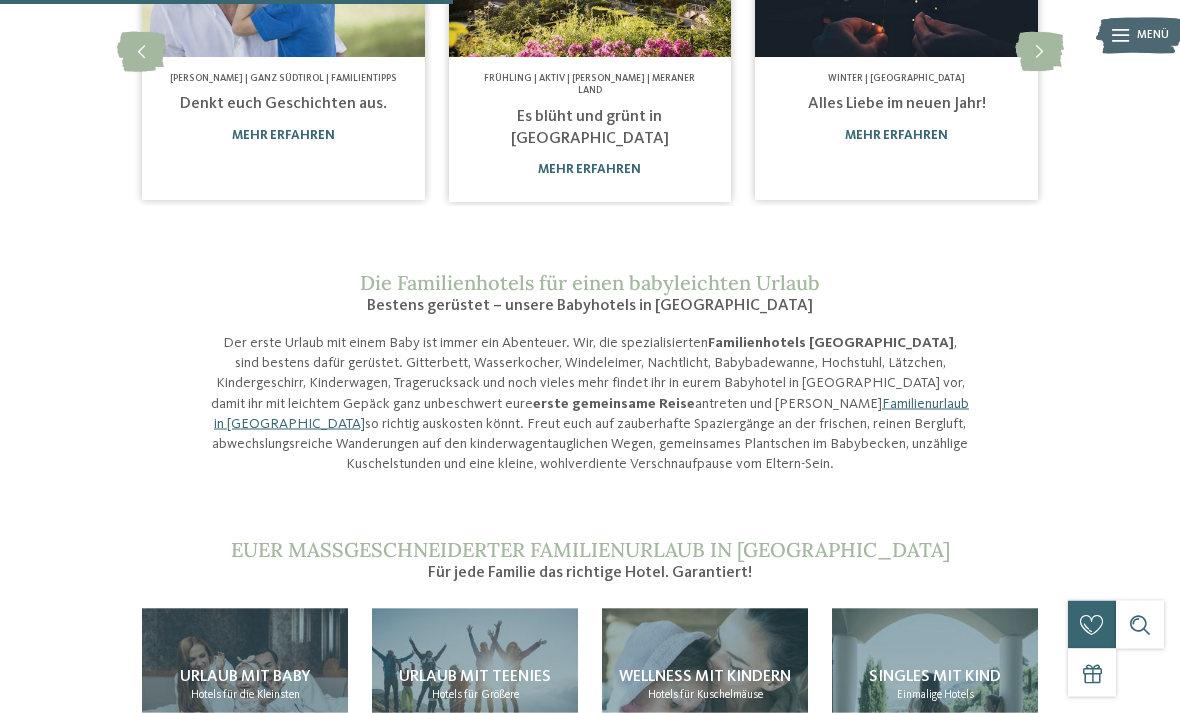 click on "Familienurlaub in [GEOGRAPHIC_DATA]" at bounding box center (591, 414) 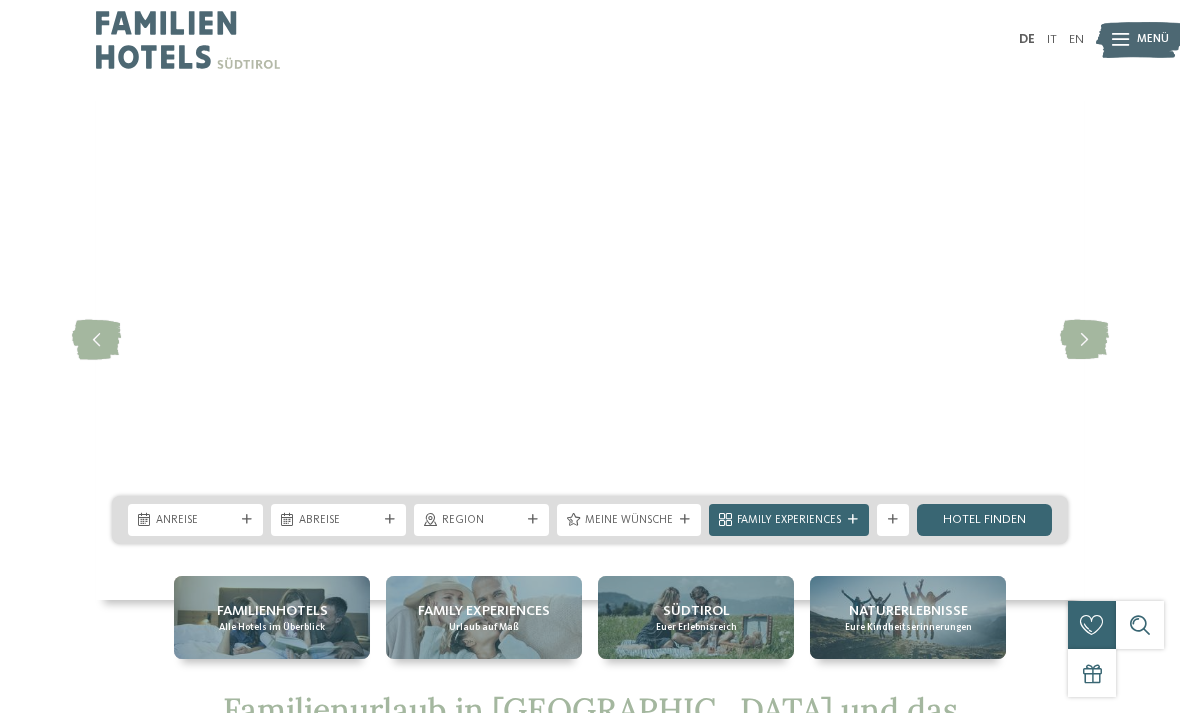 scroll, scrollTop: 0, scrollLeft: 0, axis: both 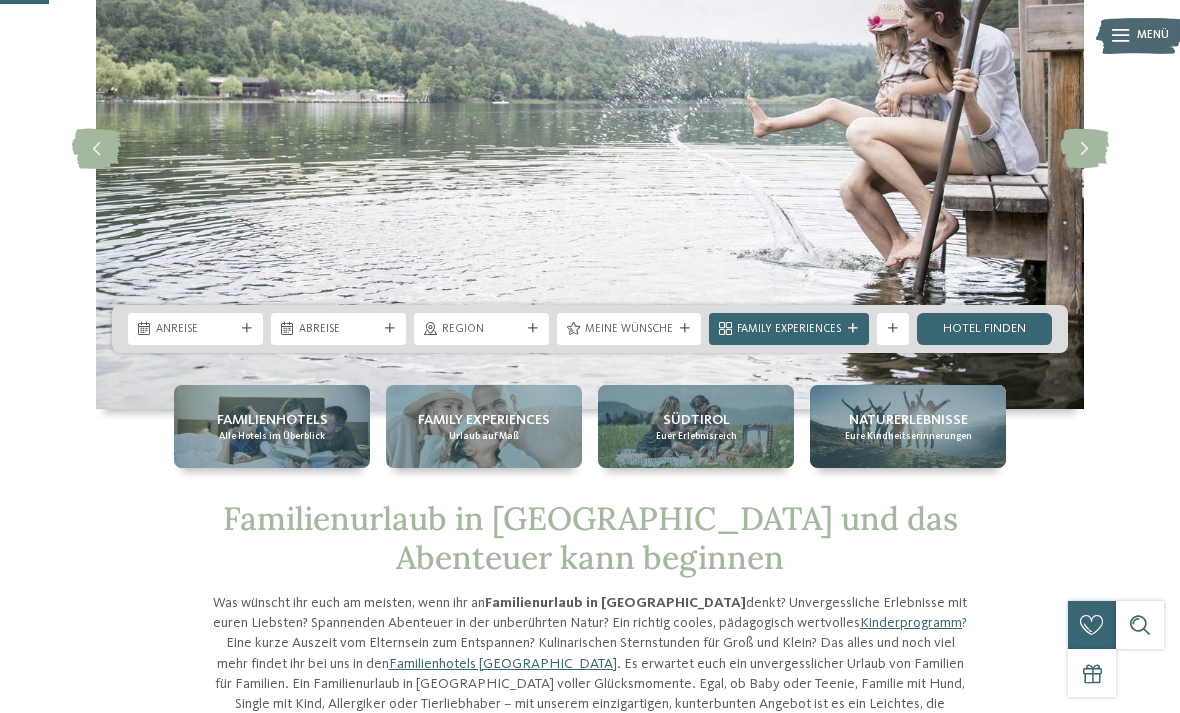 click on "Kleinen Moment noch – die Webseite wird geladen …
DE
IT" at bounding box center [590, 2565] 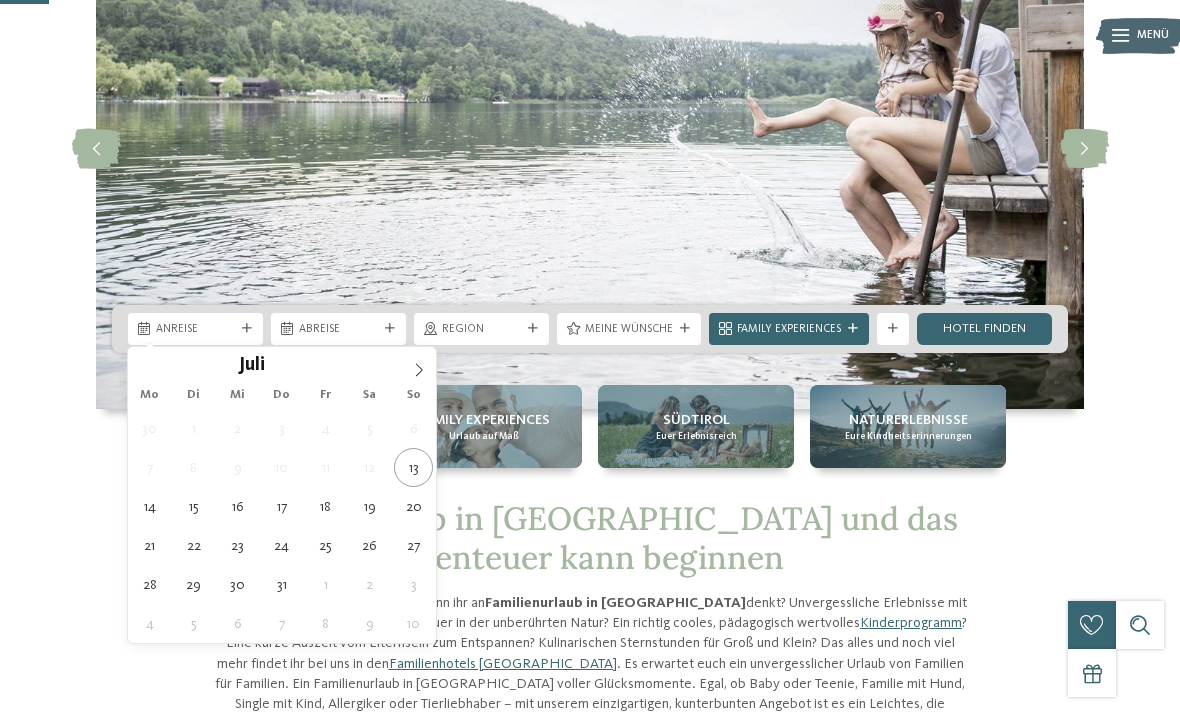type on "20.07.2025" 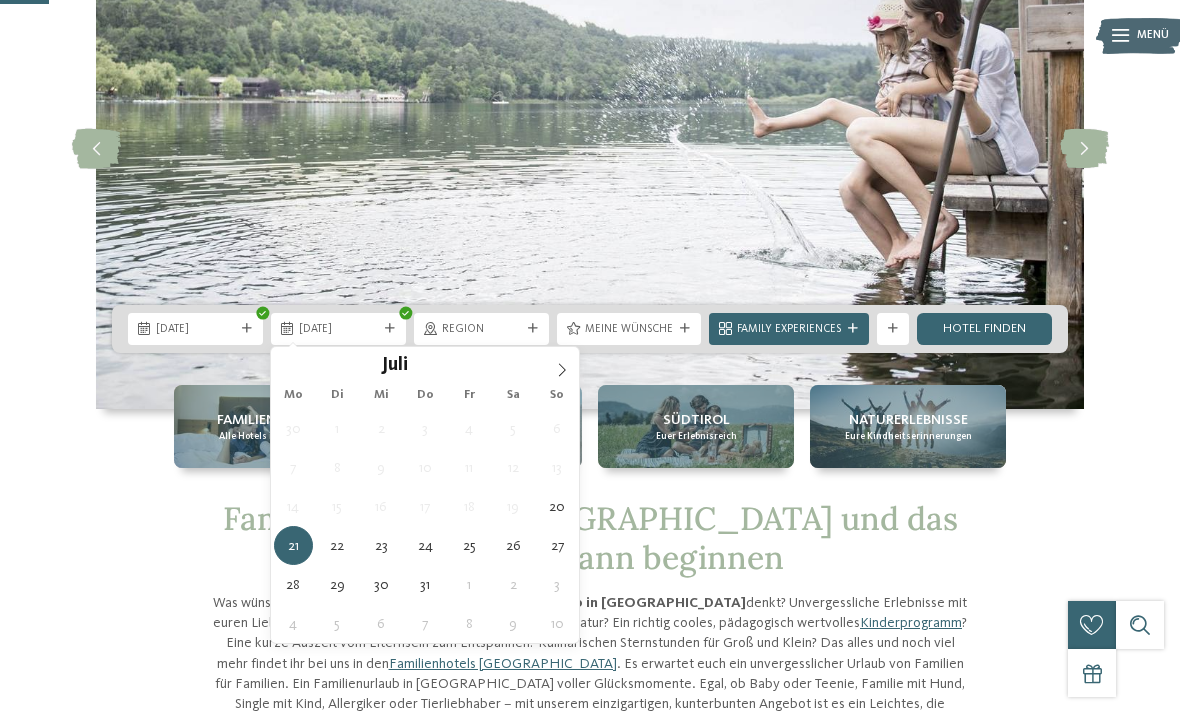type on "26.07.2025" 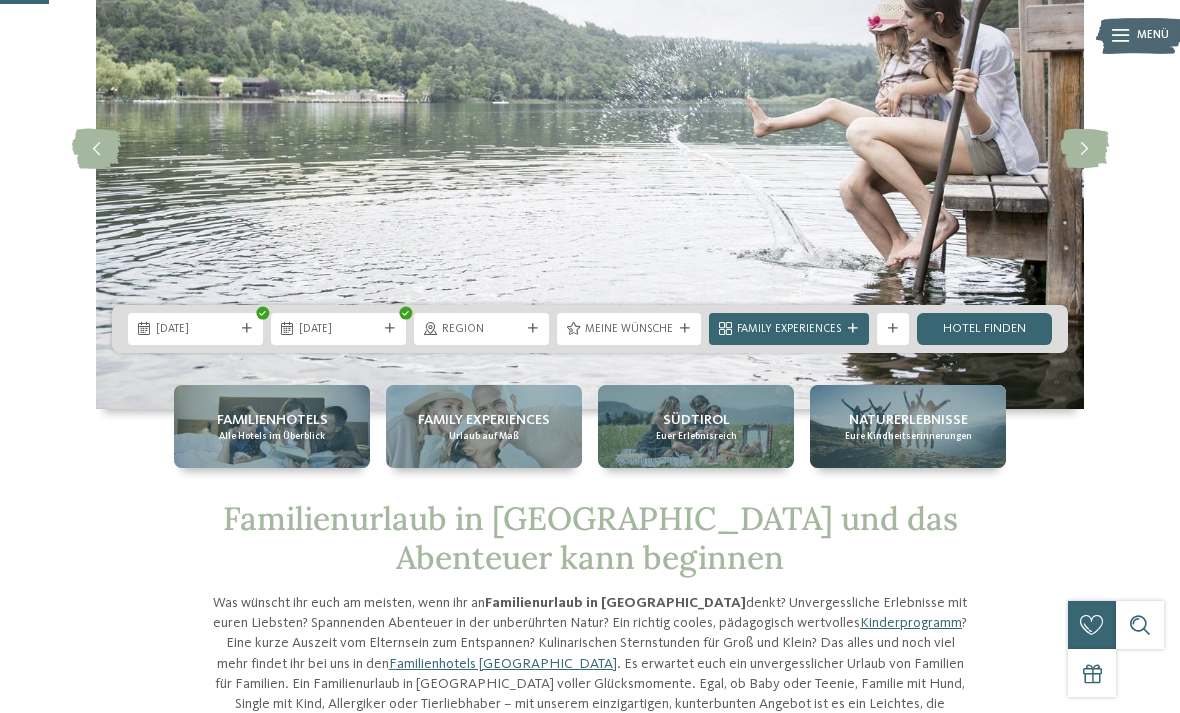 click on "Family Experiences" at bounding box center (789, 330) 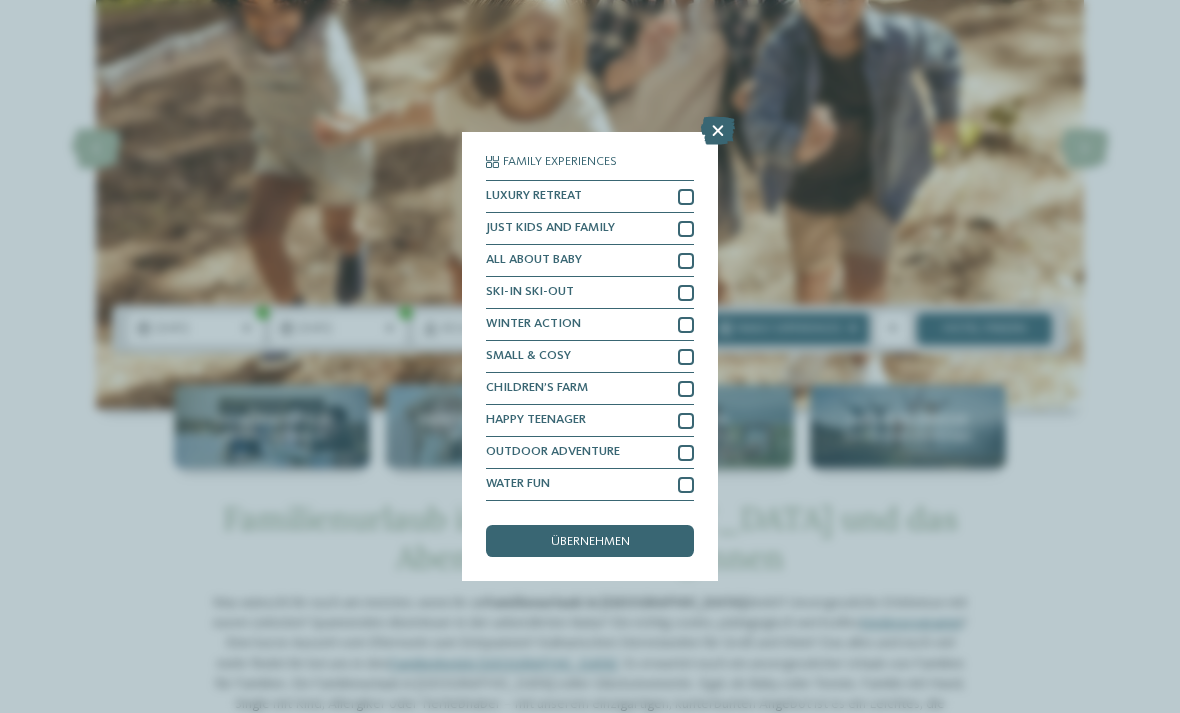click at bounding box center (718, 131) 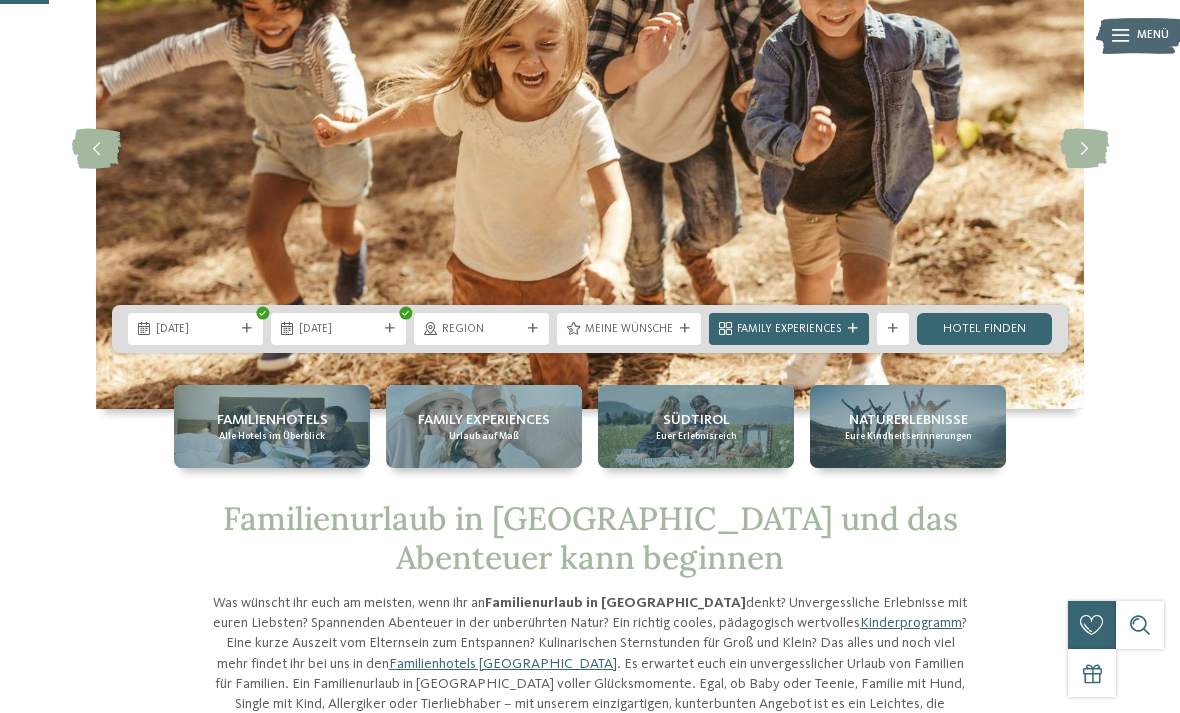 click on "Hotel finden" at bounding box center [984, 329] 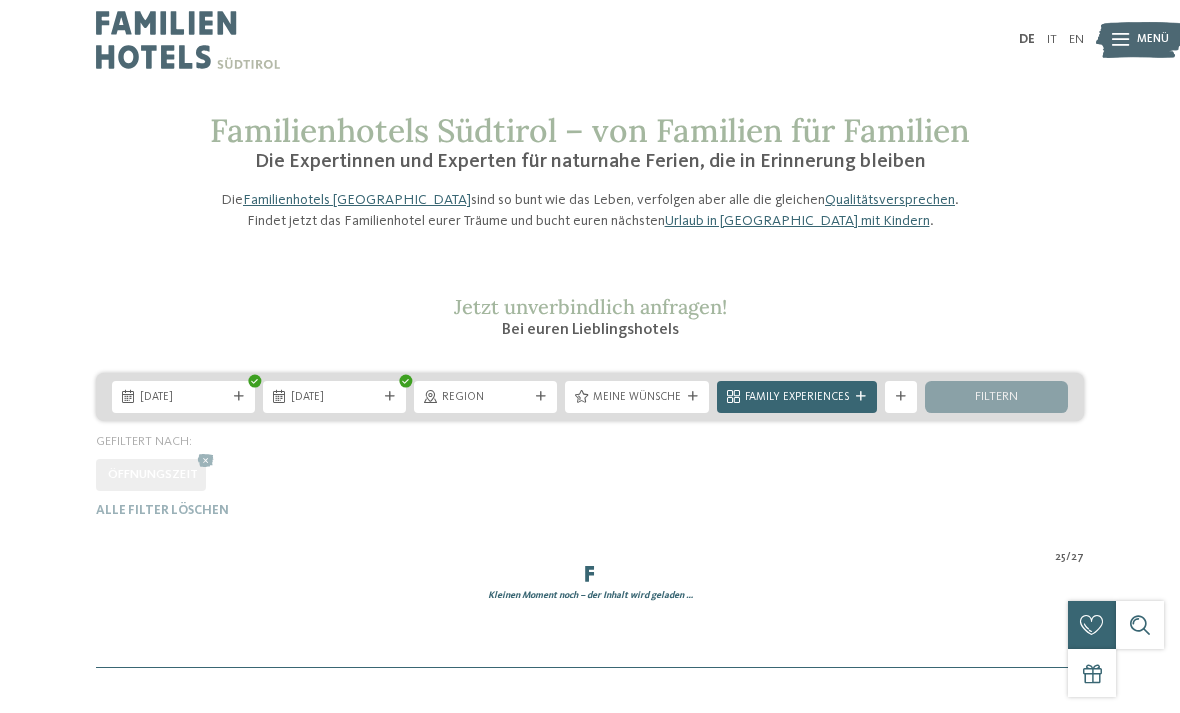 scroll, scrollTop: 0, scrollLeft: 0, axis: both 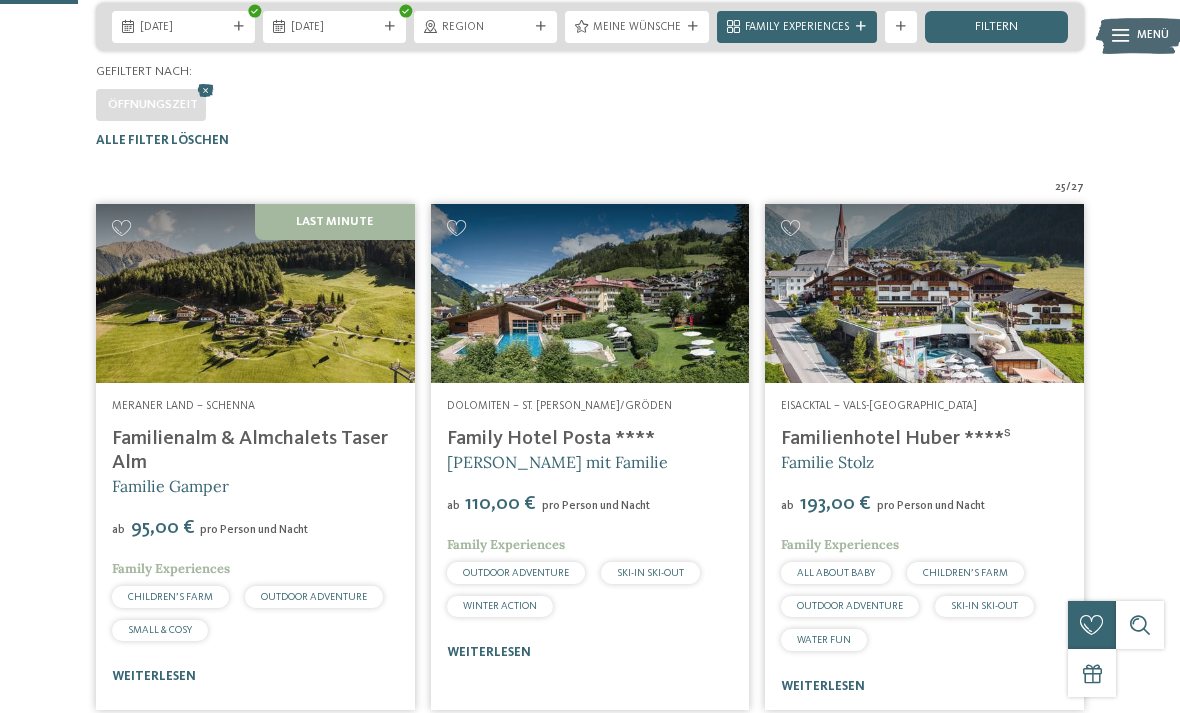 click on "Region" at bounding box center (485, 28) 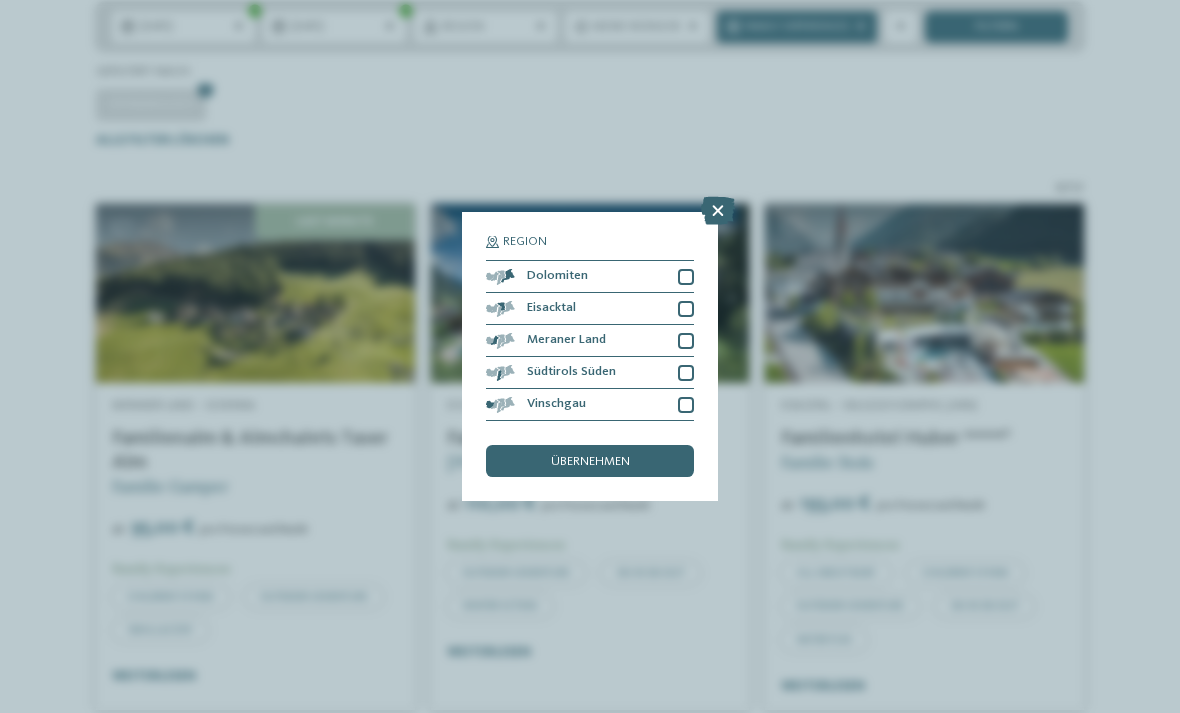 click at bounding box center (718, 211) 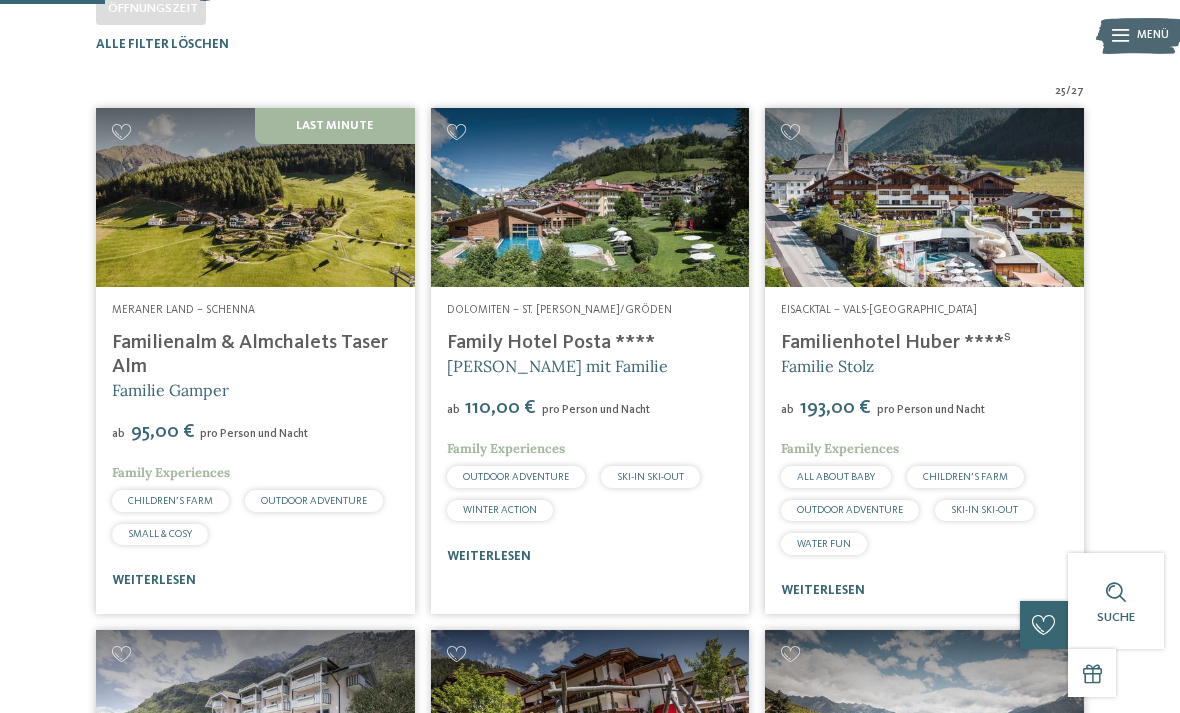 scroll, scrollTop: 492, scrollLeft: 0, axis: vertical 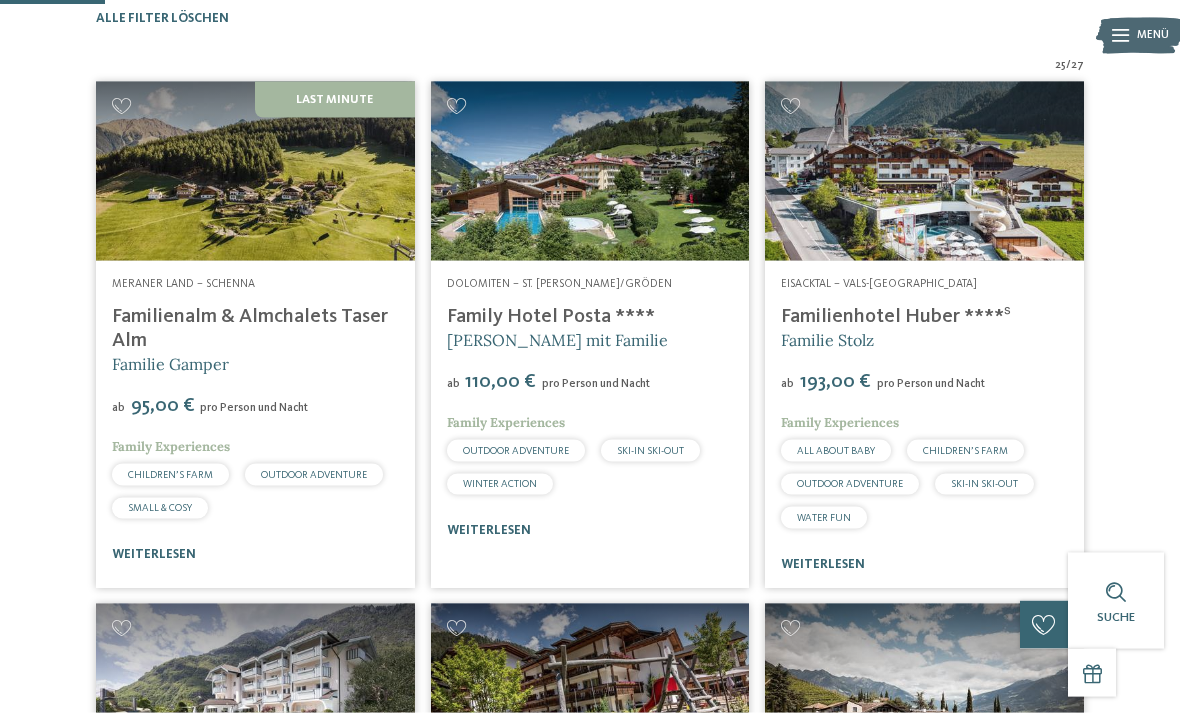 click on "Familienalm & Almchalets Taser Alm" at bounding box center (250, 329) 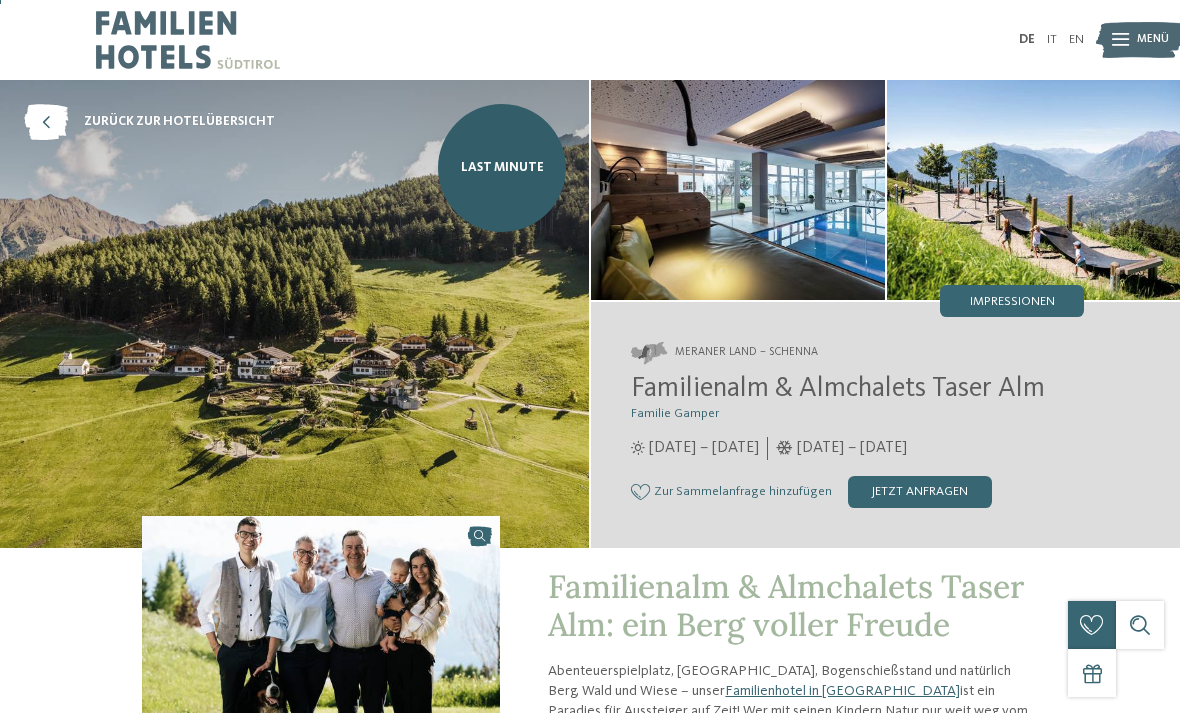 scroll, scrollTop: 0, scrollLeft: 0, axis: both 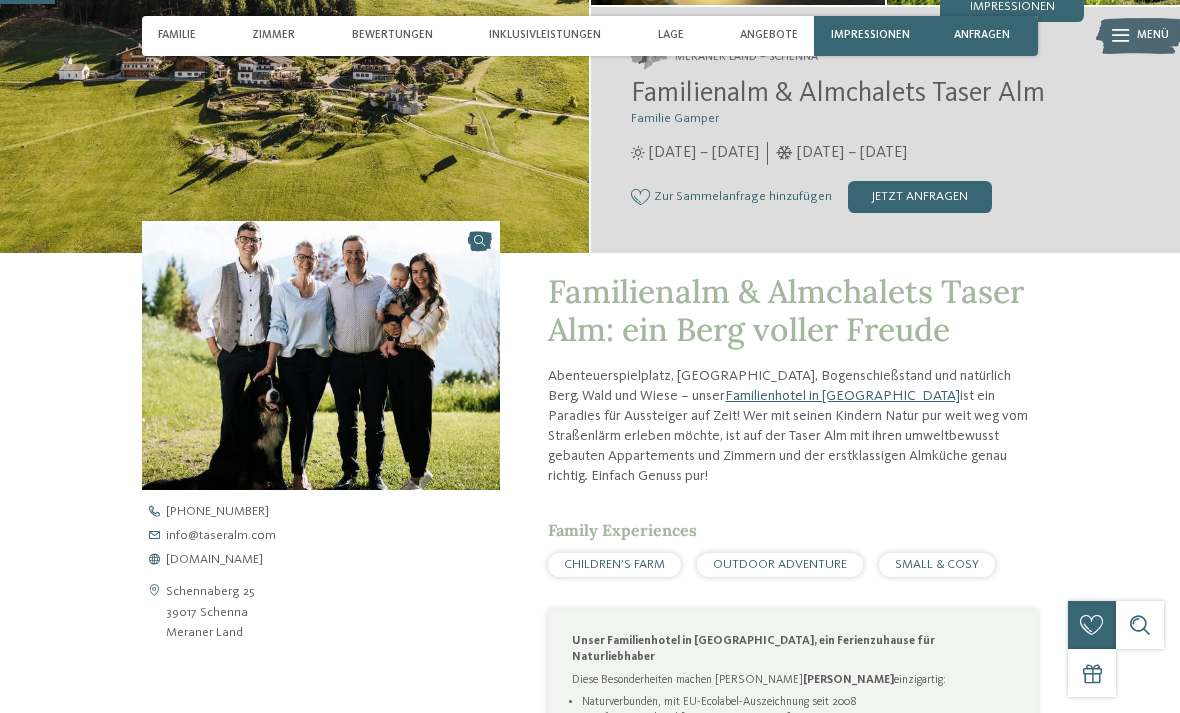 click on "jetzt anfragen" at bounding box center [920, 197] 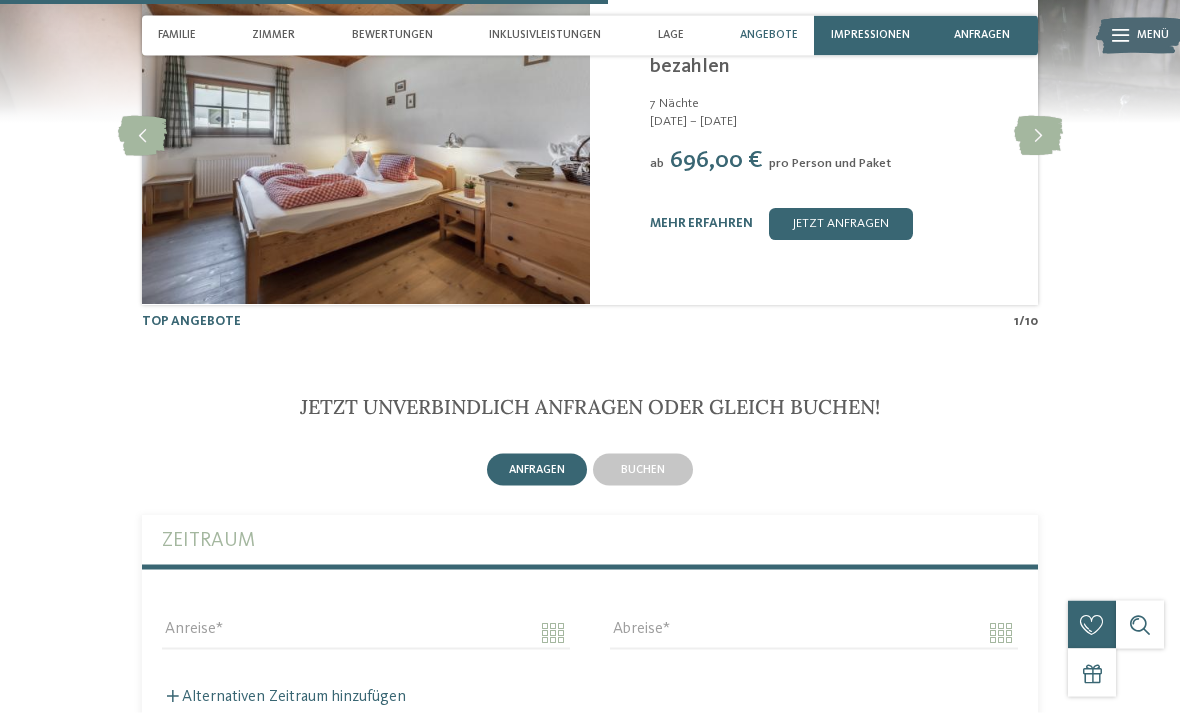 scroll, scrollTop: 3306, scrollLeft: 0, axis: vertical 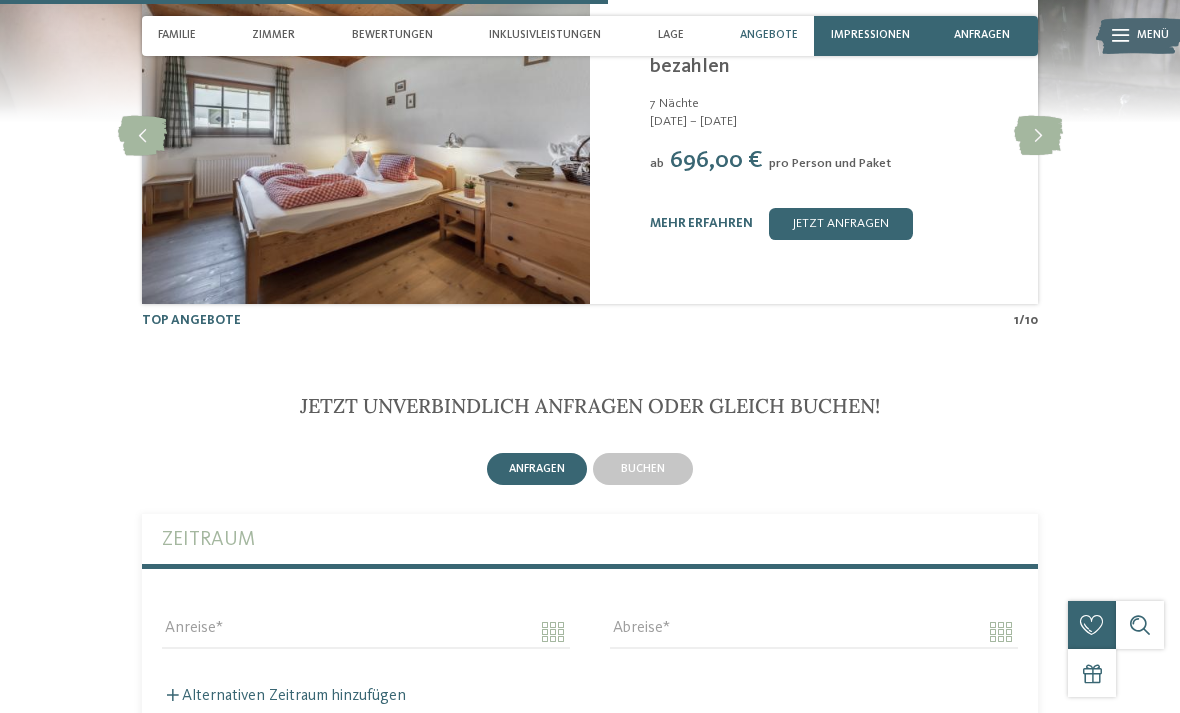 click on "buchen" at bounding box center (643, 469) 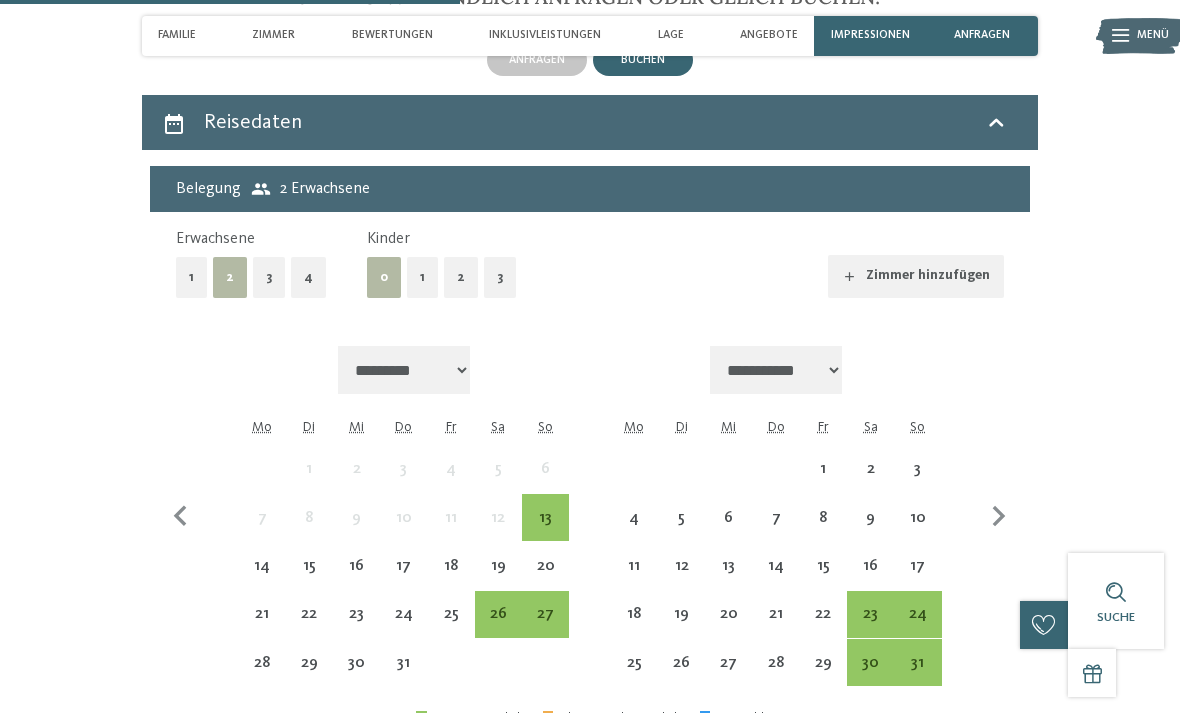 scroll, scrollTop: 3717, scrollLeft: 0, axis: vertical 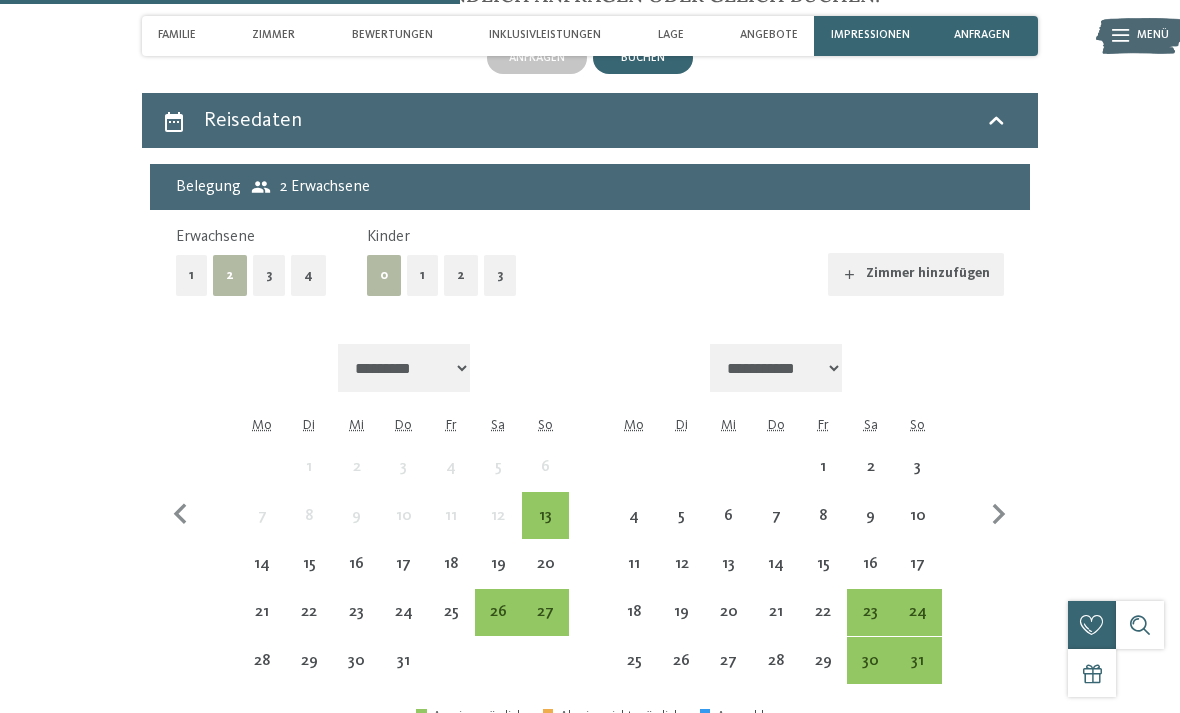 click on "1" at bounding box center (422, 275) 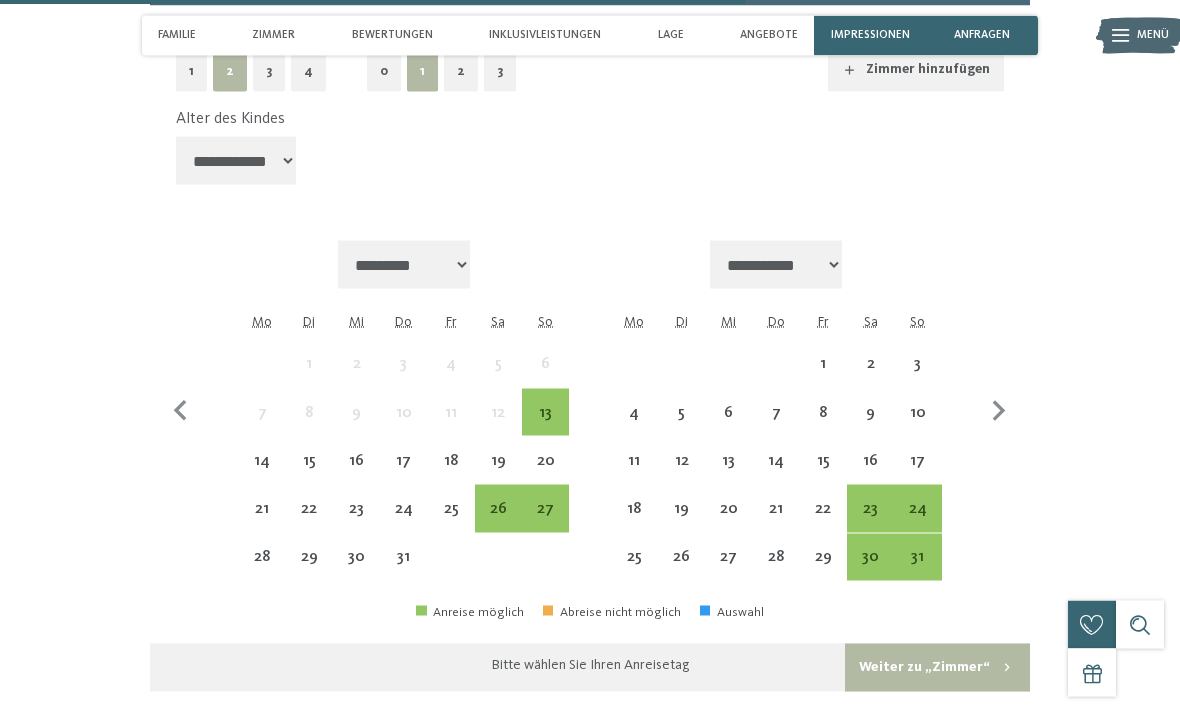 scroll, scrollTop: 3923, scrollLeft: 0, axis: vertical 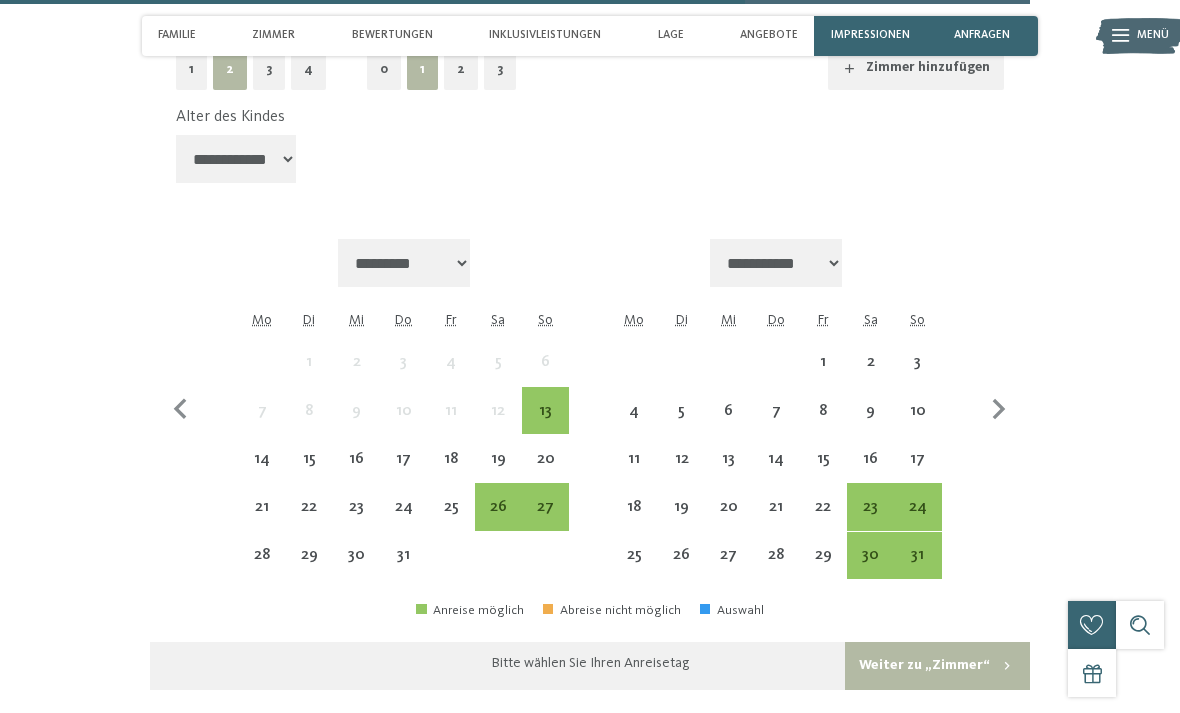 click on "20" at bounding box center (545, 472) 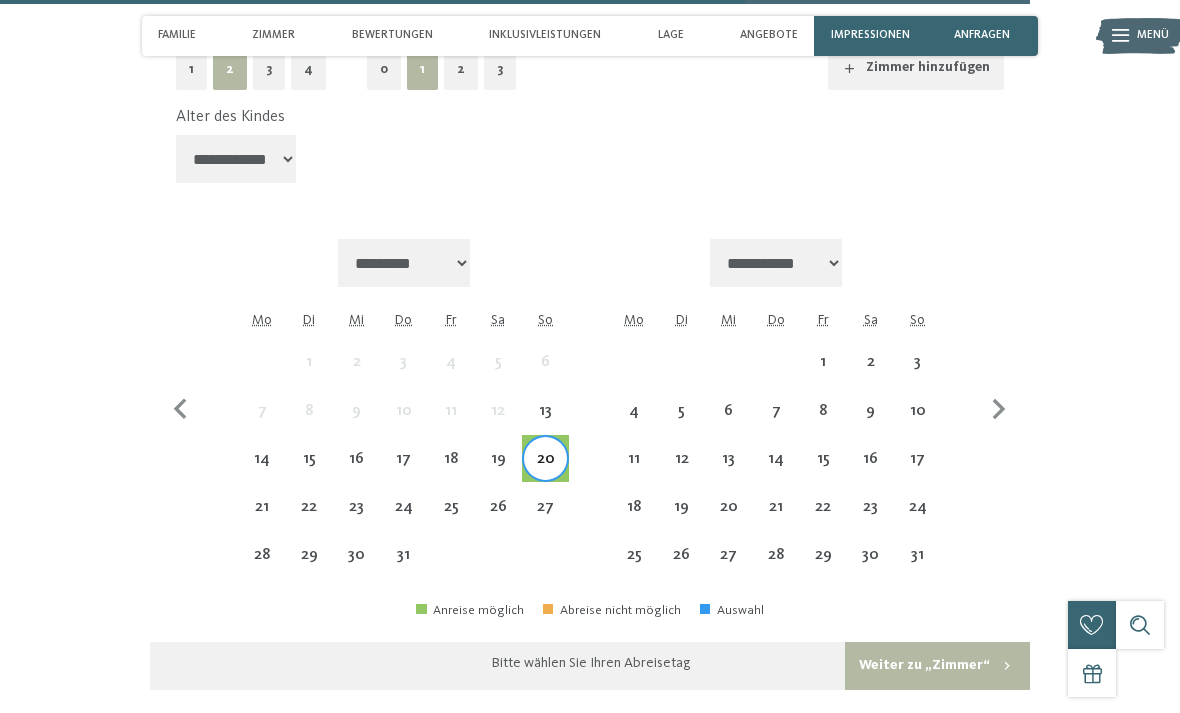 click on "26" at bounding box center [498, 520] 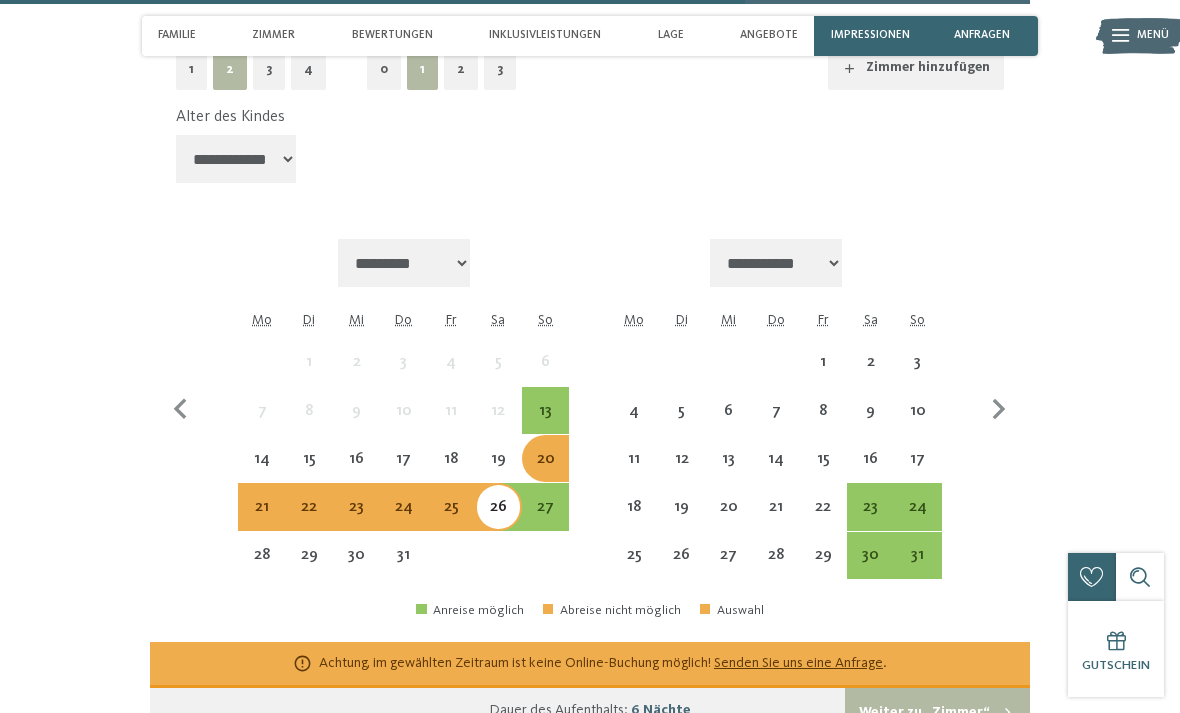 click on "Weiter zu „Zimmer“" at bounding box center [937, 712] 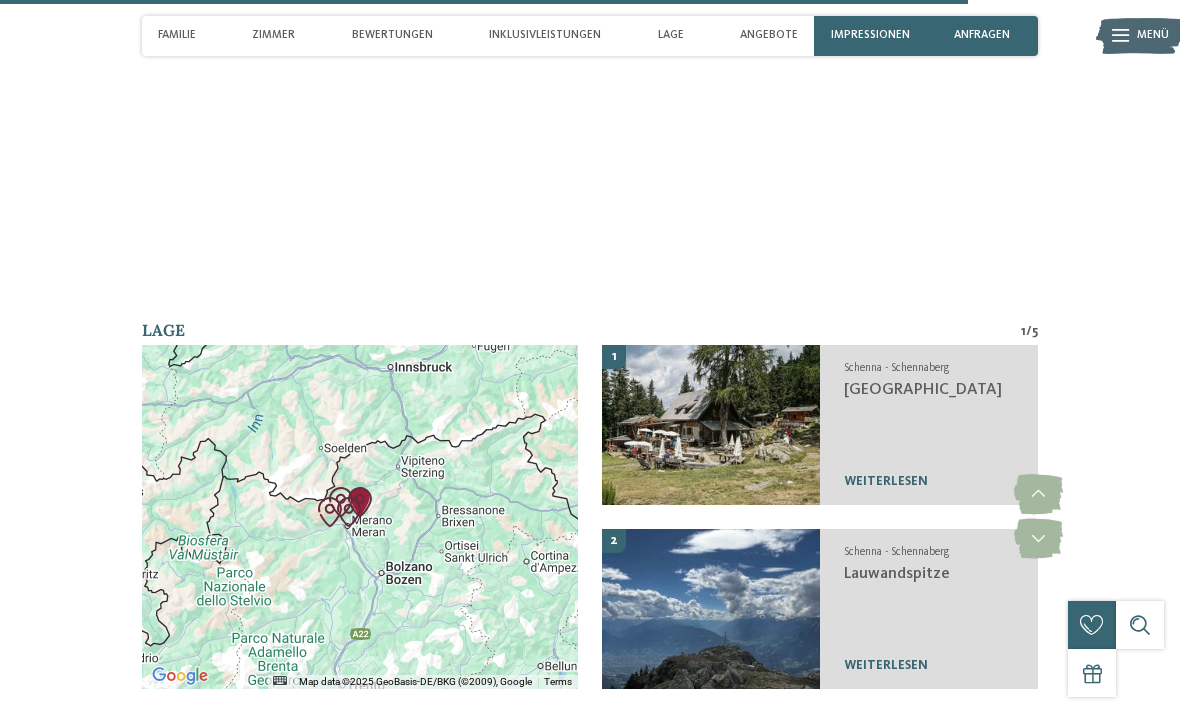 scroll, scrollTop: 4695, scrollLeft: 0, axis: vertical 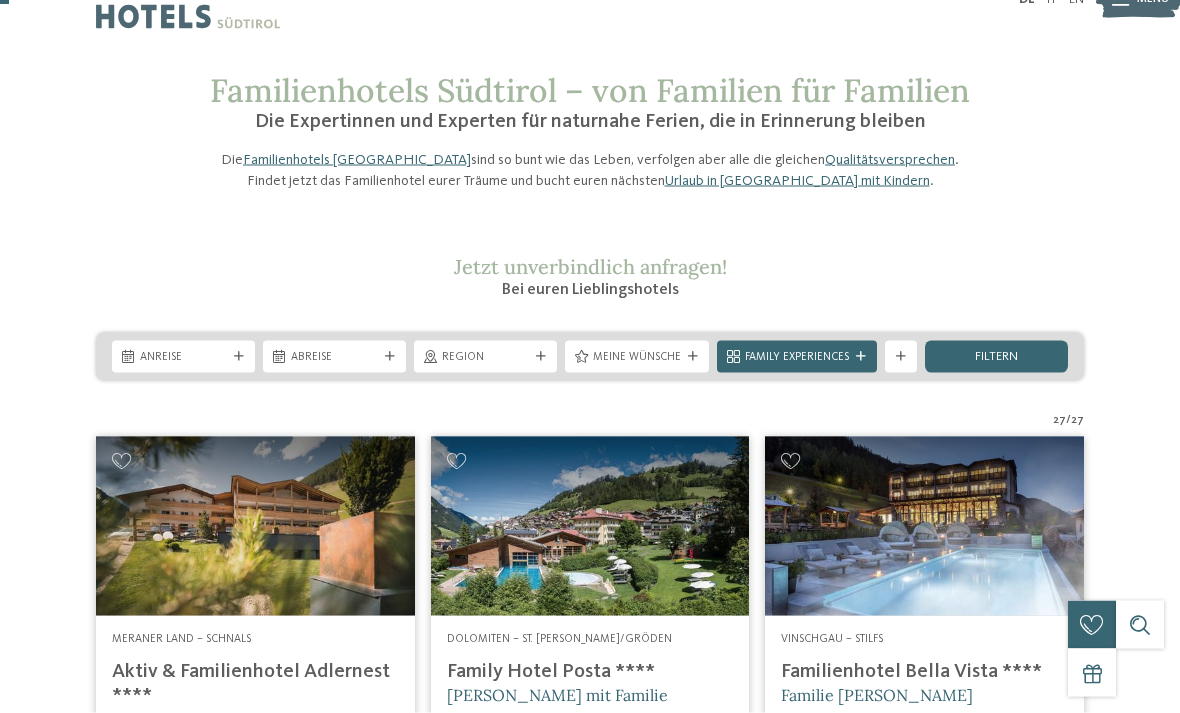 click on "Kleinen Moment noch – die Webseite wird geladen …
DE
IT" at bounding box center (590, 3131) 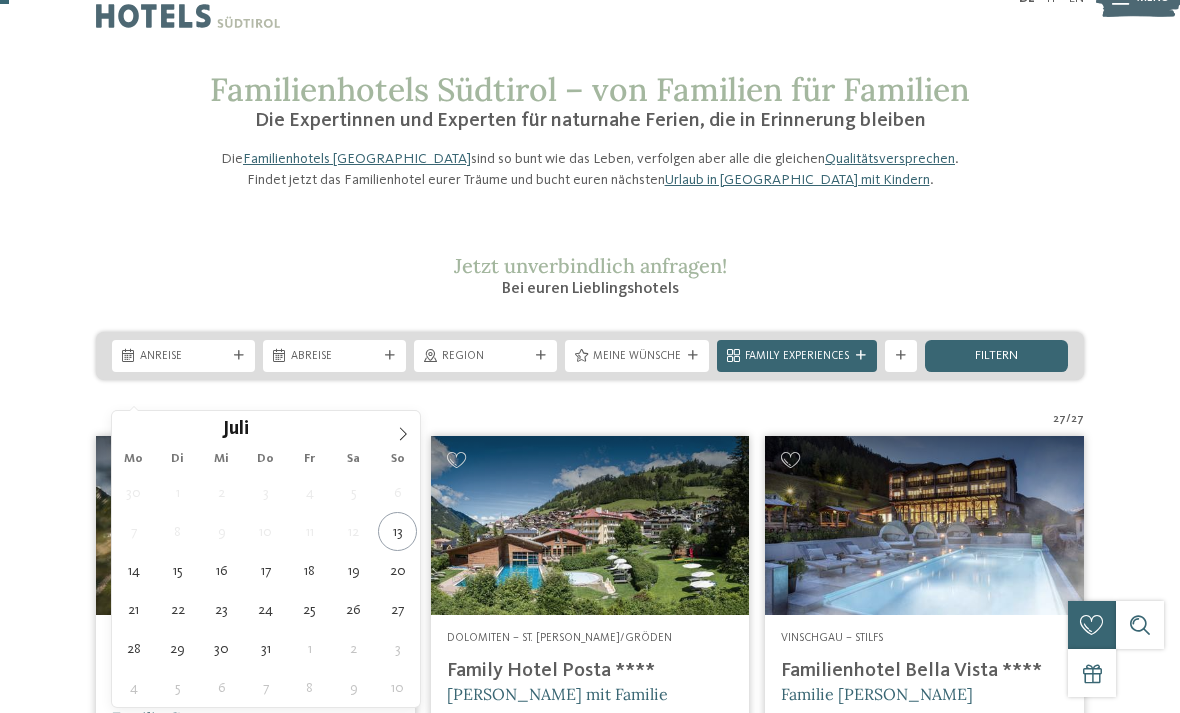 type on "20.07.2025" 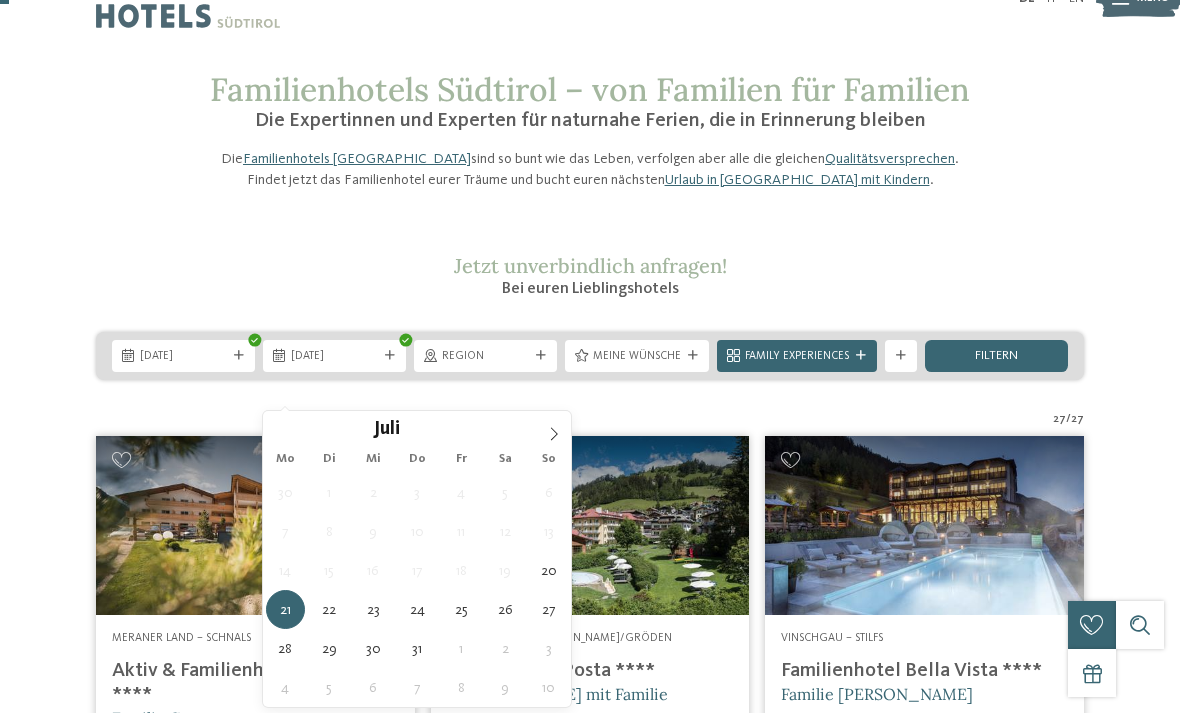 type on "26.07.2025" 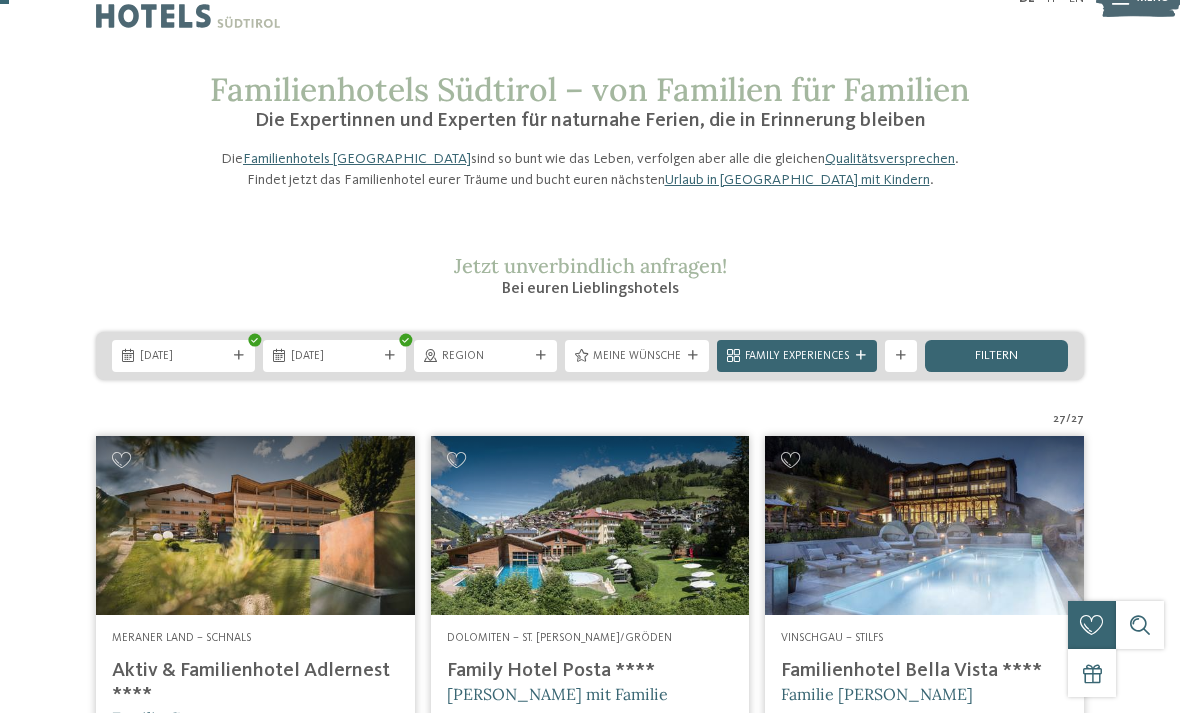 click on "filtern" at bounding box center [996, 356] 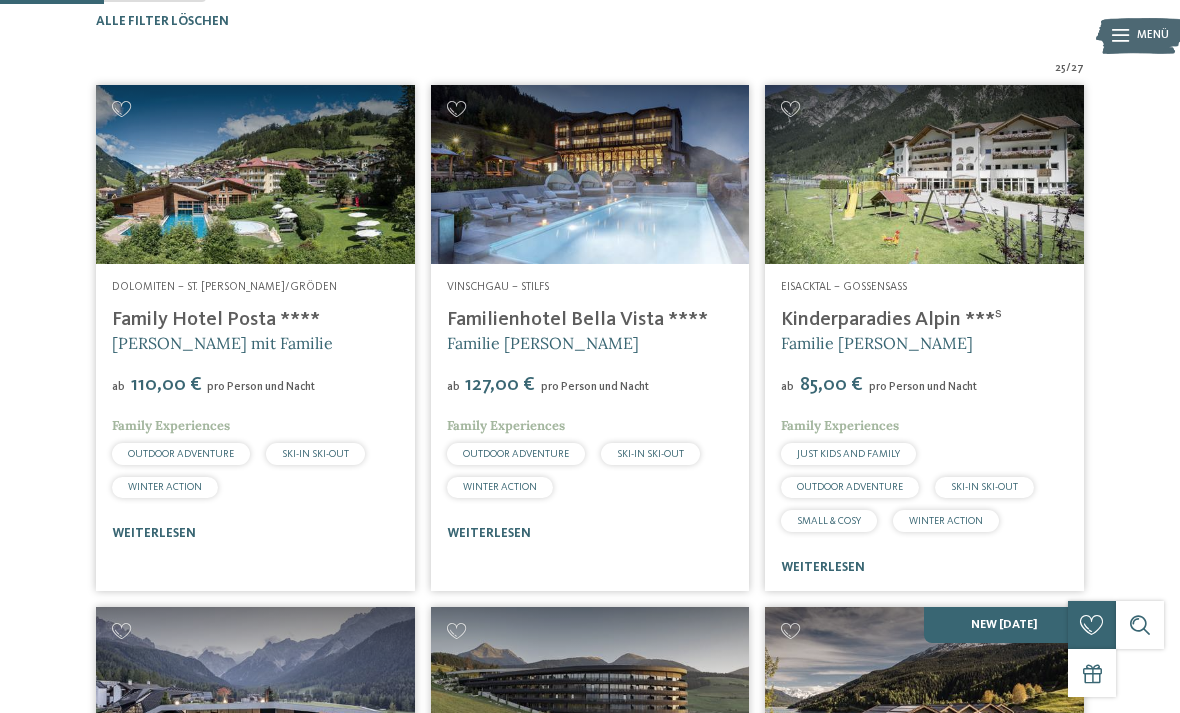 scroll, scrollTop: 491, scrollLeft: 0, axis: vertical 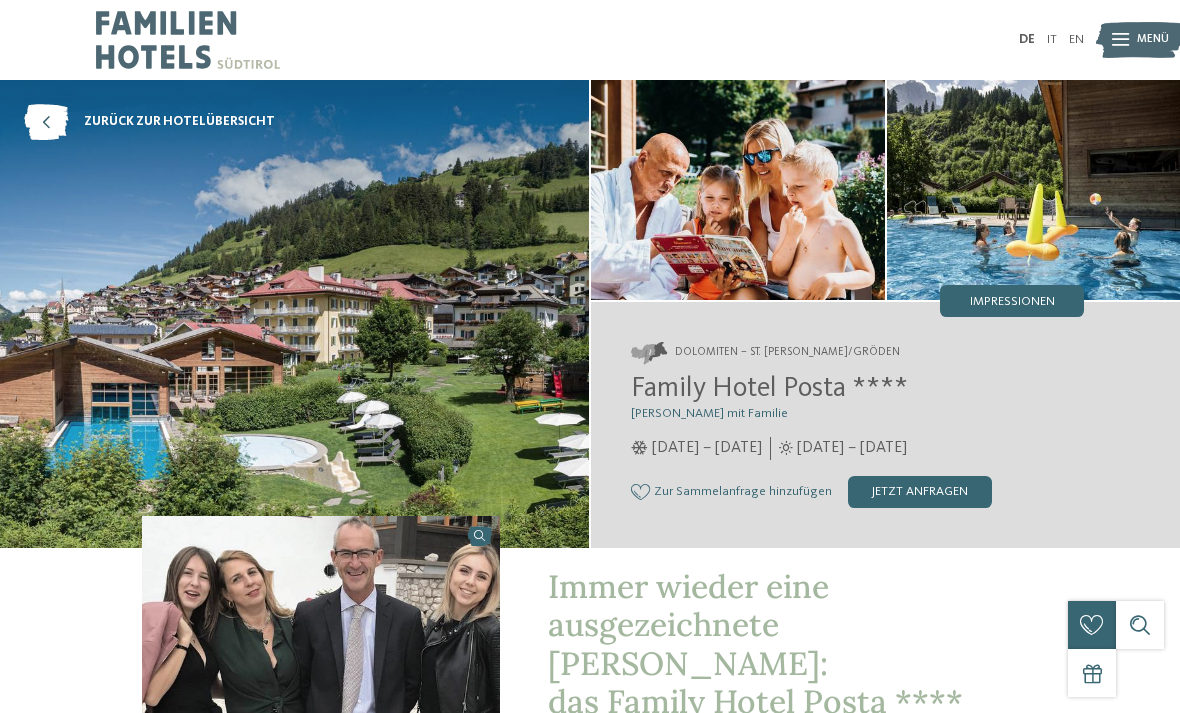 click on "jetzt anfragen" at bounding box center (920, 492) 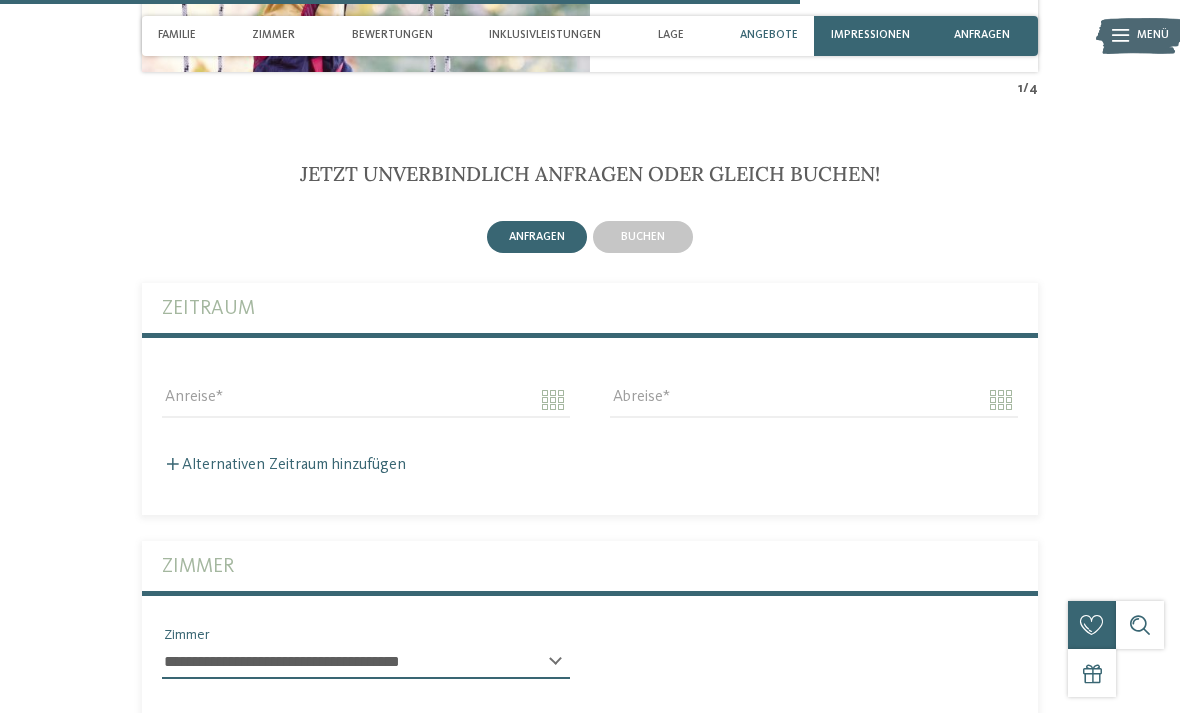 scroll, scrollTop: 3675, scrollLeft: 0, axis: vertical 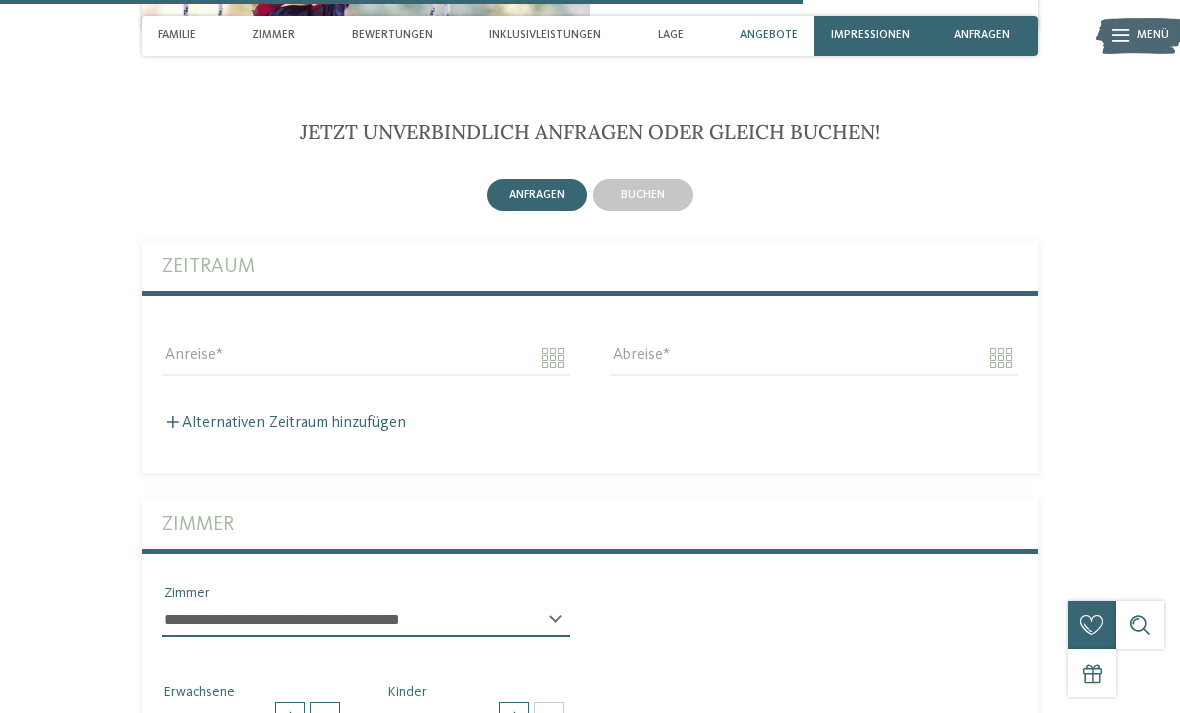 click on "buchen" at bounding box center [643, 195] 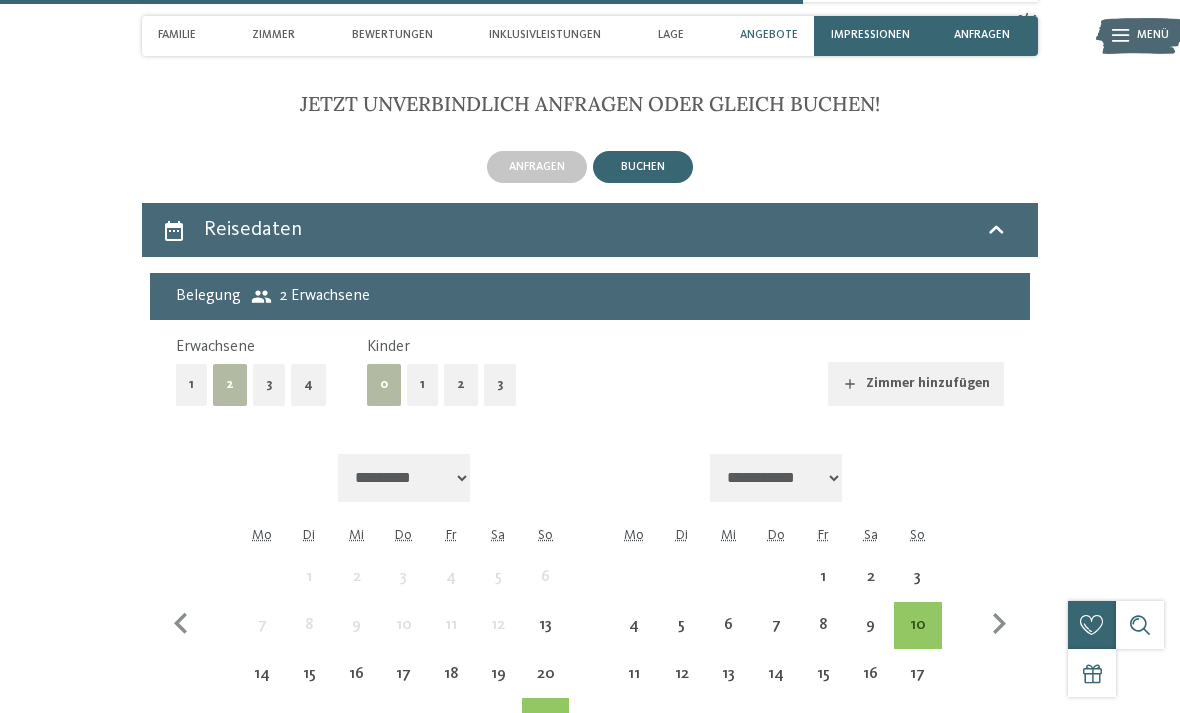 scroll, scrollTop: 3748, scrollLeft: 0, axis: vertical 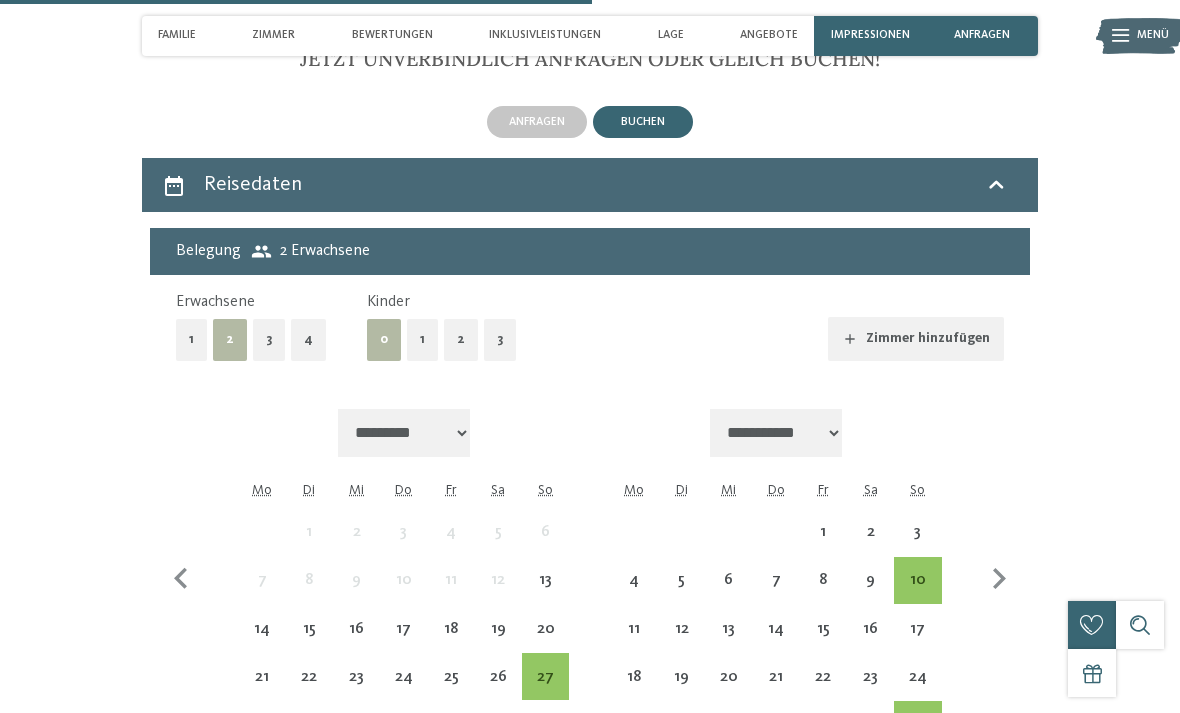 click on "1" at bounding box center (422, 339) 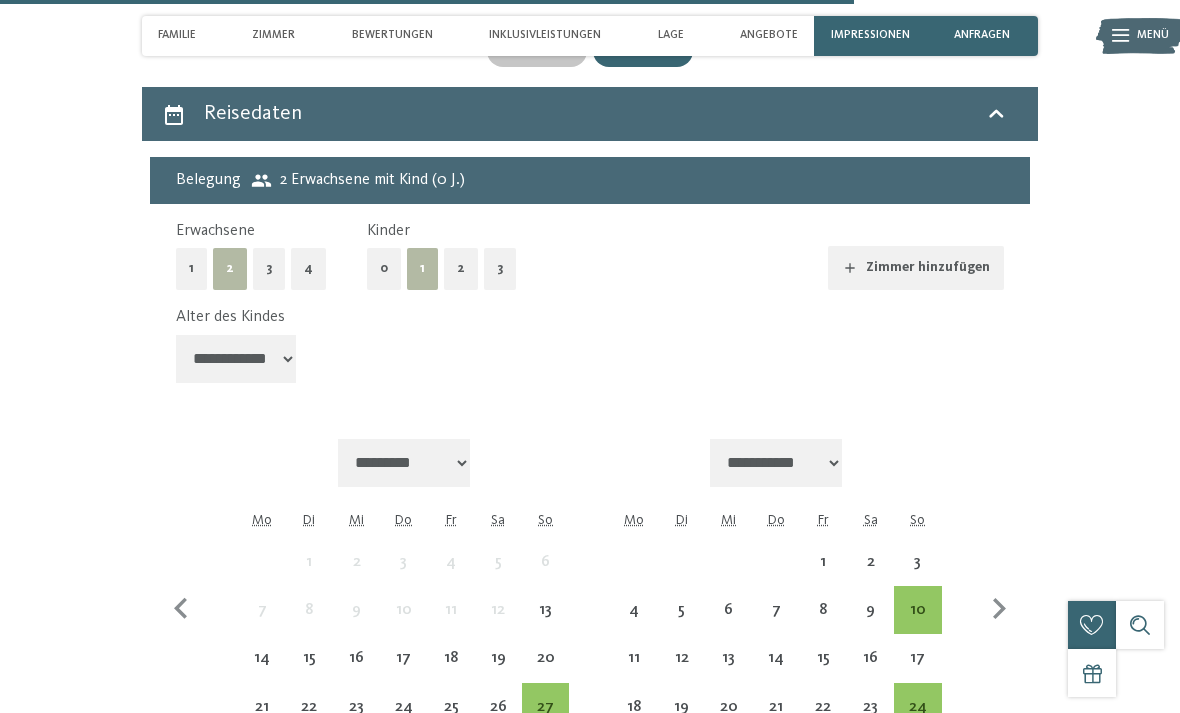 scroll, scrollTop: 3919, scrollLeft: 0, axis: vertical 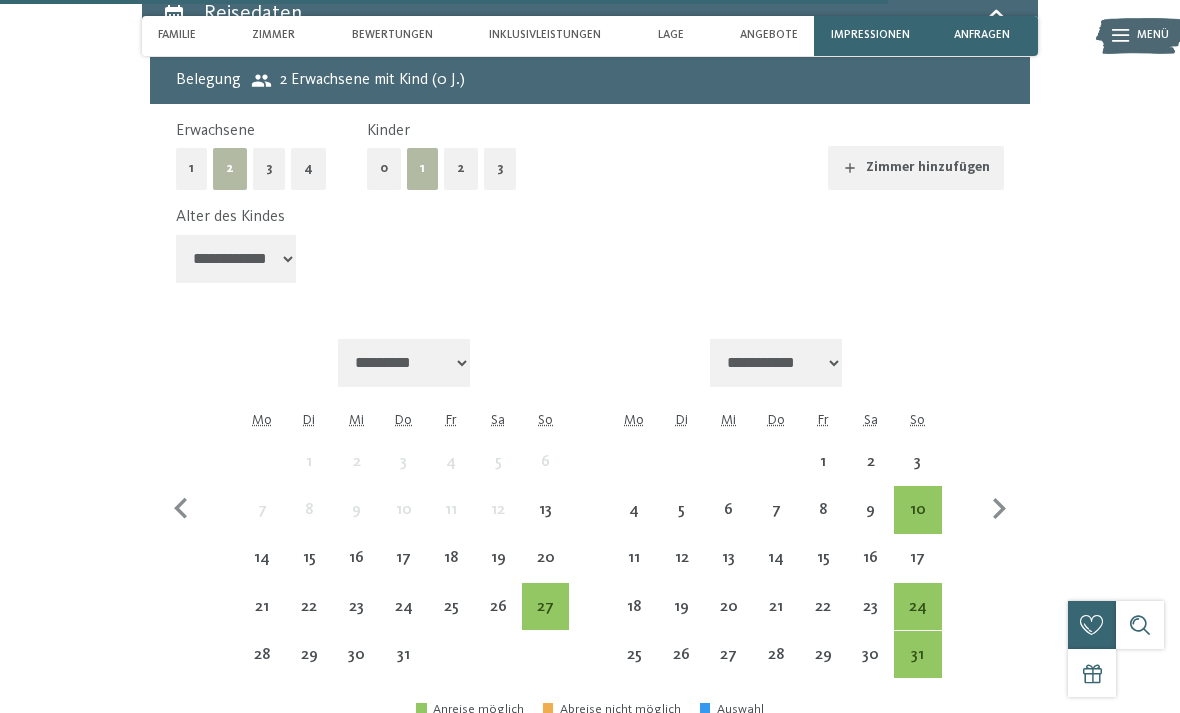 click on "20" at bounding box center (545, 571) 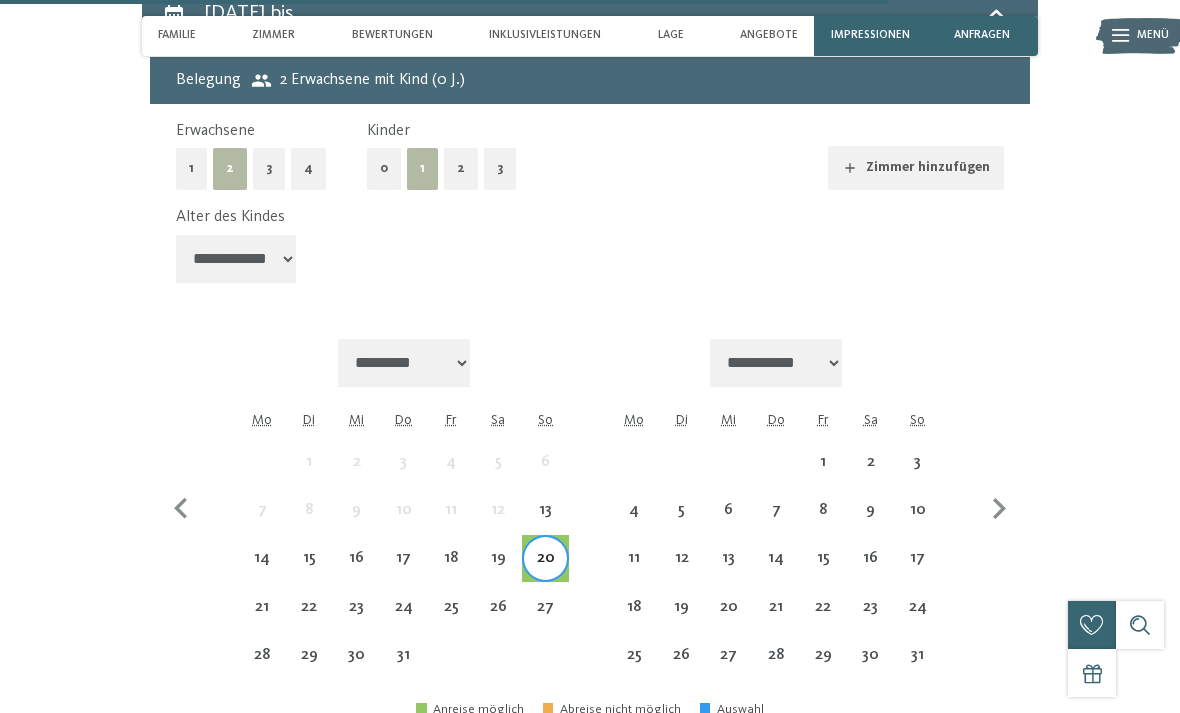 click on "26" at bounding box center [498, 620] 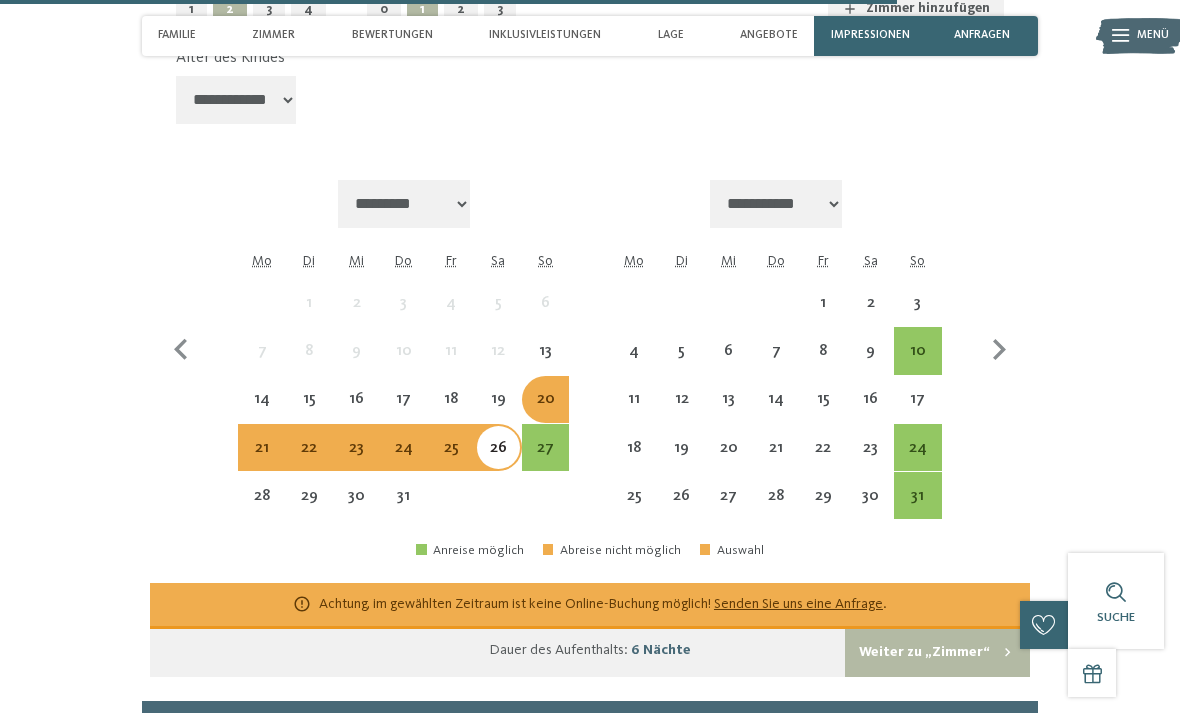 scroll, scrollTop: 4079, scrollLeft: 0, axis: vertical 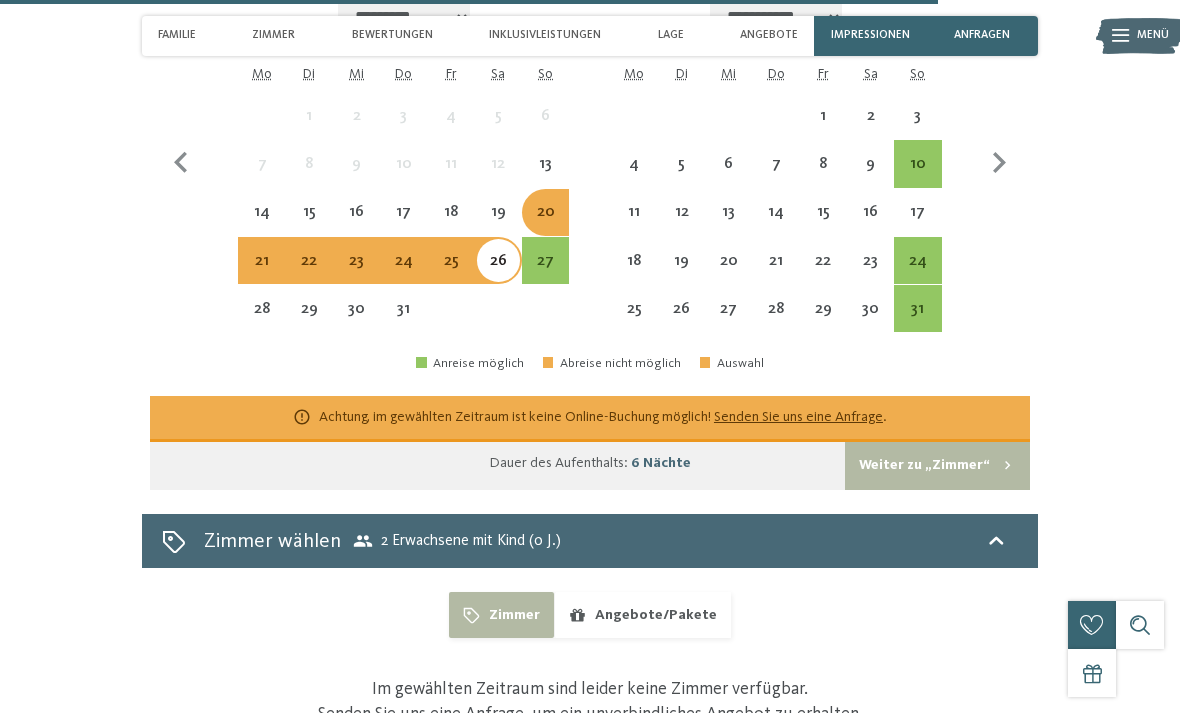 click on "Weiter zu „Zimmer“" at bounding box center (937, 466) 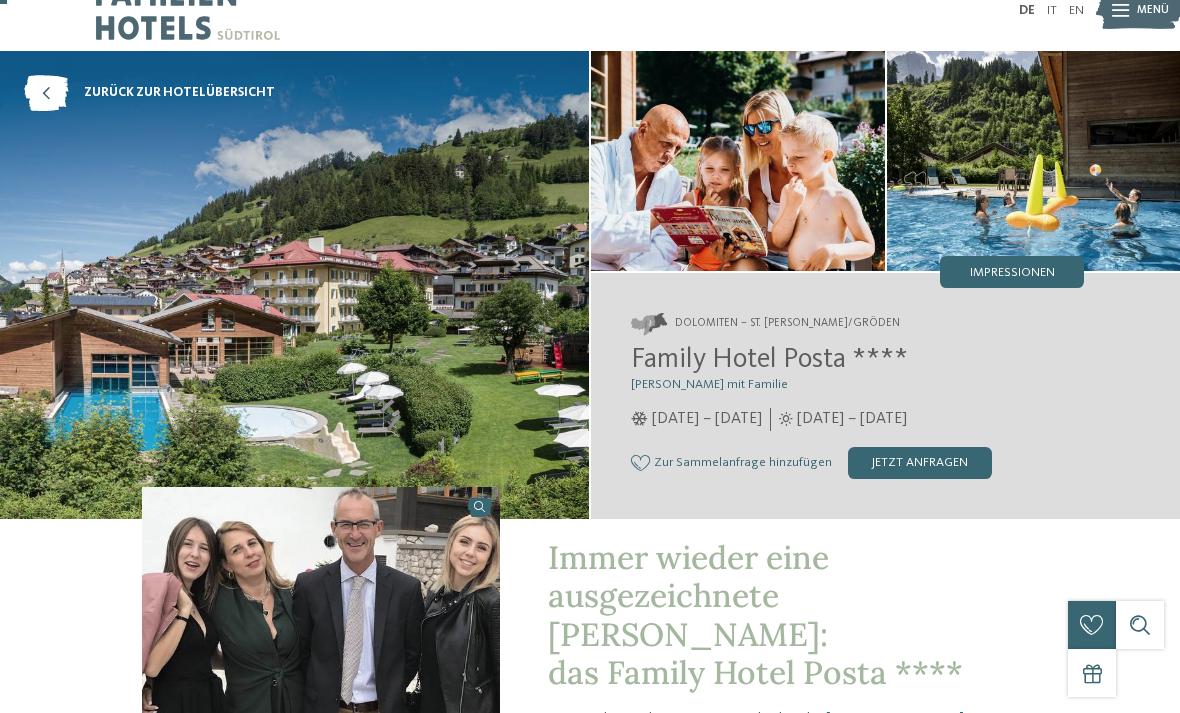 scroll, scrollTop: 0, scrollLeft: 0, axis: both 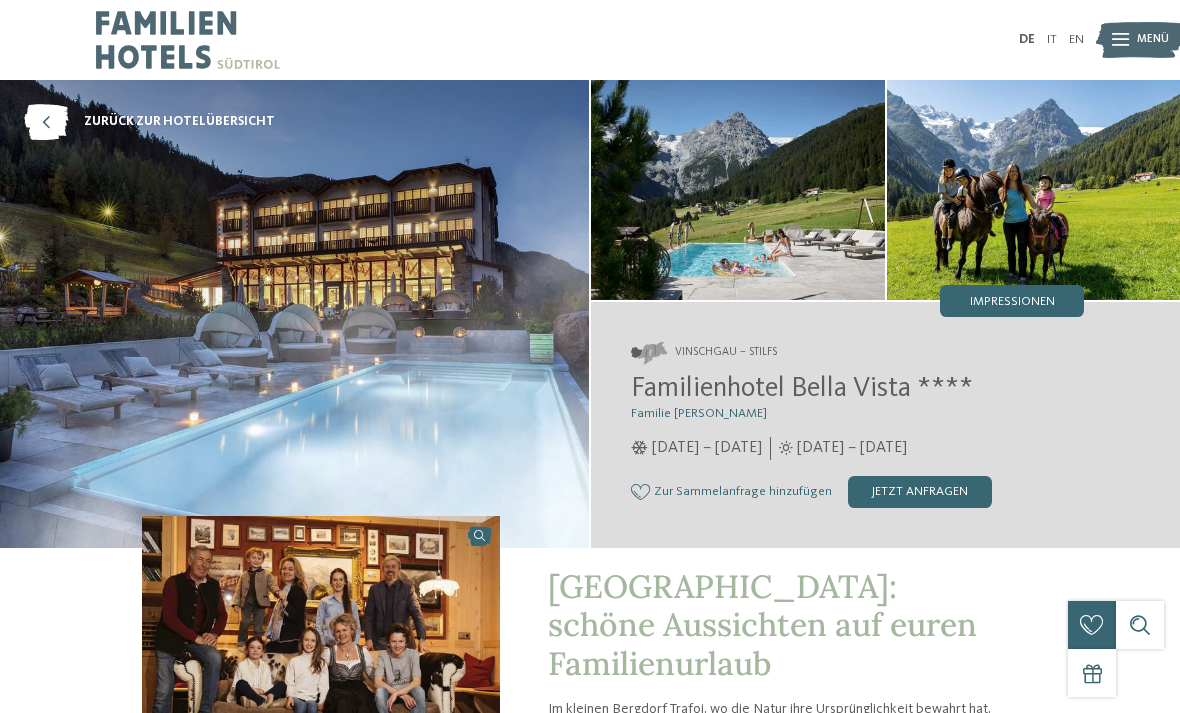 click on "jetzt anfragen" at bounding box center (920, 492) 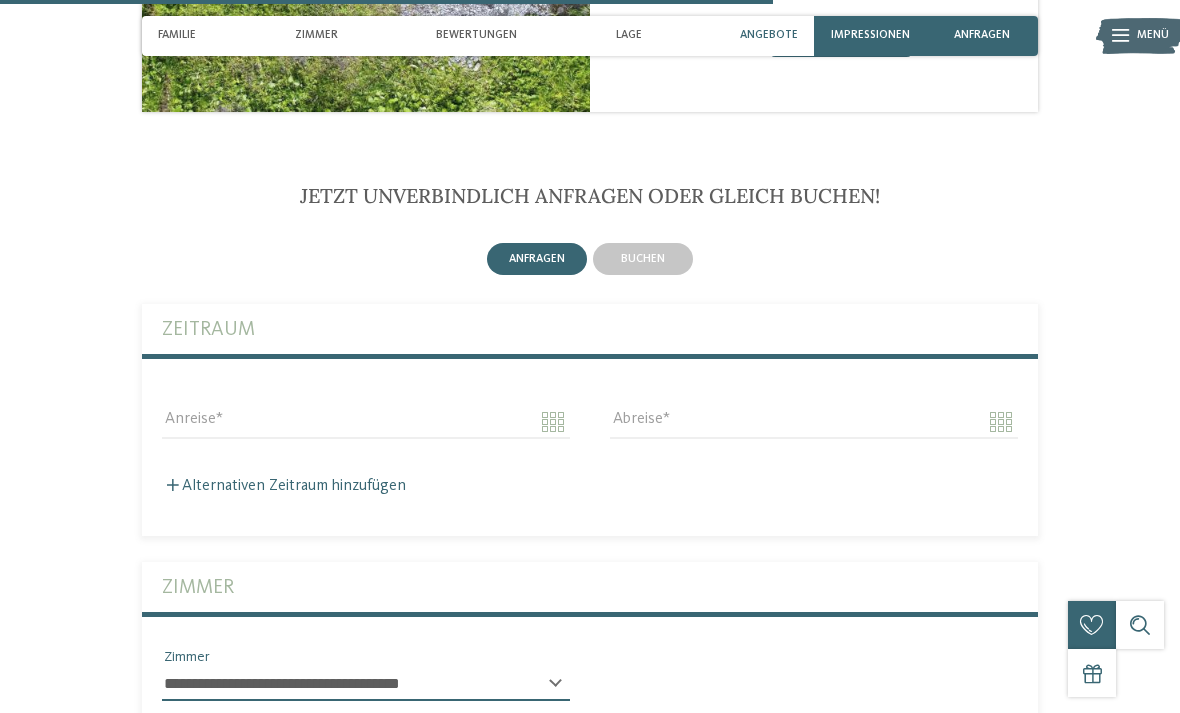 scroll, scrollTop: 3281, scrollLeft: 0, axis: vertical 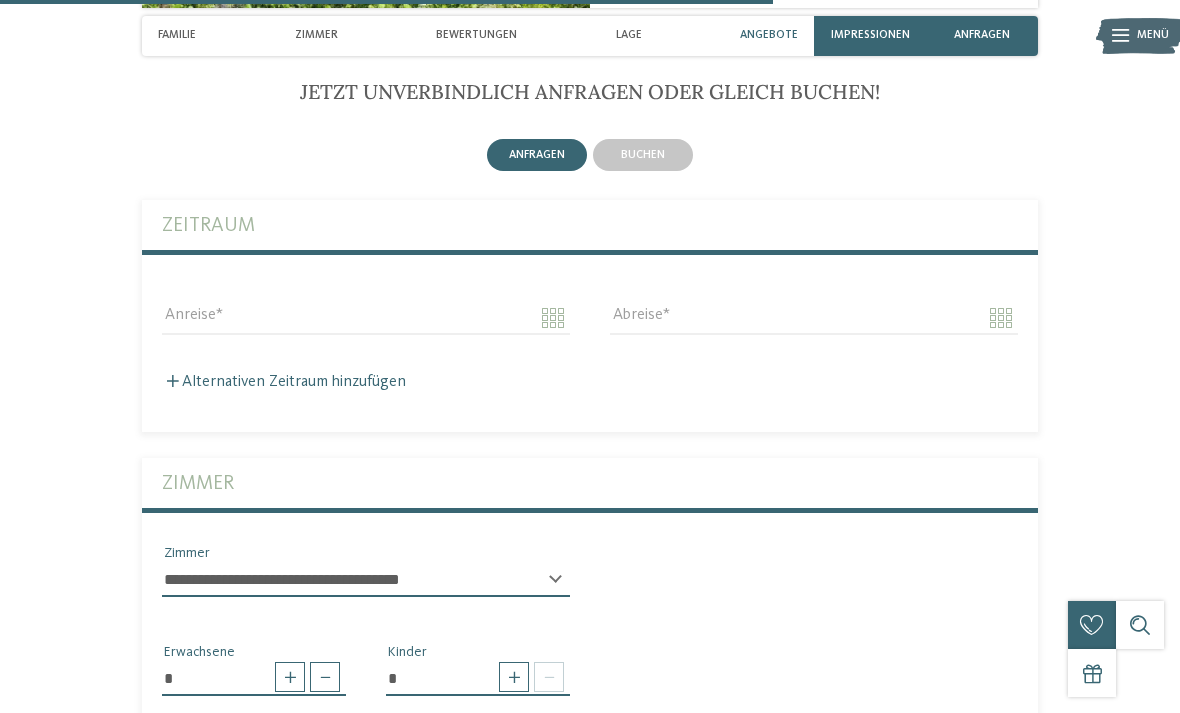click on "buchen" at bounding box center [643, 155] 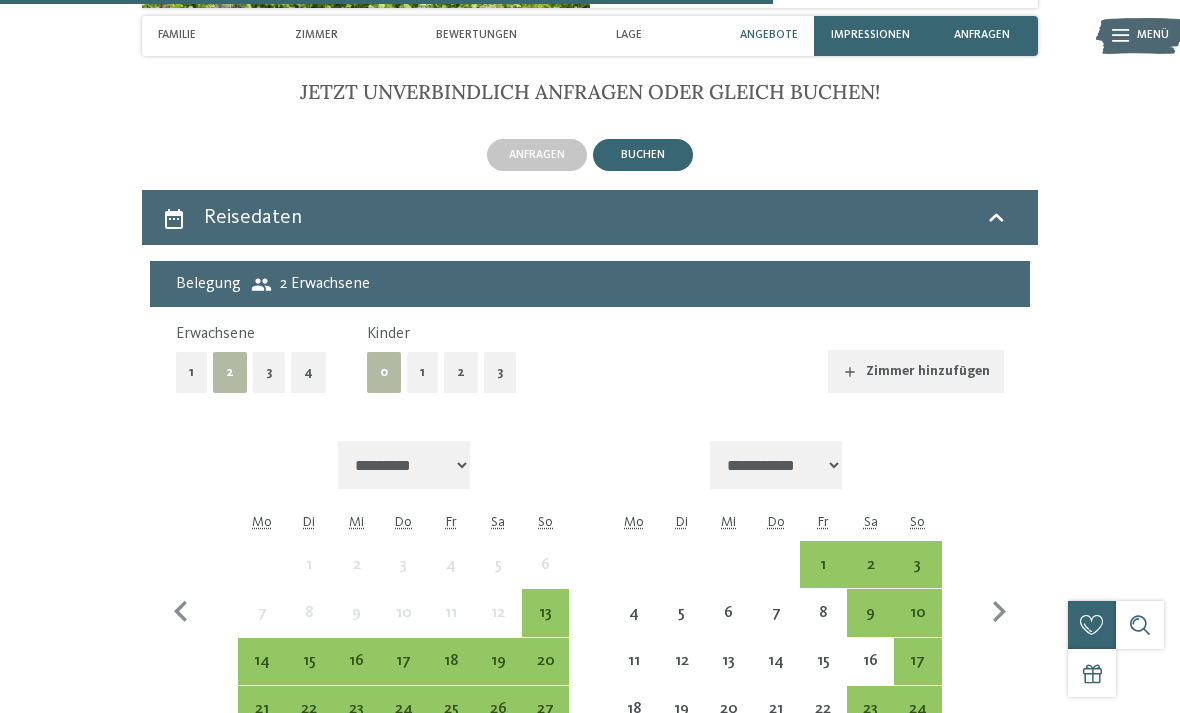 click on "1" at bounding box center (422, 372) 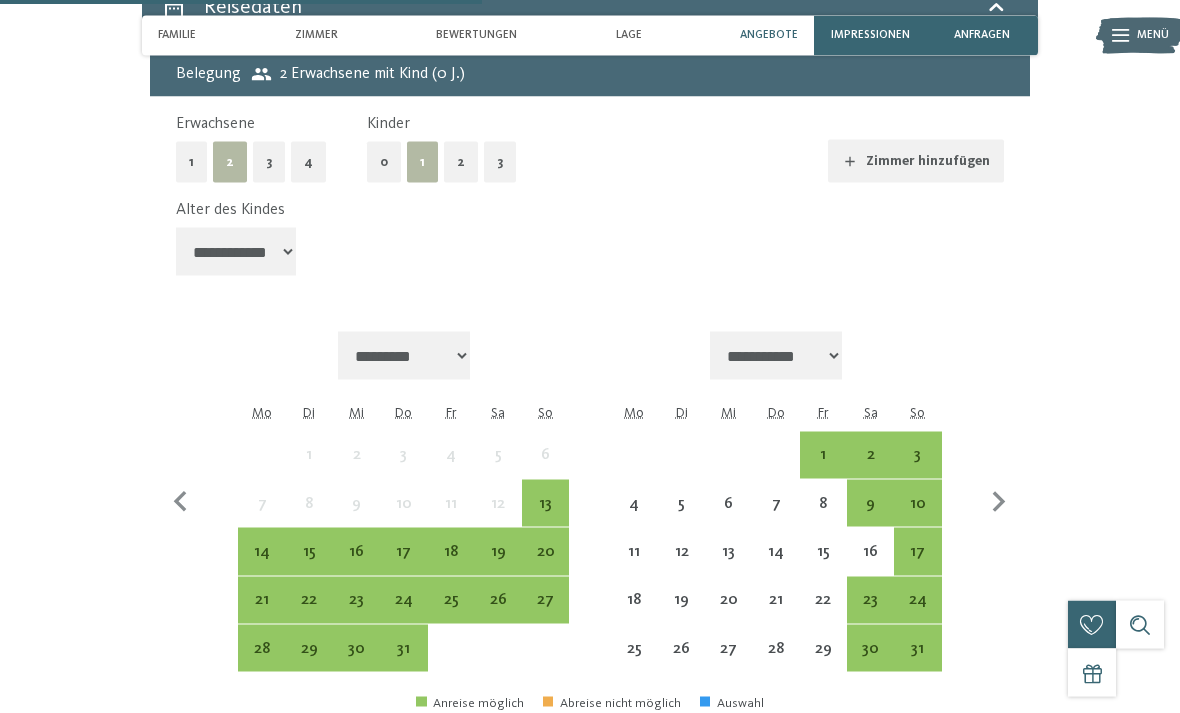 scroll, scrollTop: 3491, scrollLeft: 0, axis: vertical 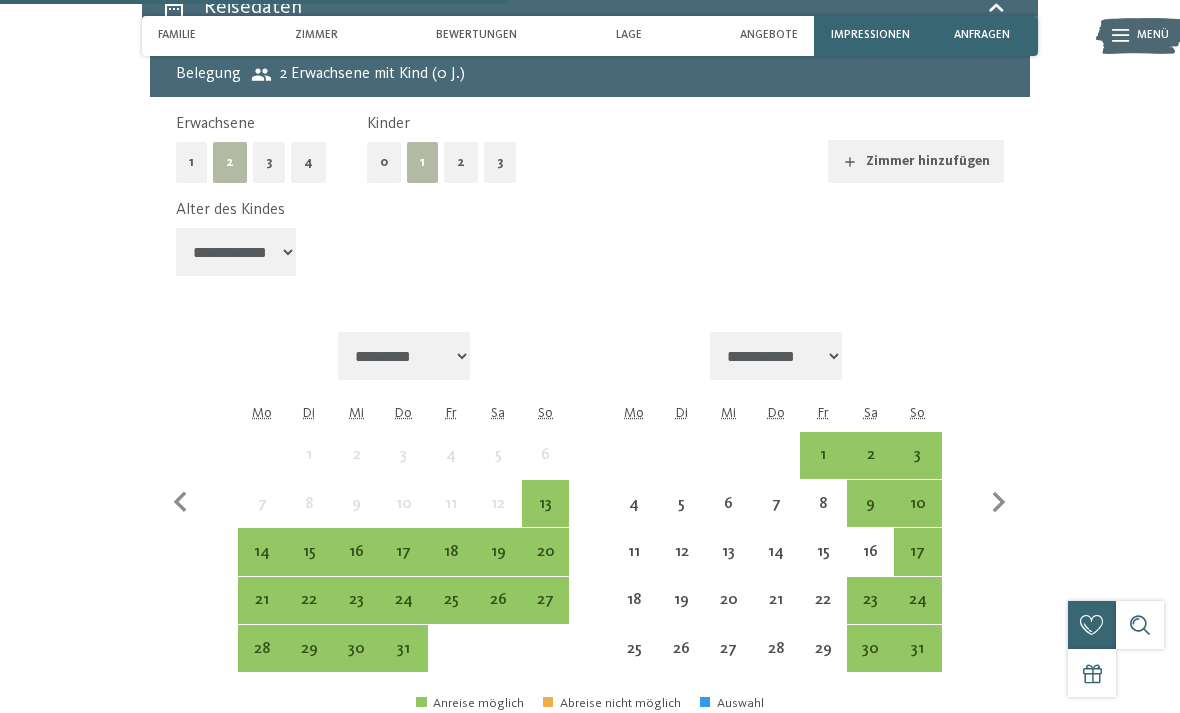 click on "20" at bounding box center (545, 565) 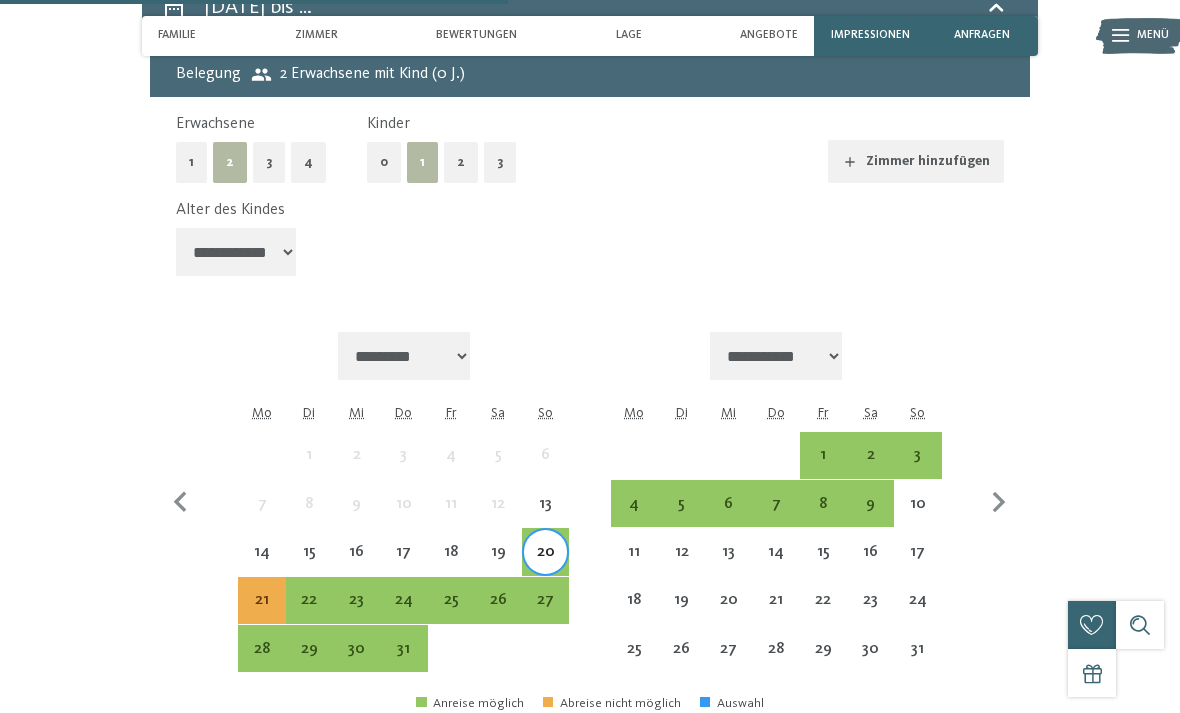 click on "26" at bounding box center (498, 613) 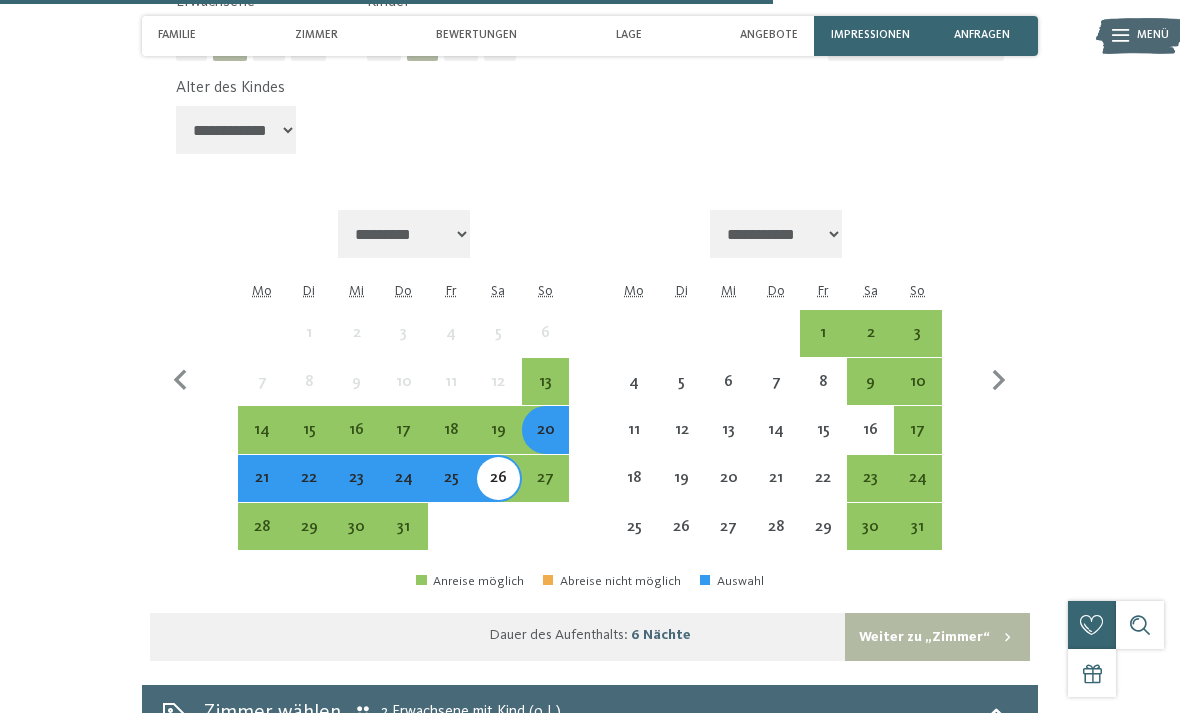 click on "Weiter zu „Zimmer“" at bounding box center (937, 637) 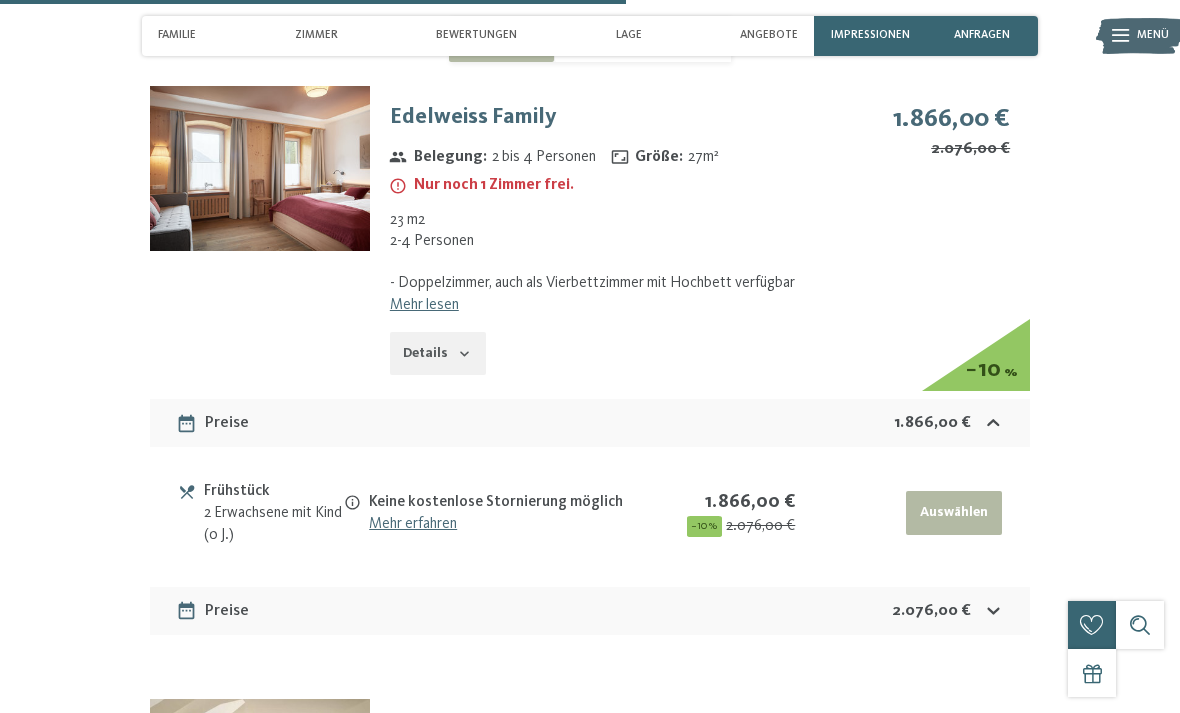 scroll, scrollTop: 3501, scrollLeft: 0, axis: vertical 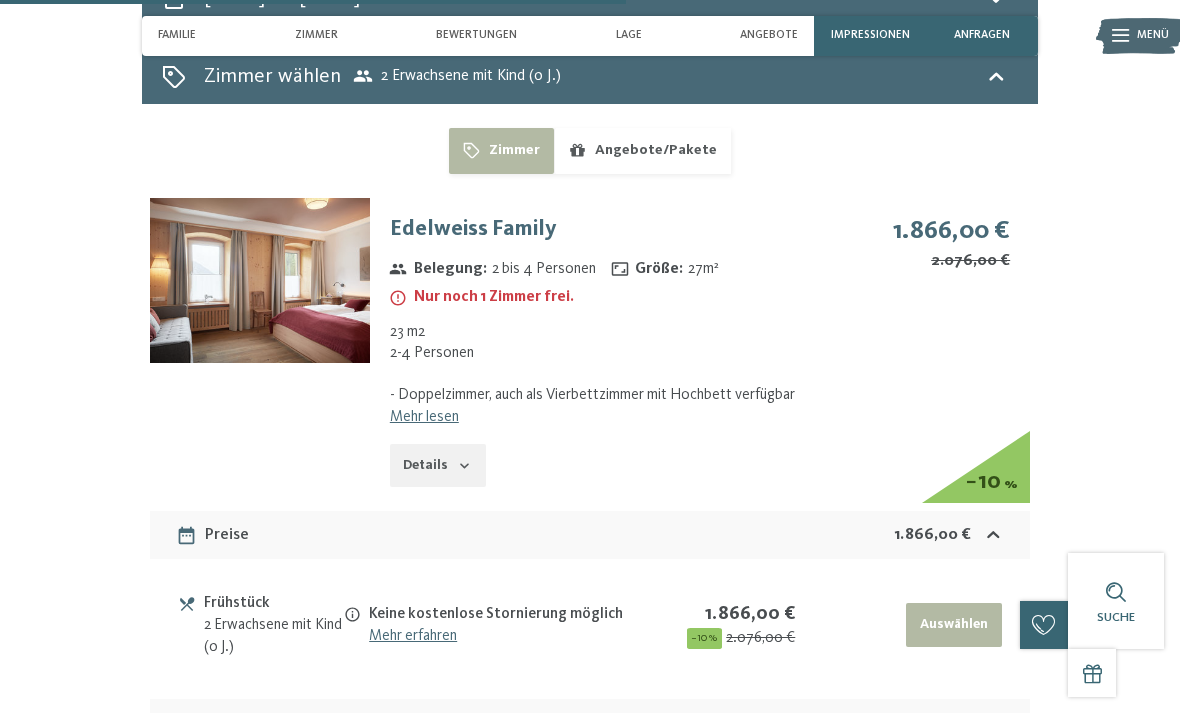 click at bounding box center (260, 280) 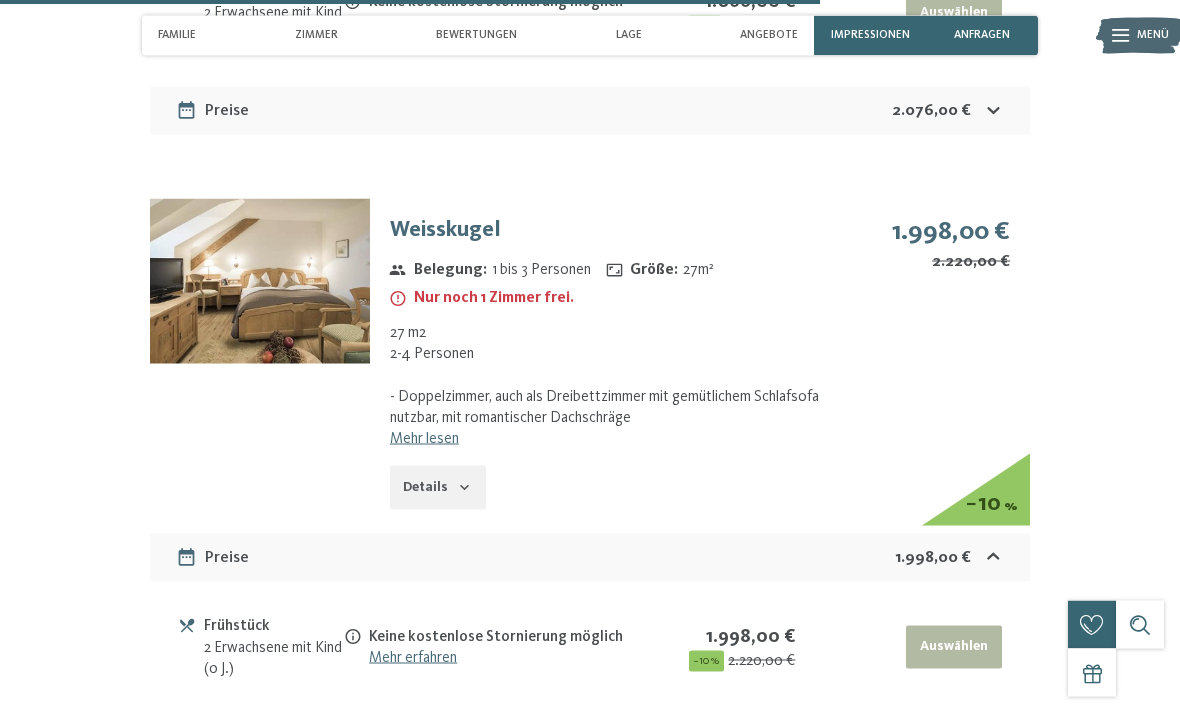 scroll, scrollTop: 4117, scrollLeft: 0, axis: vertical 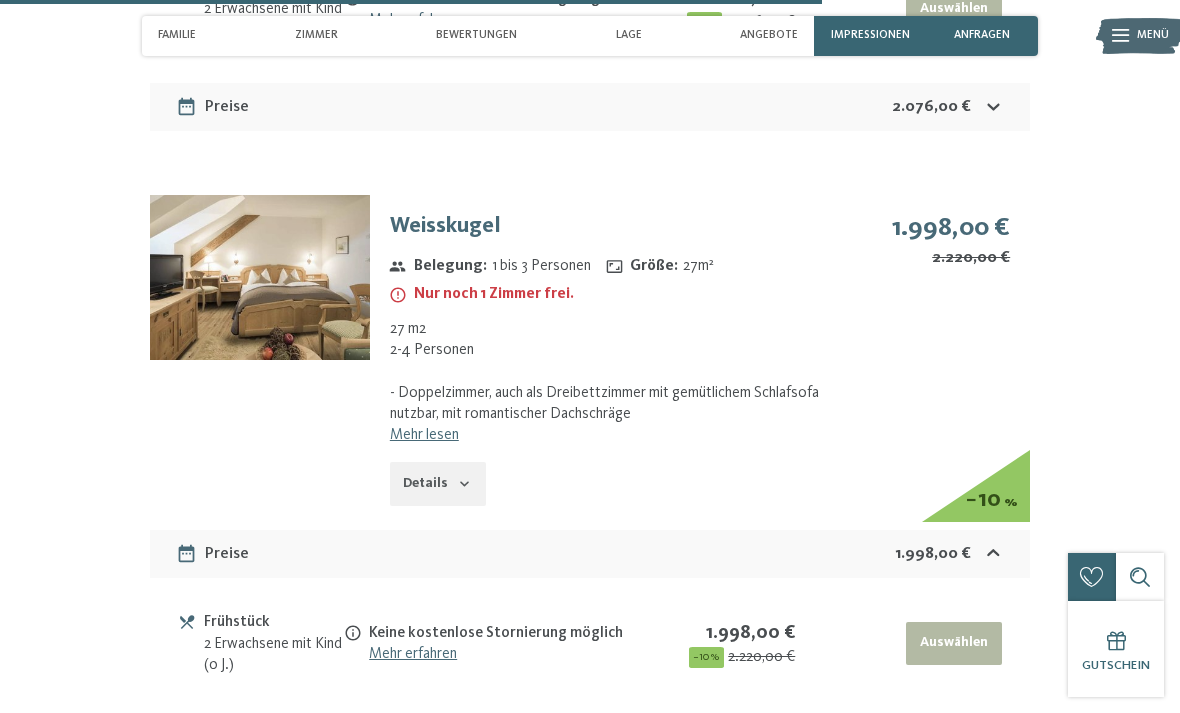 click at bounding box center (260, 277) 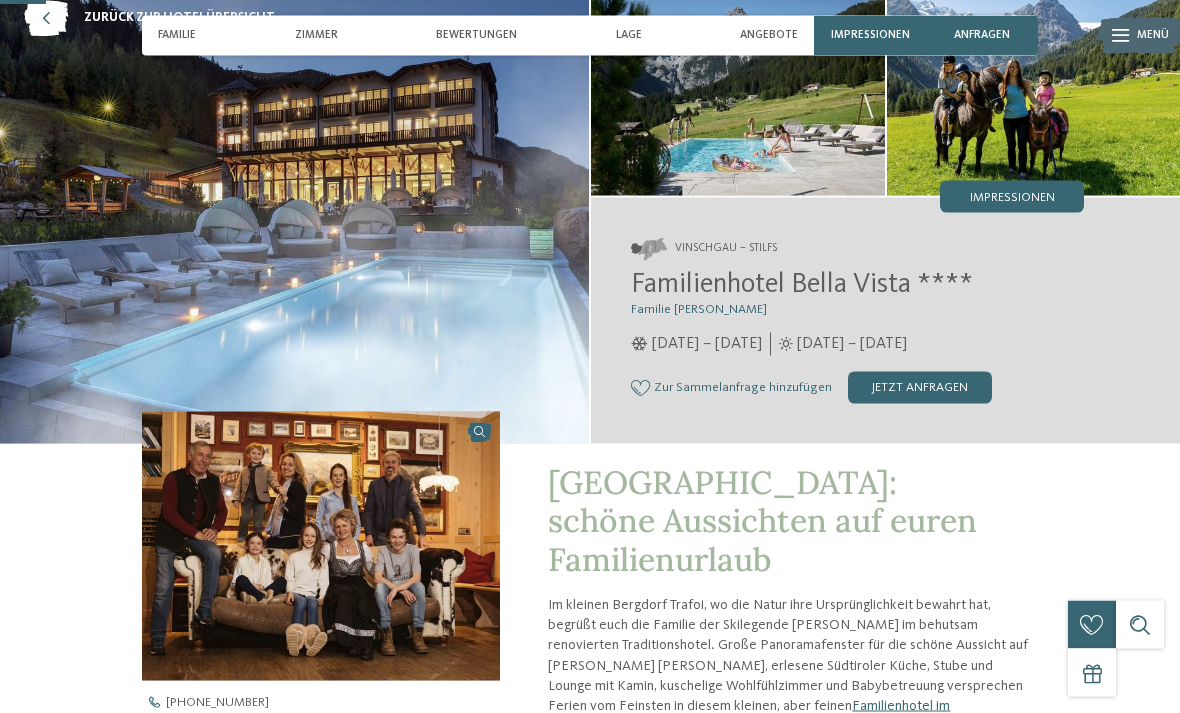 scroll, scrollTop: 0, scrollLeft: 0, axis: both 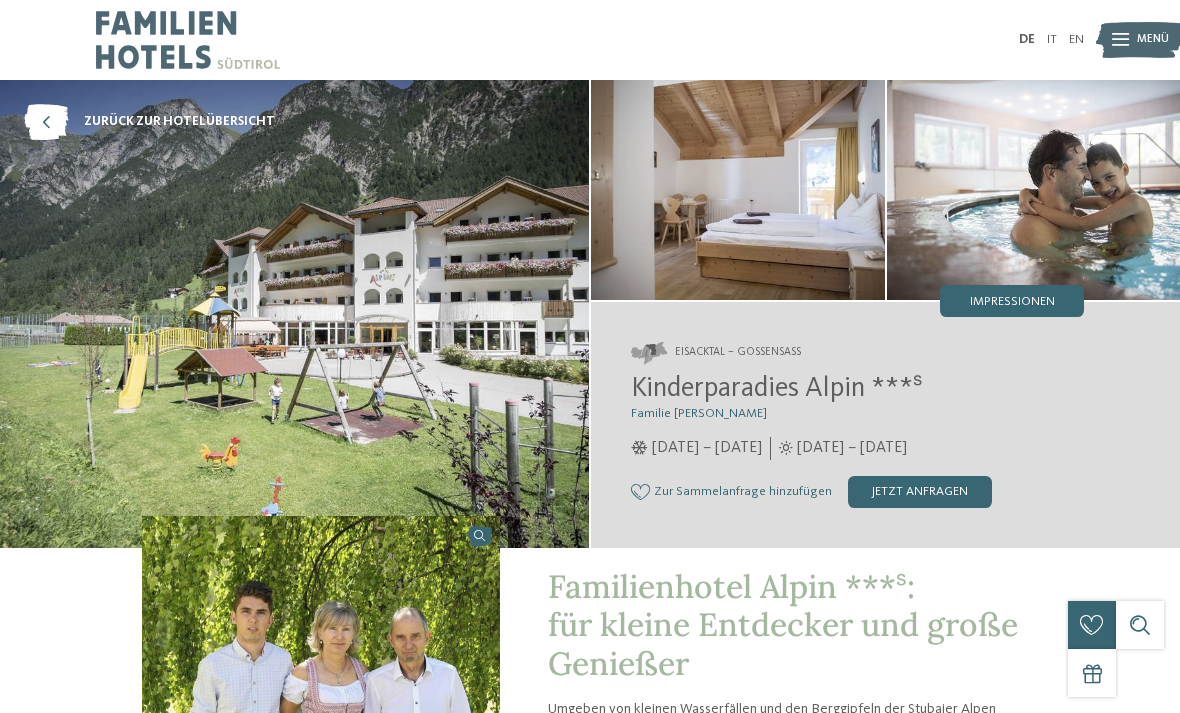 click on "Kinderparadies Alpin ***ˢ
Familie Außerhofer
05.12.2024 – 22.04.2025" at bounding box center [857, 440] 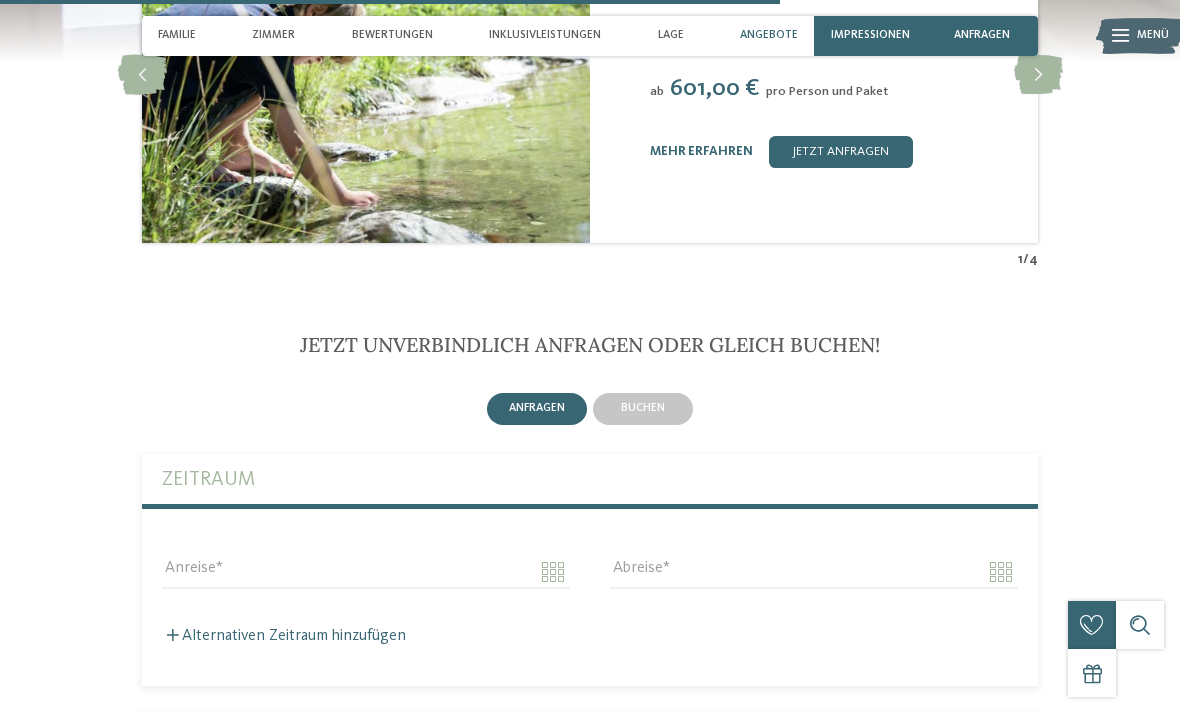 scroll, scrollTop: 3653, scrollLeft: 0, axis: vertical 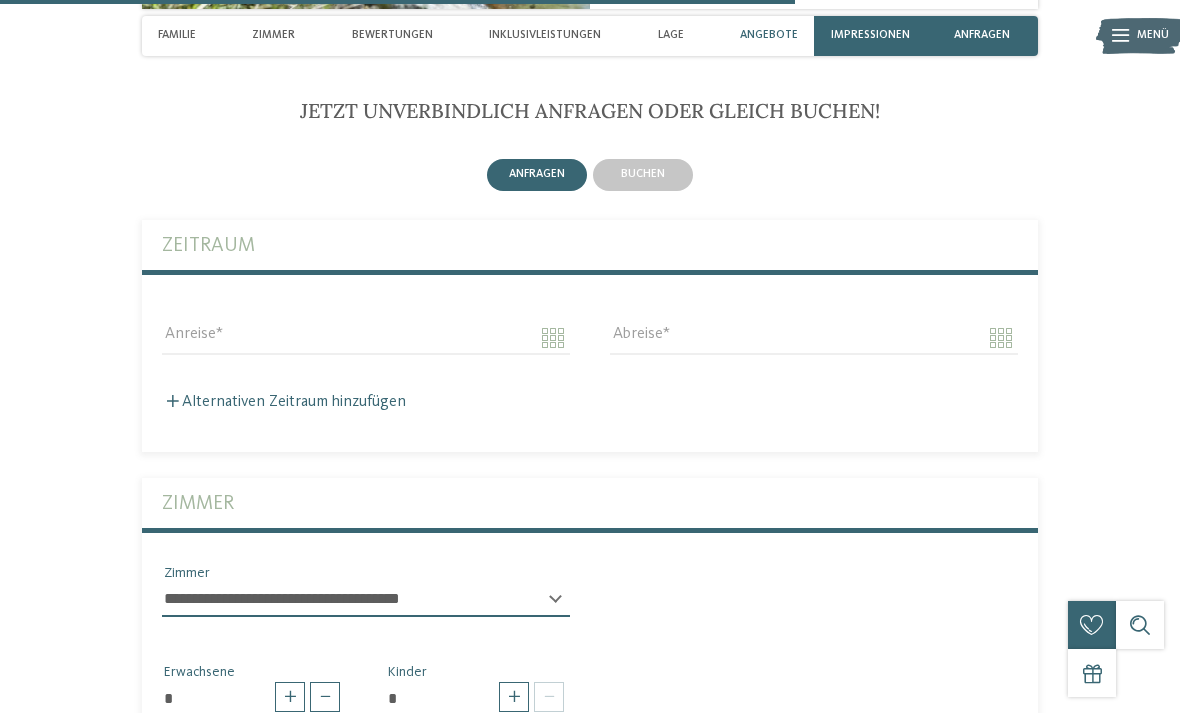 click on "buchen" at bounding box center [643, 174] 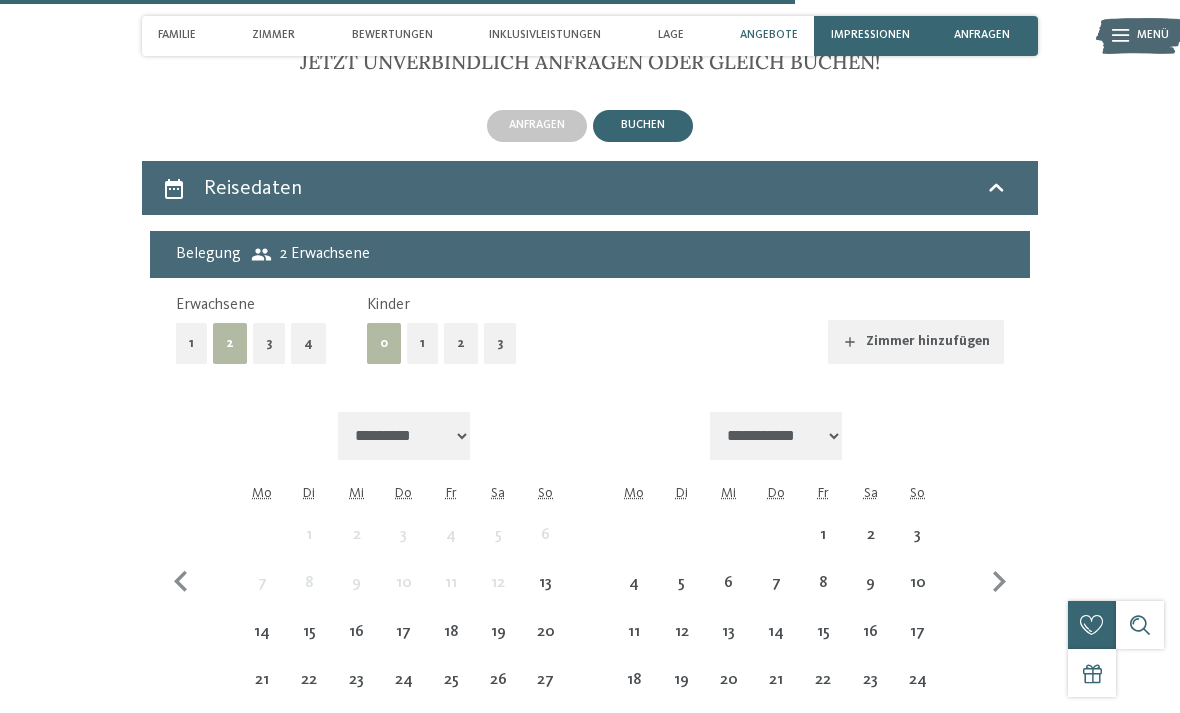scroll, scrollTop: 3739, scrollLeft: 0, axis: vertical 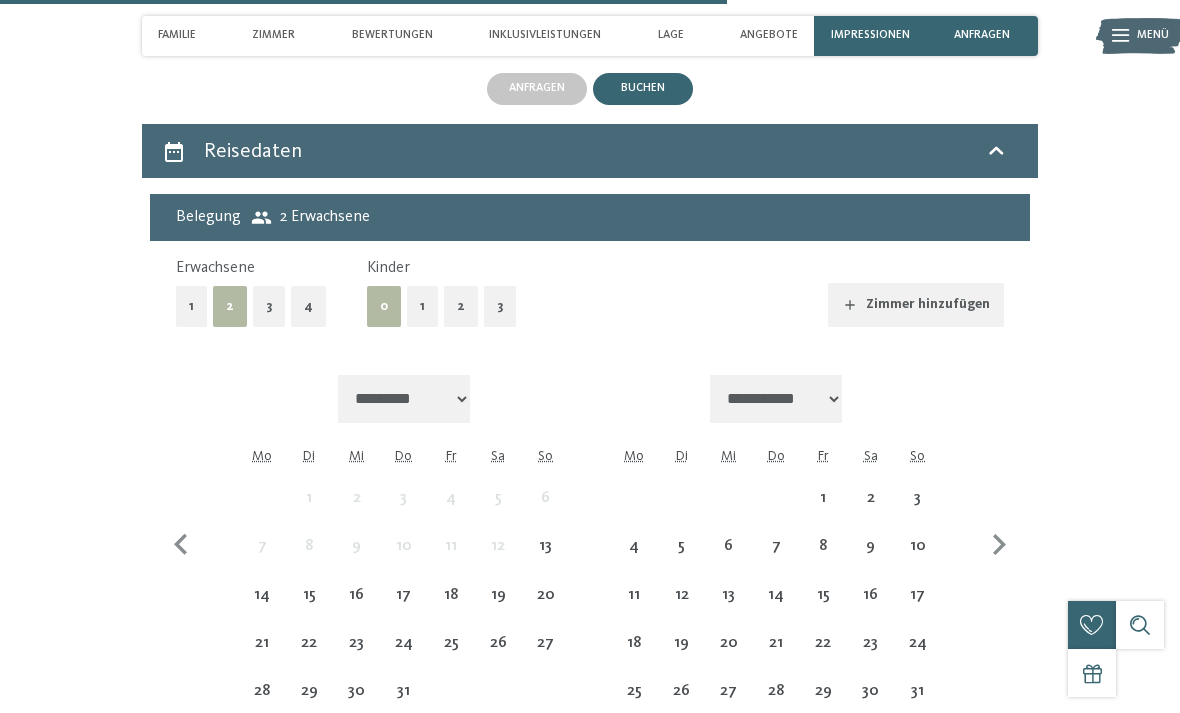 click on "1" at bounding box center [422, 306] 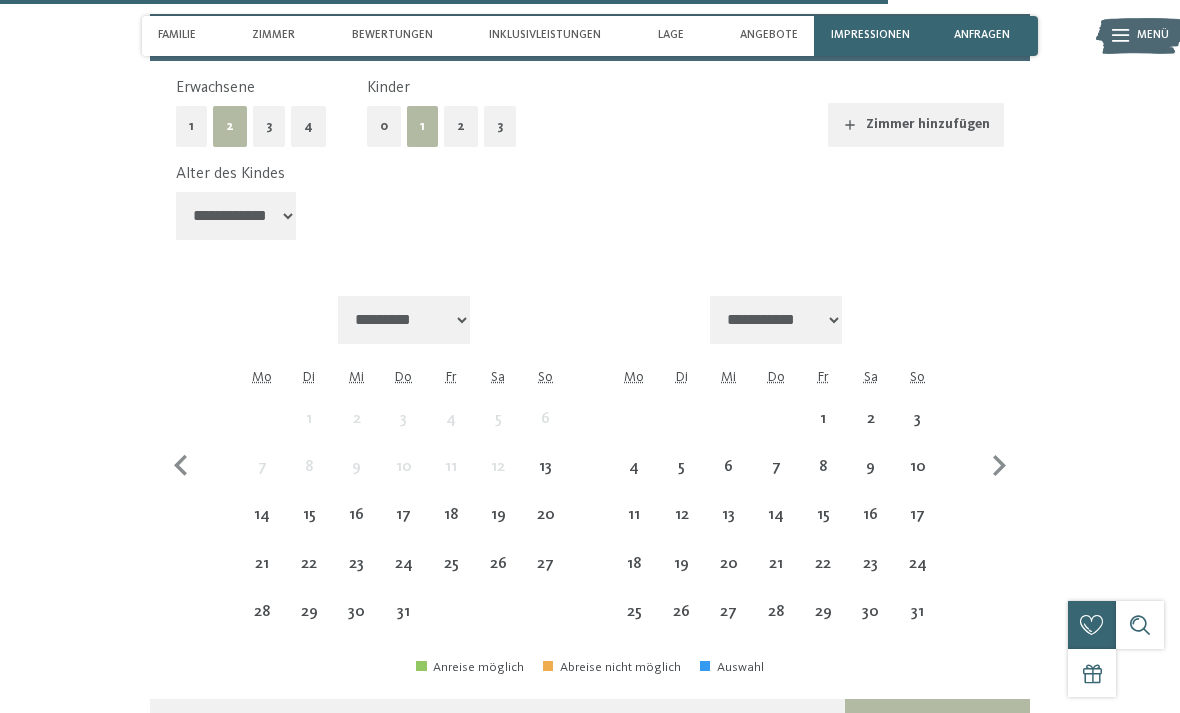 scroll, scrollTop: 3931, scrollLeft: 0, axis: vertical 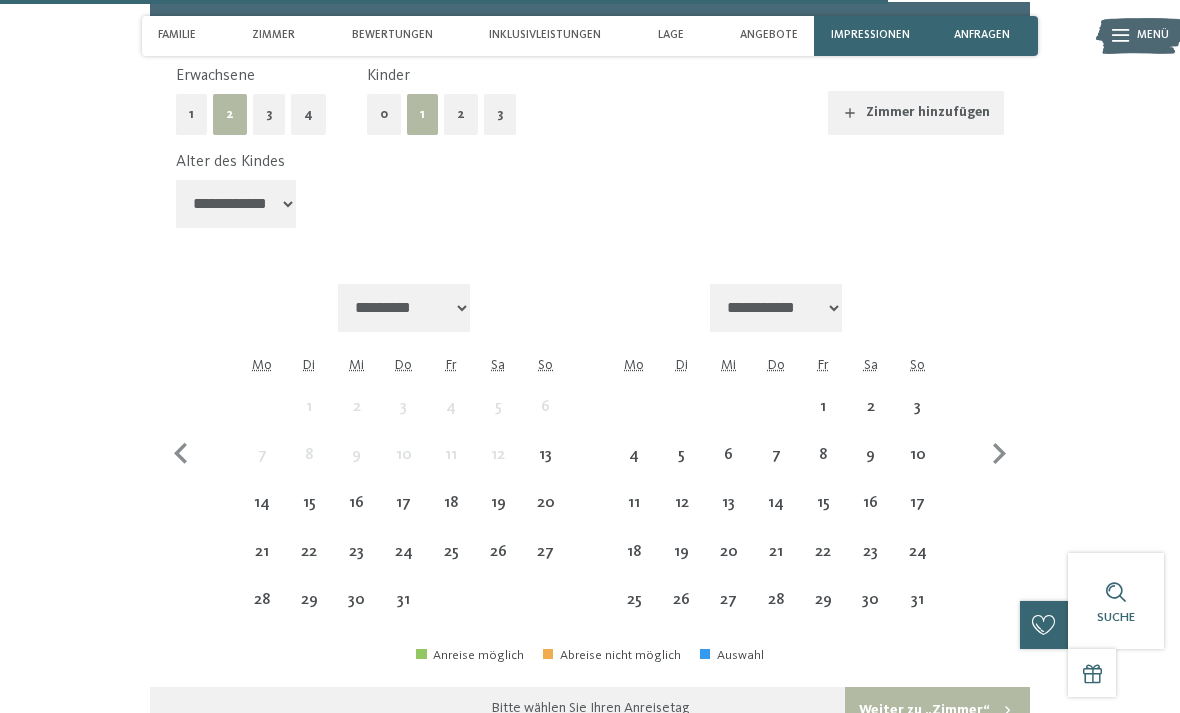 click on "20" at bounding box center [545, 516] 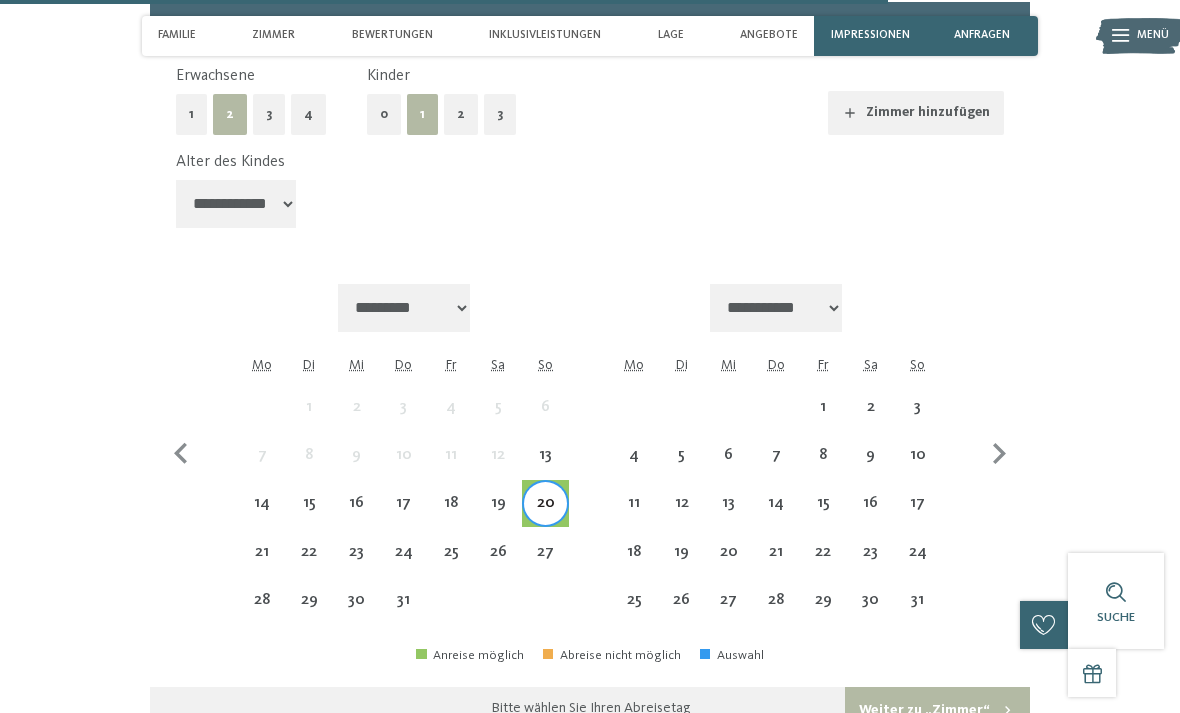 click on "26" at bounding box center [498, 565] 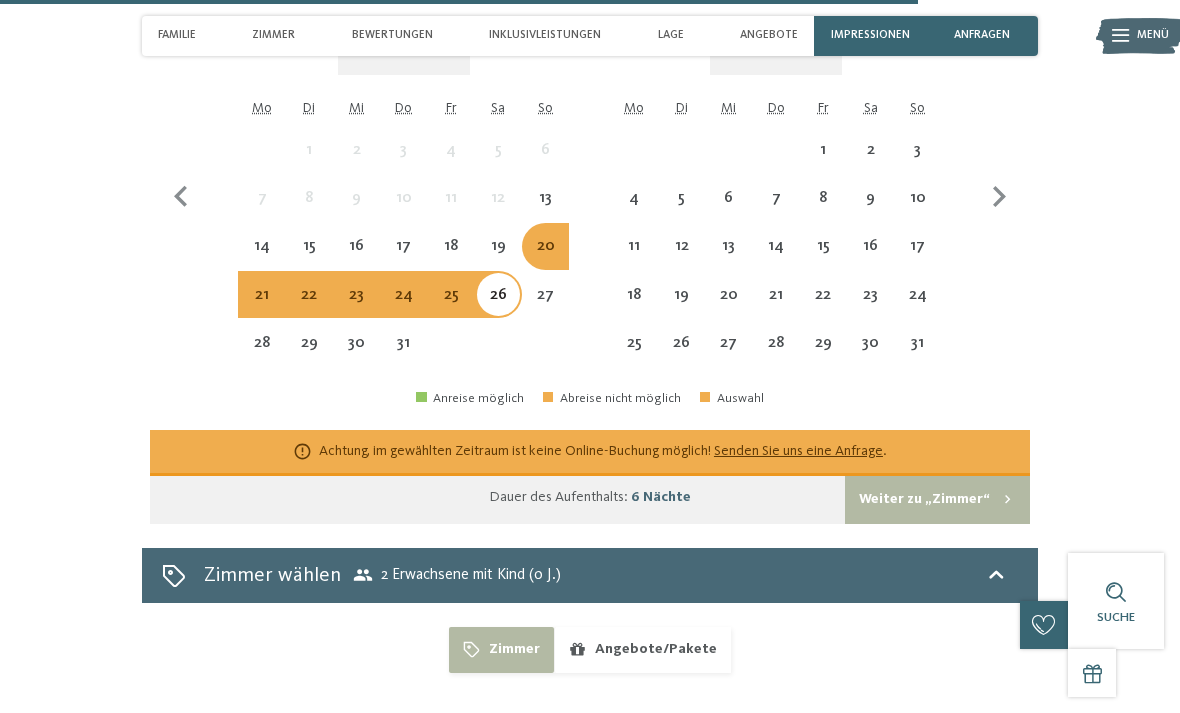 click on "Weiter zu „Zimmer“" at bounding box center (937, 500) 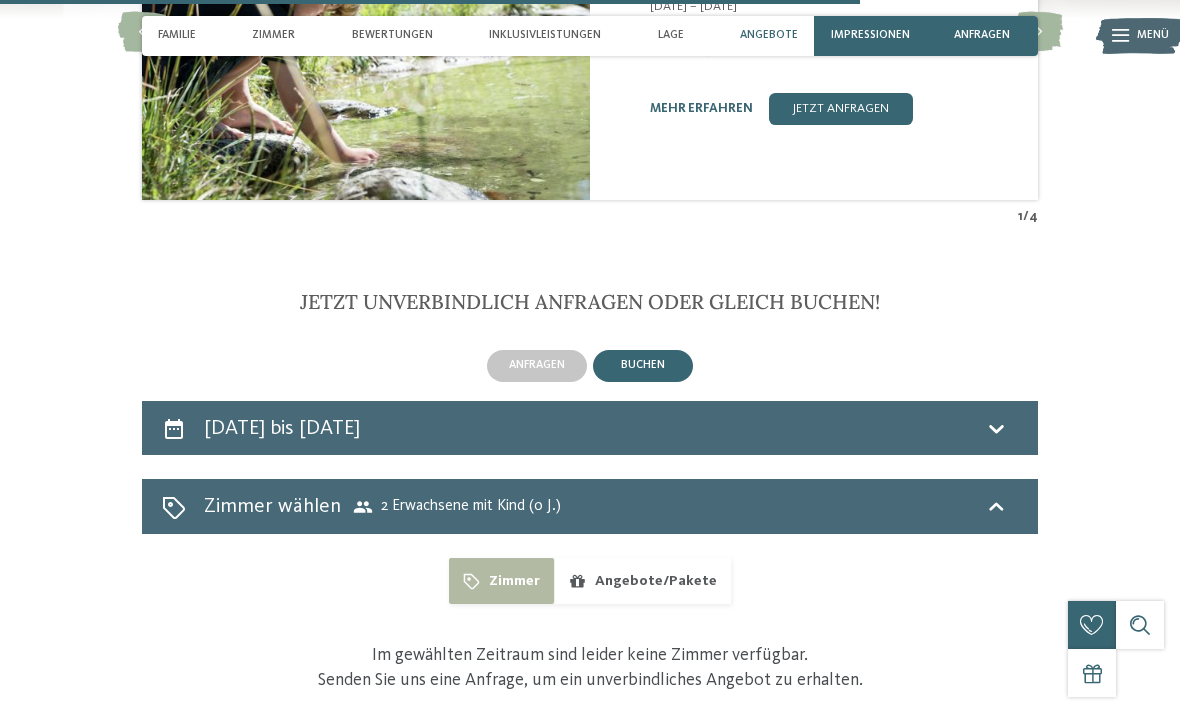 scroll, scrollTop: 3407, scrollLeft: 0, axis: vertical 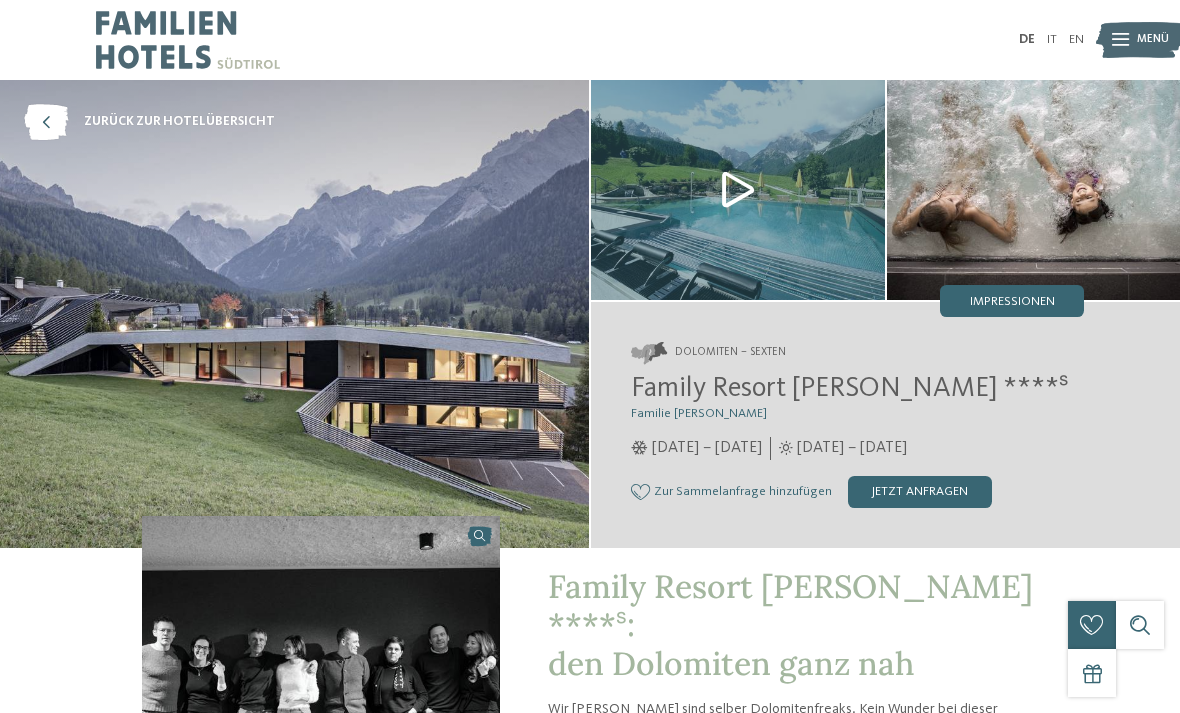 click on "jetzt anfragen" at bounding box center [920, 492] 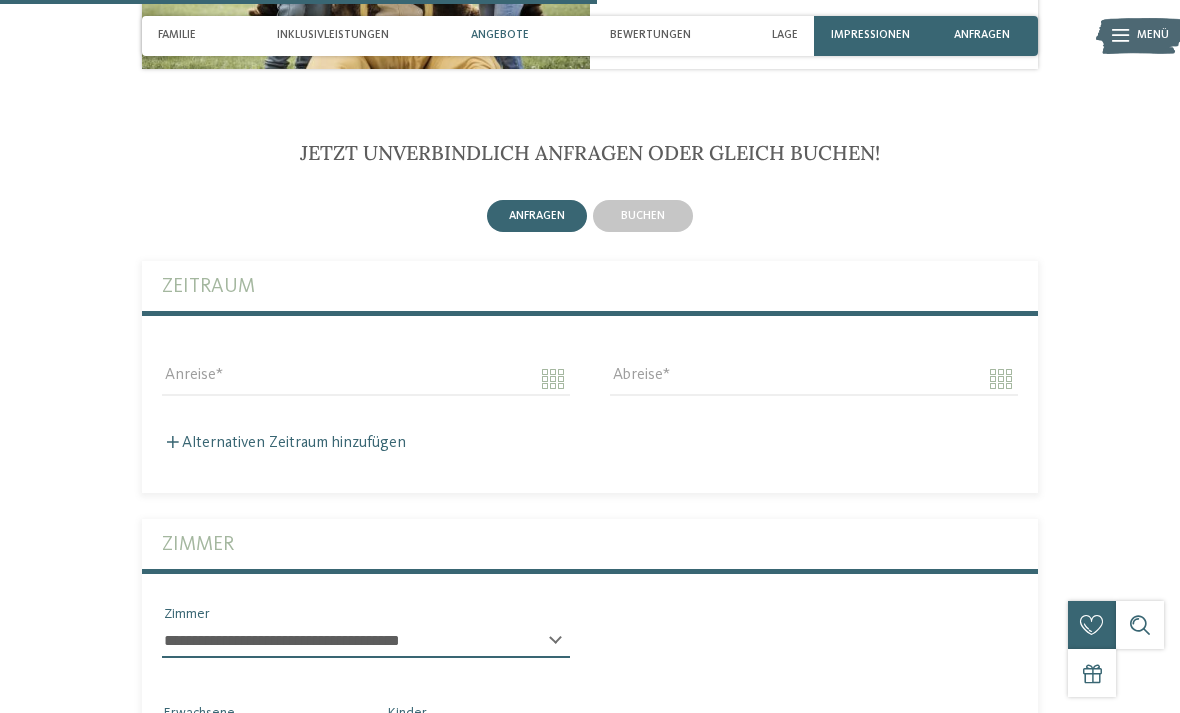 scroll, scrollTop: 2614, scrollLeft: 0, axis: vertical 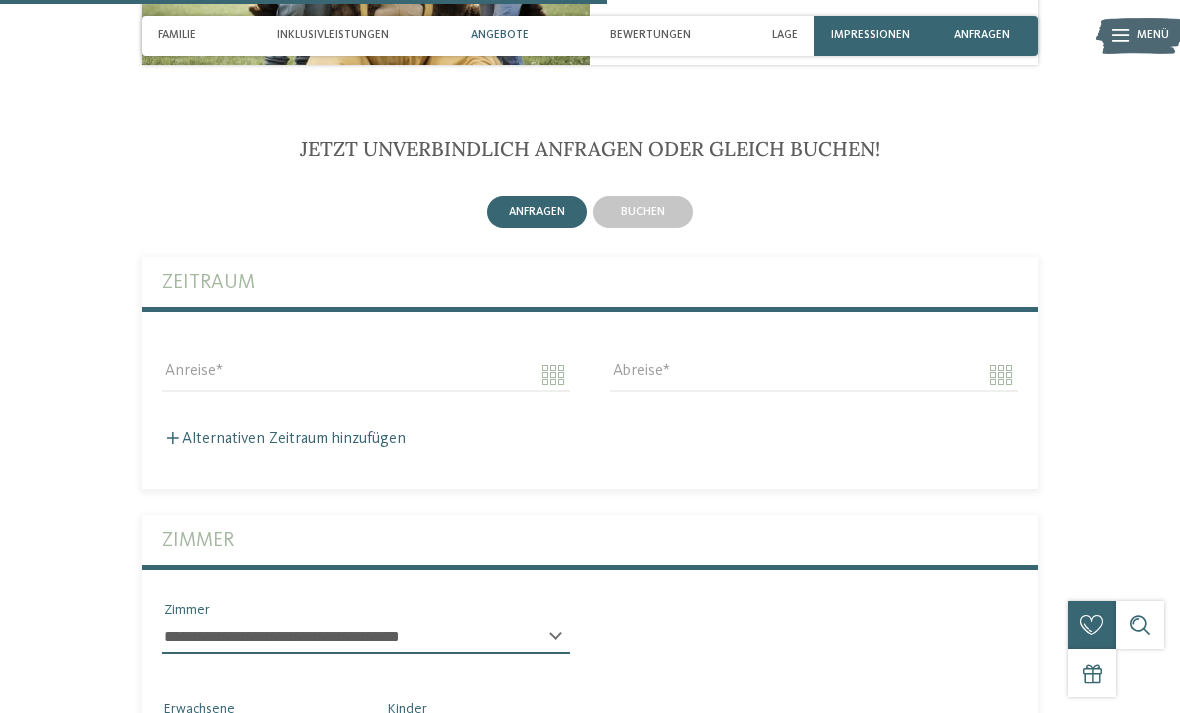 click on "buchen" at bounding box center [643, 212] 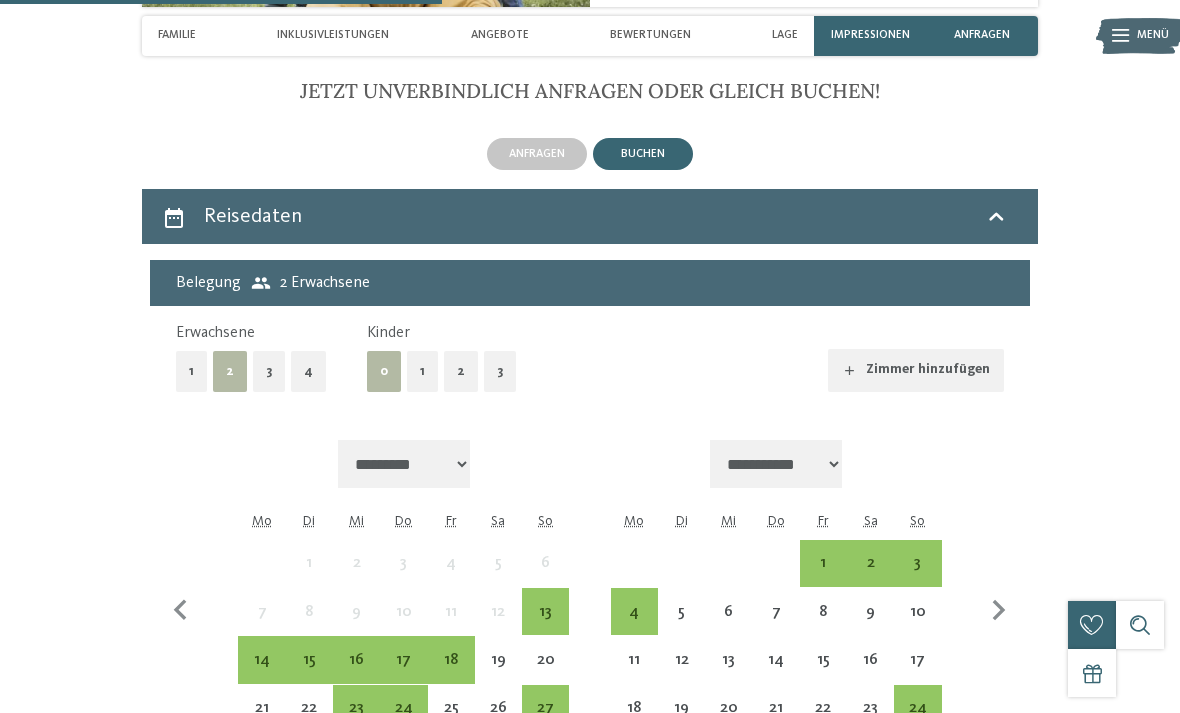 scroll, scrollTop: 2771, scrollLeft: 0, axis: vertical 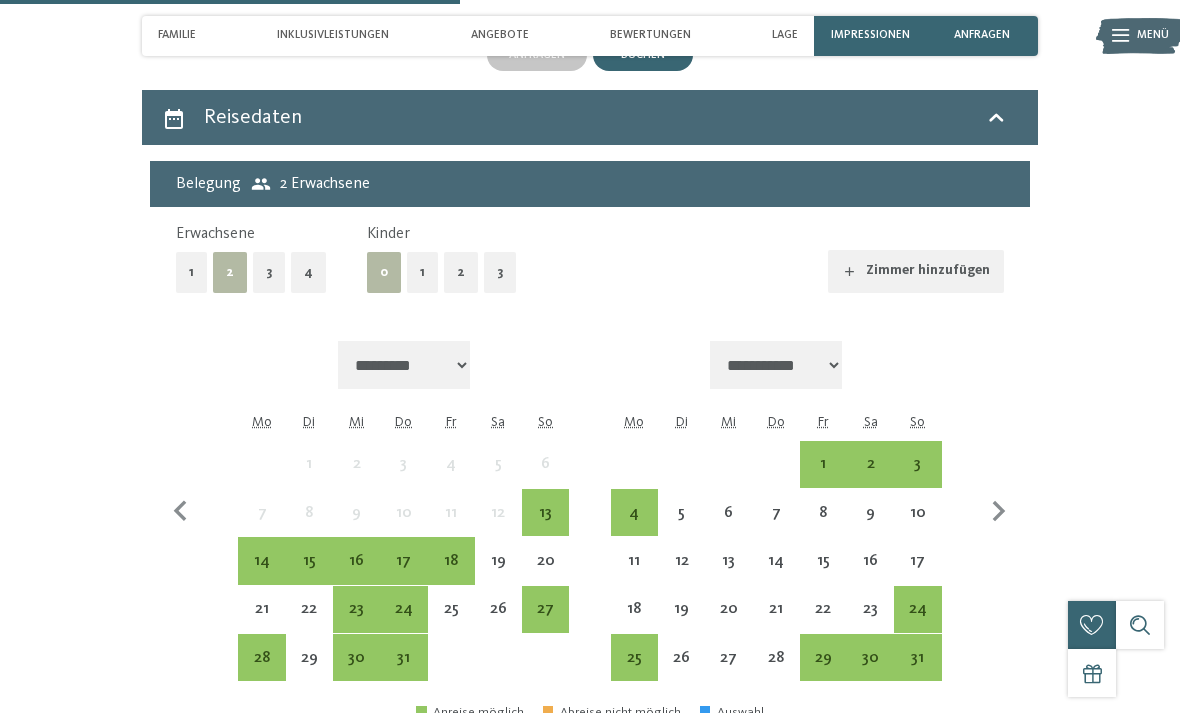 click on "1" at bounding box center (422, 272) 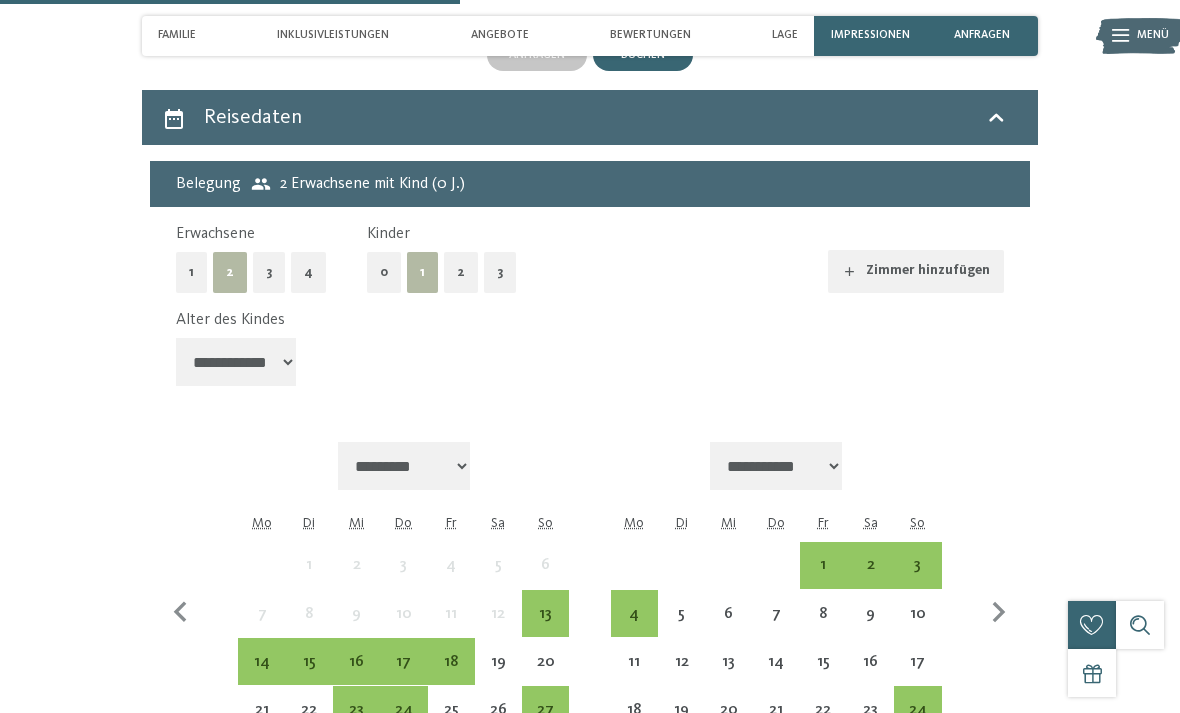 click on "20" at bounding box center [545, 675] 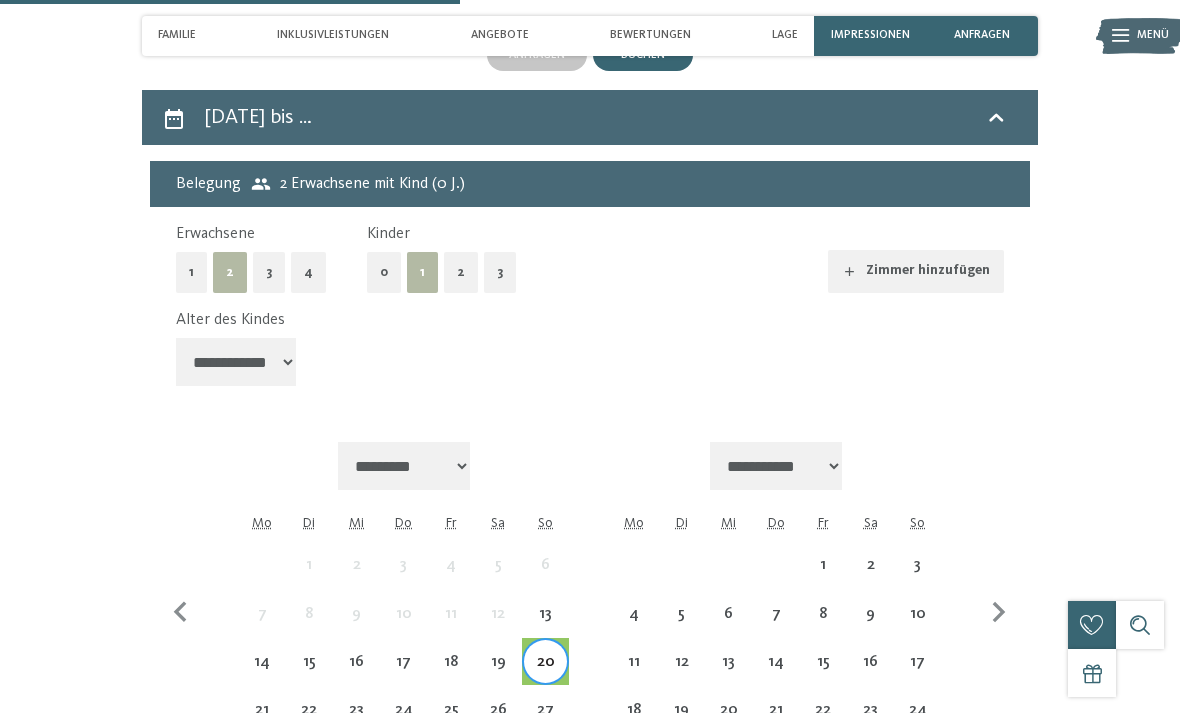 click on "26" at bounding box center (498, 723) 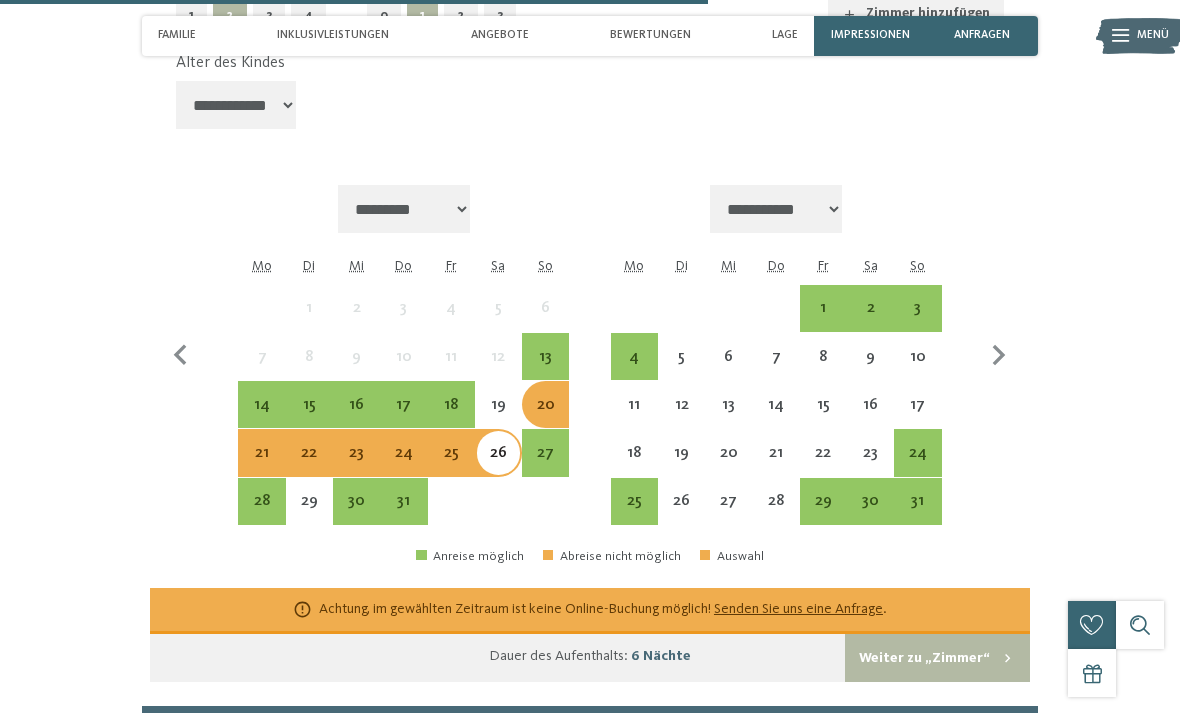 click on "Weiter zu „Zimmer“" at bounding box center [937, 658] 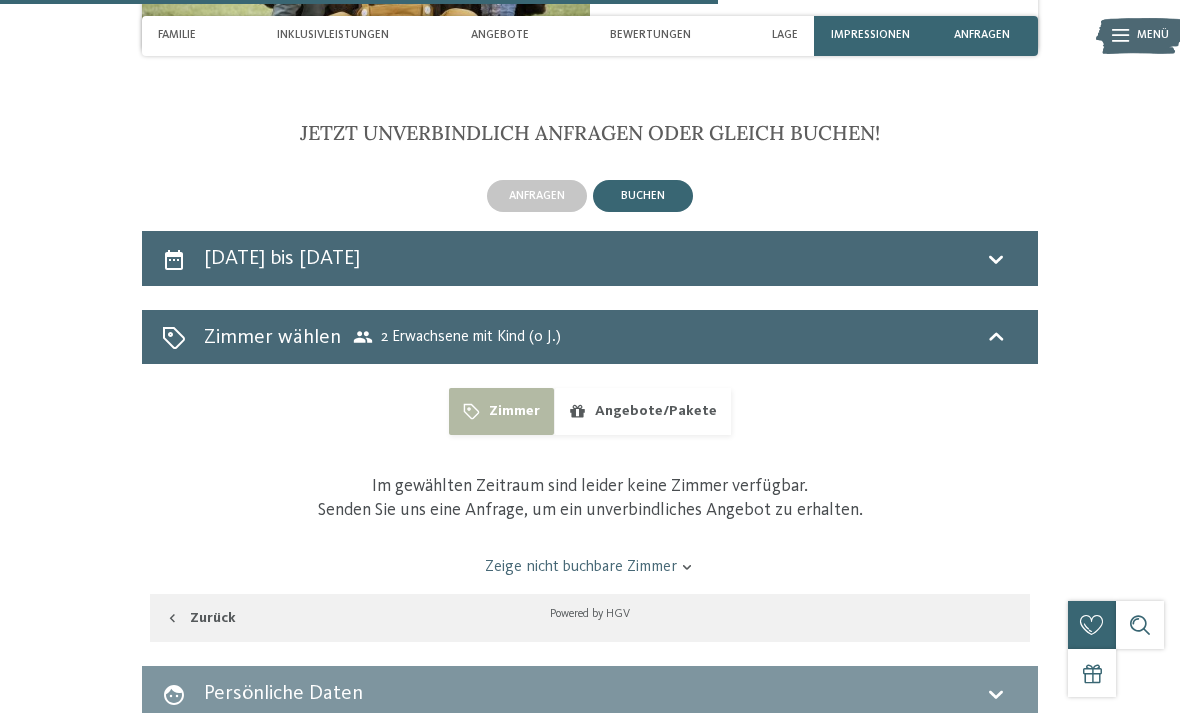 scroll, scrollTop: 2631, scrollLeft: 0, axis: vertical 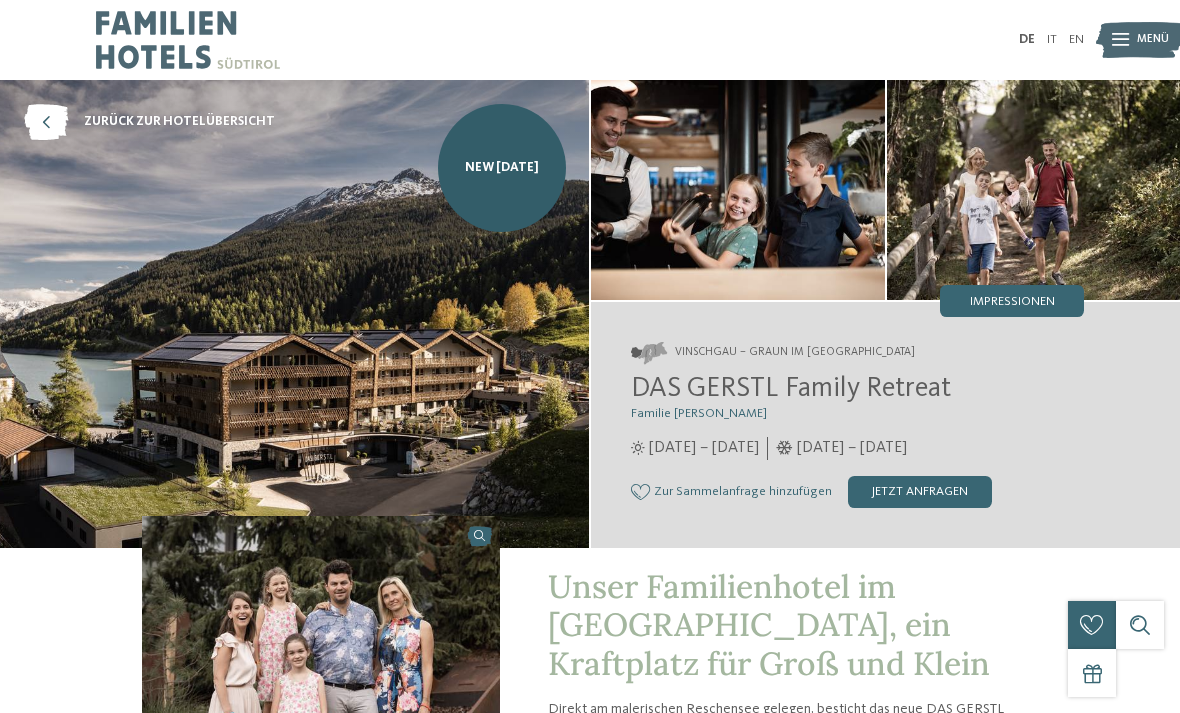 click on "jetzt anfragen" at bounding box center (920, 492) 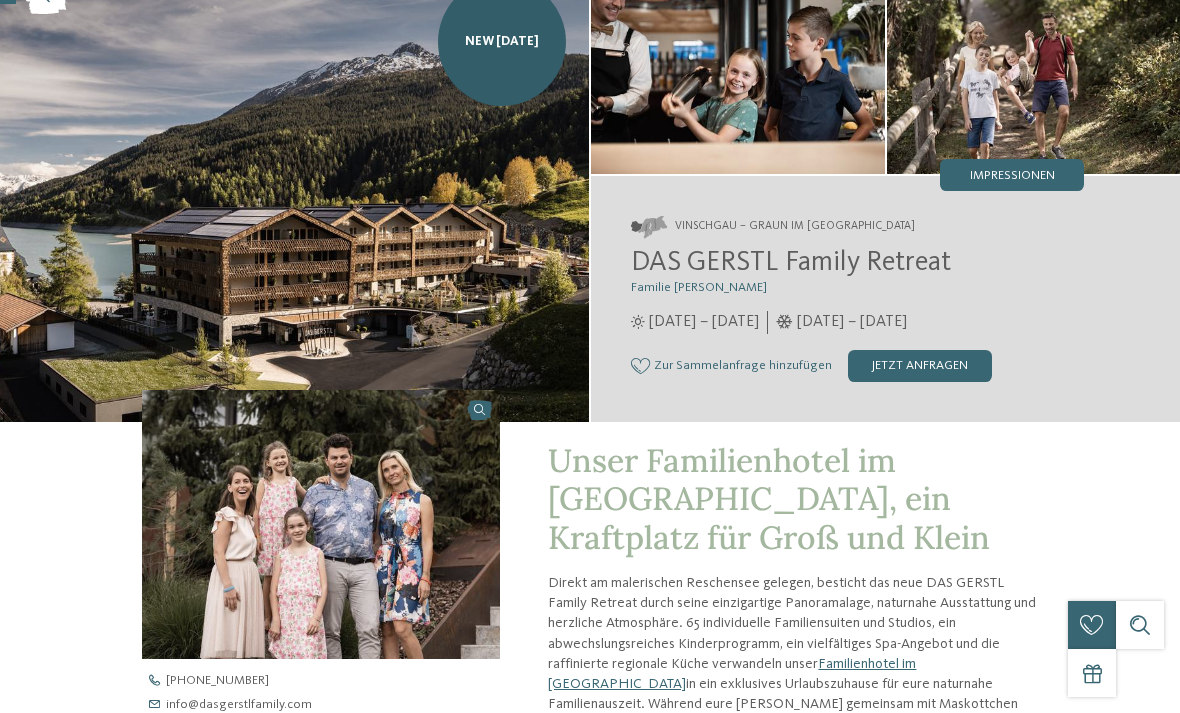 scroll, scrollTop: 63, scrollLeft: 0, axis: vertical 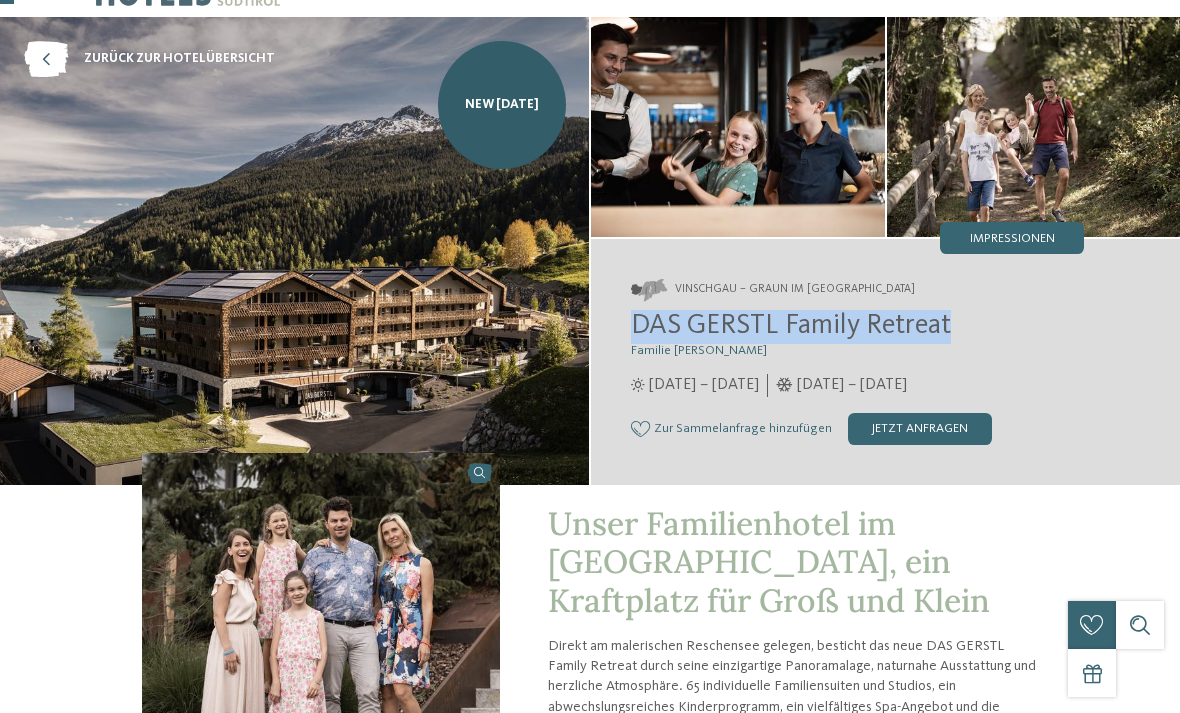 copy on "DAS GERSTL Family Retreat" 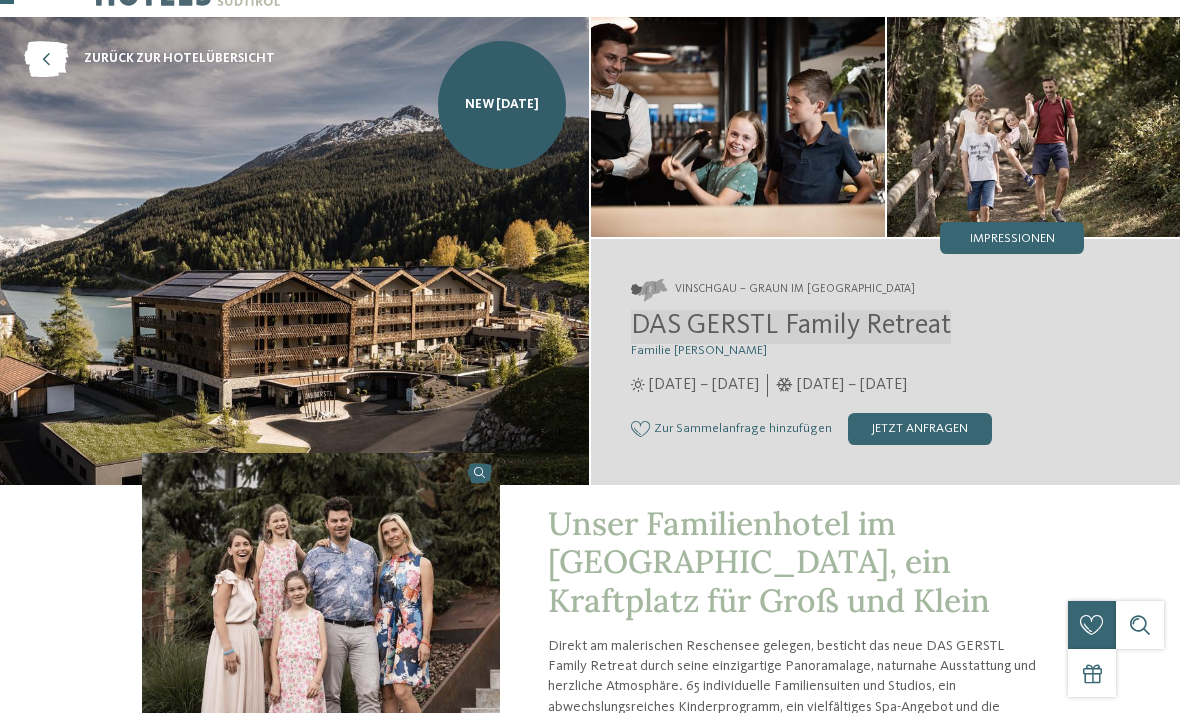scroll, scrollTop: 62, scrollLeft: 0, axis: vertical 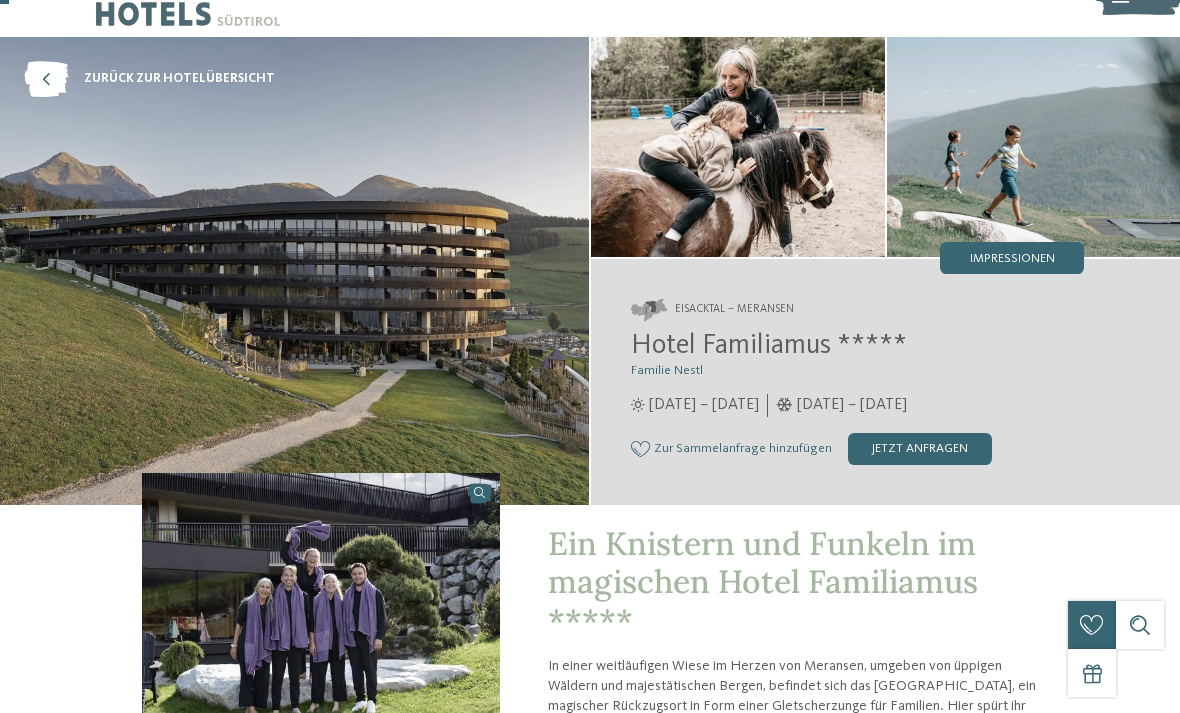click on "jetzt anfragen" at bounding box center [920, 449] 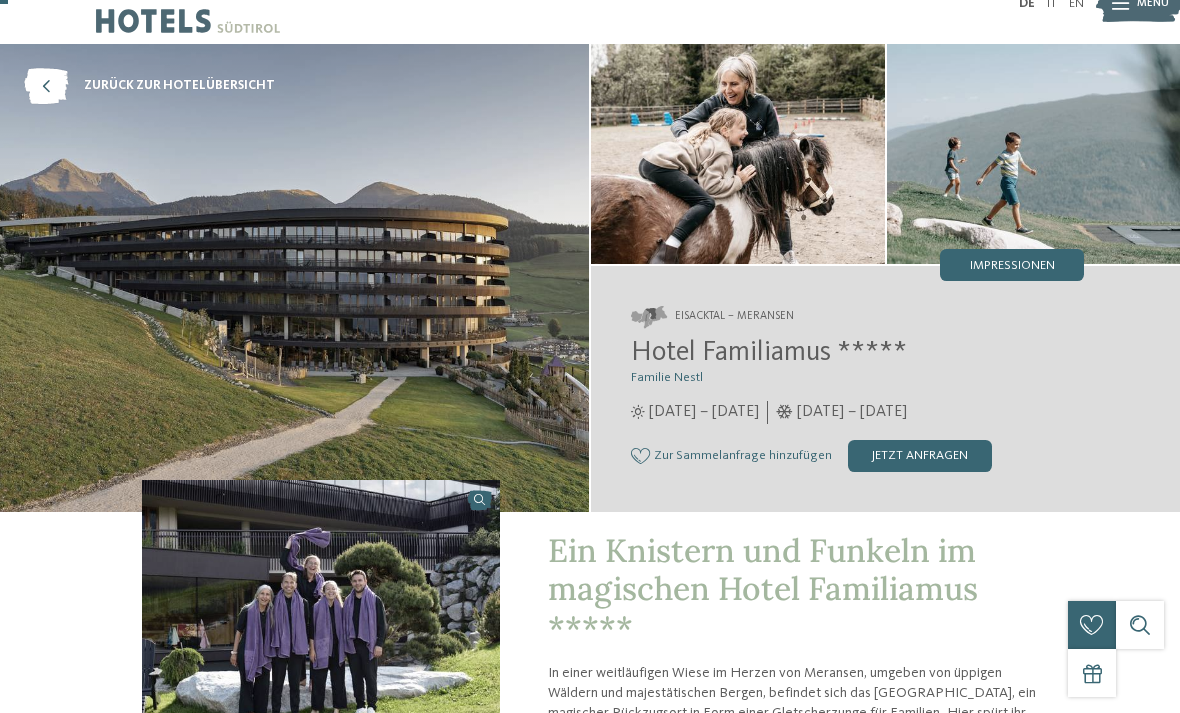 scroll, scrollTop: 37, scrollLeft: 0, axis: vertical 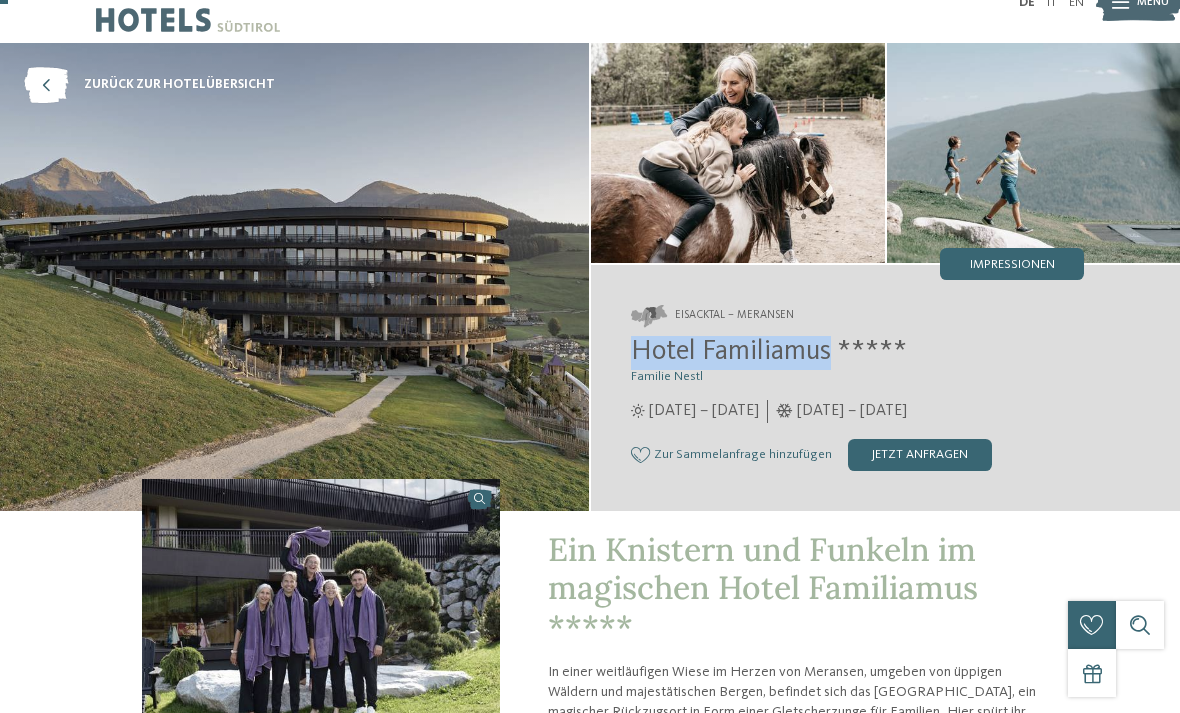 copy on "Hotel Familiamus" 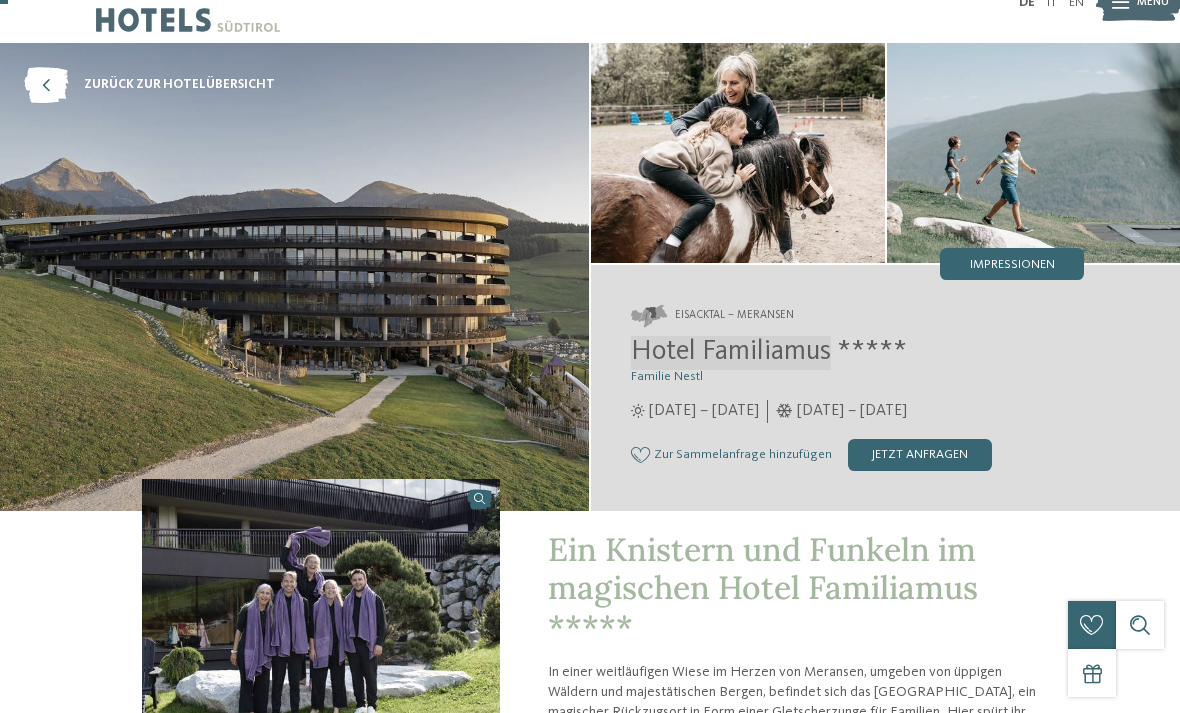 scroll, scrollTop: 36, scrollLeft: 0, axis: vertical 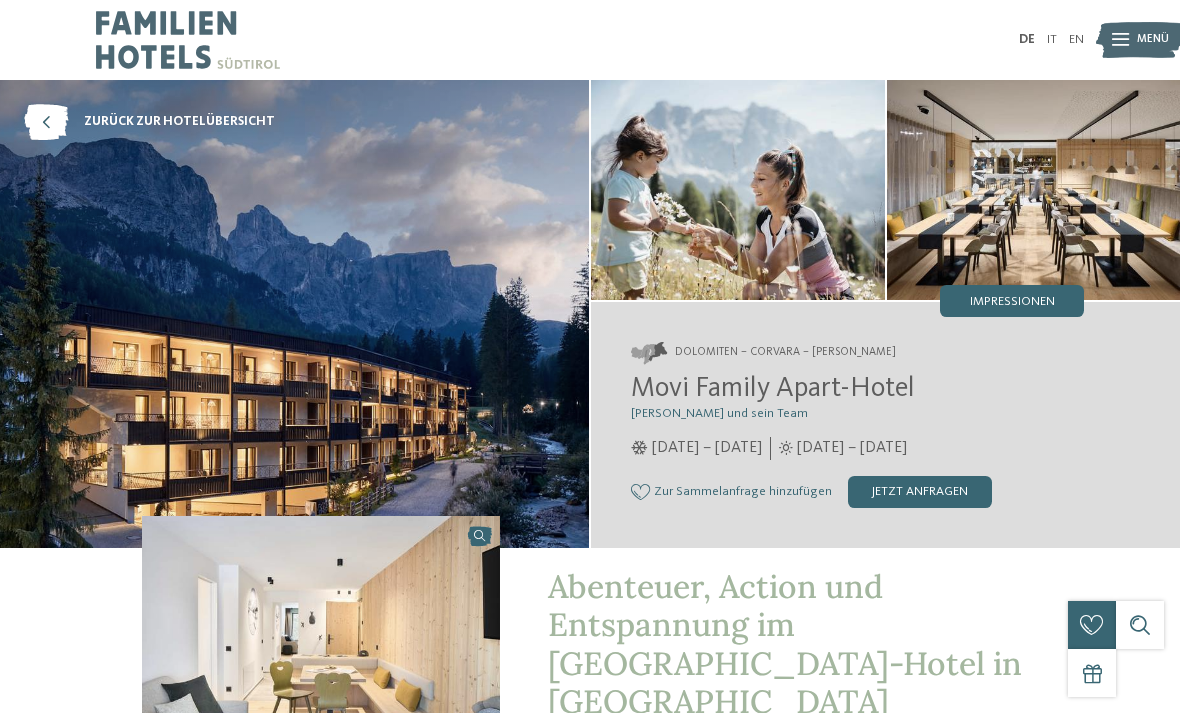 click on "jetzt anfragen" at bounding box center [920, 492] 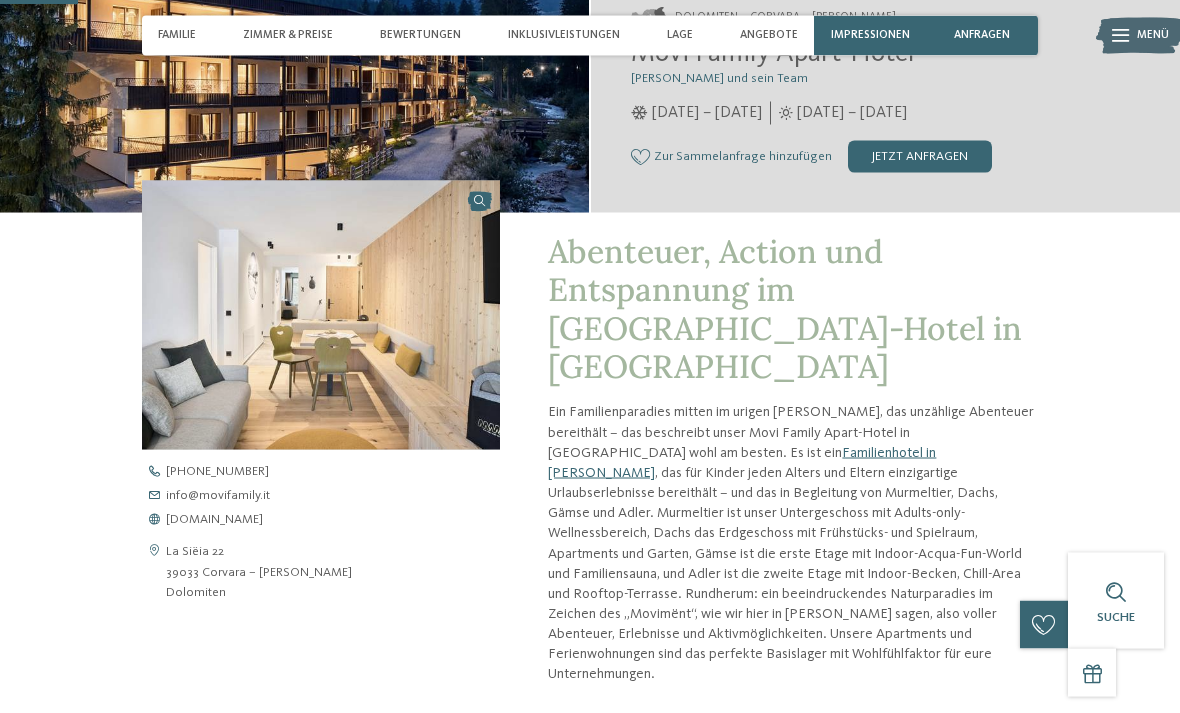 scroll, scrollTop: 0, scrollLeft: 0, axis: both 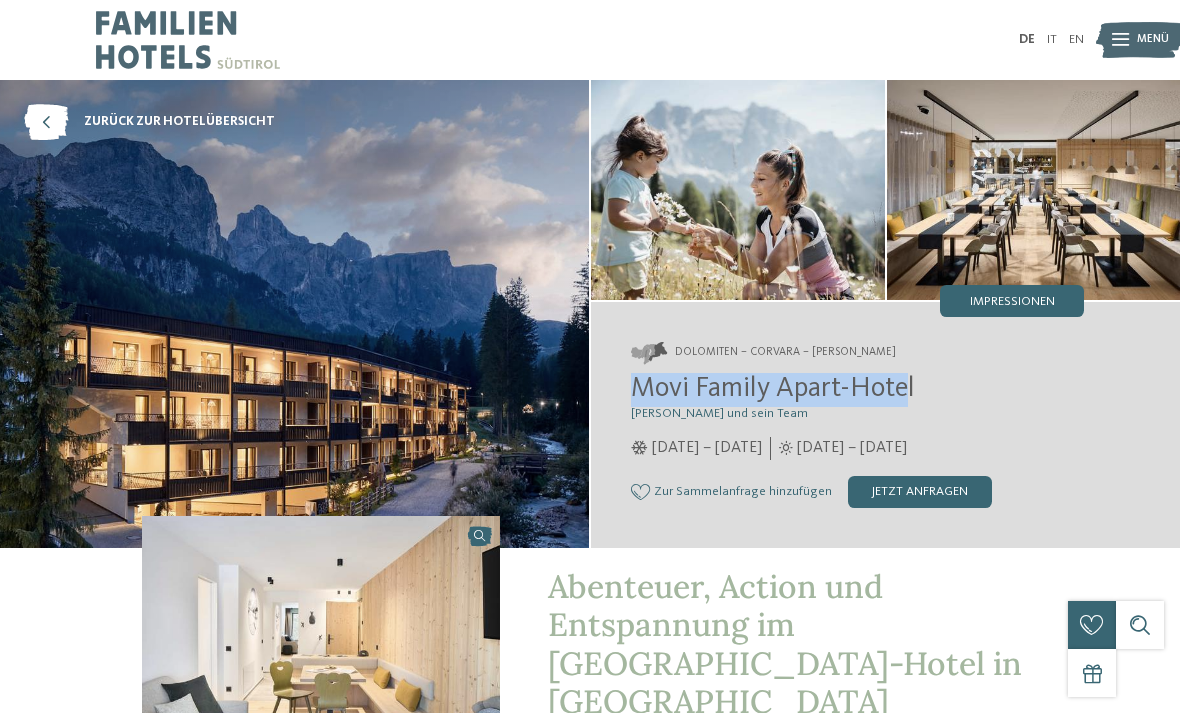 copy on "Movi Family Apart-Hote" 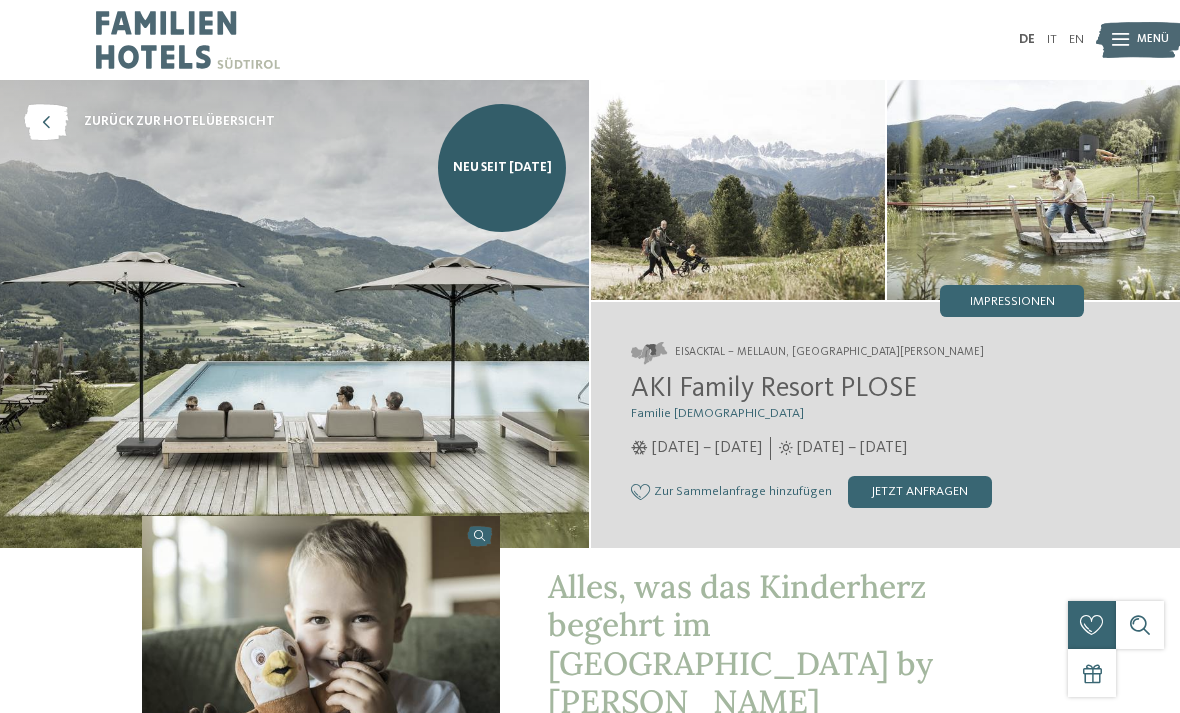 scroll, scrollTop: 0, scrollLeft: 0, axis: both 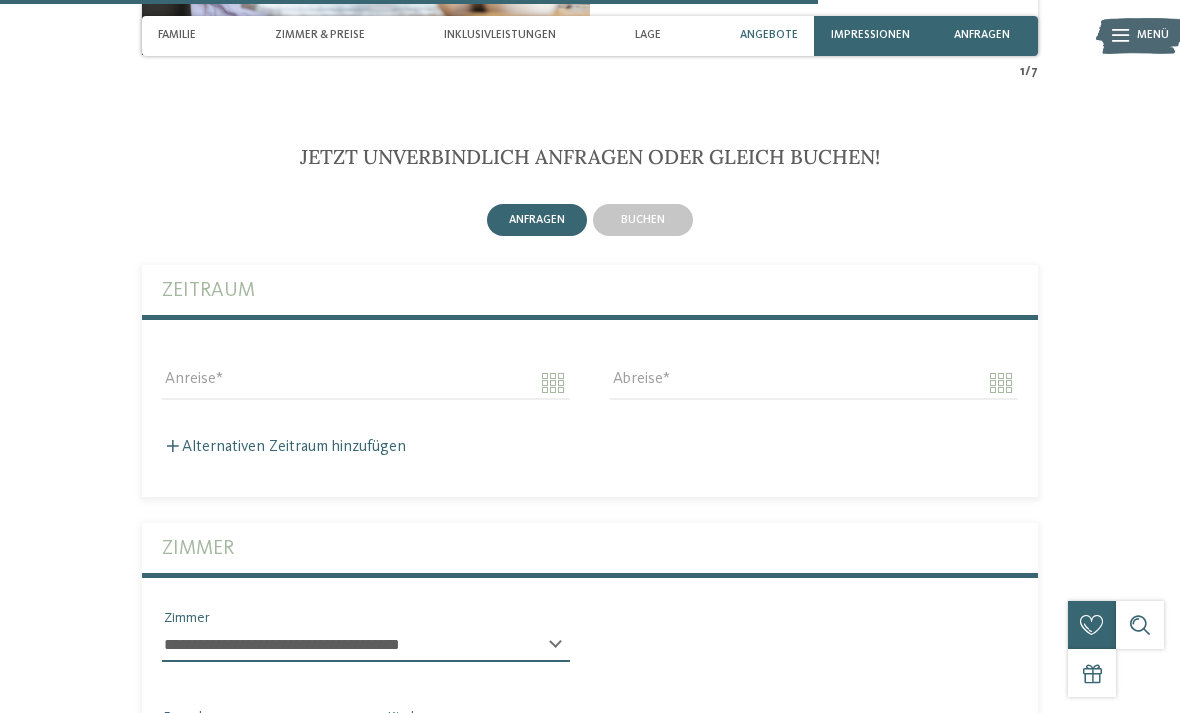 click on "buchen" at bounding box center [643, 220] 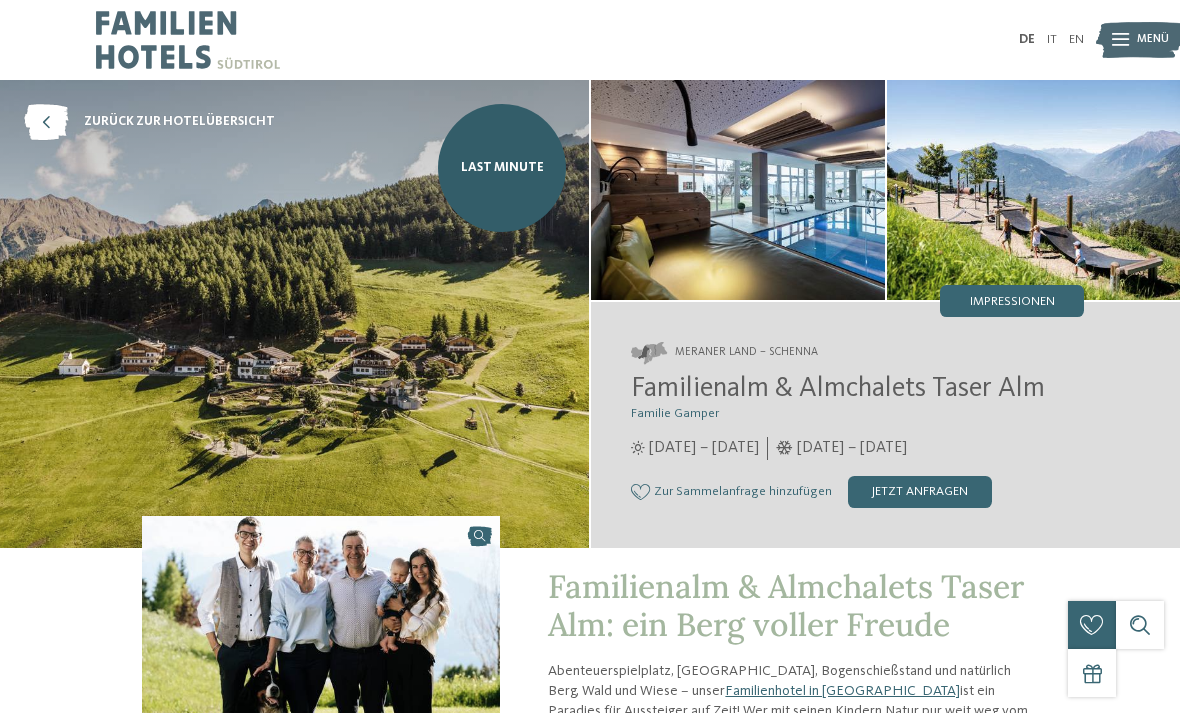 scroll, scrollTop: 0, scrollLeft: 0, axis: both 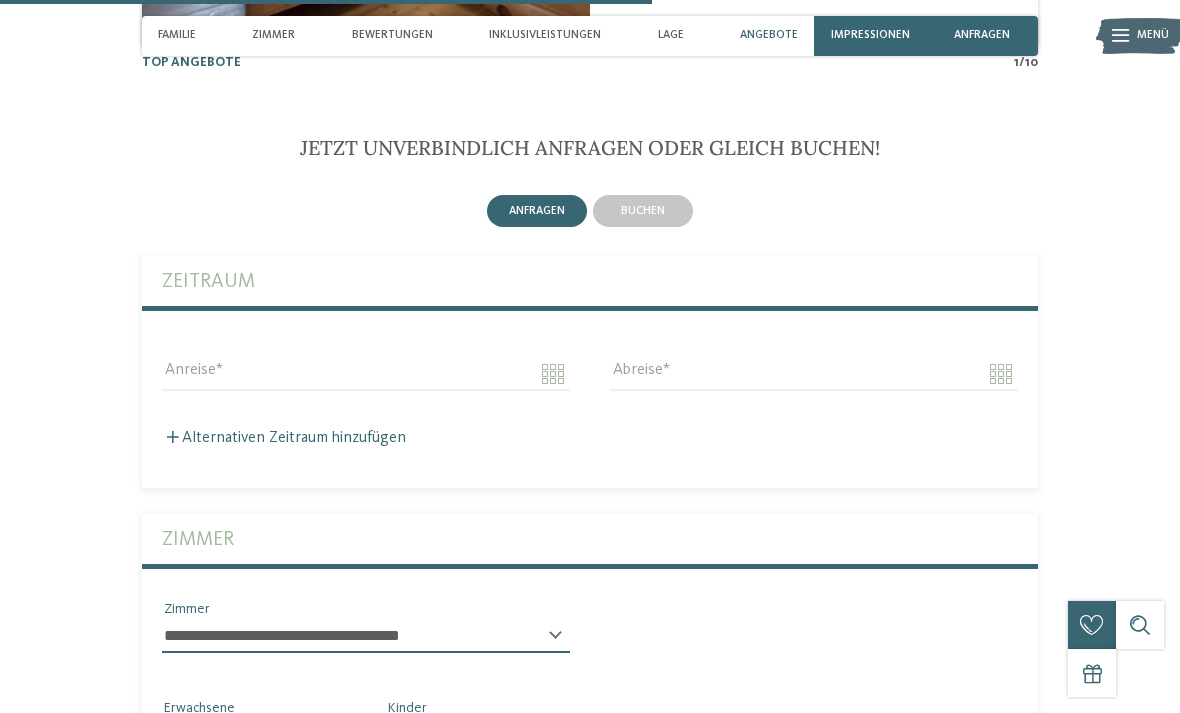 click on "buchen" at bounding box center (643, 211) 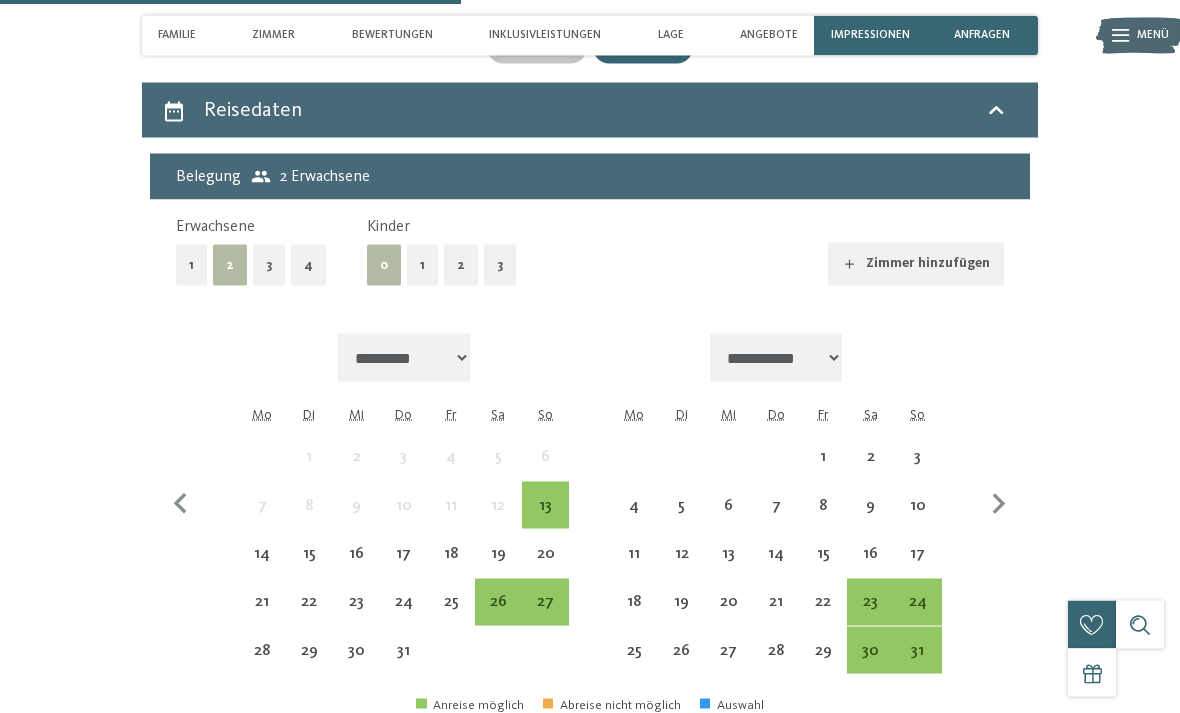 scroll, scrollTop: 3744, scrollLeft: 0, axis: vertical 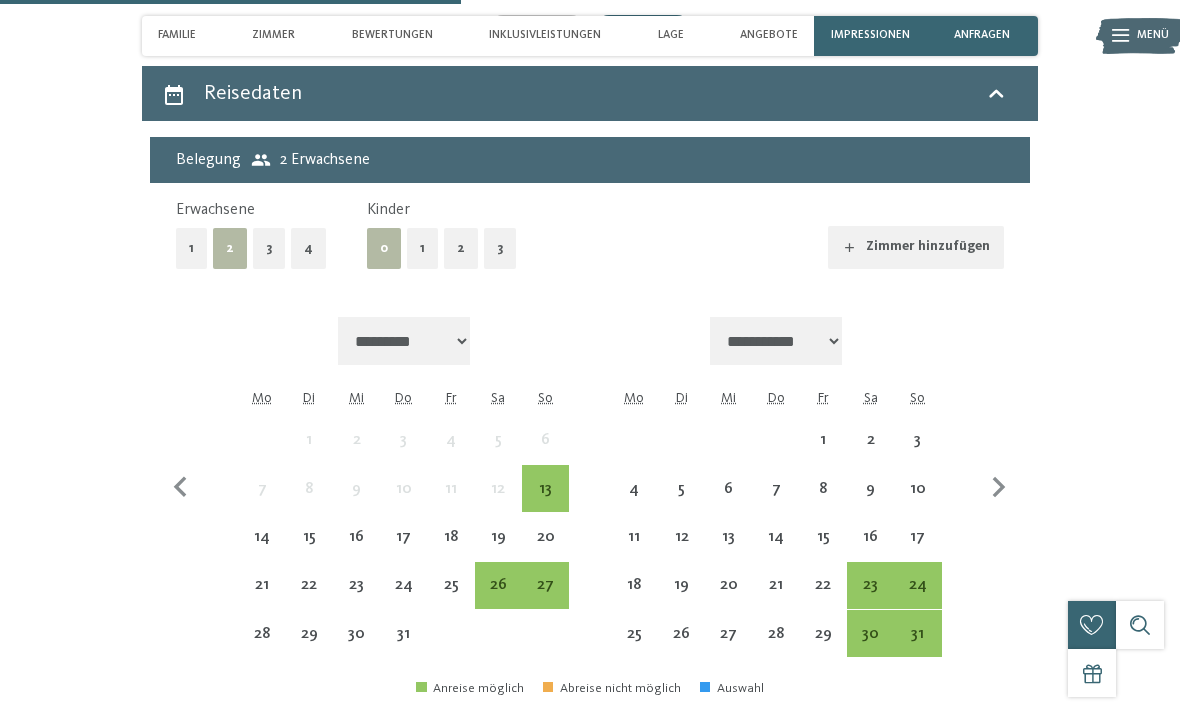 click on "20" at bounding box center [545, 550] 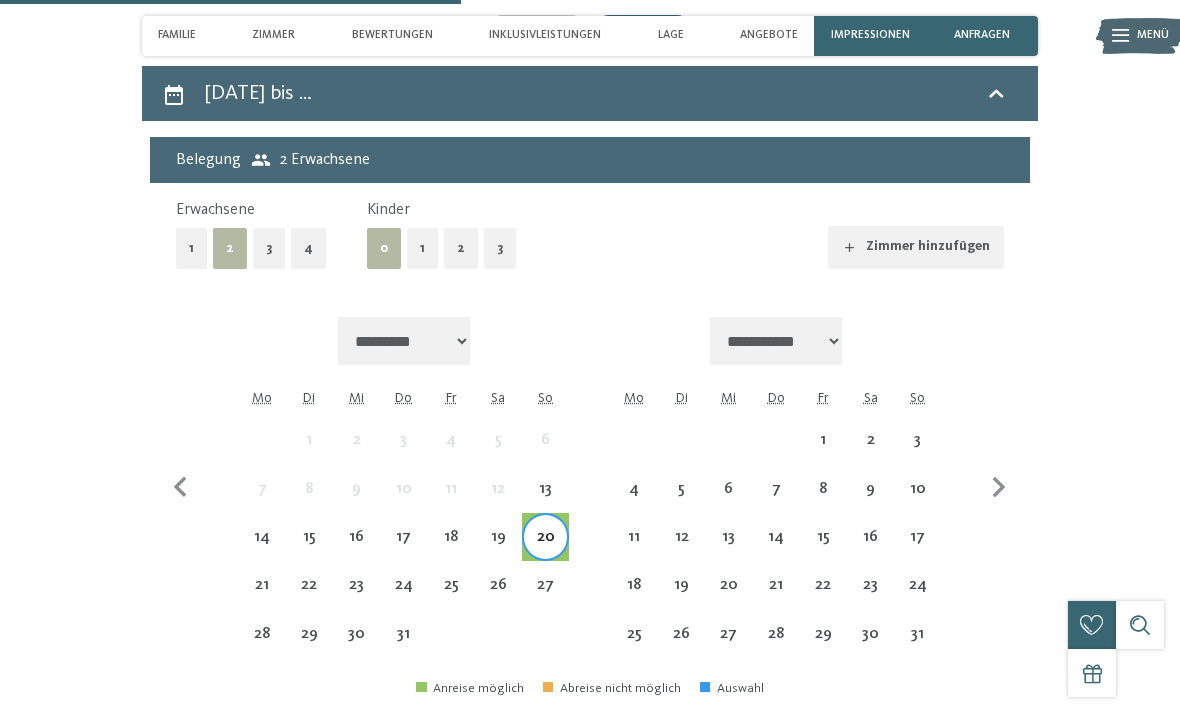 click on "26" at bounding box center (498, 598) 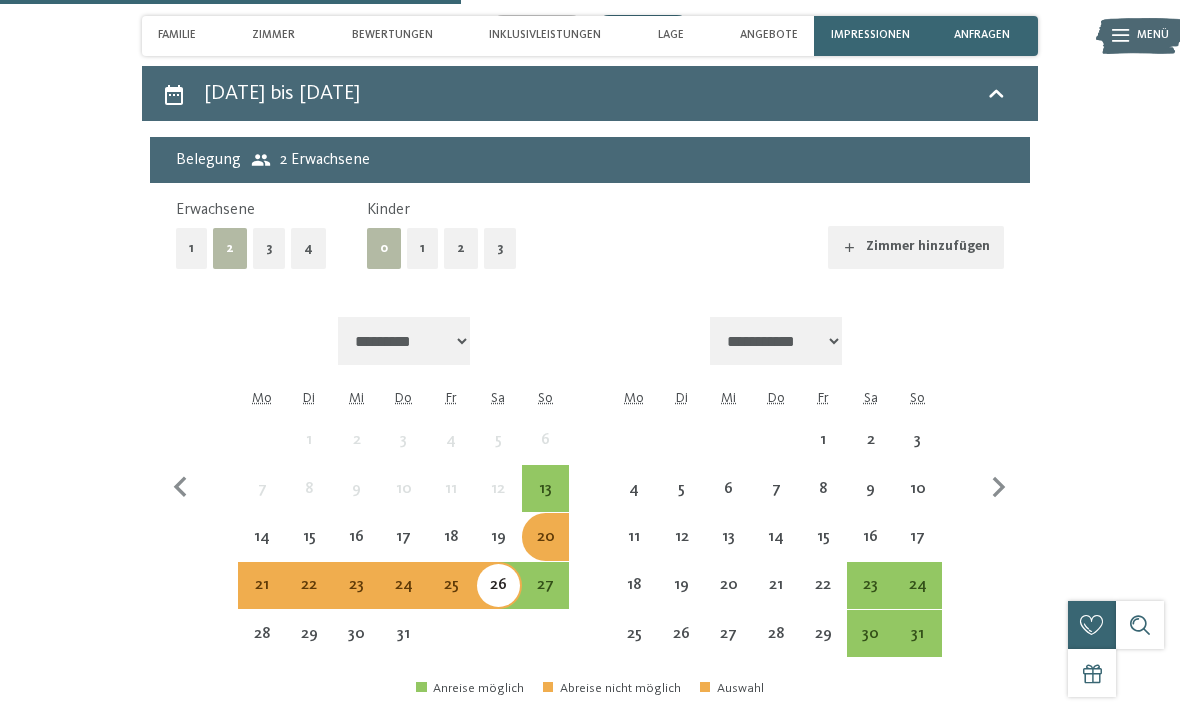 click on "1" at bounding box center (422, 248) 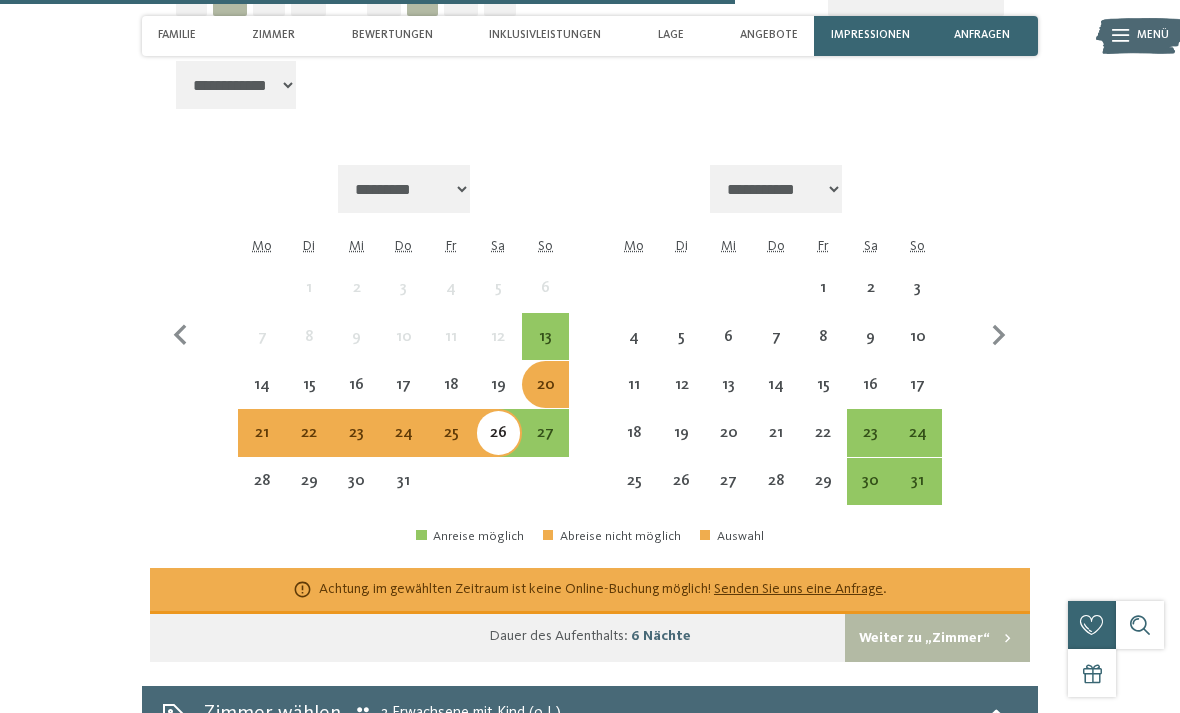 click on "Weiter zu „Zimmer“" at bounding box center [937, 638] 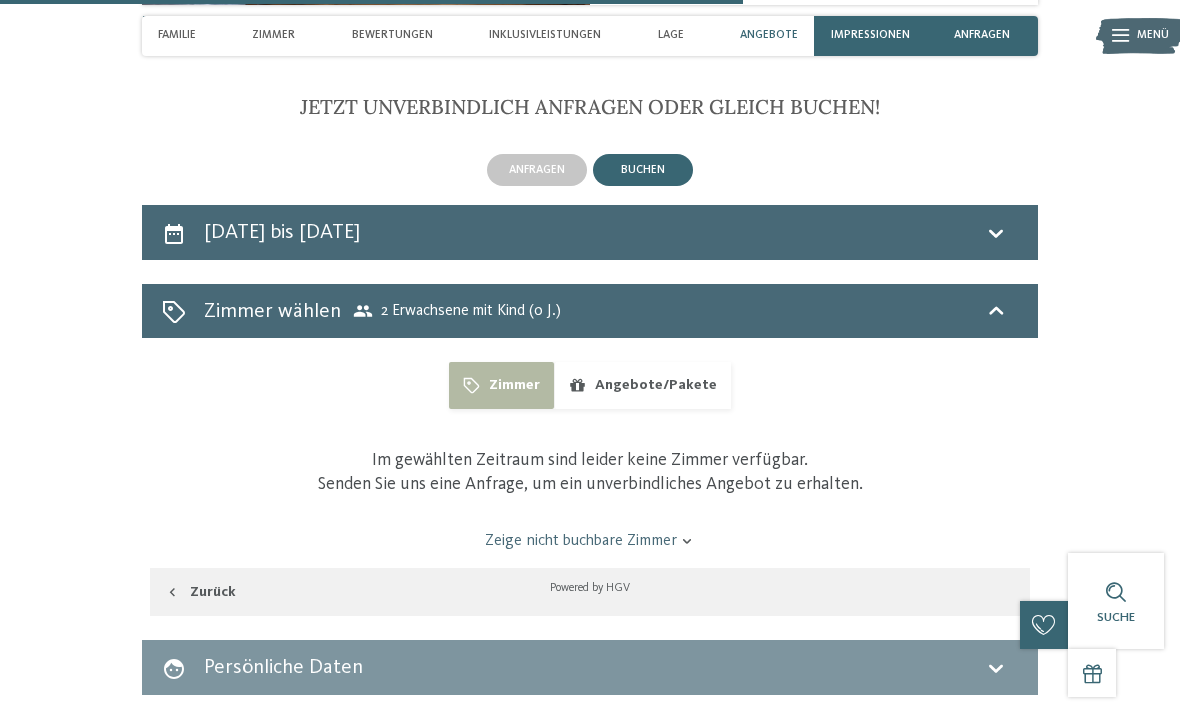scroll, scrollTop: 3608, scrollLeft: 0, axis: vertical 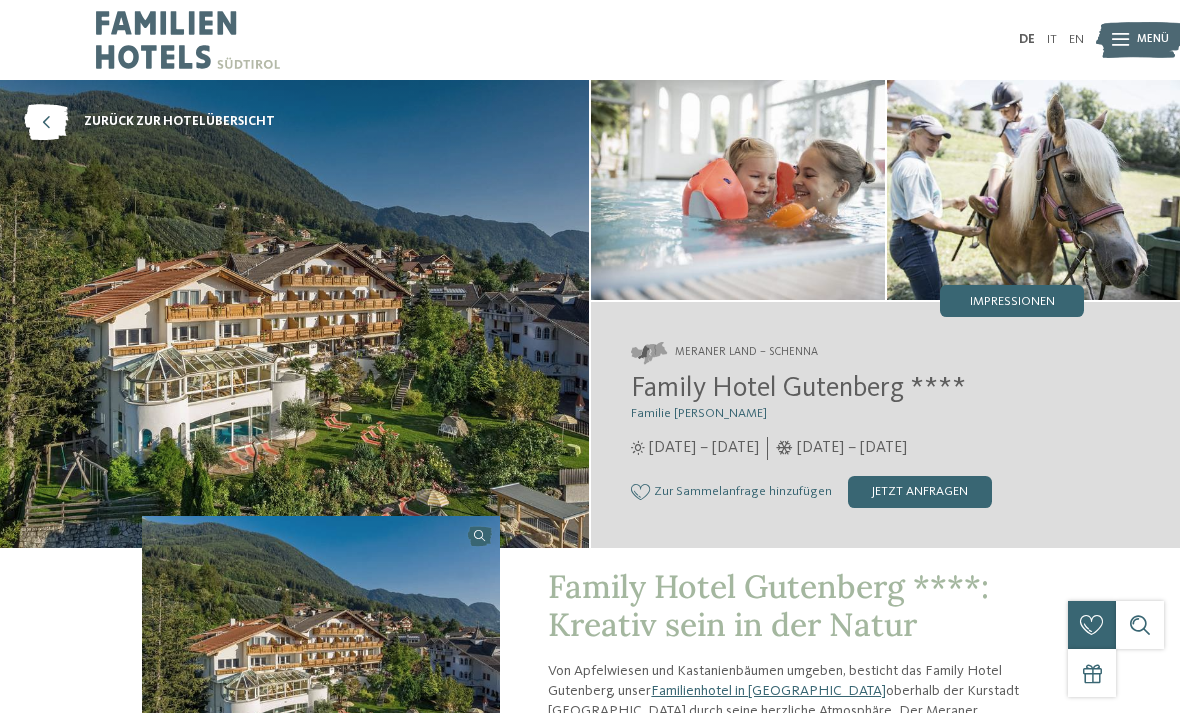 click on "jetzt anfragen" at bounding box center (920, 492) 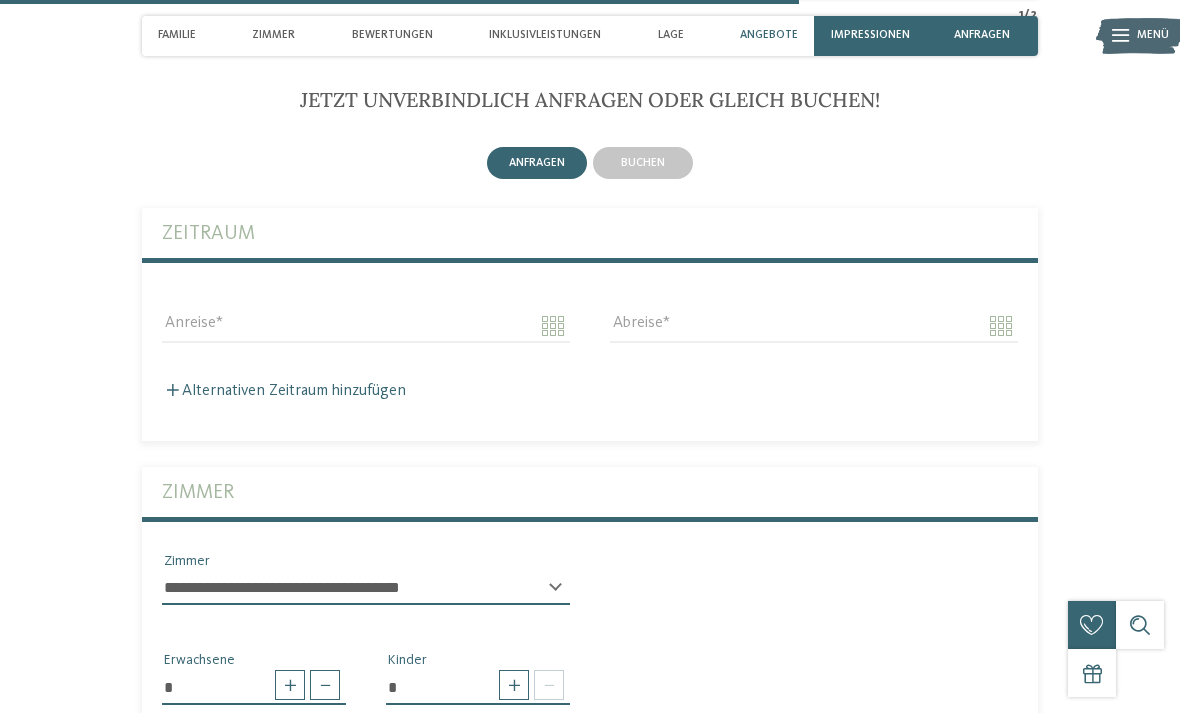 scroll, scrollTop: 3708, scrollLeft: 0, axis: vertical 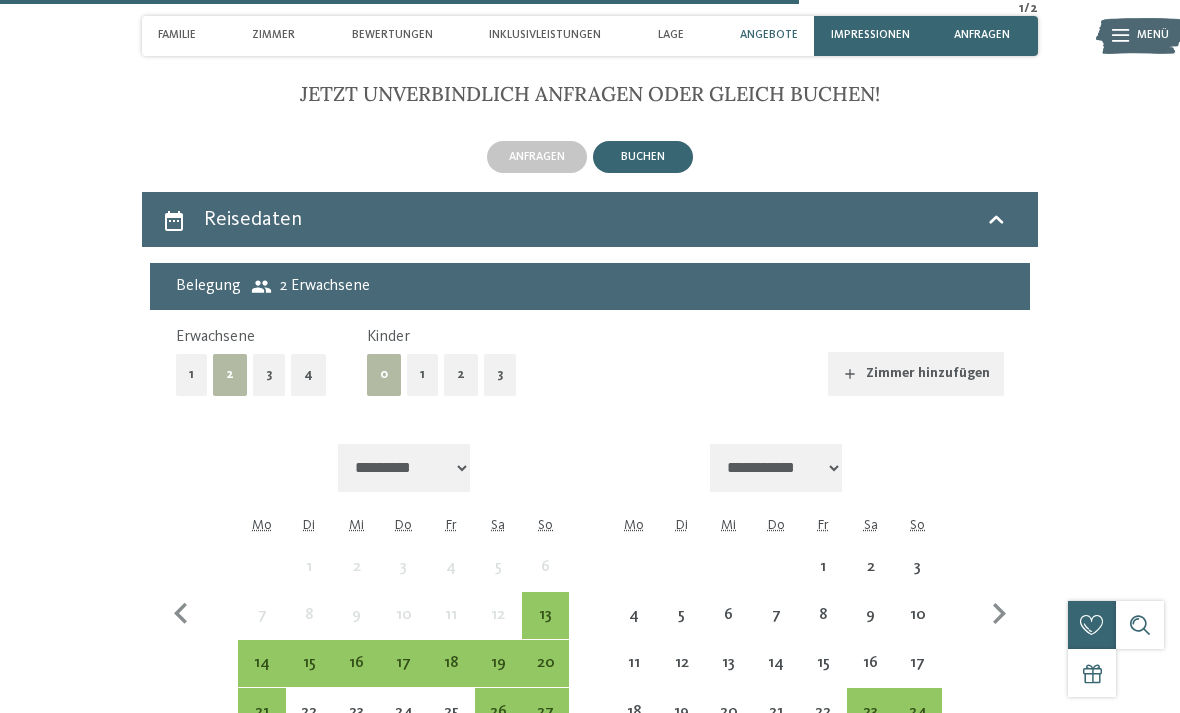 click on "1" at bounding box center (422, 374) 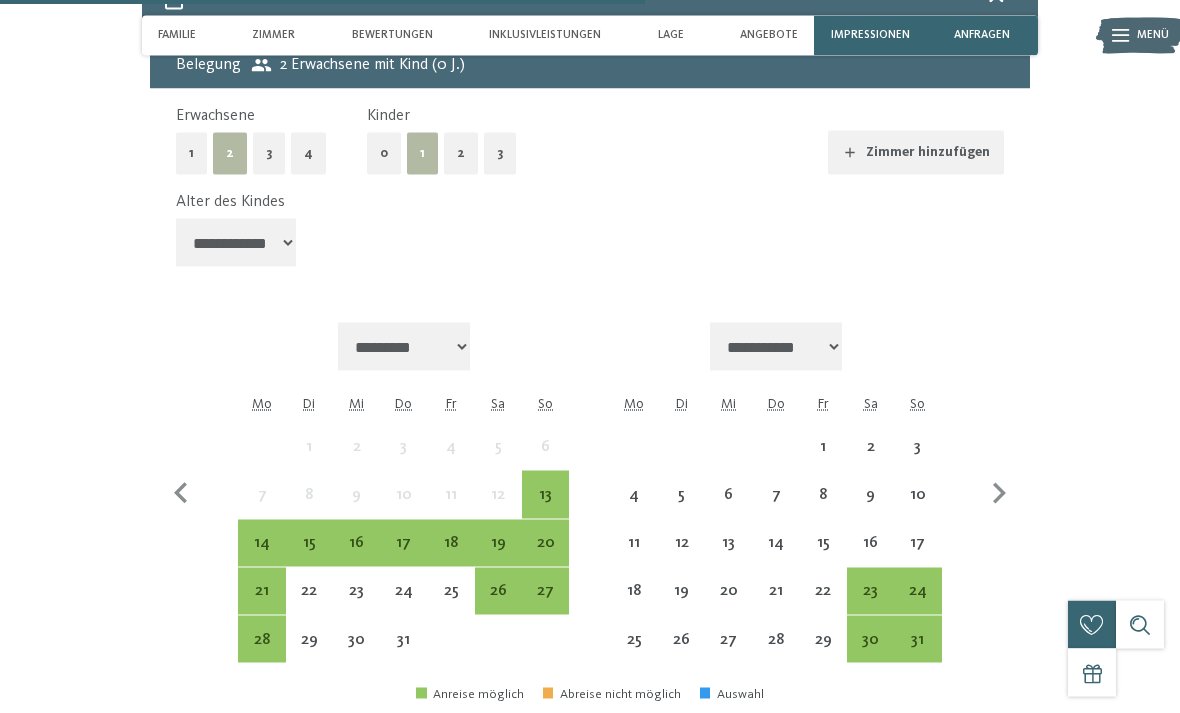scroll, scrollTop: 3938, scrollLeft: 0, axis: vertical 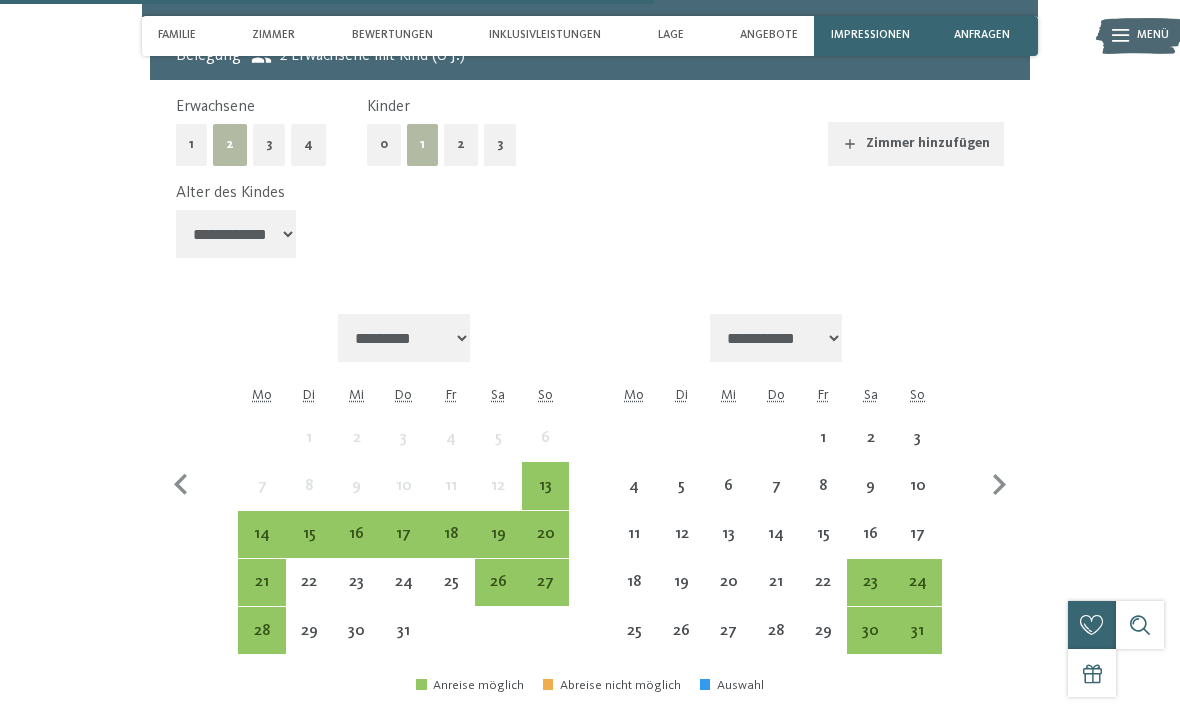 click on "20" at bounding box center (545, 547) 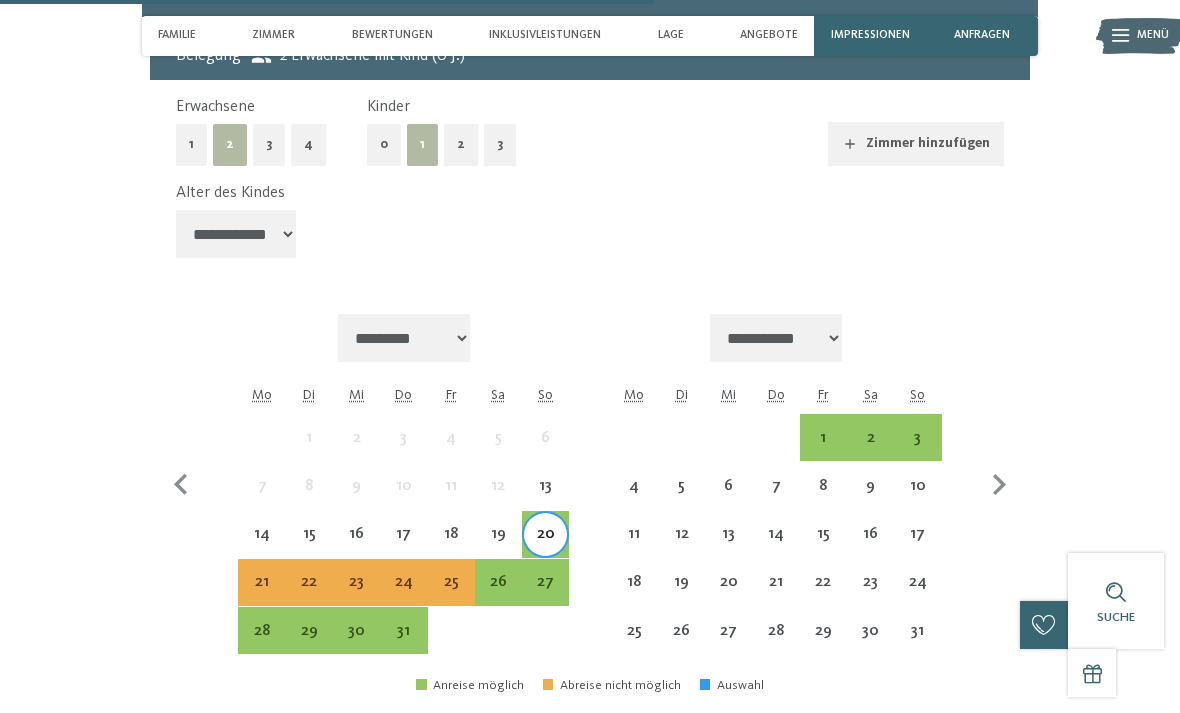 click on "26" at bounding box center (498, 595) 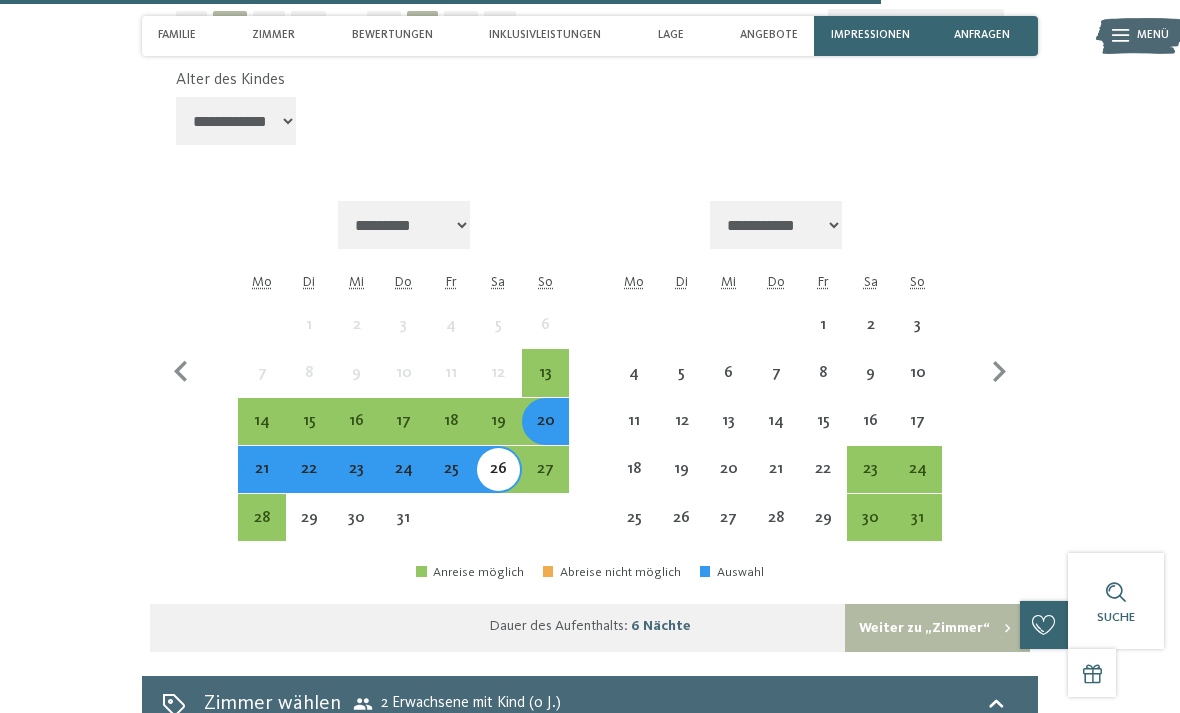 click on "Weiter zu „Zimmer“" at bounding box center [937, 628] 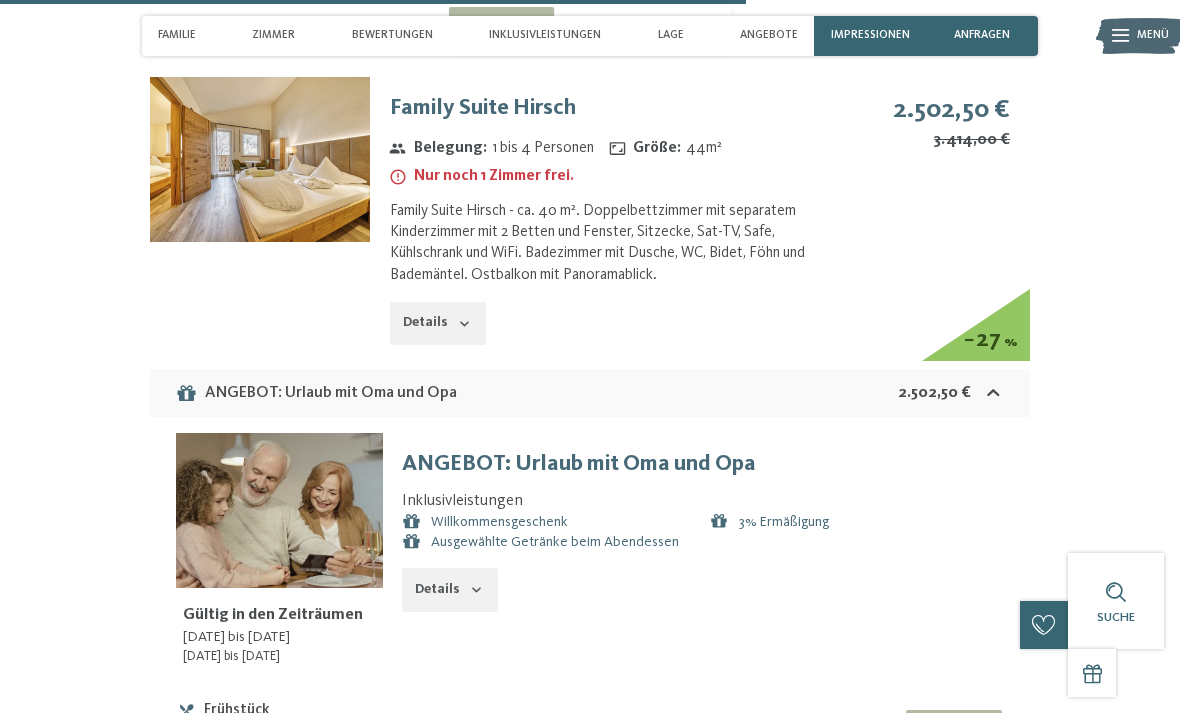 scroll, scrollTop: 3929, scrollLeft: 0, axis: vertical 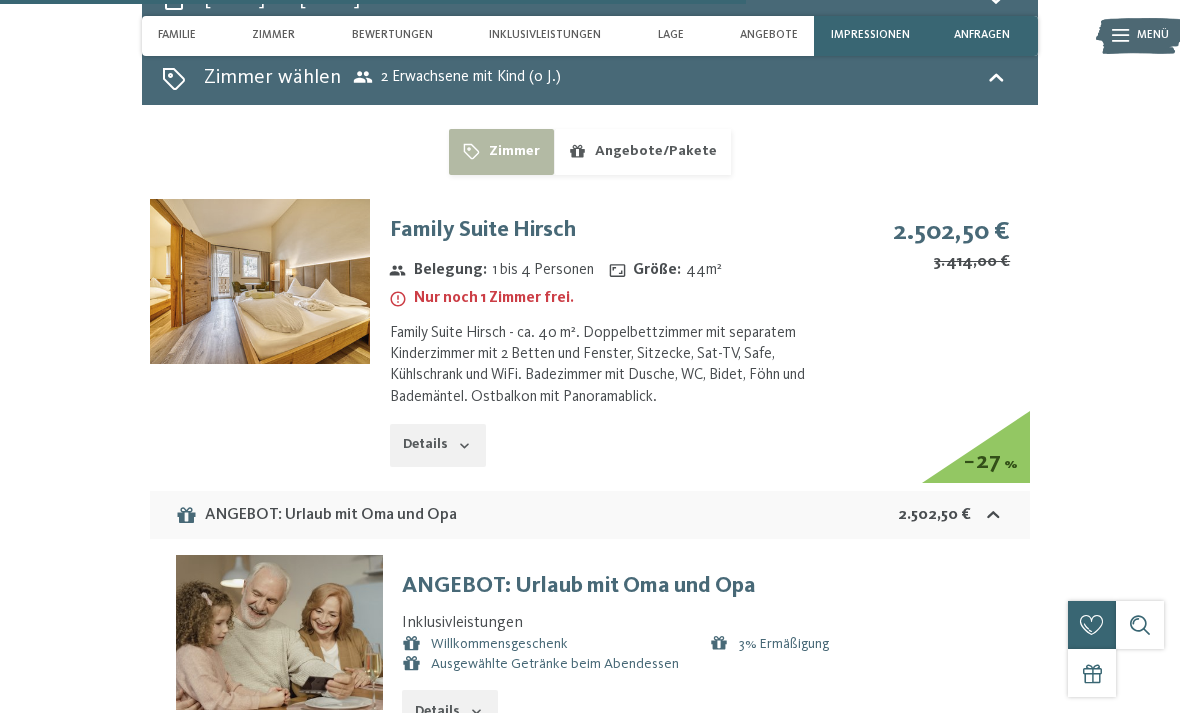 click on "Details" at bounding box center (438, 446) 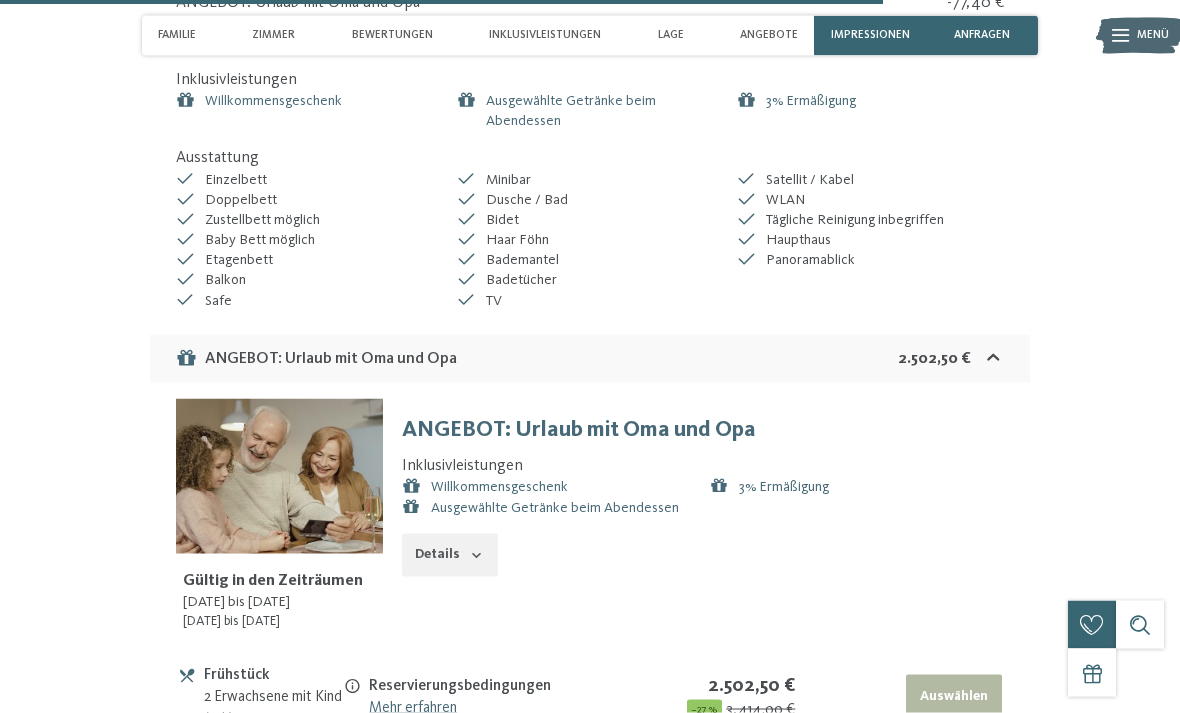 scroll, scrollTop: 4444, scrollLeft: 0, axis: vertical 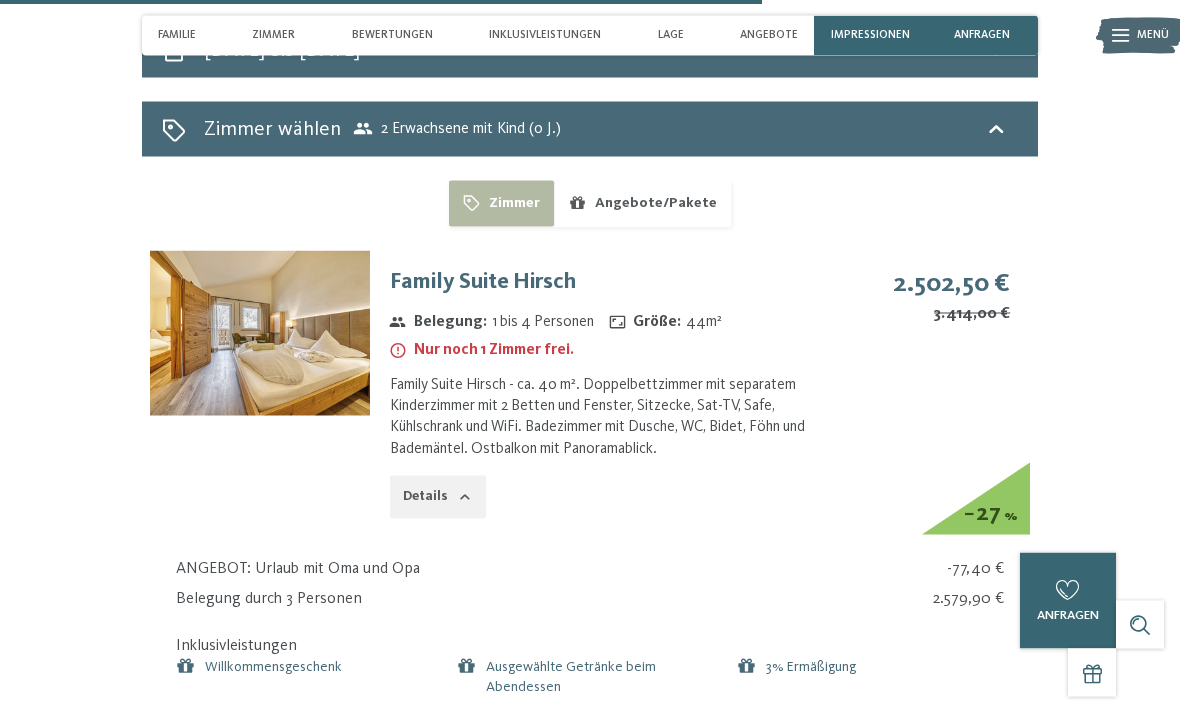 click at bounding box center (260, 333) 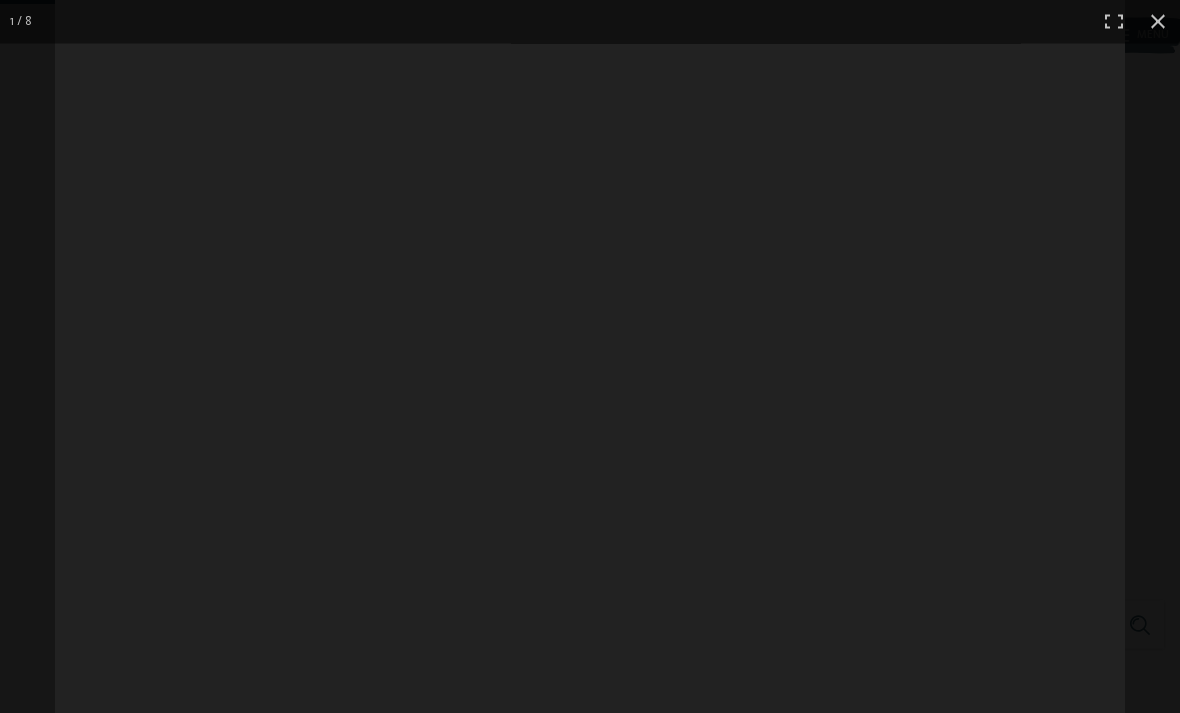 scroll, scrollTop: 3878, scrollLeft: 0, axis: vertical 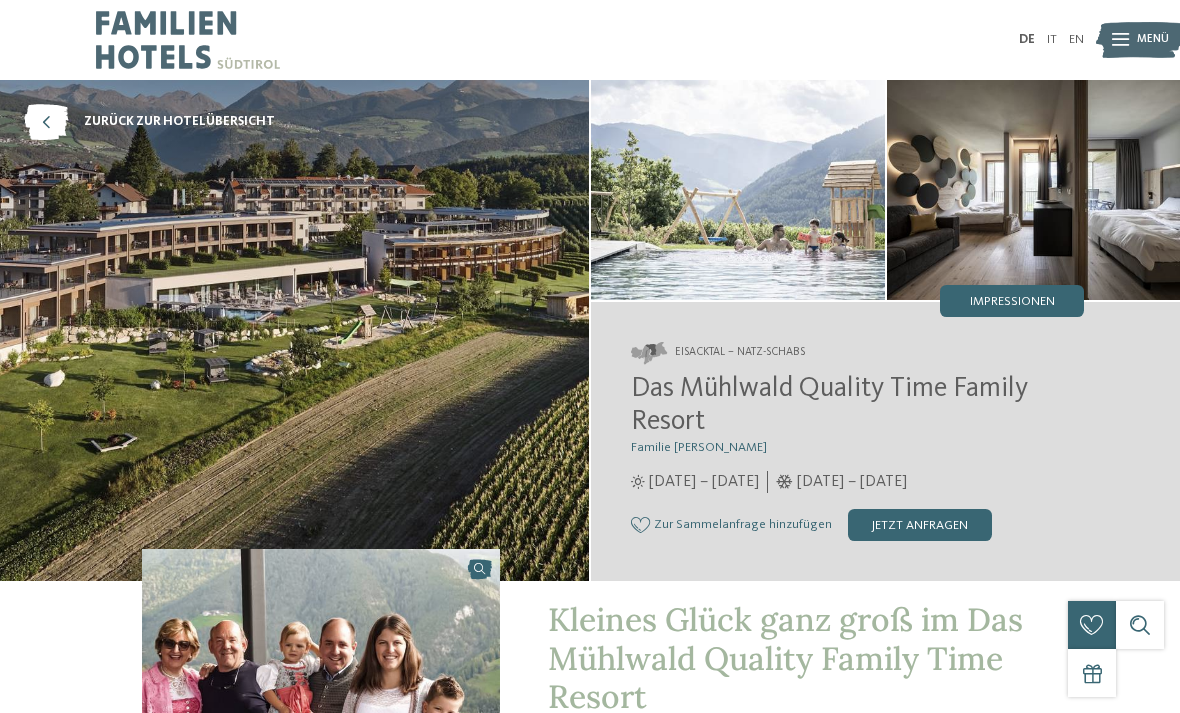 click on "jetzt anfragen" at bounding box center (920, 525) 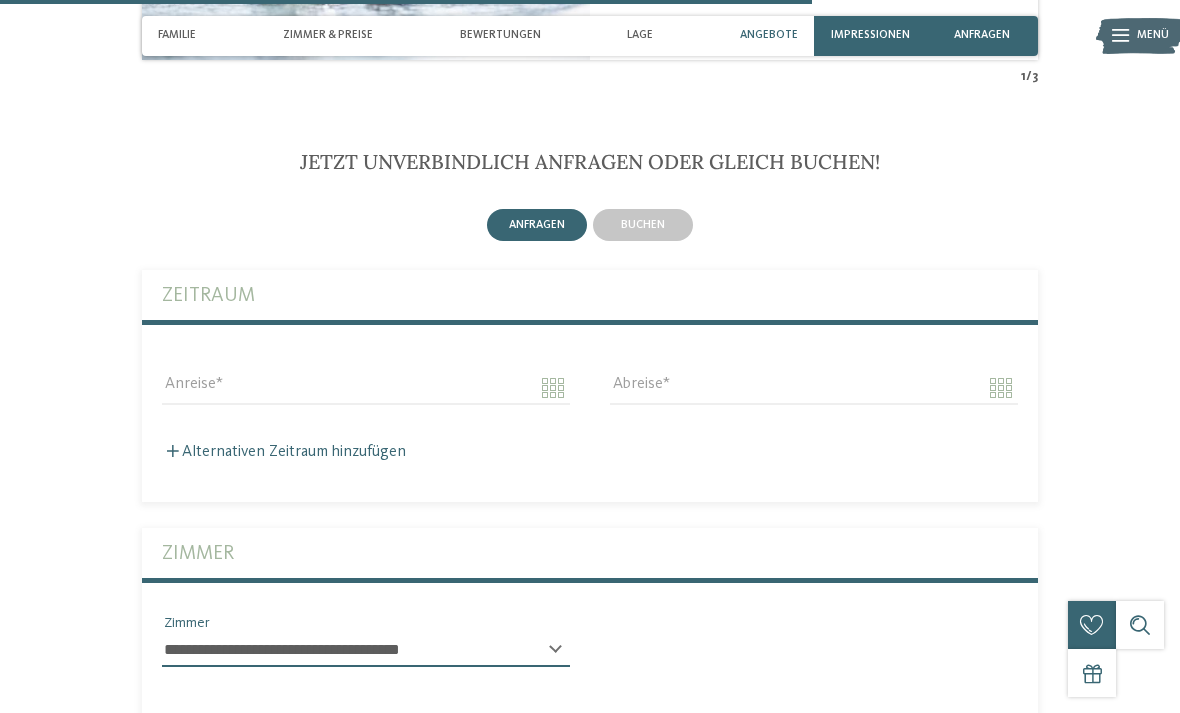 click on "buchen" at bounding box center (643, 225) 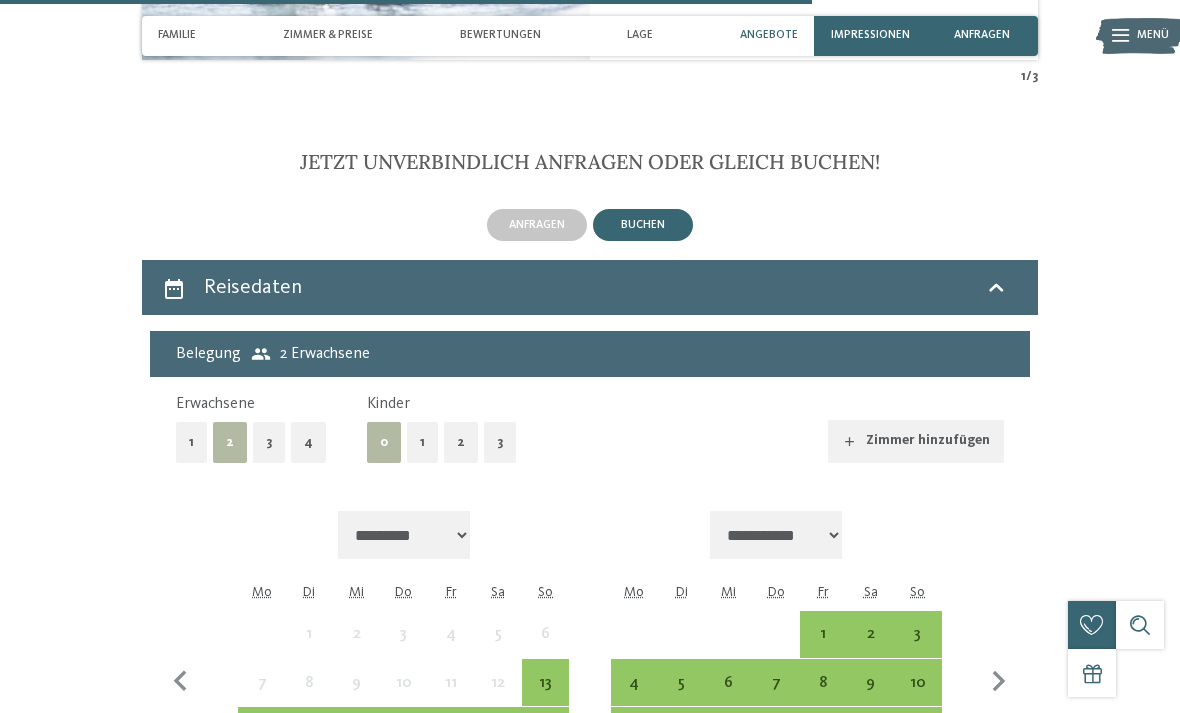 click on "1" at bounding box center [422, 442] 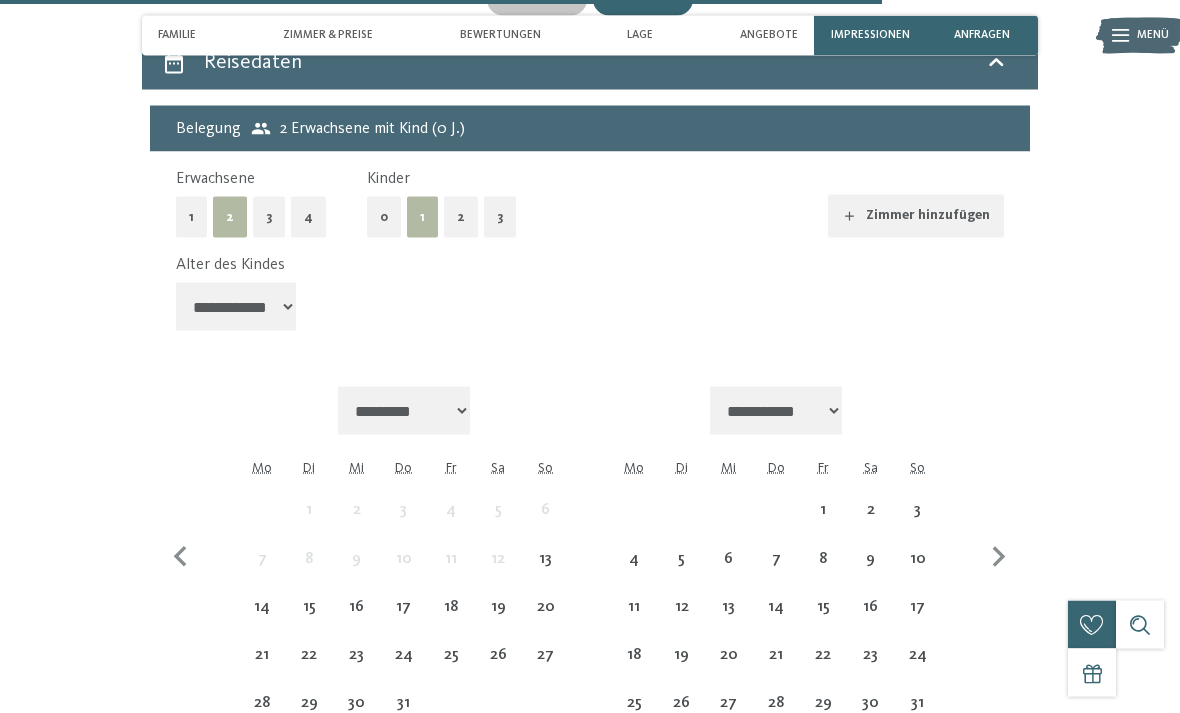scroll, scrollTop: 4123, scrollLeft: 0, axis: vertical 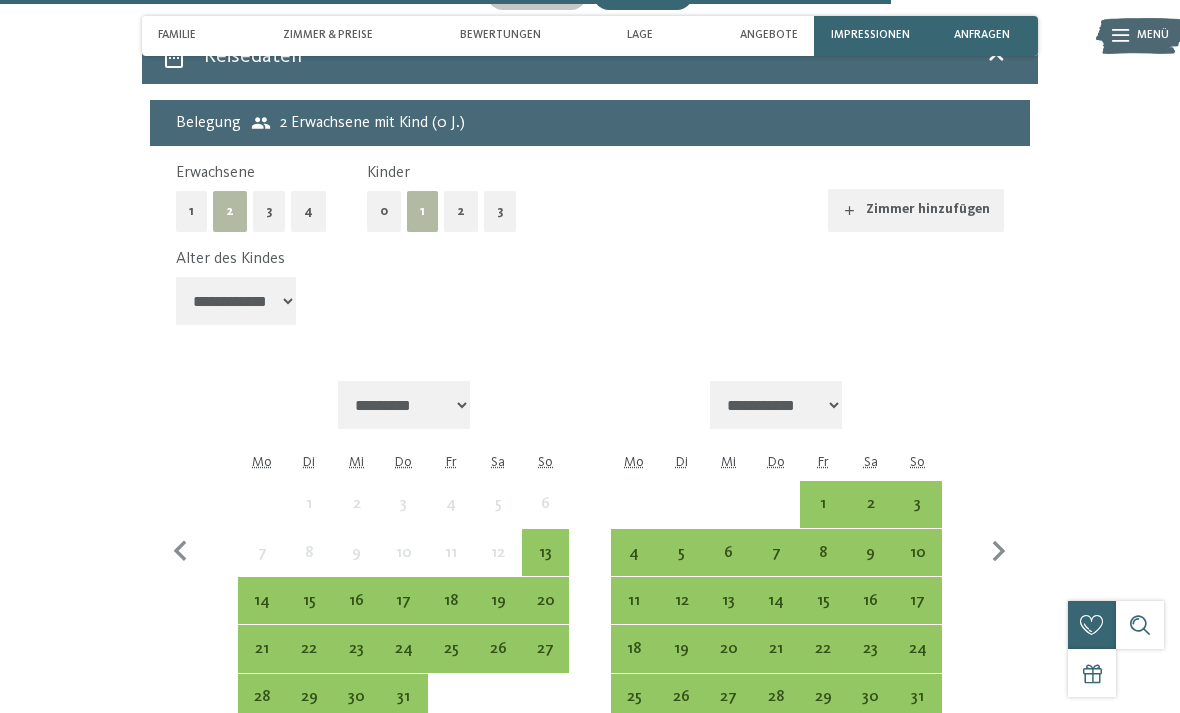 click on "26" at bounding box center [498, 662] 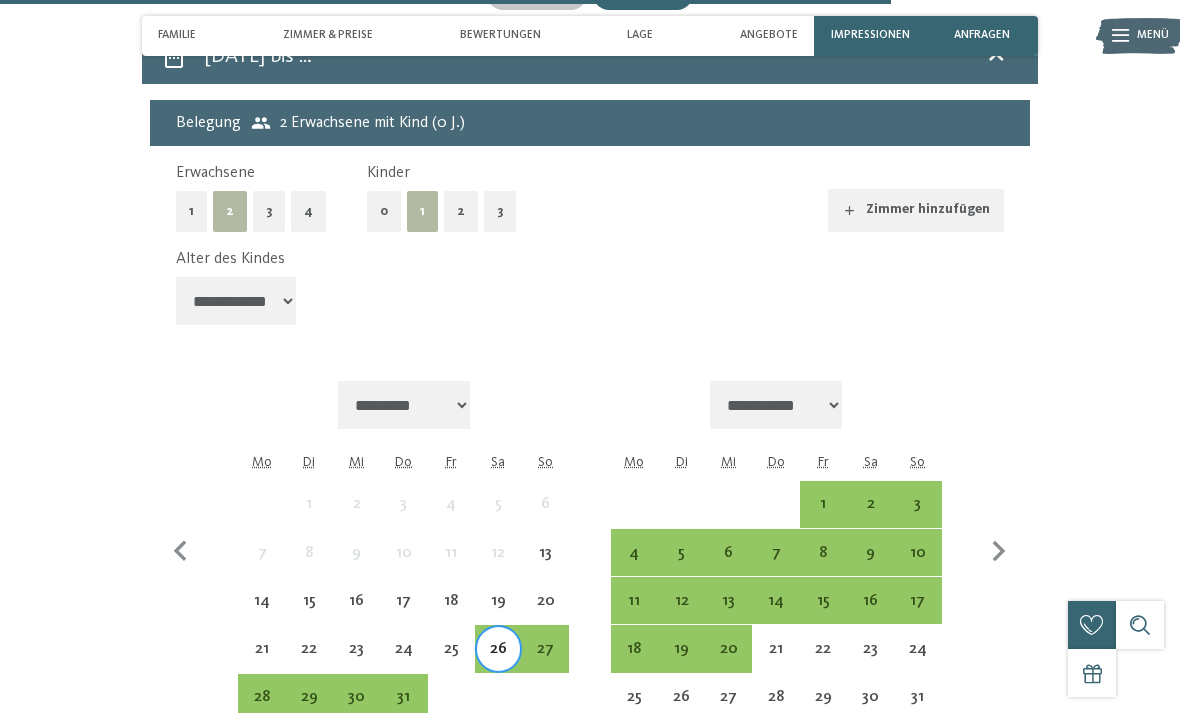 click on "20" at bounding box center [545, 614] 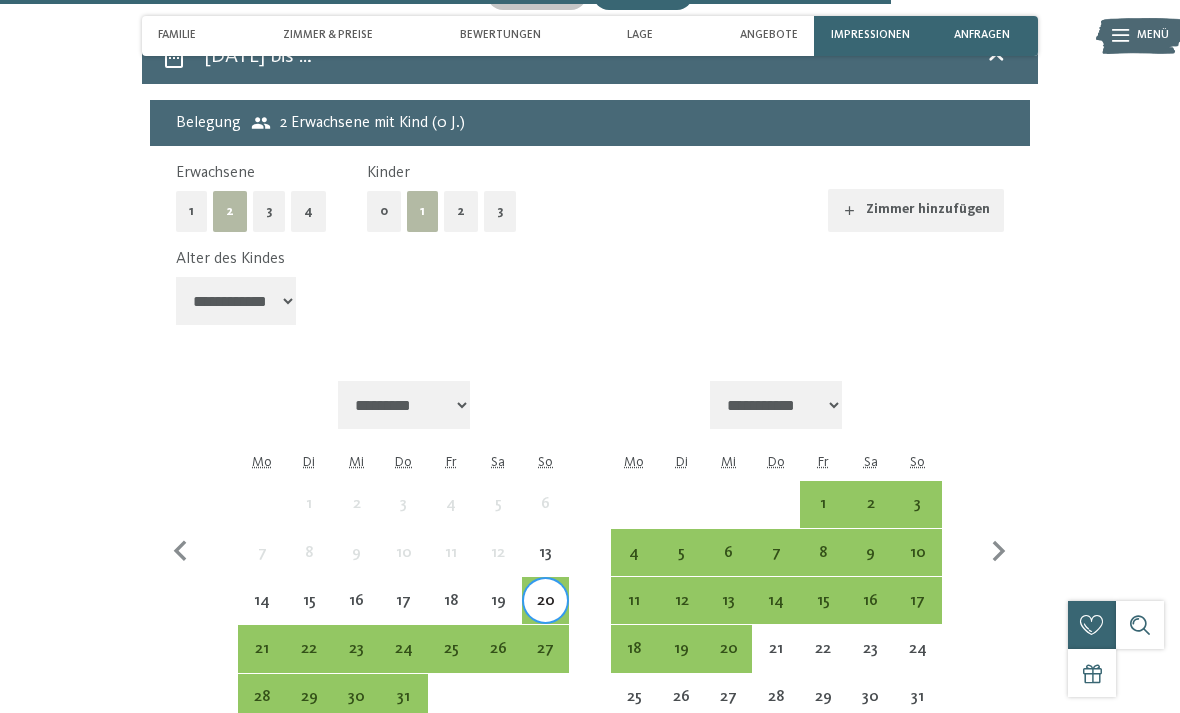 click on "20" at bounding box center [545, 614] 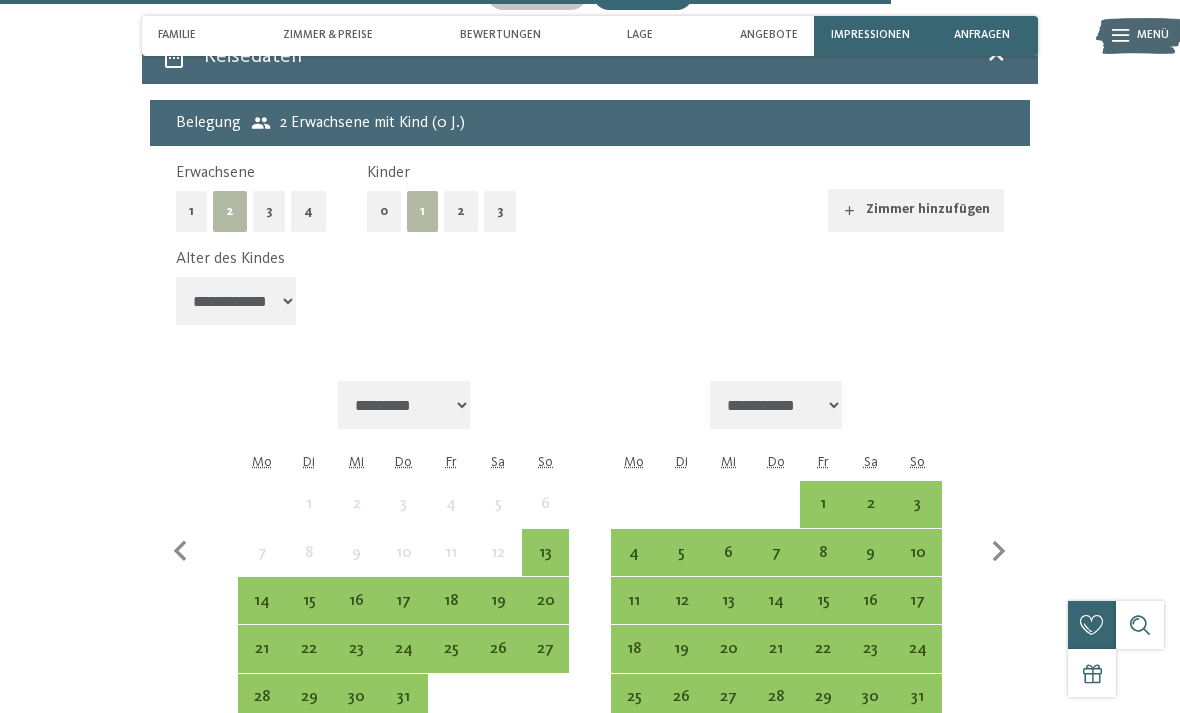 click on "26" at bounding box center (498, 662) 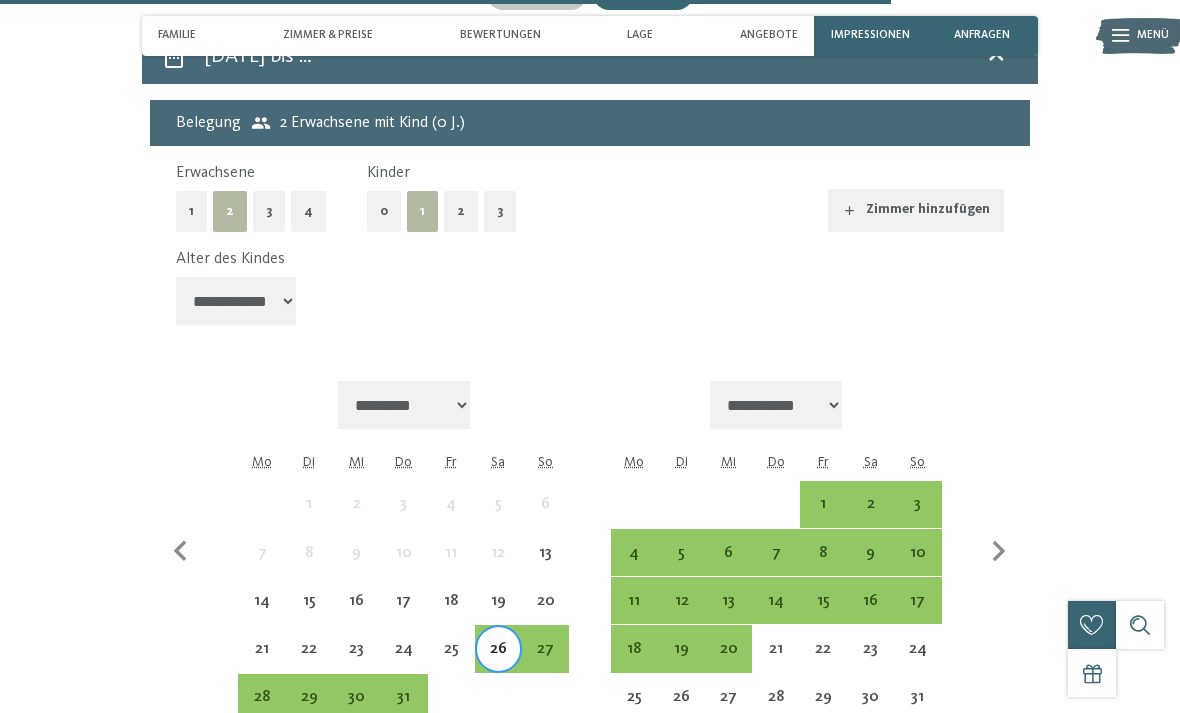 click on "20" at bounding box center [545, 614] 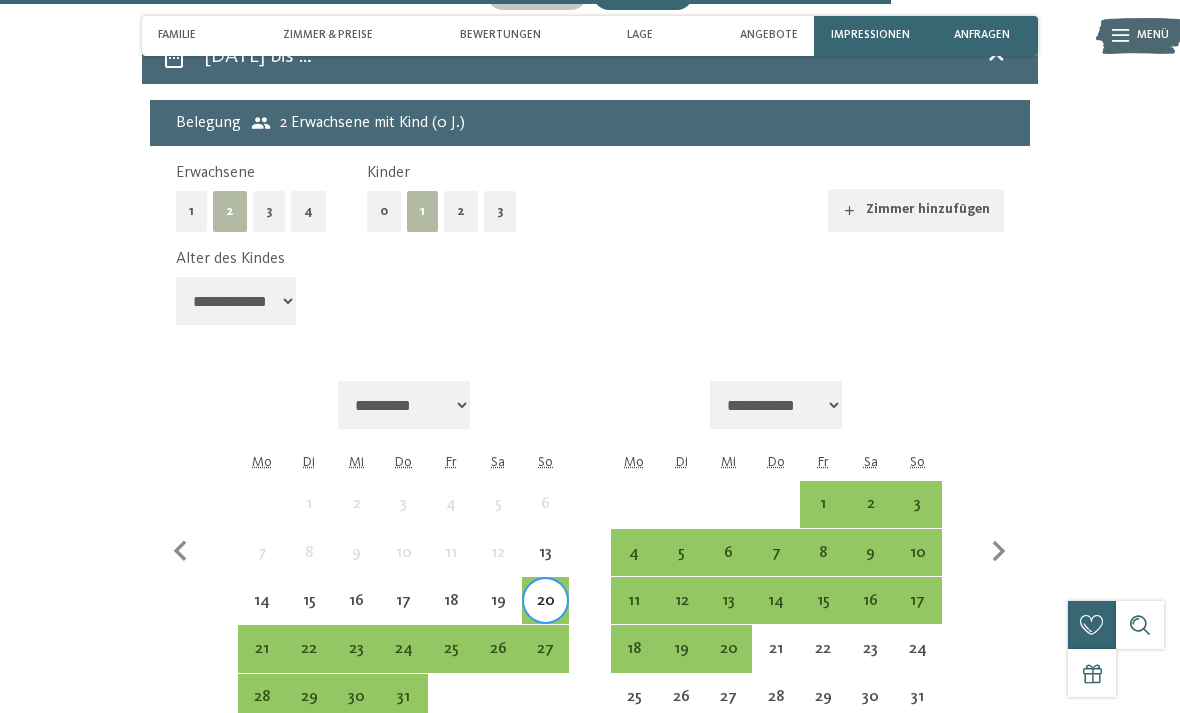 click on "20" at bounding box center (545, 614) 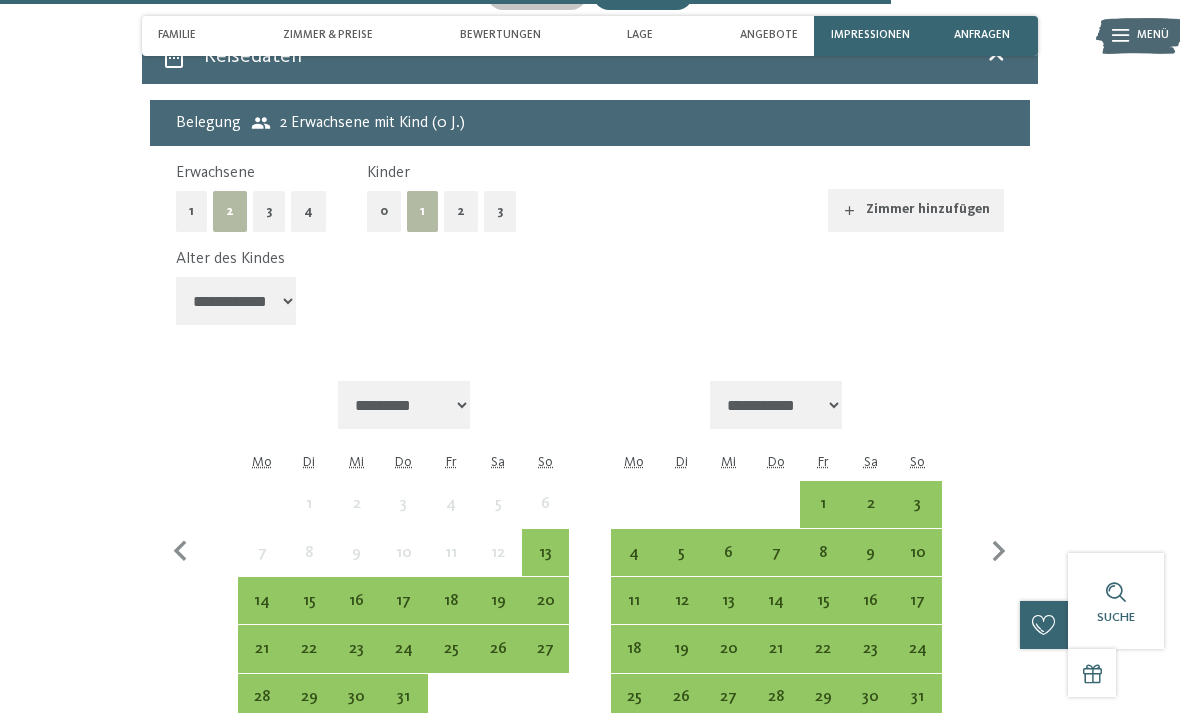 click on "26" at bounding box center [498, 662] 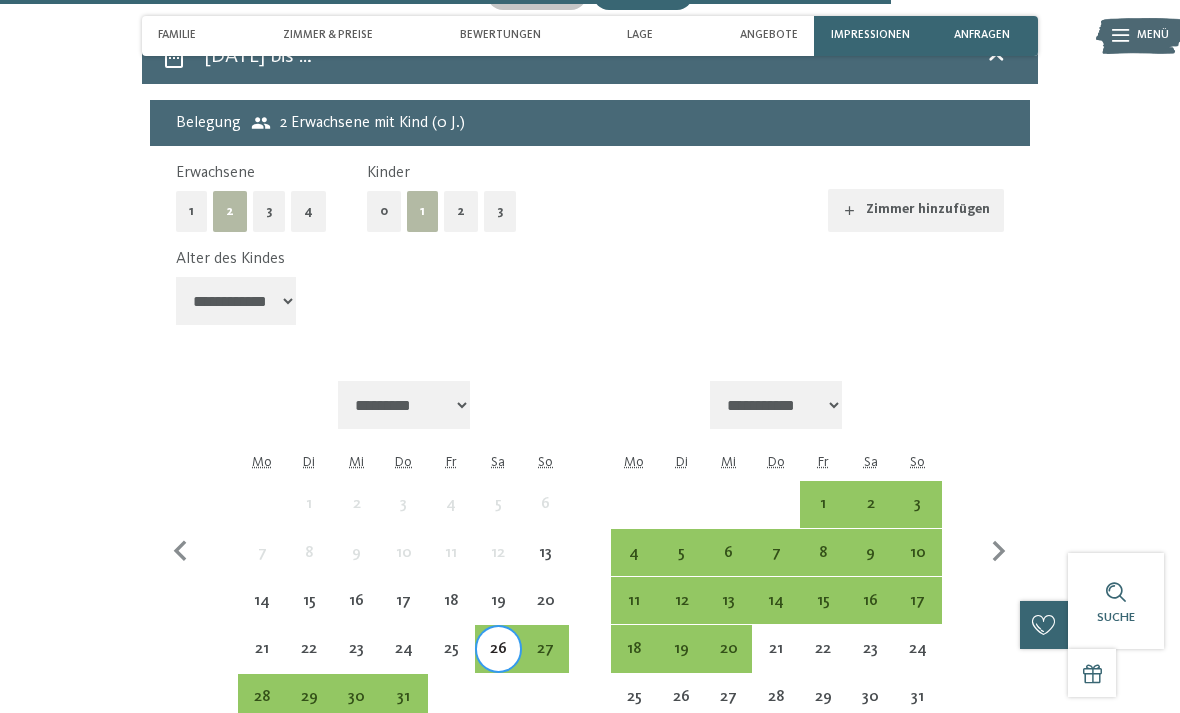 click on "20" at bounding box center (545, 614) 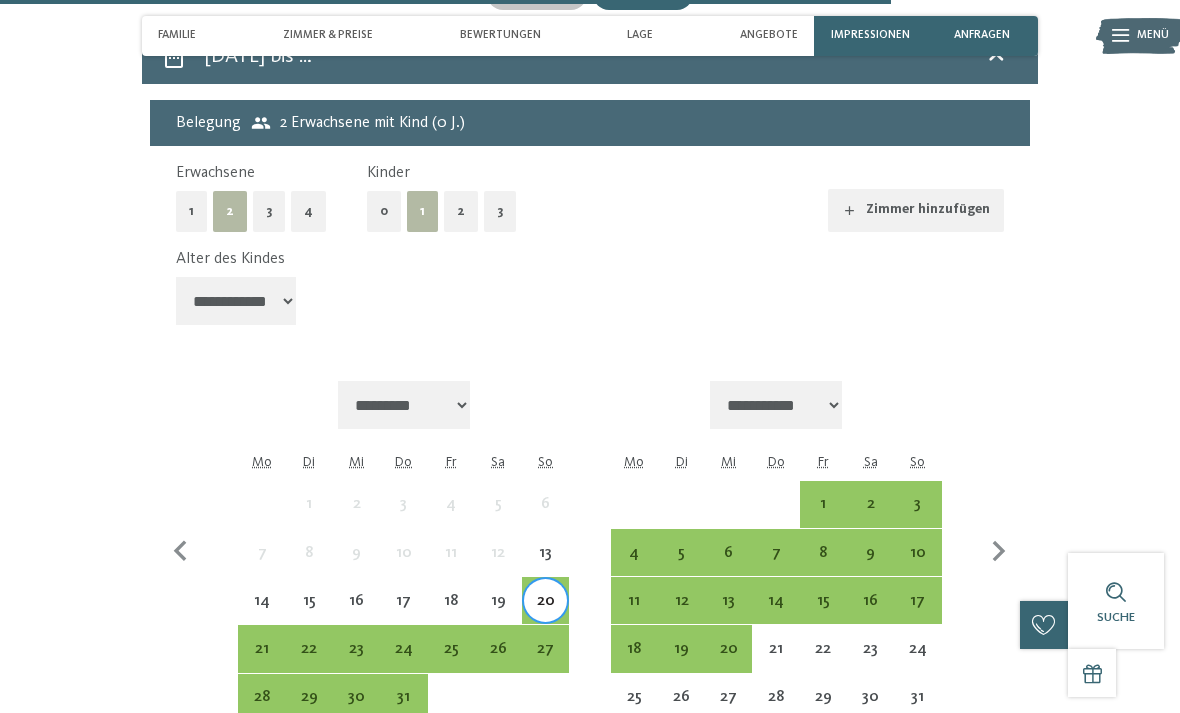 click on "26" at bounding box center (498, 662) 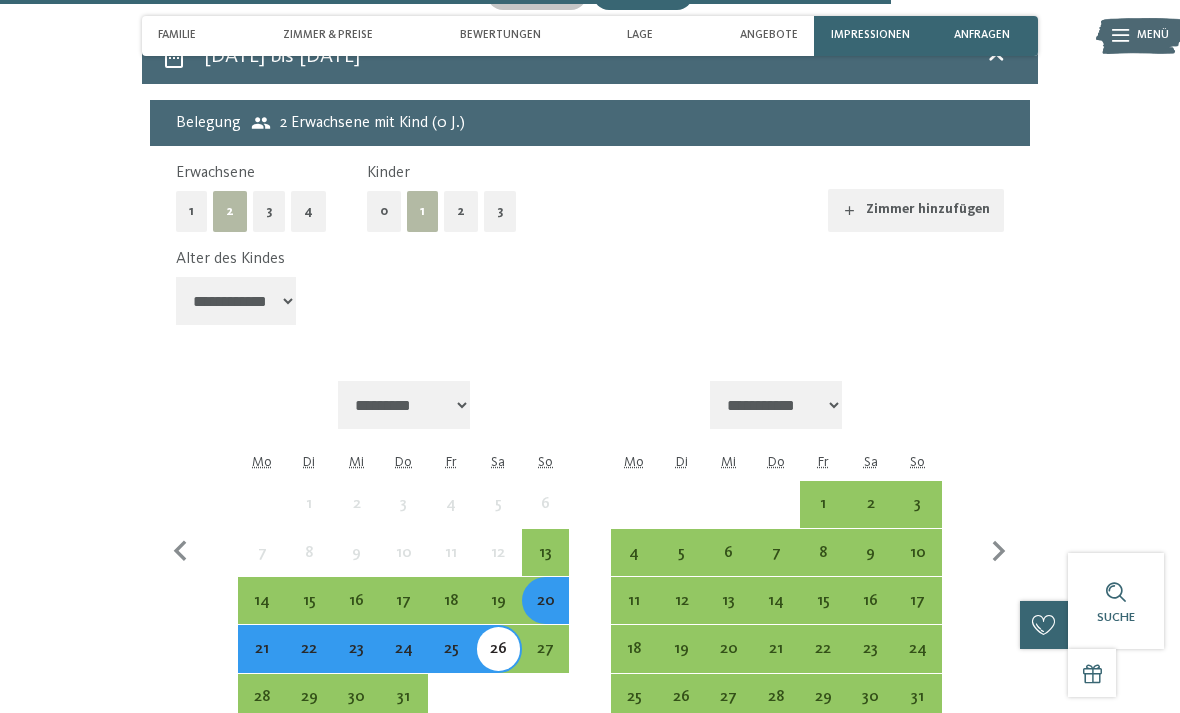 click on "Weiter zu „Zimmer“" at bounding box center [937, 808] 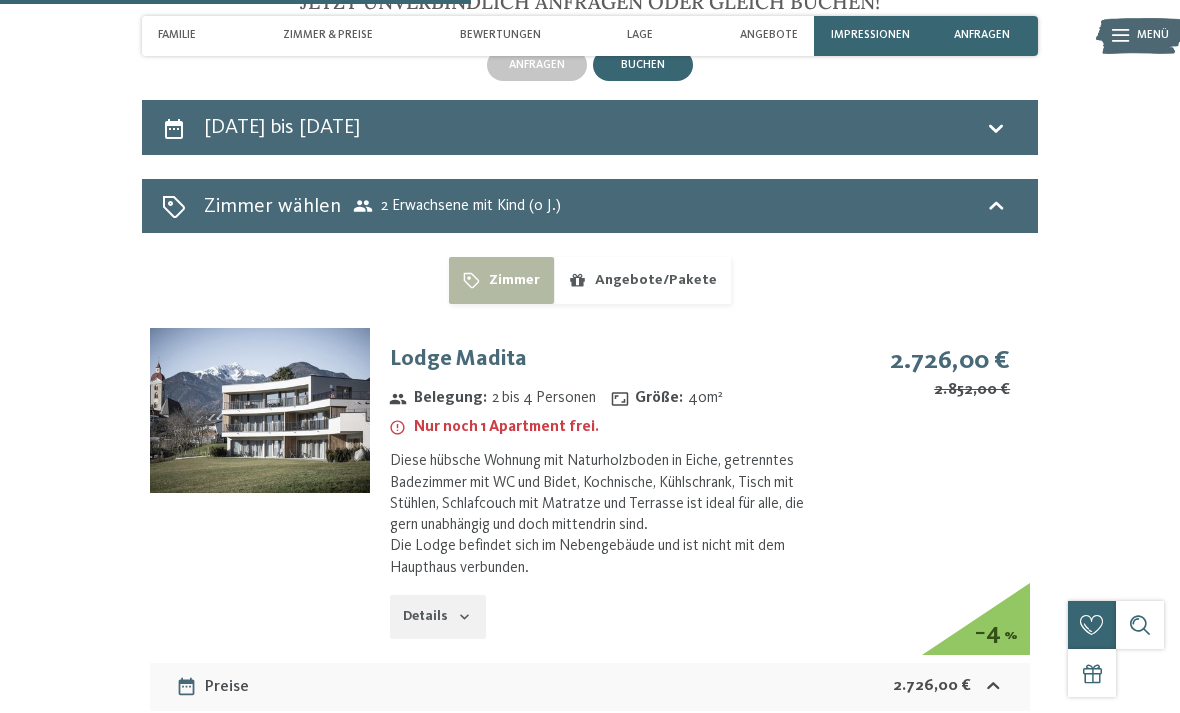 scroll, scrollTop: 4053, scrollLeft: 0, axis: vertical 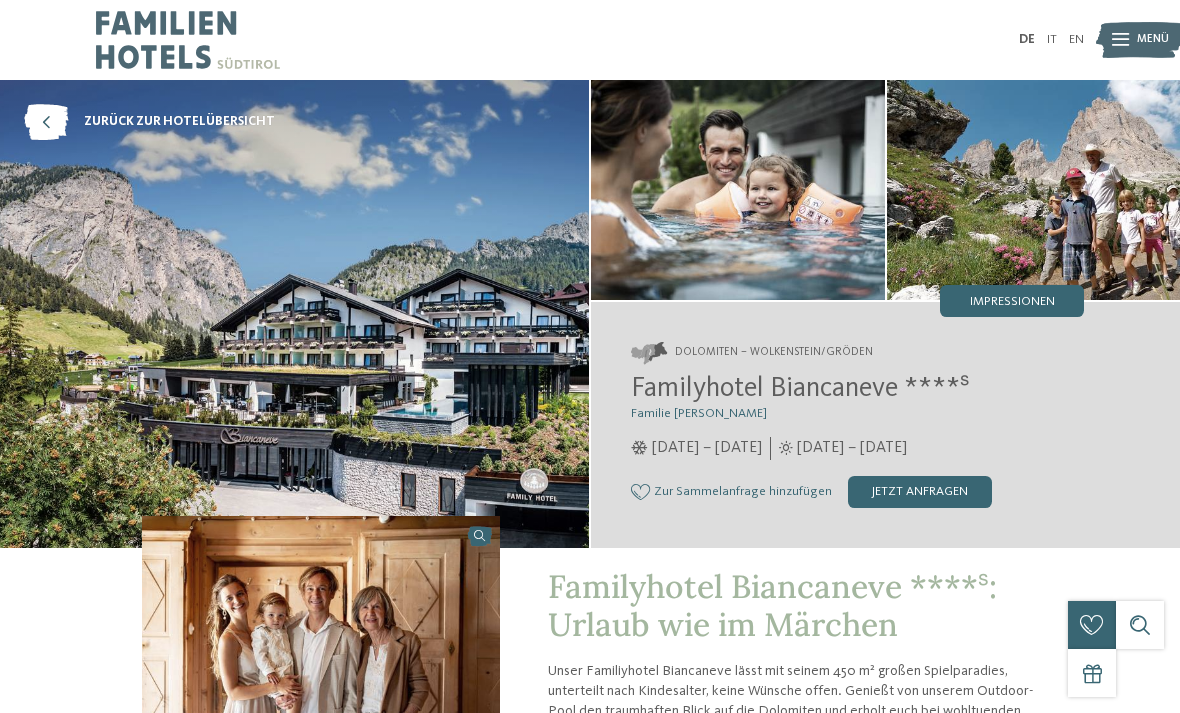 click on "jetzt anfragen" at bounding box center [920, 492] 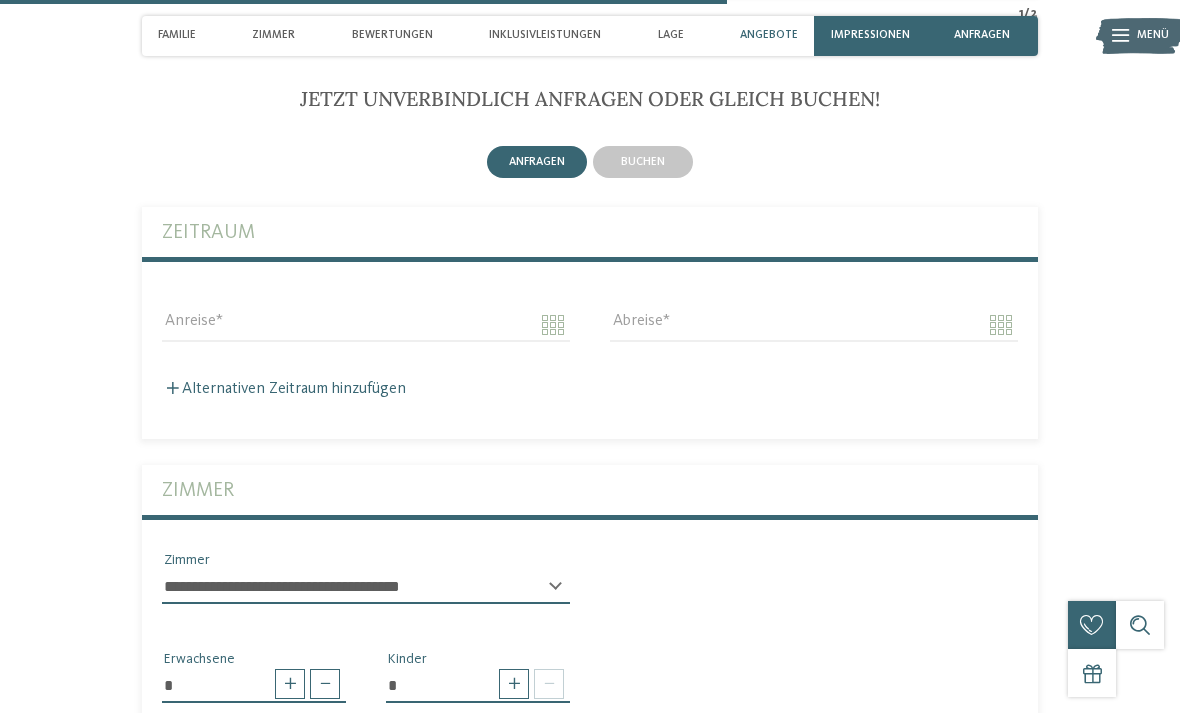 scroll, scrollTop: 3257, scrollLeft: 0, axis: vertical 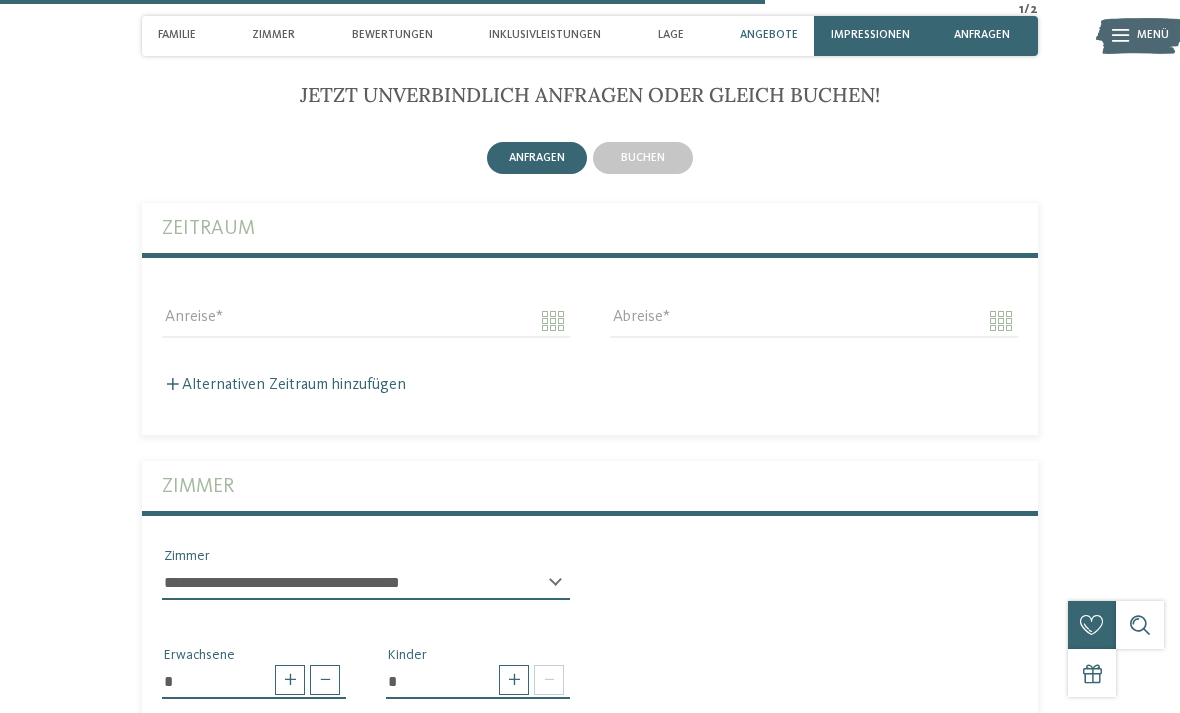 click on "buchen" at bounding box center (643, 158) 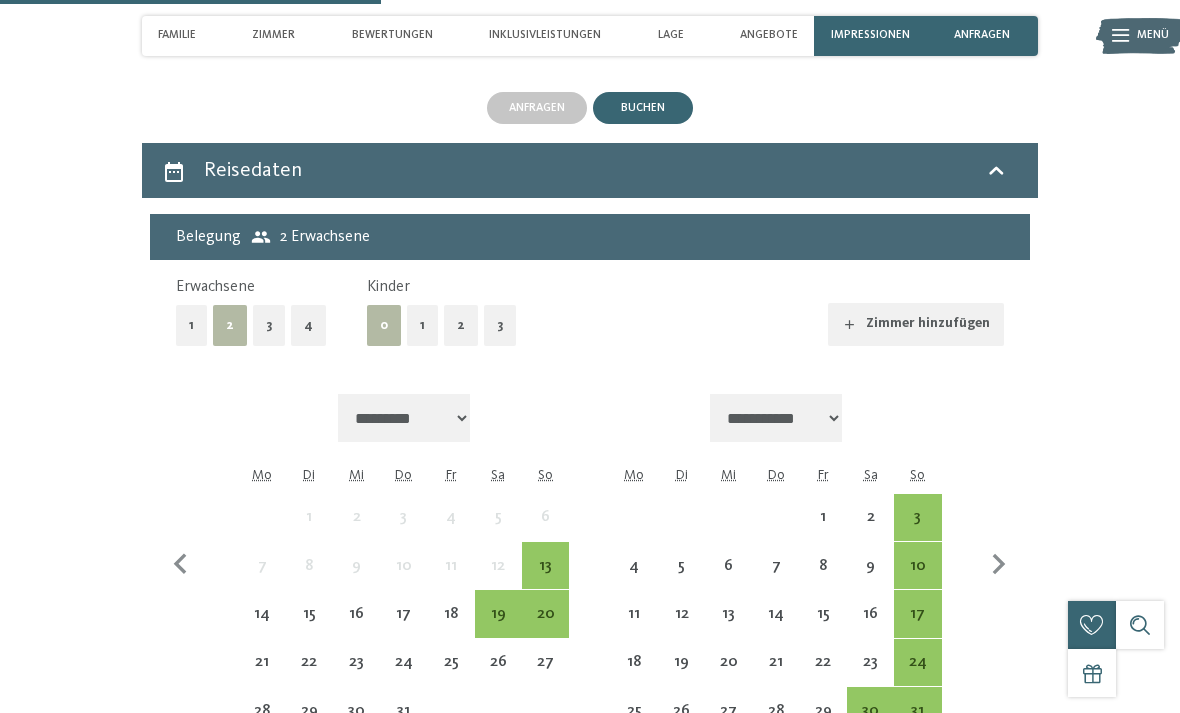 scroll, scrollTop: 3318, scrollLeft: 0, axis: vertical 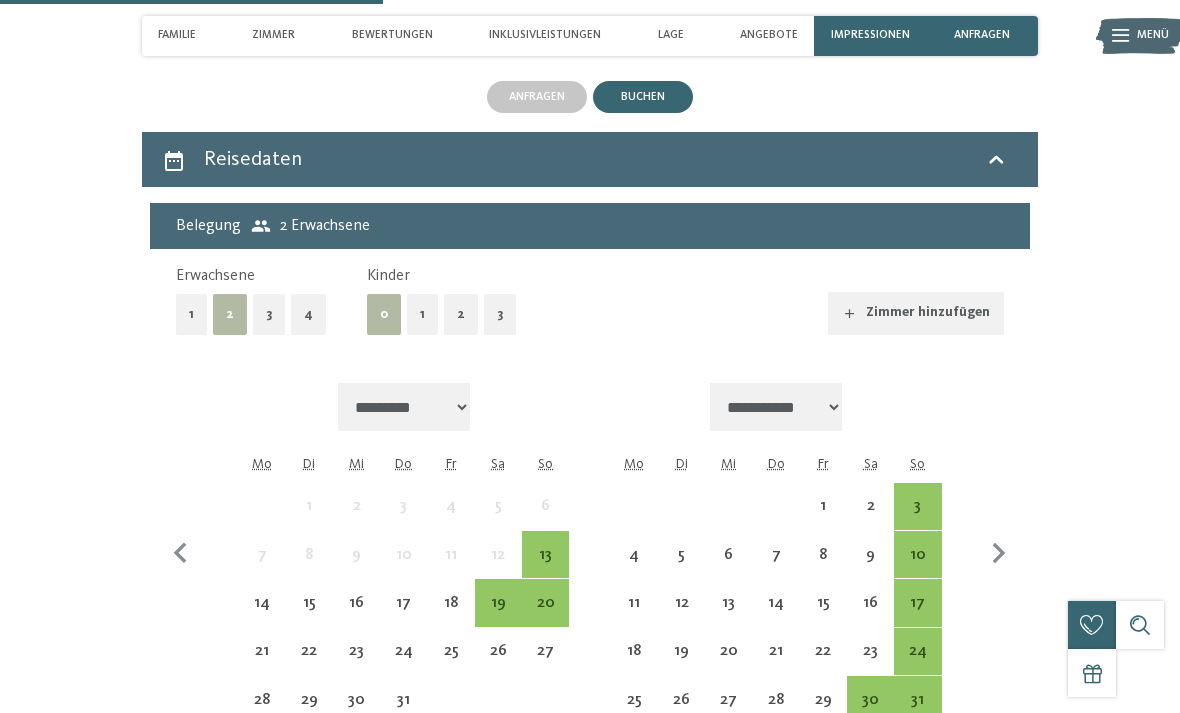 click on "1" at bounding box center [422, 314] 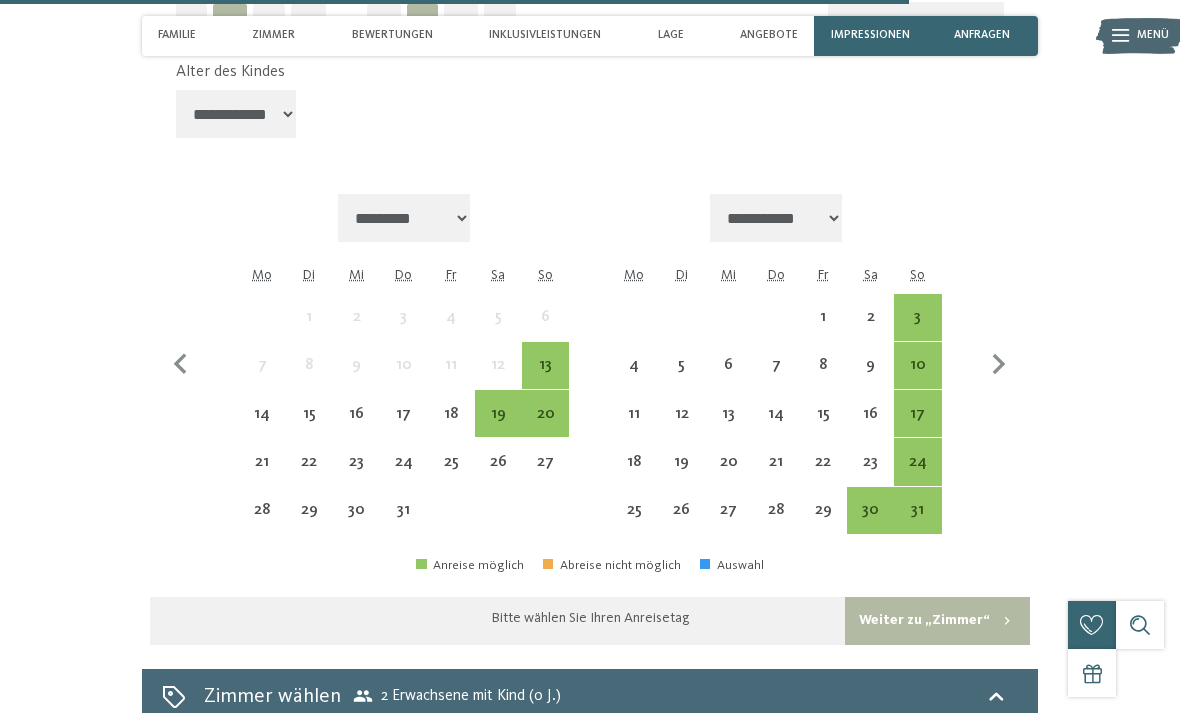 scroll, scrollTop: 3606, scrollLeft: 0, axis: vertical 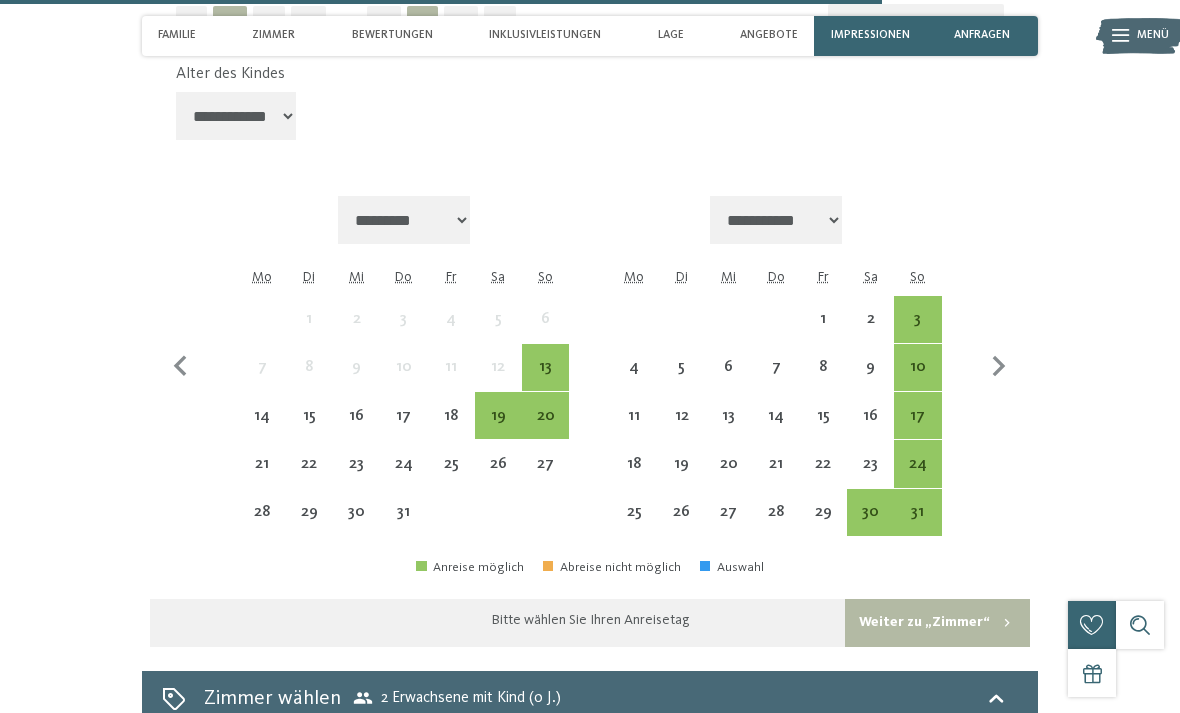 click on "20" at bounding box center (545, 429) 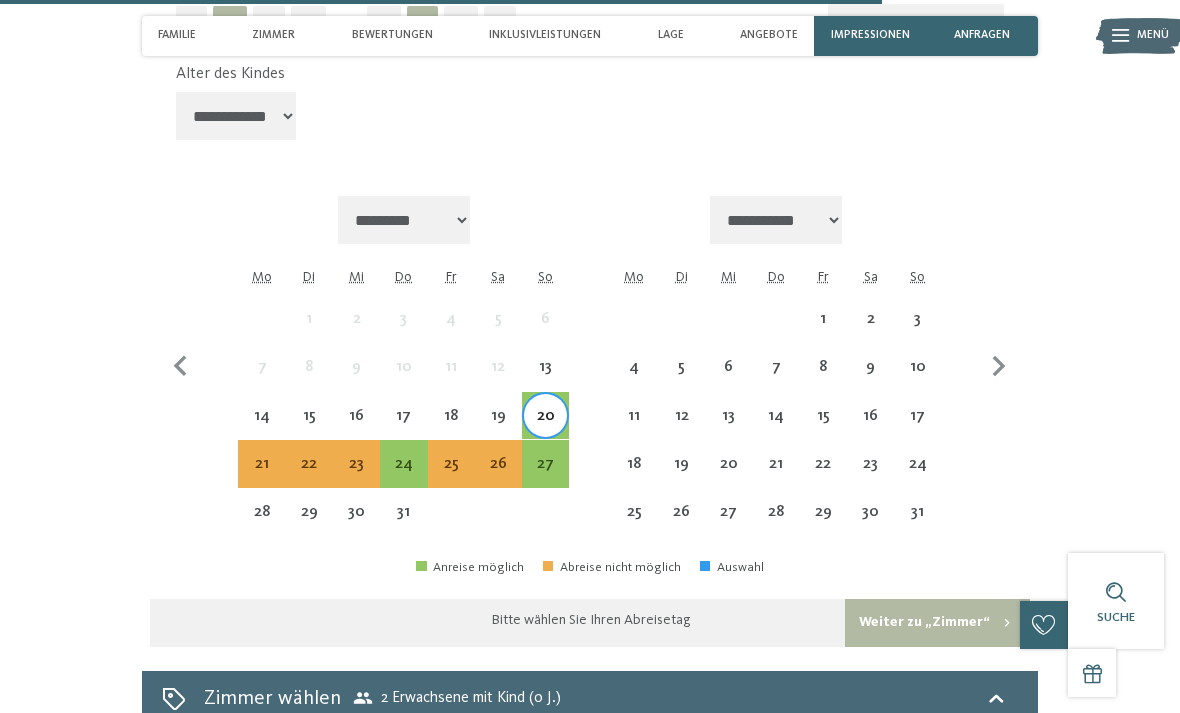 click on "26" at bounding box center (498, 477) 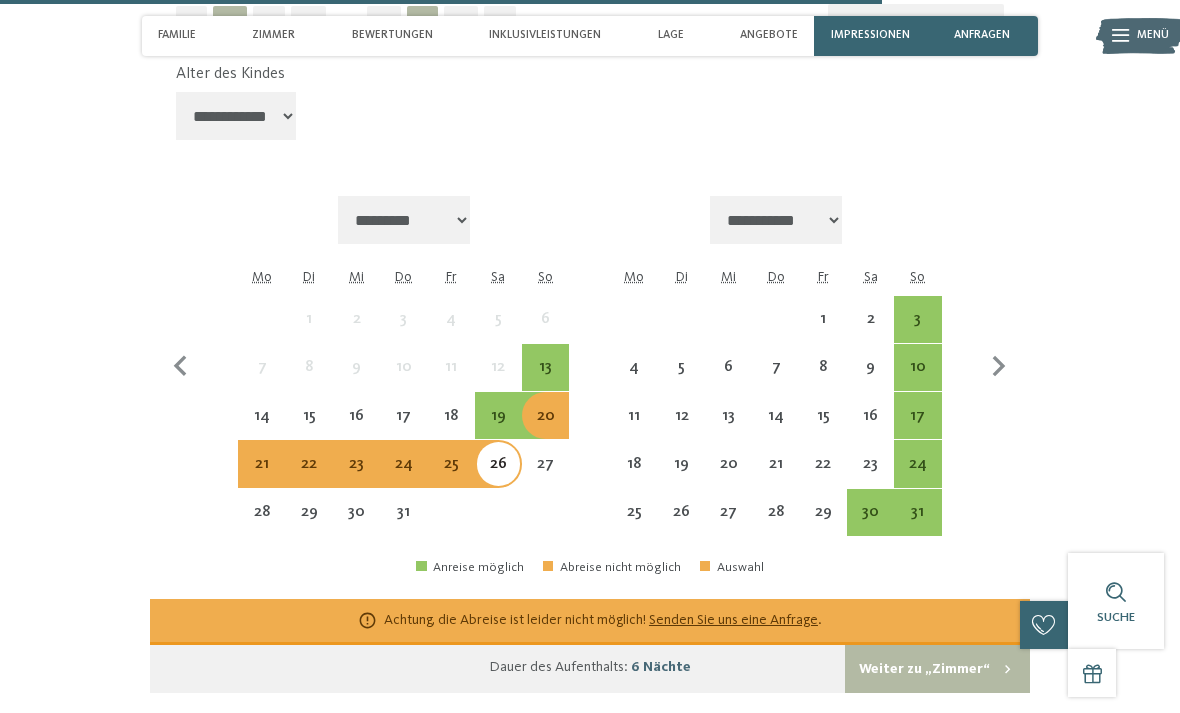 click on "Weiter zu „Zimmer“" at bounding box center [937, 669] 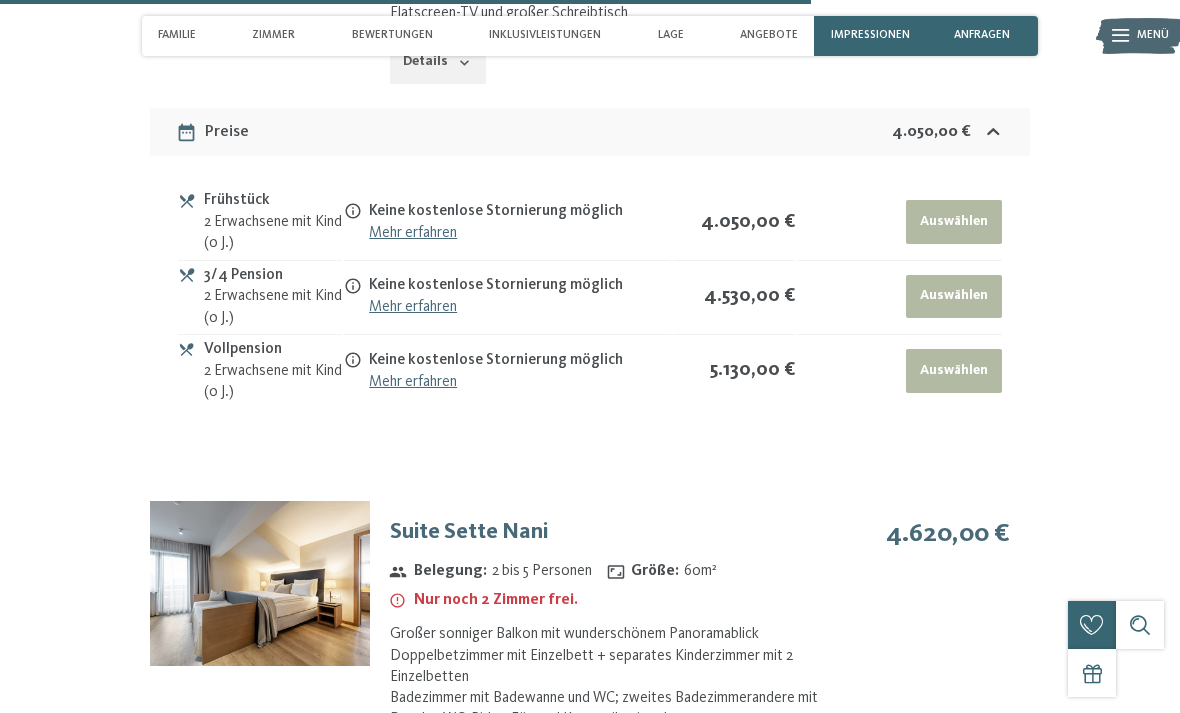scroll, scrollTop: 3861, scrollLeft: 0, axis: vertical 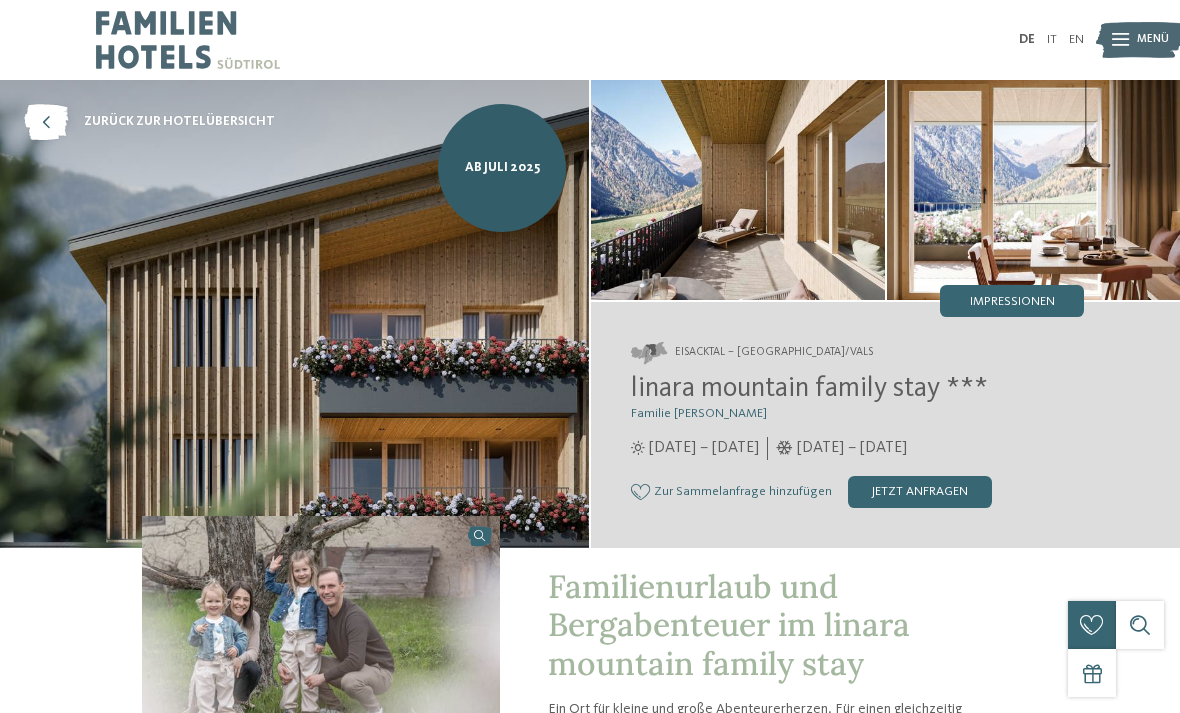 click on "jetzt anfragen" at bounding box center [920, 492] 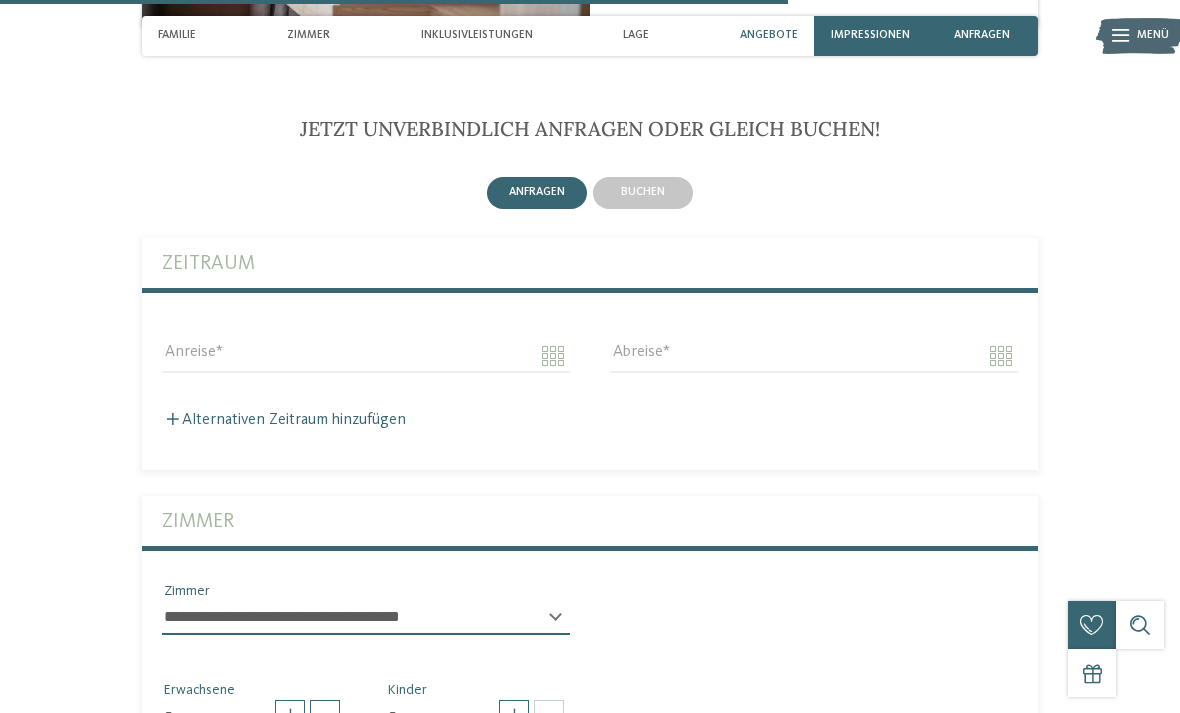 scroll, scrollTop: 3545, scrollLeft: 0, axis: vertical 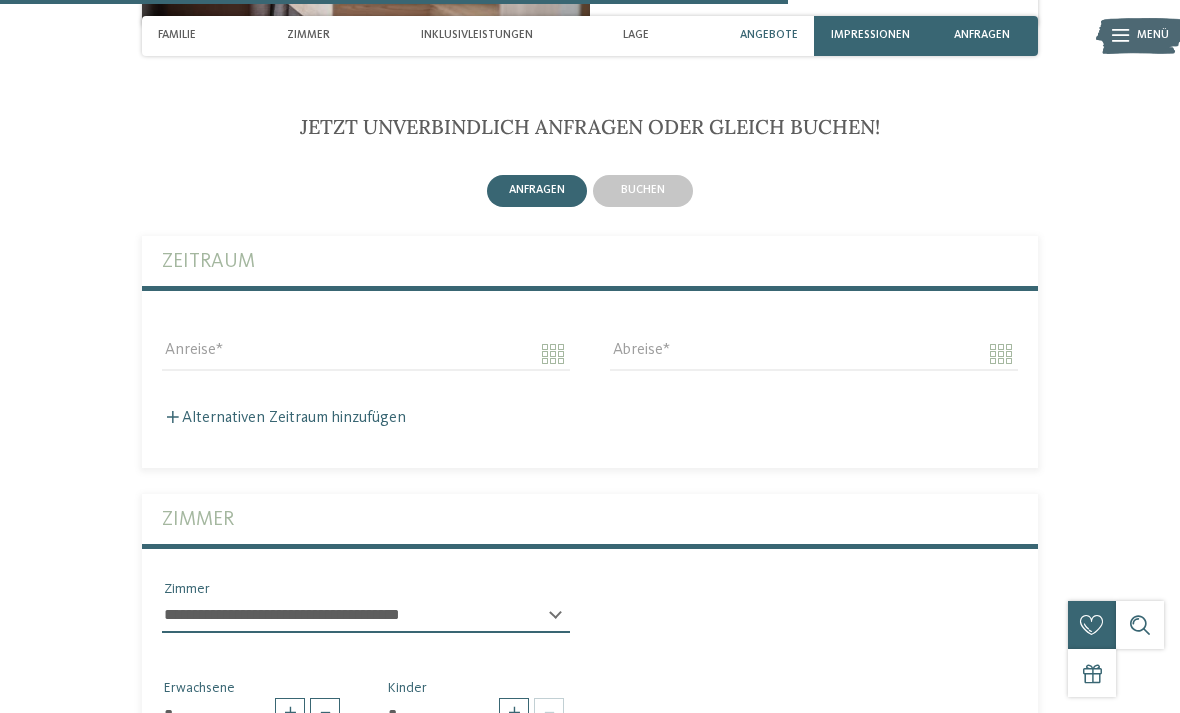 click on "buchen" at bounding box center (643, 191) 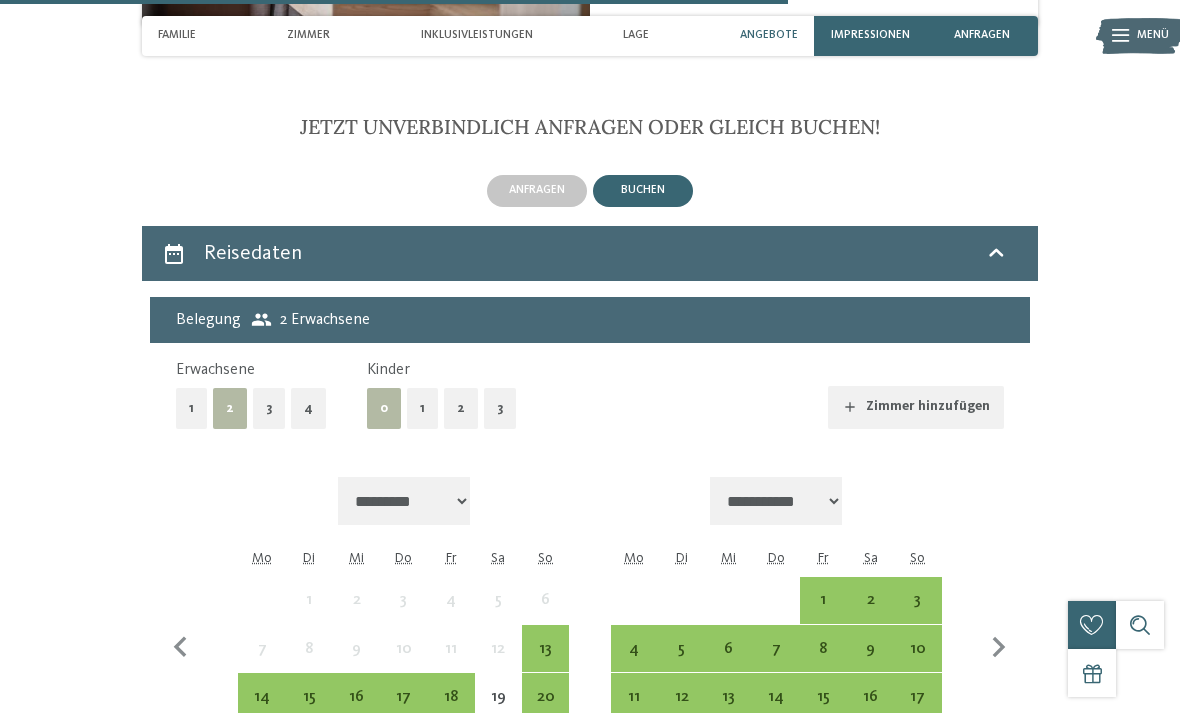 click on "1" at bounding box center [422, 408] 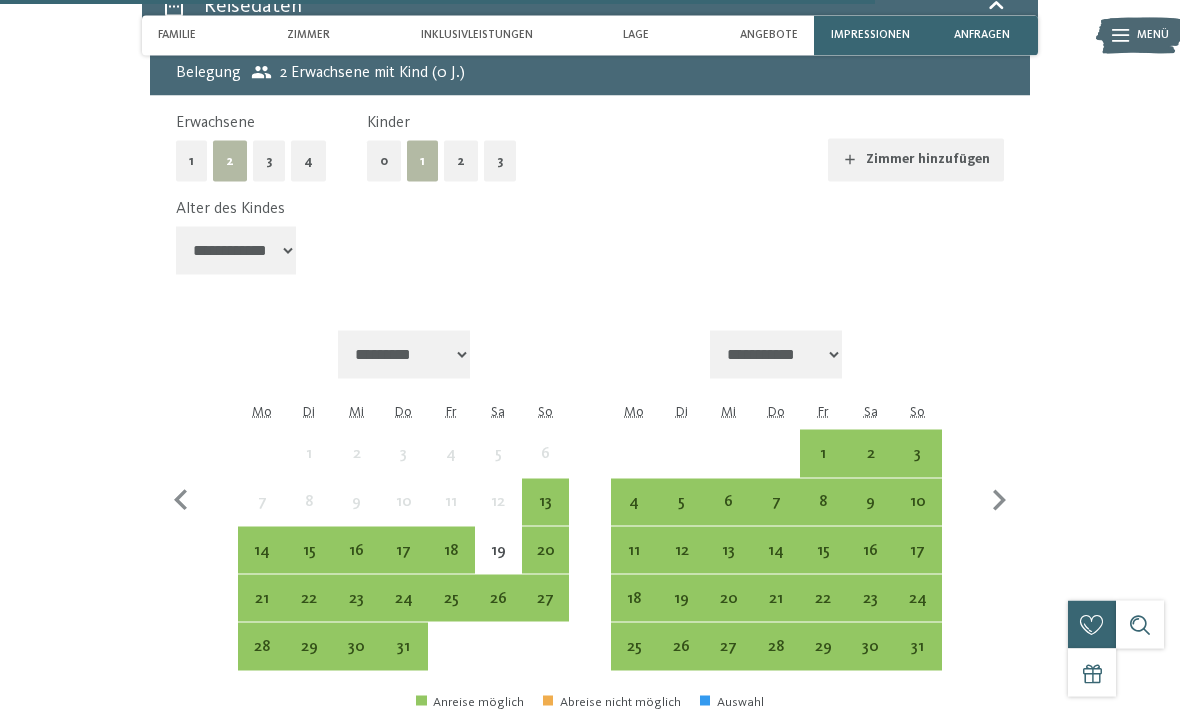 scroll, scrollTop: 3791, scrollLeft: 0, axis: vertical 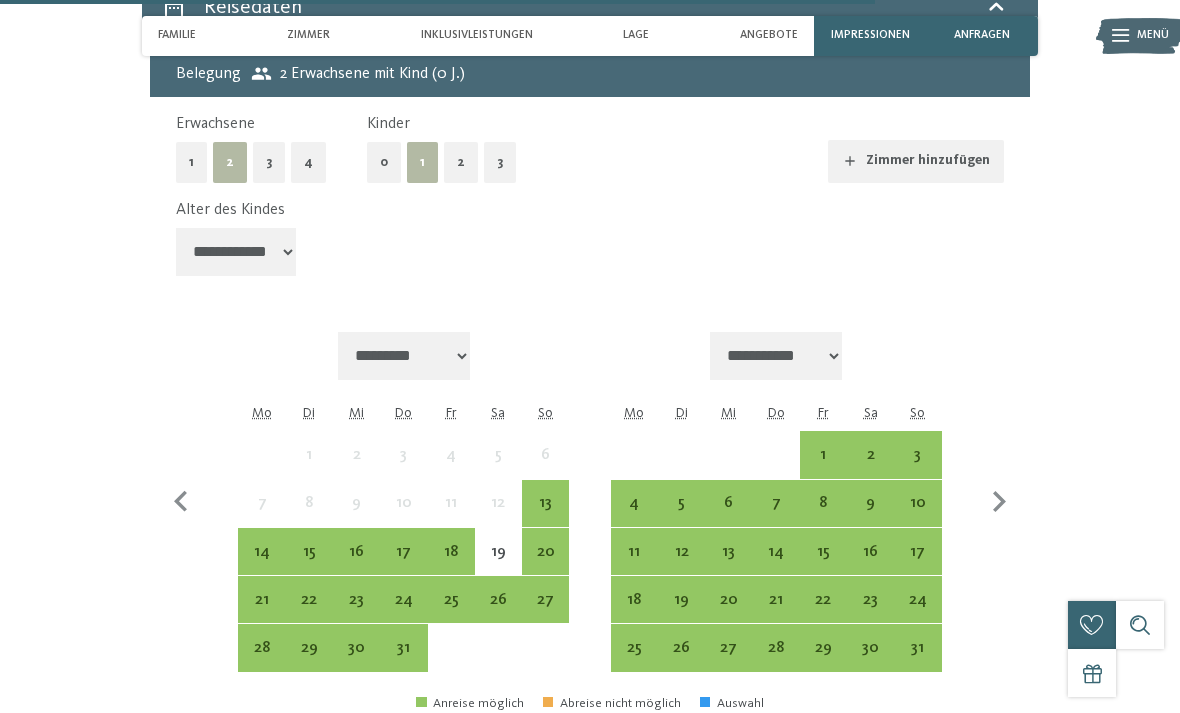 click on "20" at bounding box center [545, 565] 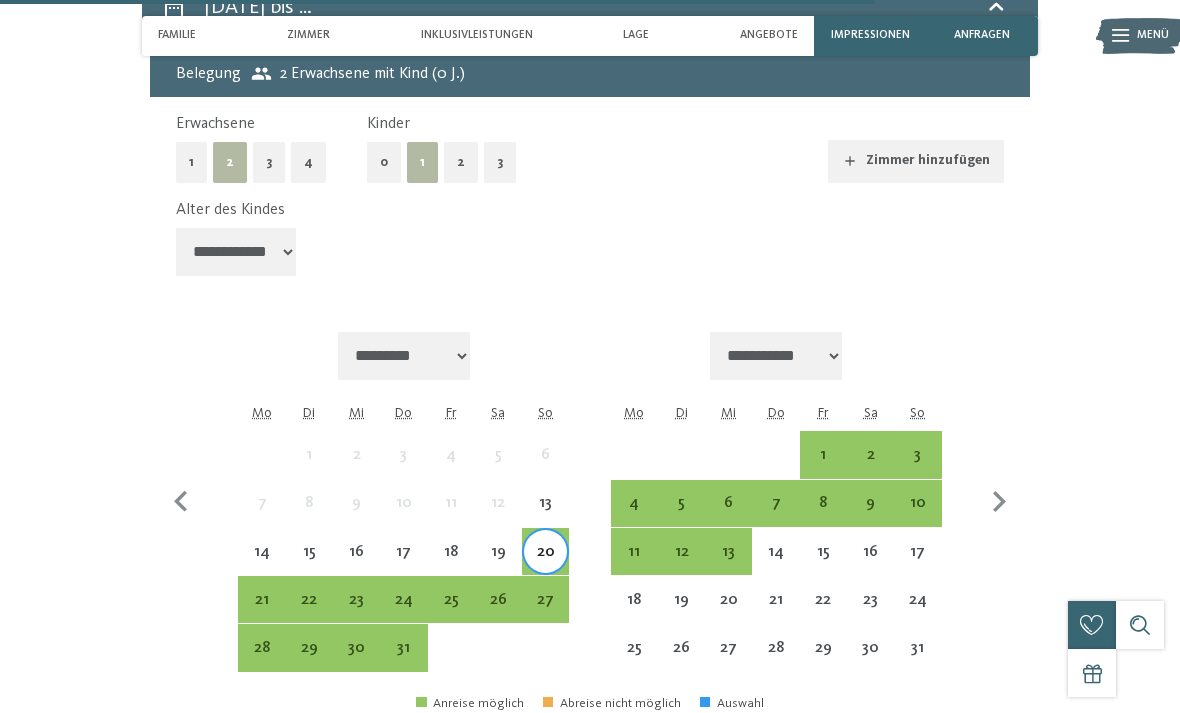 click on "26" at bounding box center (498, 613) 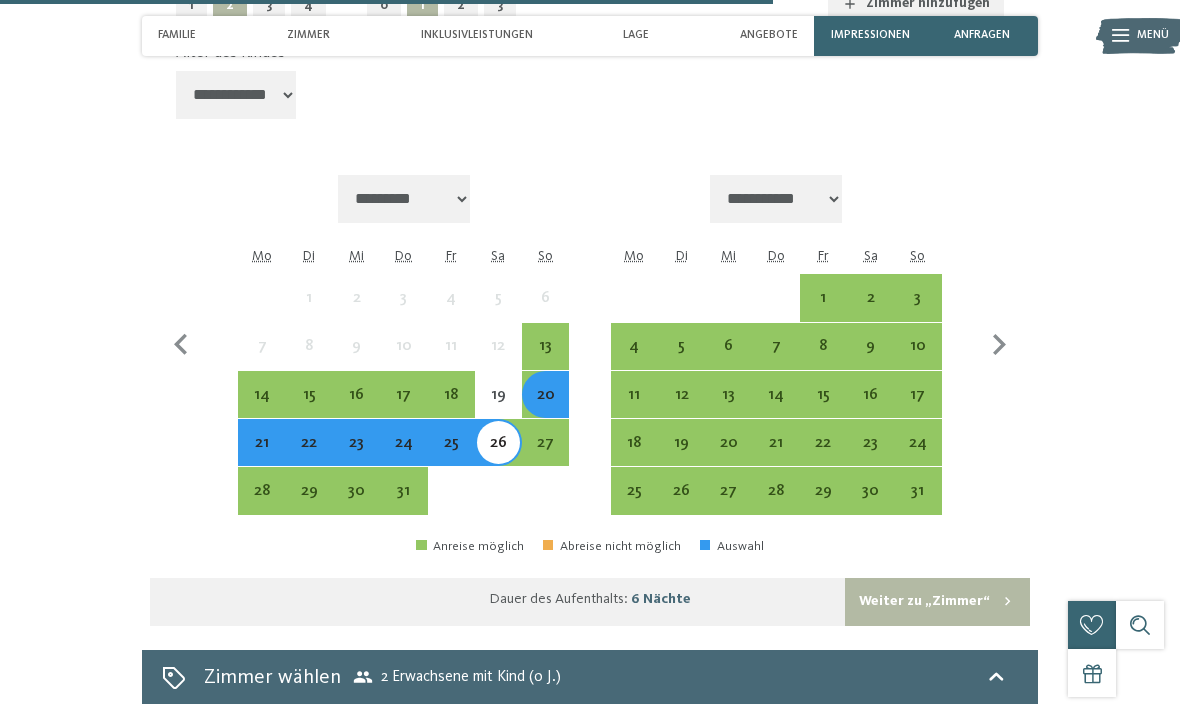click on "Weiter zu „Zimmer“" at bounding box center [937, 602] 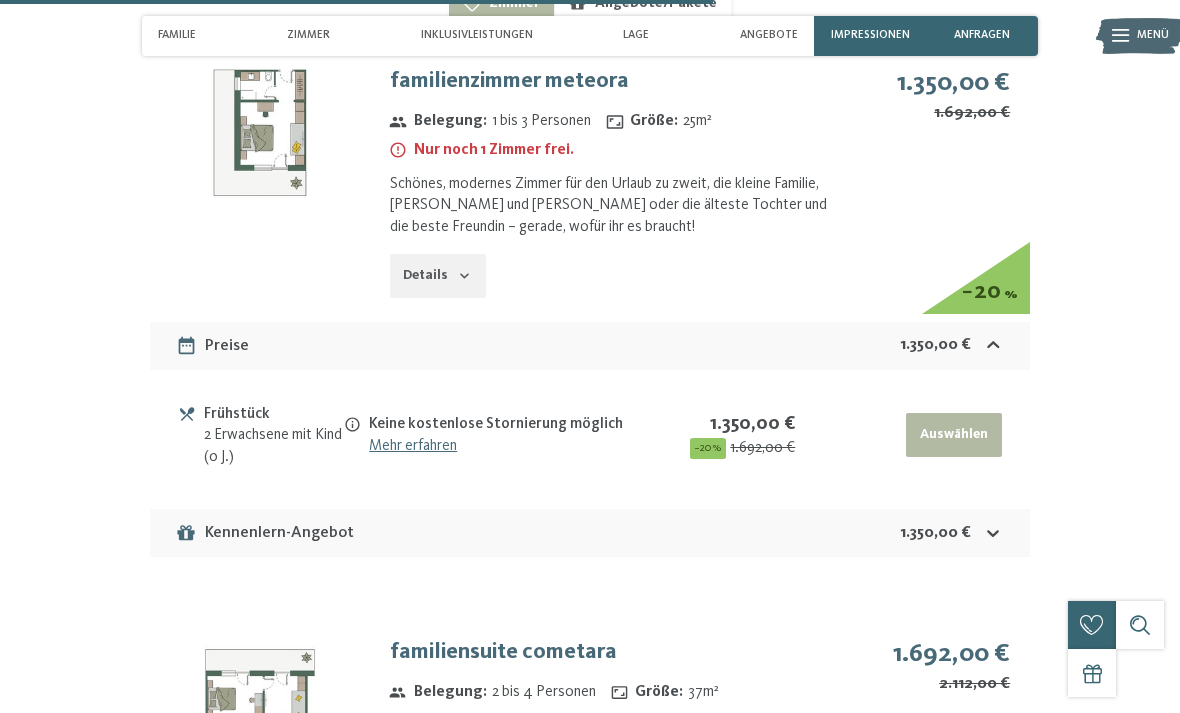 scroll, scrollTop: 3766, scrollLeft: 0, axis: vertical 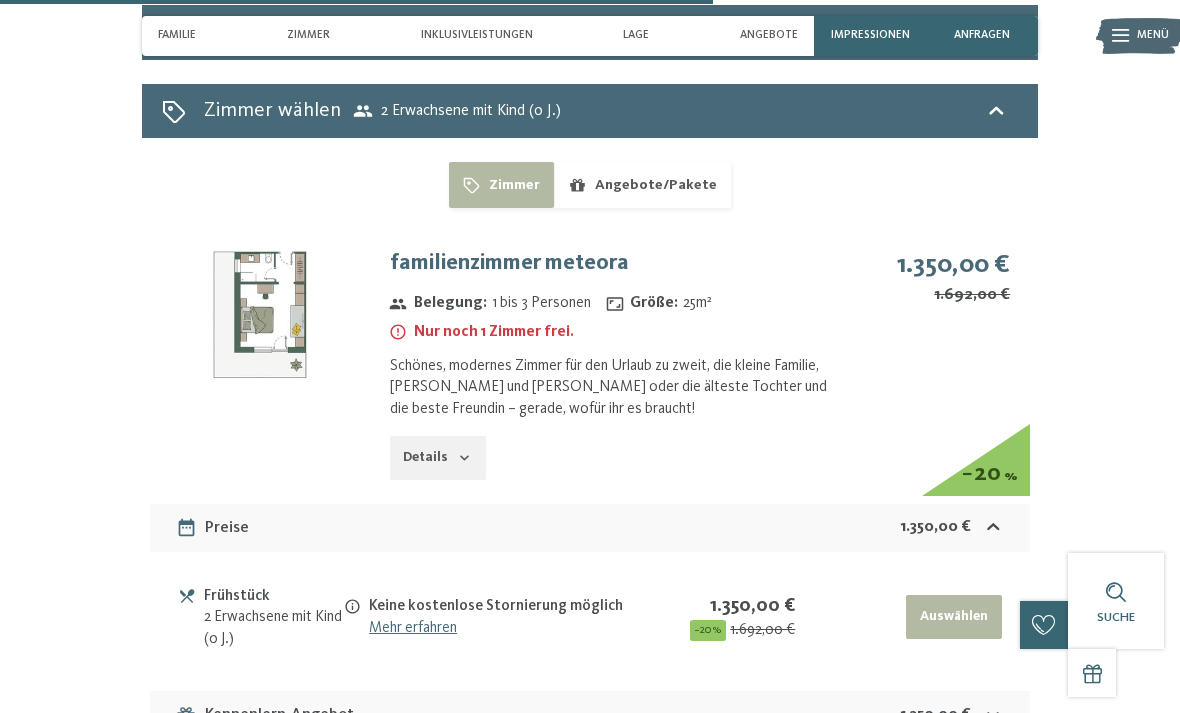 click at bounding box center (260, 314) 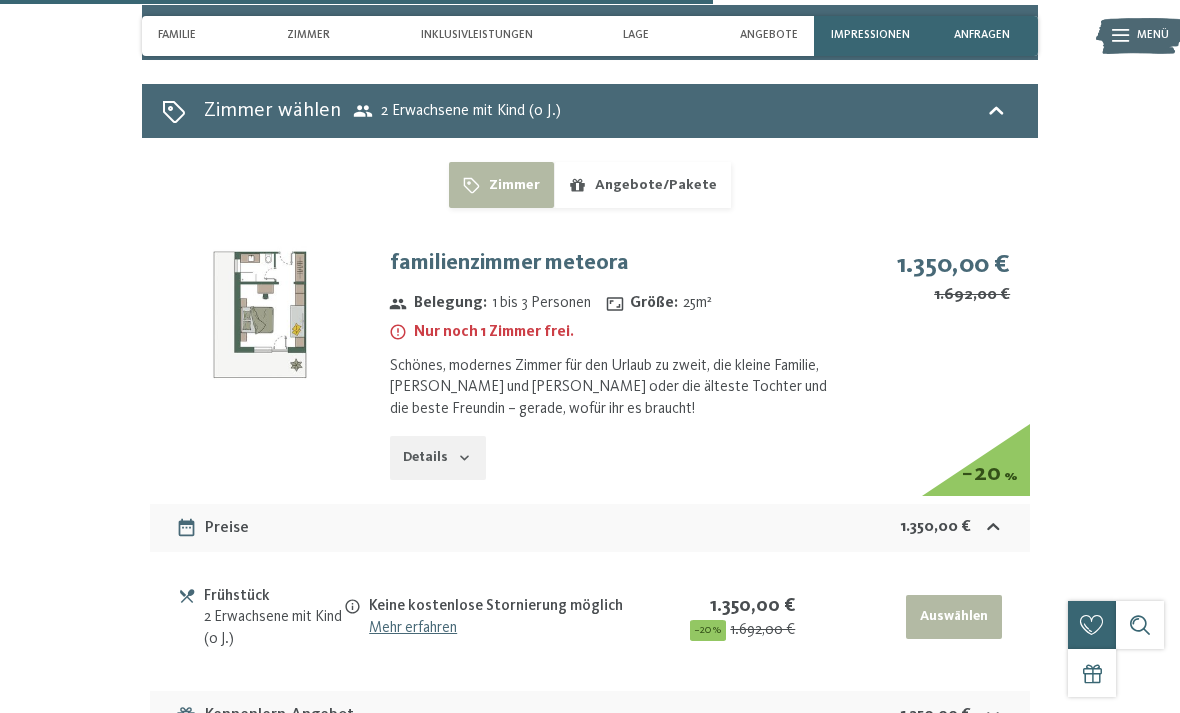 click on "Menü" at bounding box center [1153, 36] 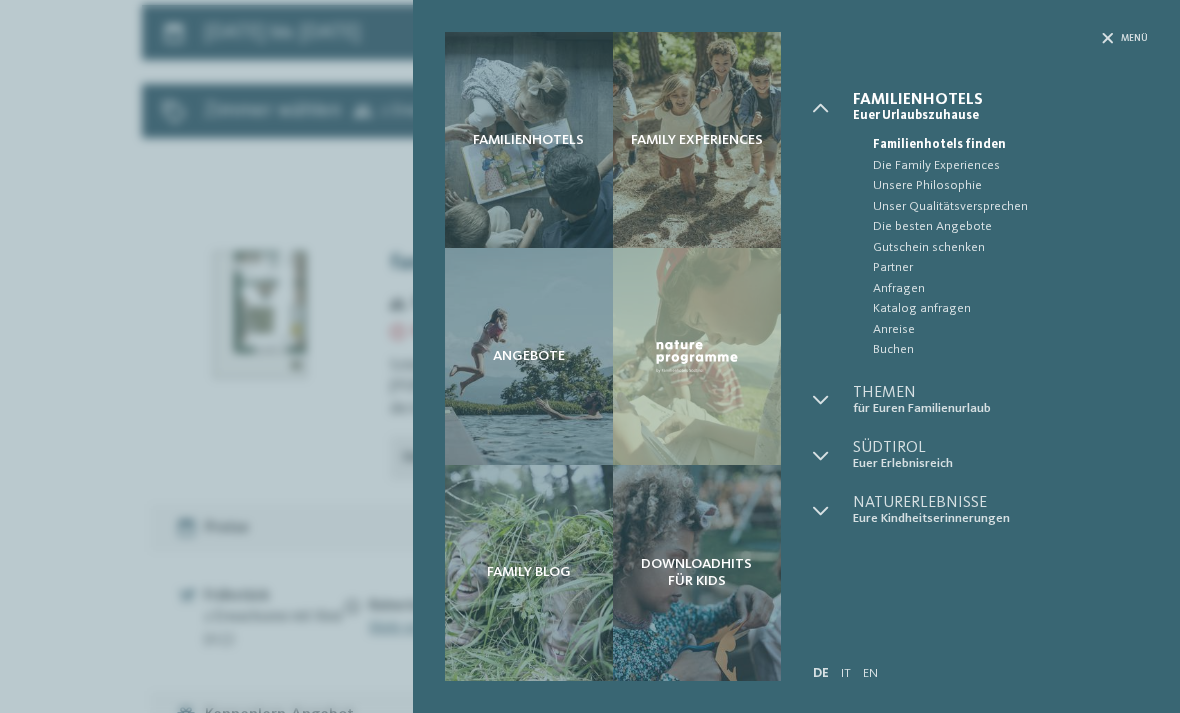 click on "Familienhotels
Family Experiences
Angebote" at bounding box center [590, 356] 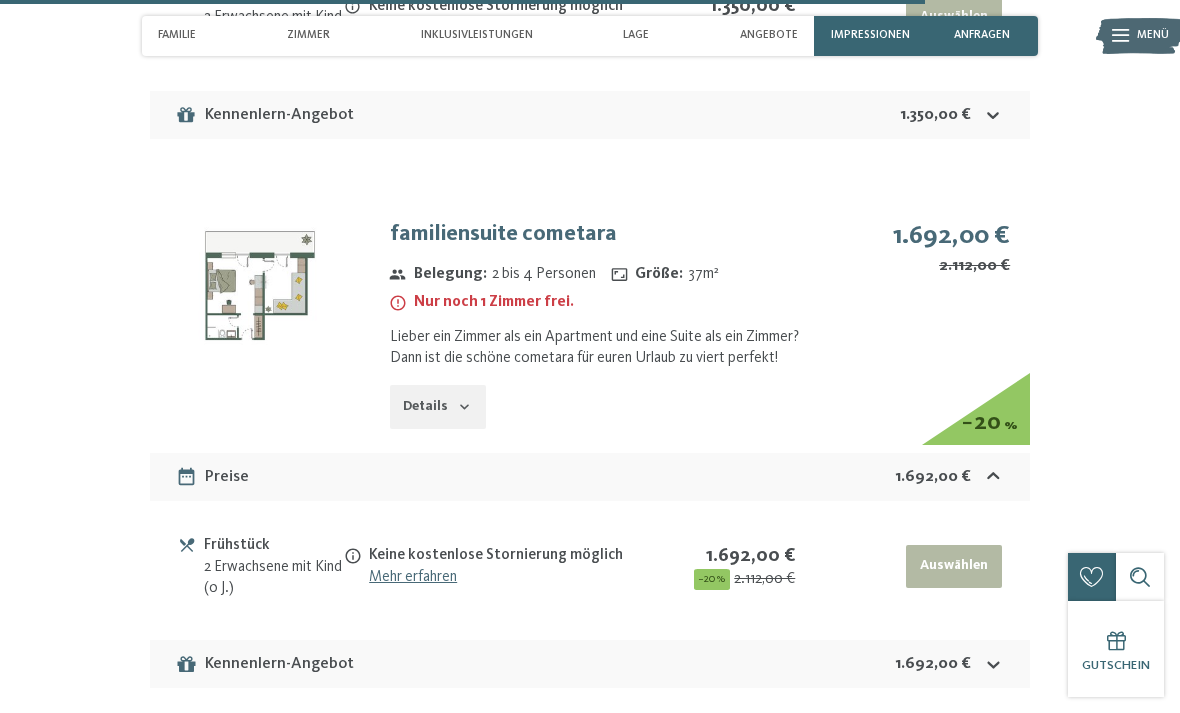 scroll, scrollTop: 4371, scrollLeft: 0, axis: vertical 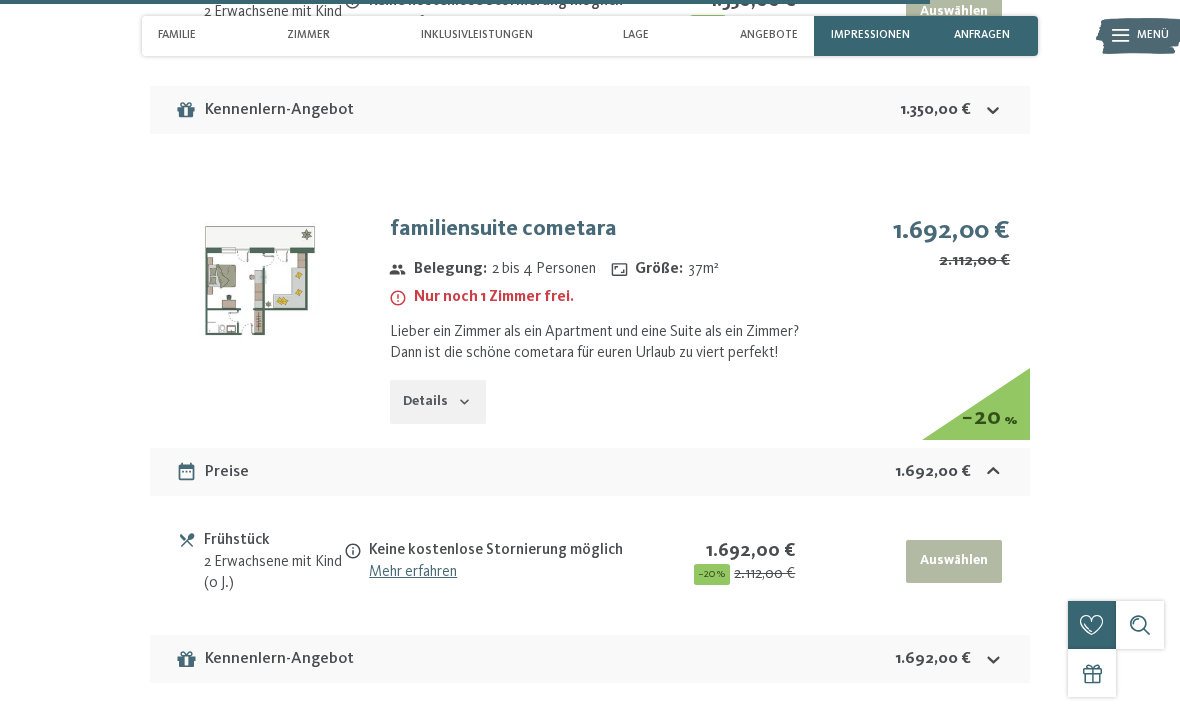 click at bounding box center (260, 280) 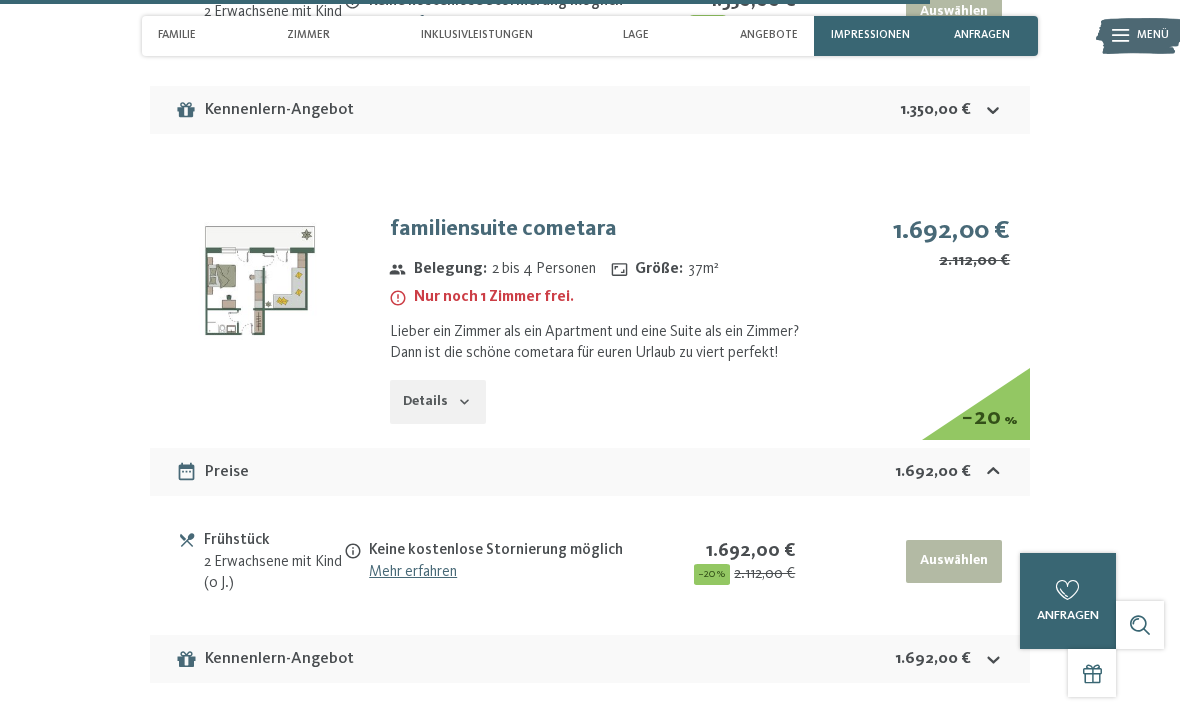 click on "Menü" at bounding box center (1153, 36) 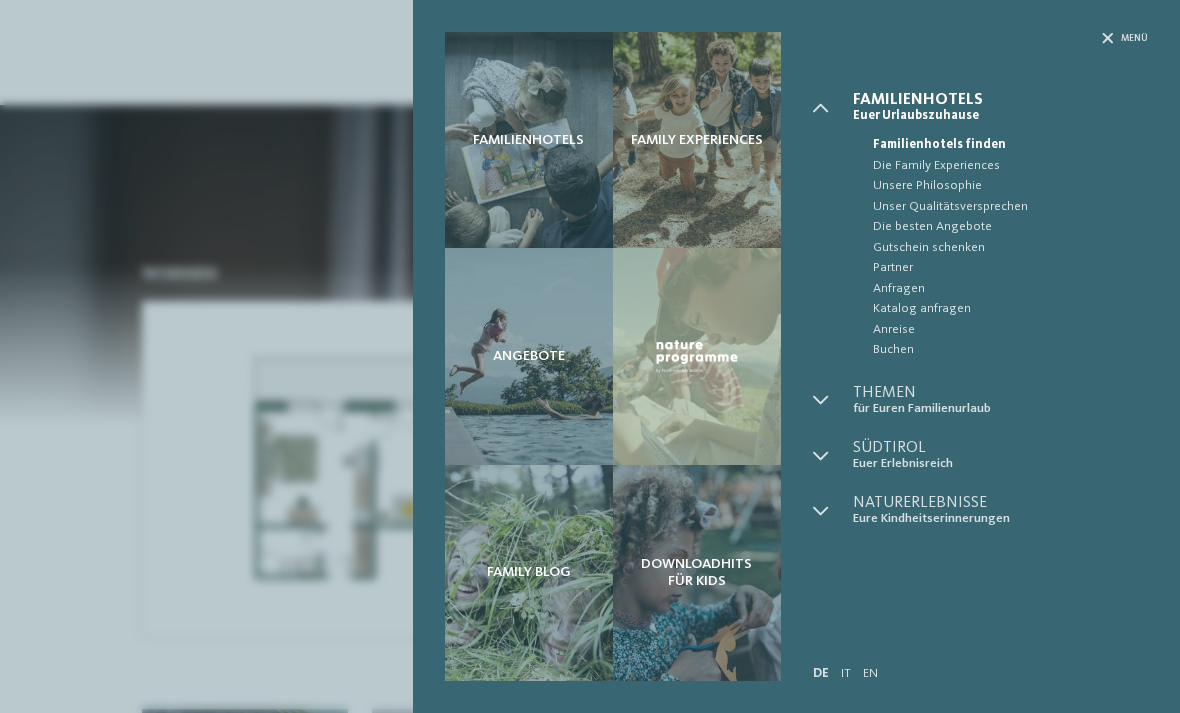 scroll, scrollTop: 1473, scrollLeft: 0, axis: vertical 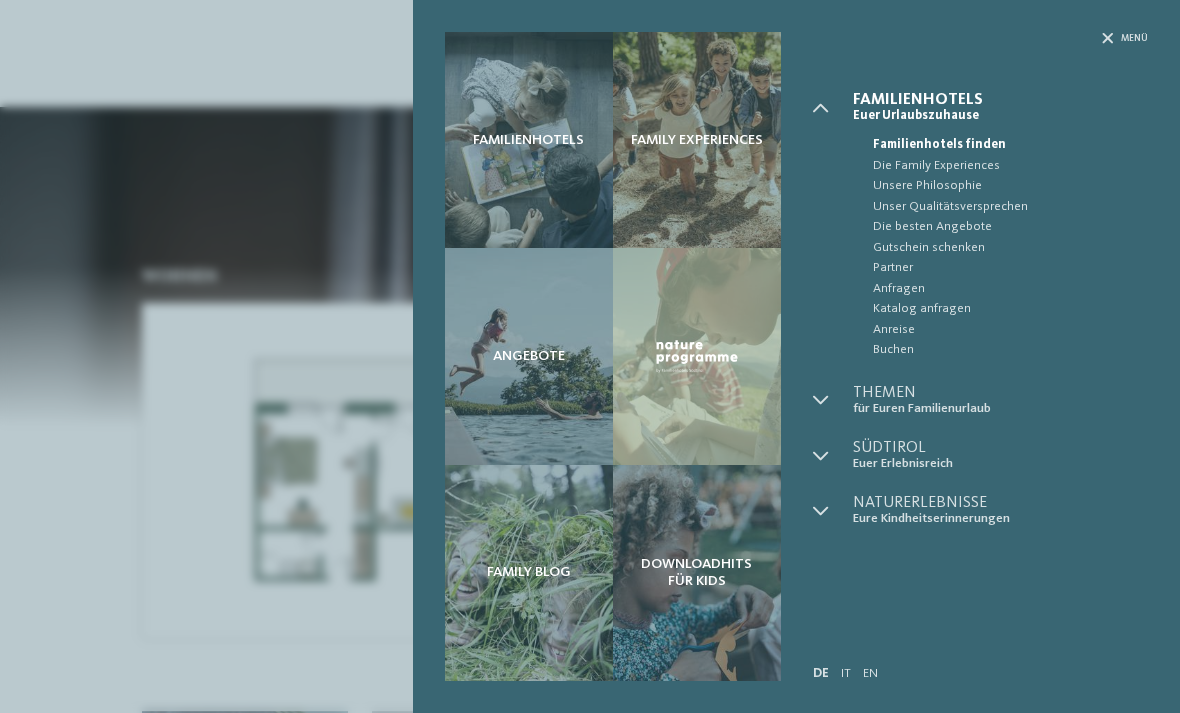 click on "Menü" at bounding box center [981, 62] 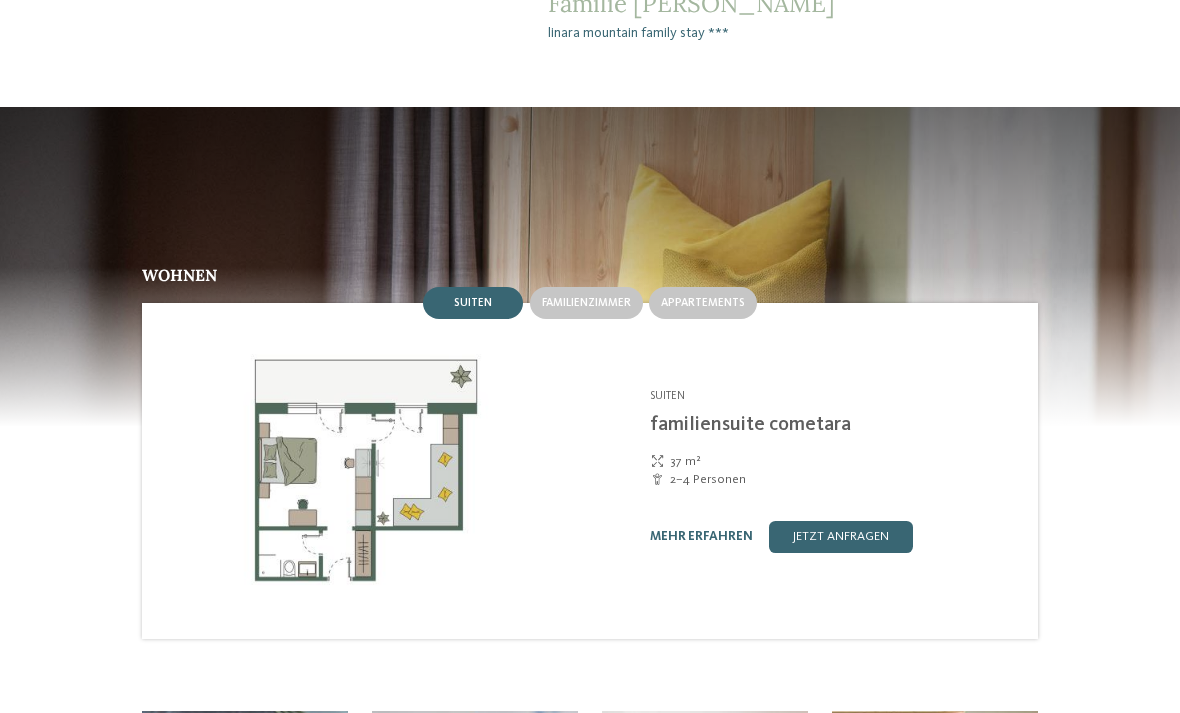 click on "Familienhotels
Family Experiences
Angebote" at bounding box center [590, 0] 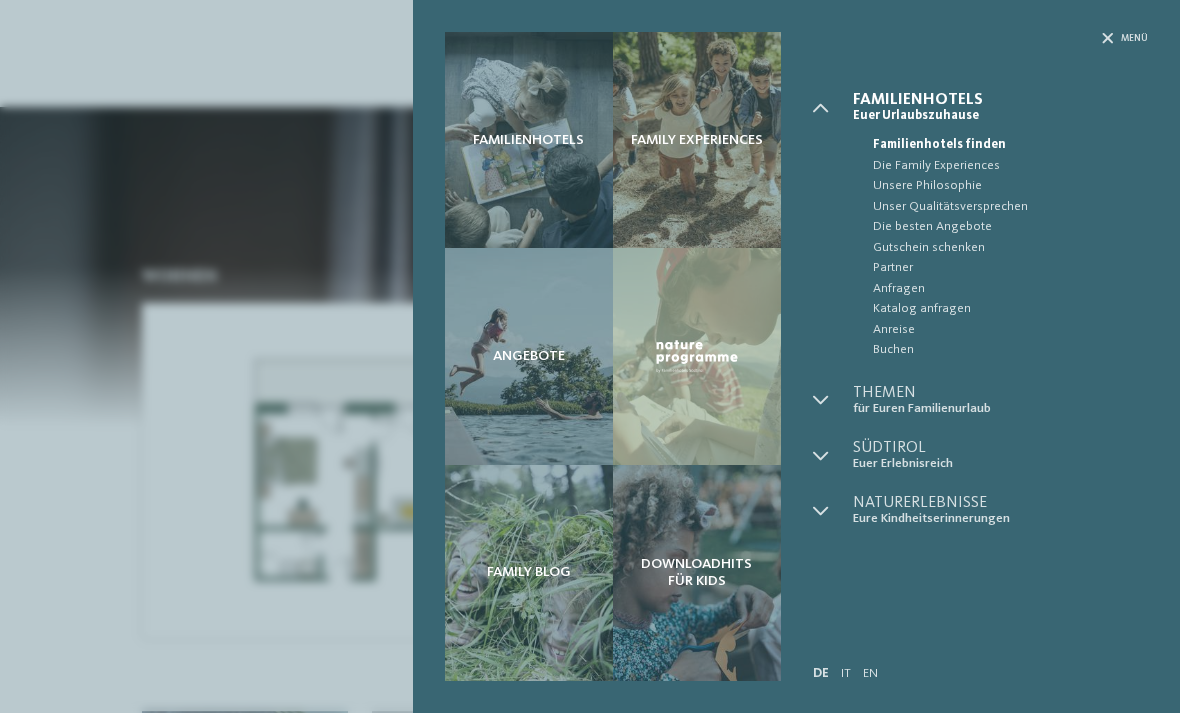 click on "Menü" at bounding box center [981, 62] 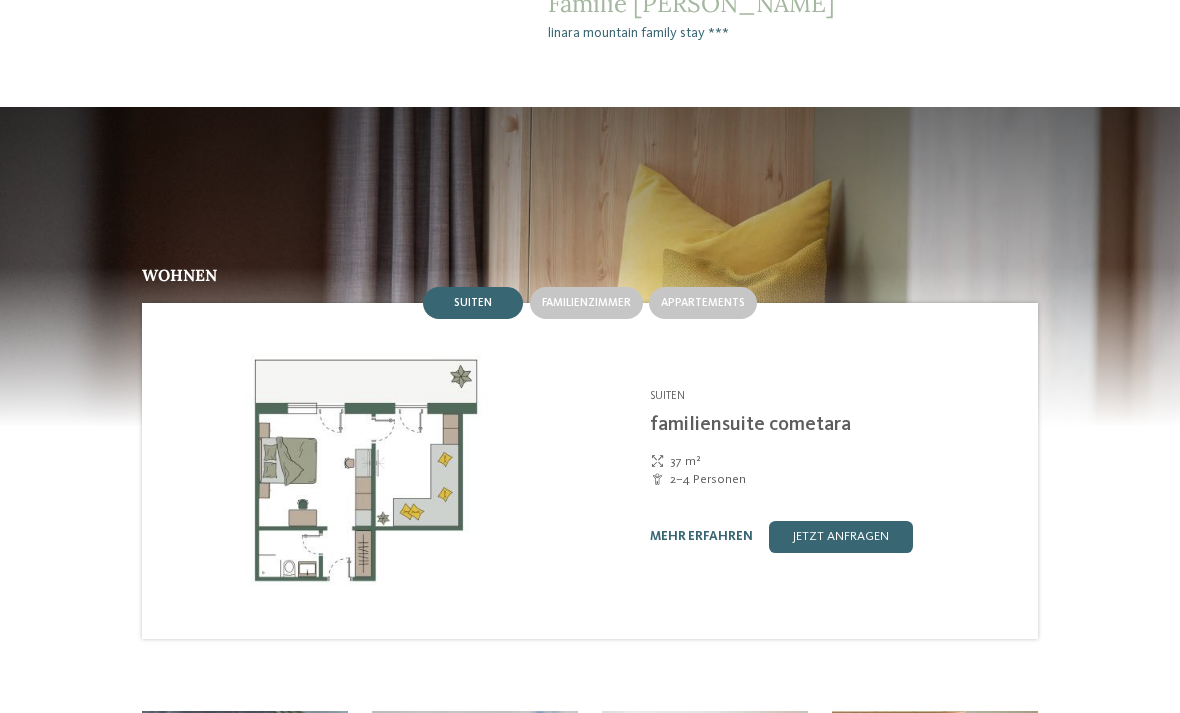 click on "Familienhotels
Family Experiences
Angebote" at bounding box center (590, 0) 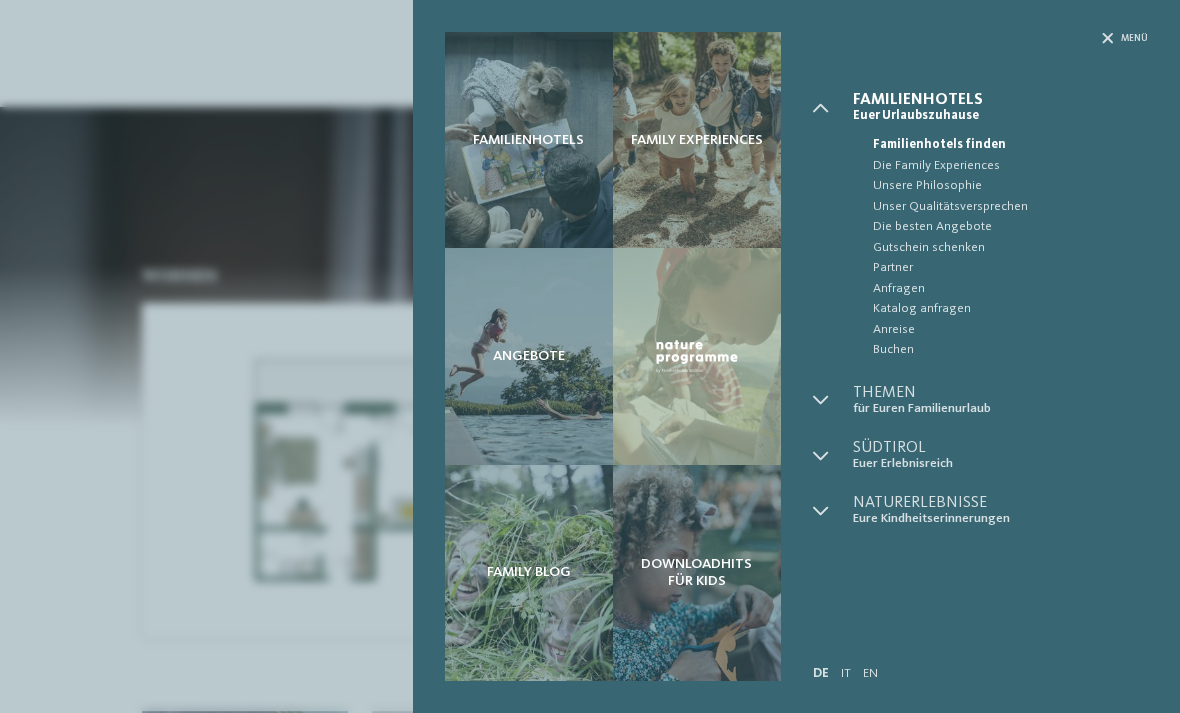 click on "Familienhotels
Family Experiences
Angebote" at bounding box center [590, 356] 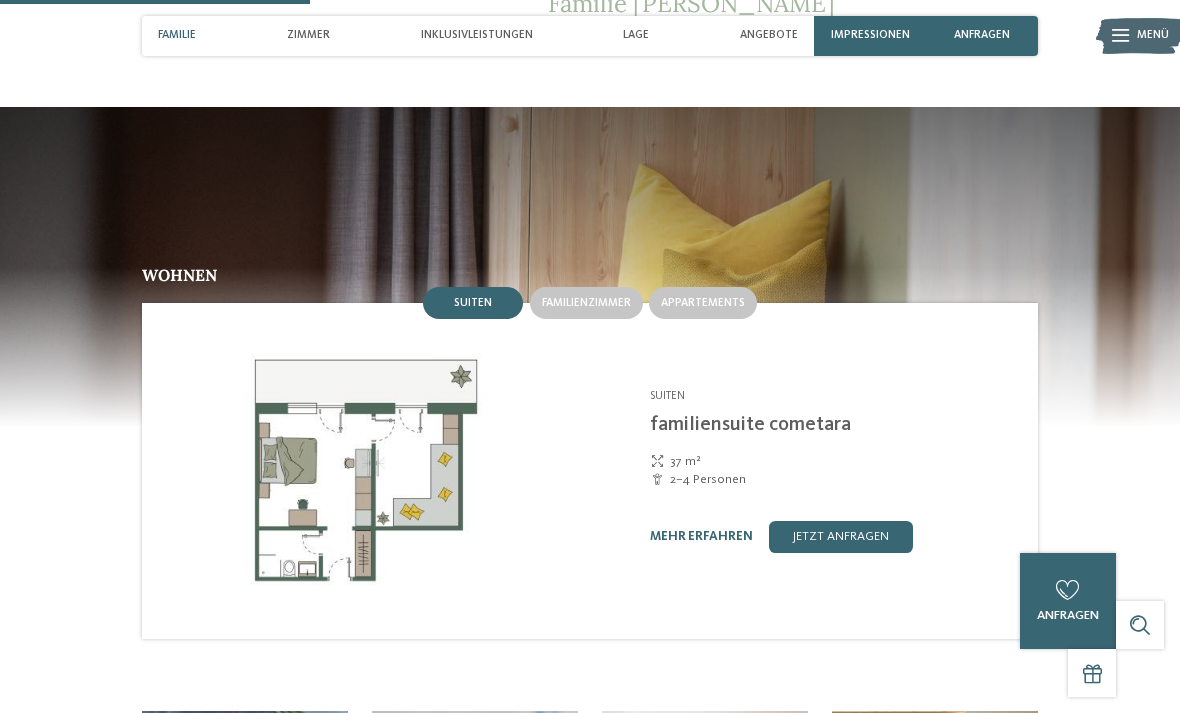 click on "zurück zur Hotelübersicht
Ab Juli 2025
Impressionen" at bounding box center [590, 1298] 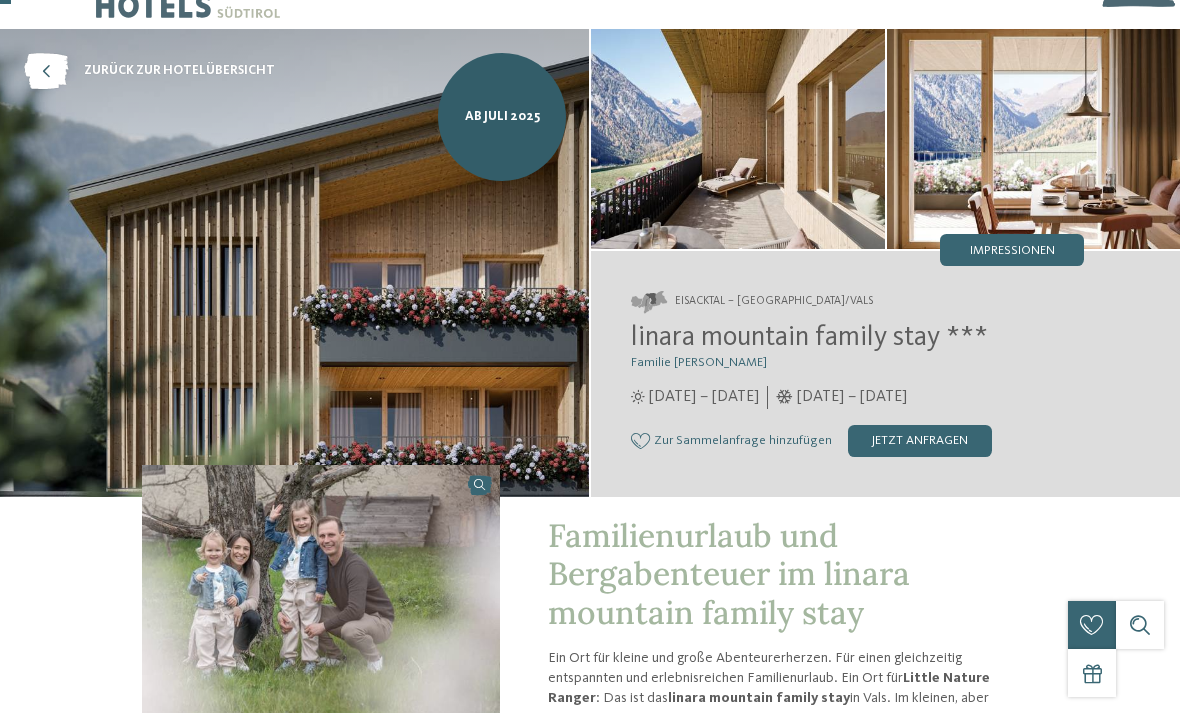 scroll, scrollTop: 52, scrollLeft: 0, axis: vertical 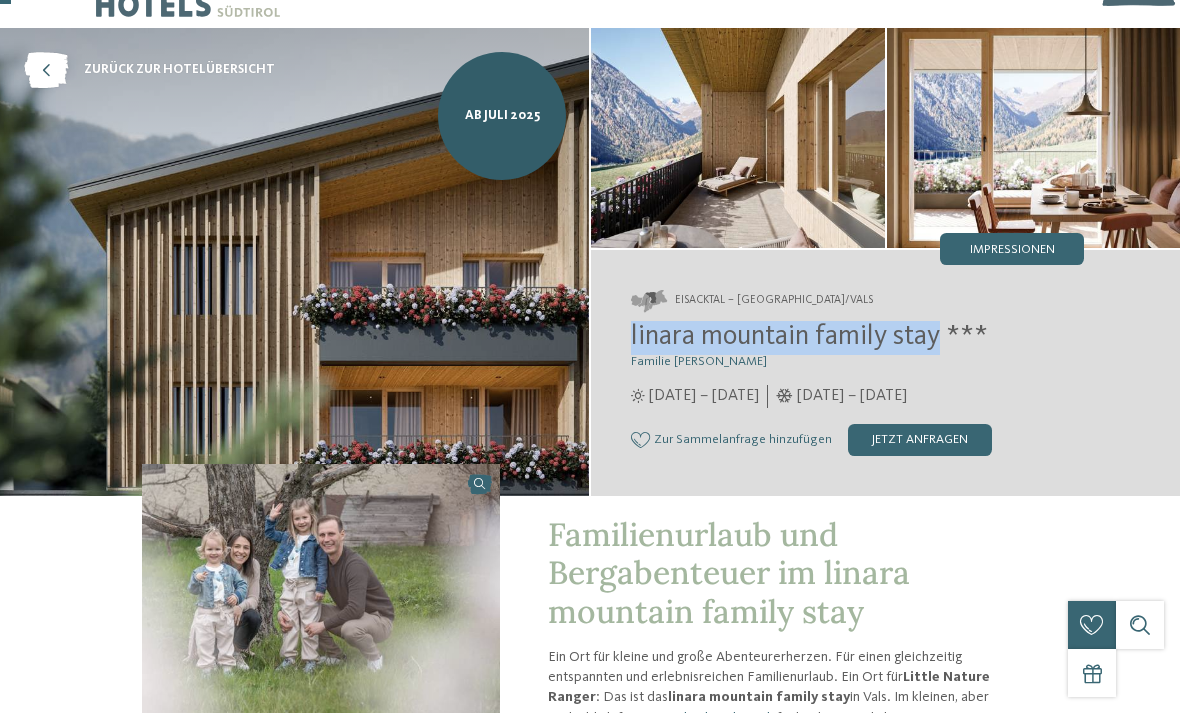 copy on "linara mountain family stay" 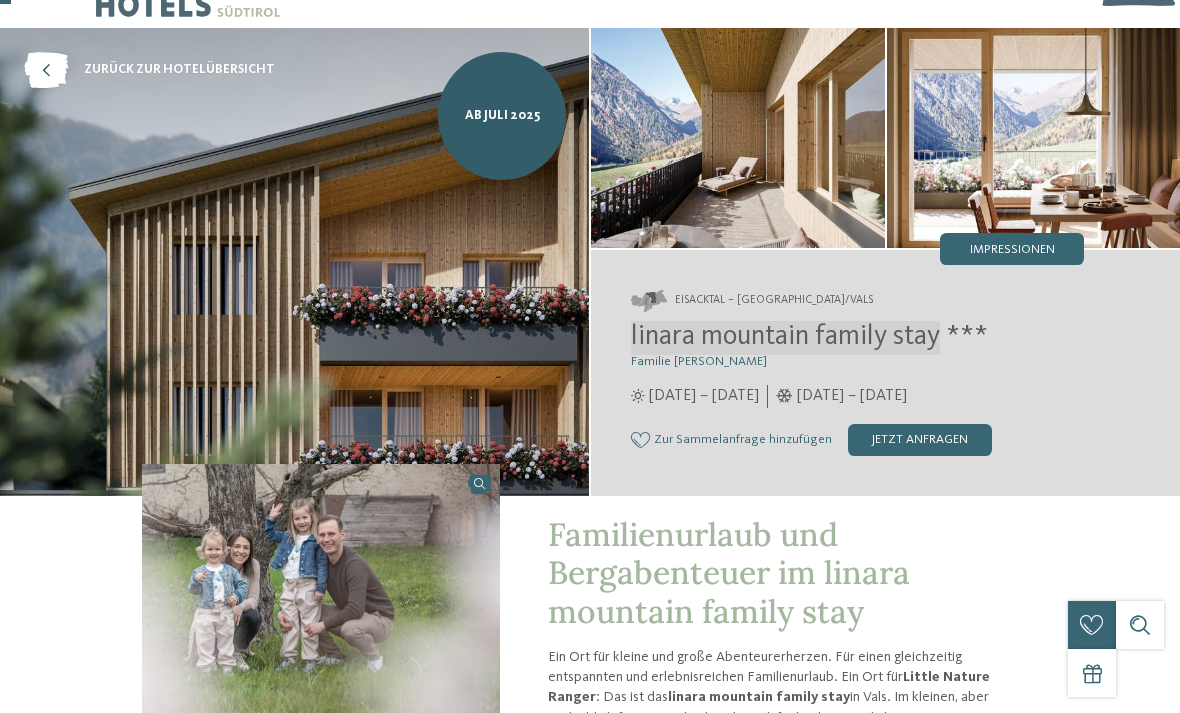 scroll, scrollTop: 51, scrollLeft: 0, axis: vertical 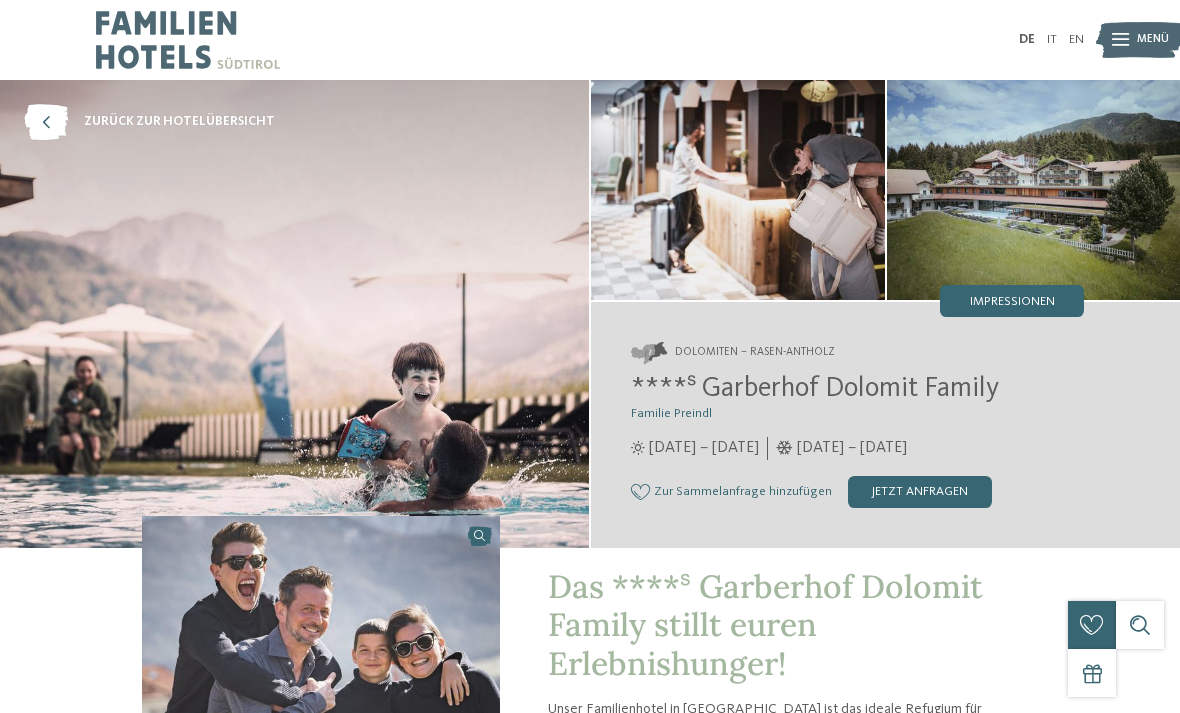click on "jetzt anfragen" at bounding box center (920, 492) 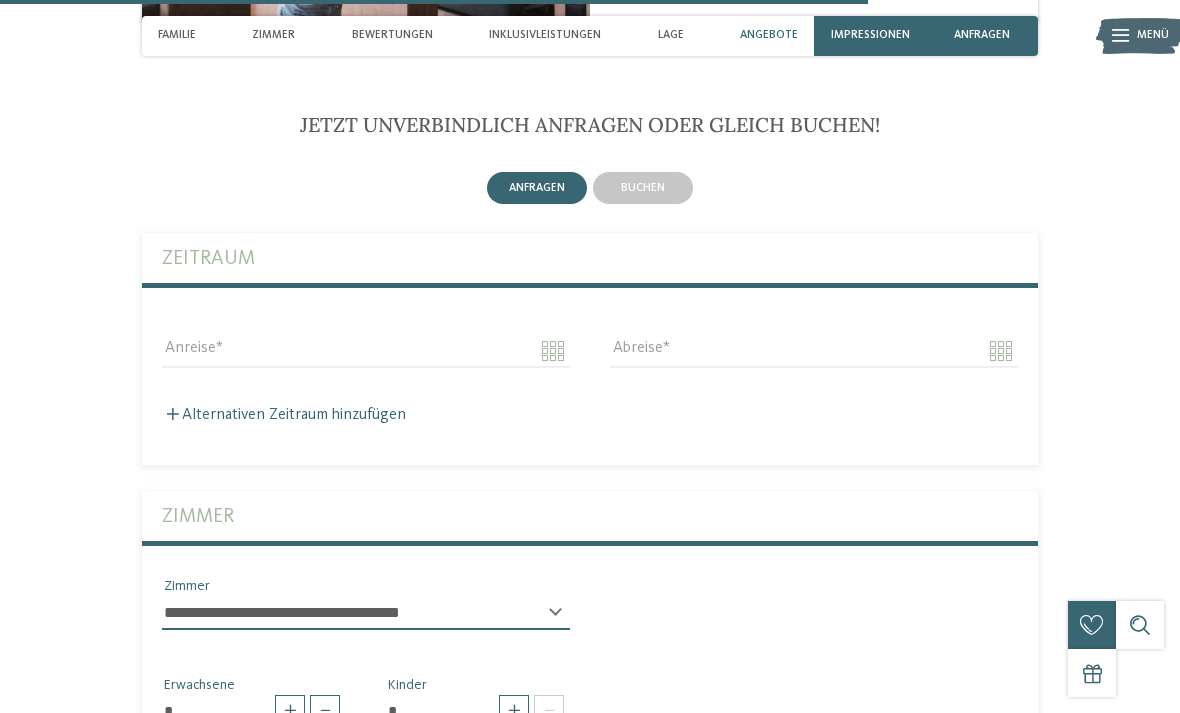 scroll, scrollTop: 4926, scrollLeft: 0, axis: vertical 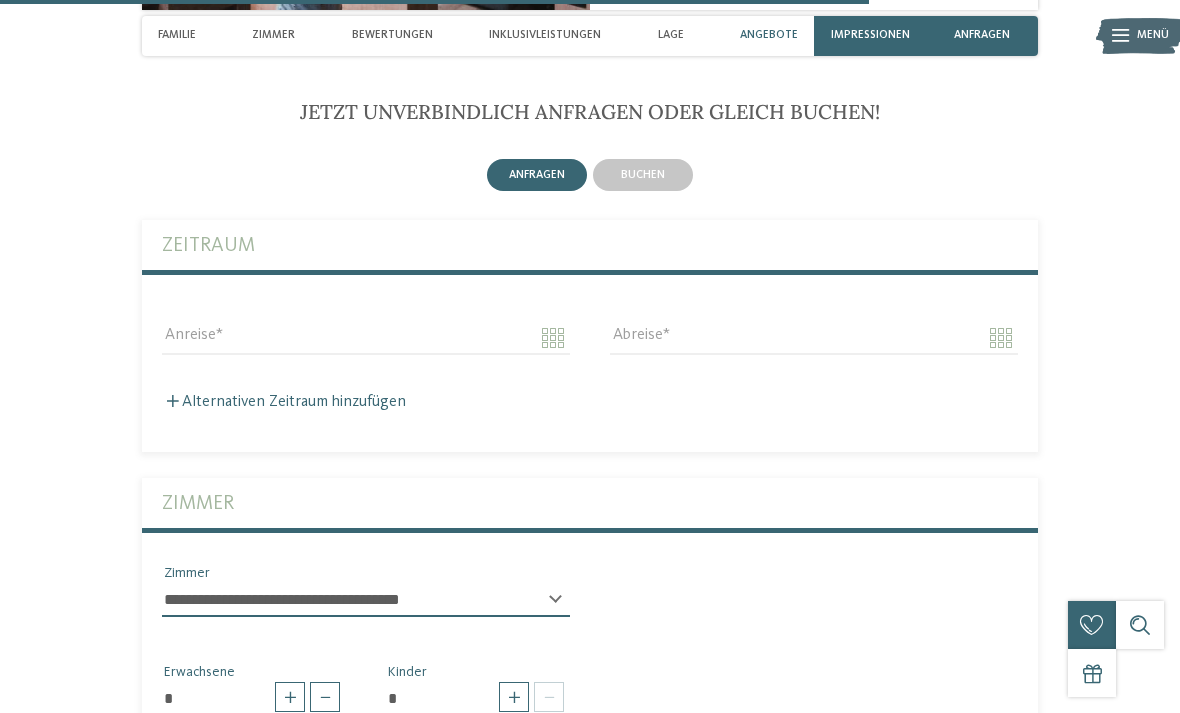 click on "buchen" at bounding box center [643, 175] 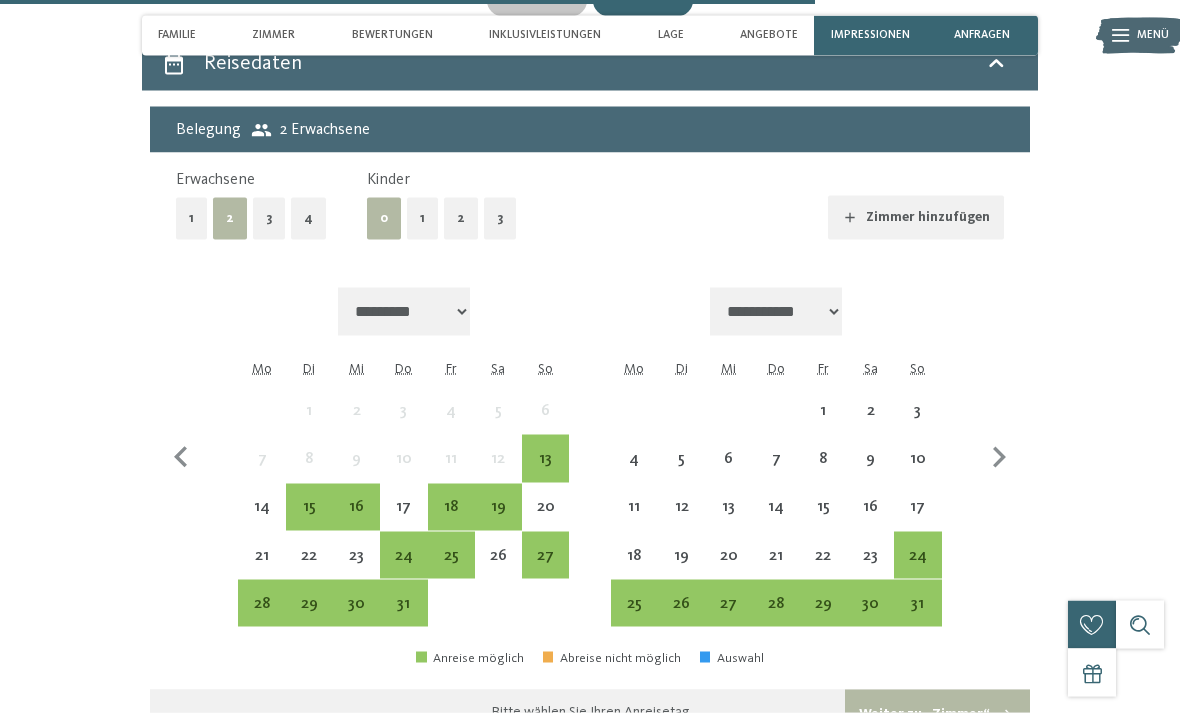 scroll, scrollTop: 5106, scrollLeft: 0, axis: vertical 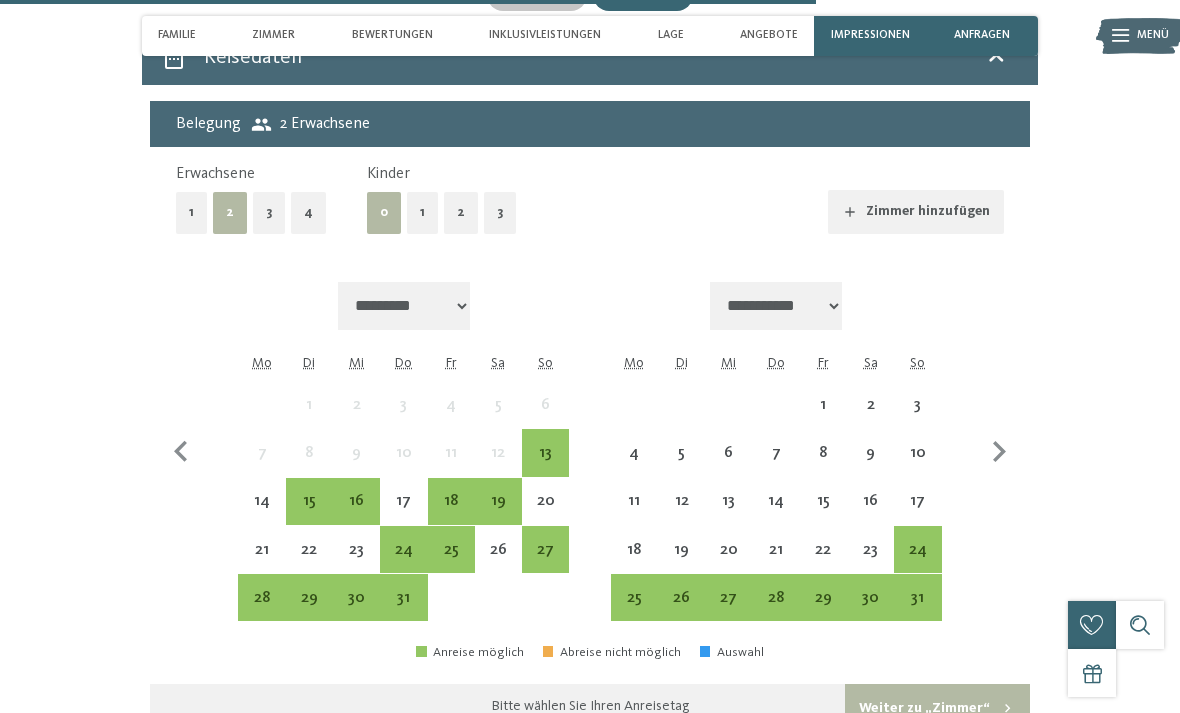 click on "1" at bounding box center (422, 212) 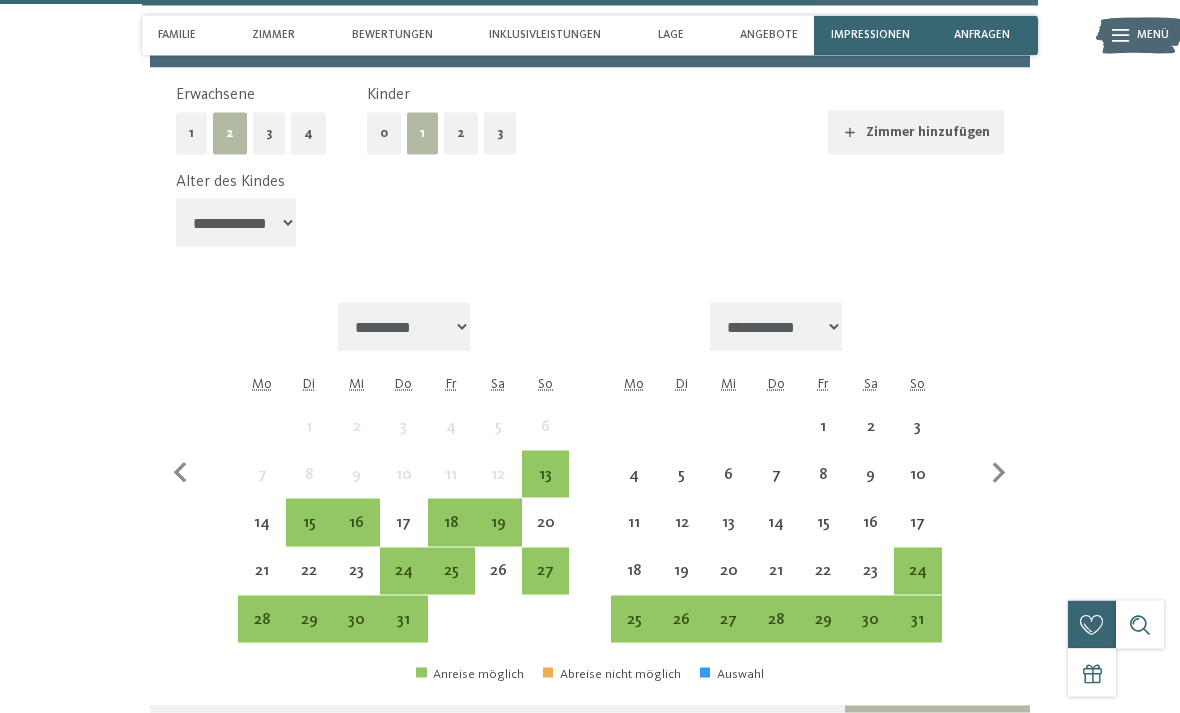 scroll, scrollTop: 5210, scrollLeft: 0, axis: vertical 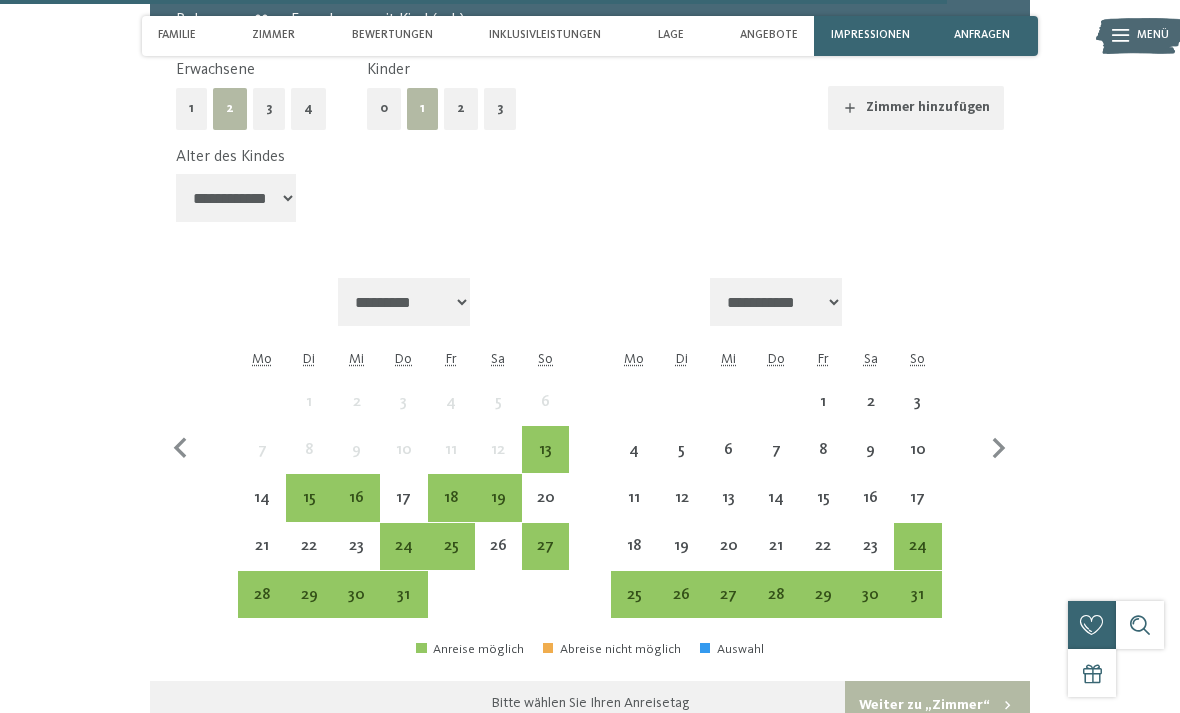 click on "20" at bounding box center (545, 511) 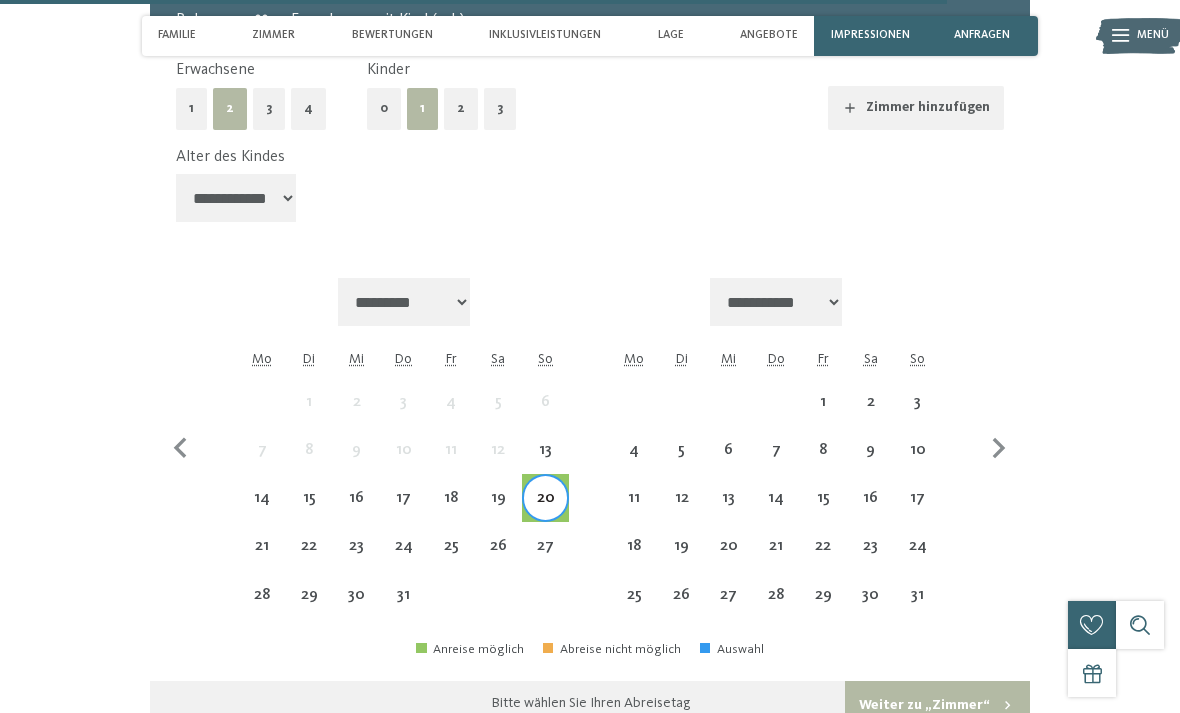 click on "26" at bounding box center [498, 559] 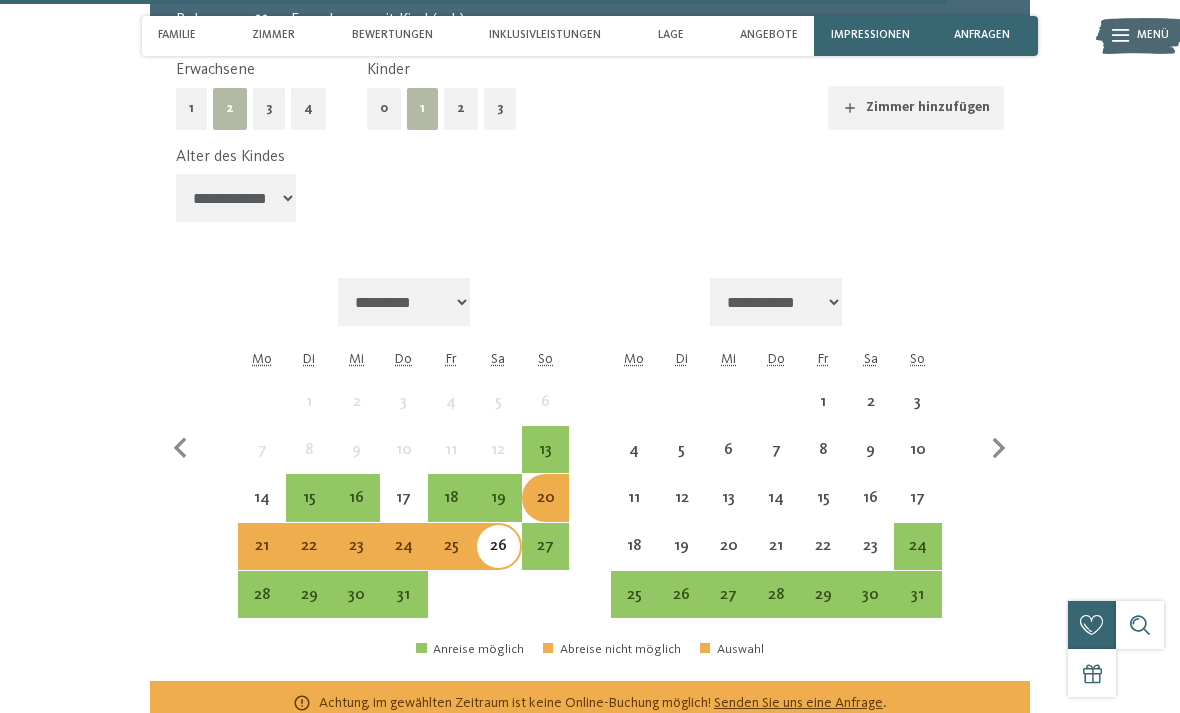 click on "Weiter zu „Zimmer“" at bounding box center [937, 751] 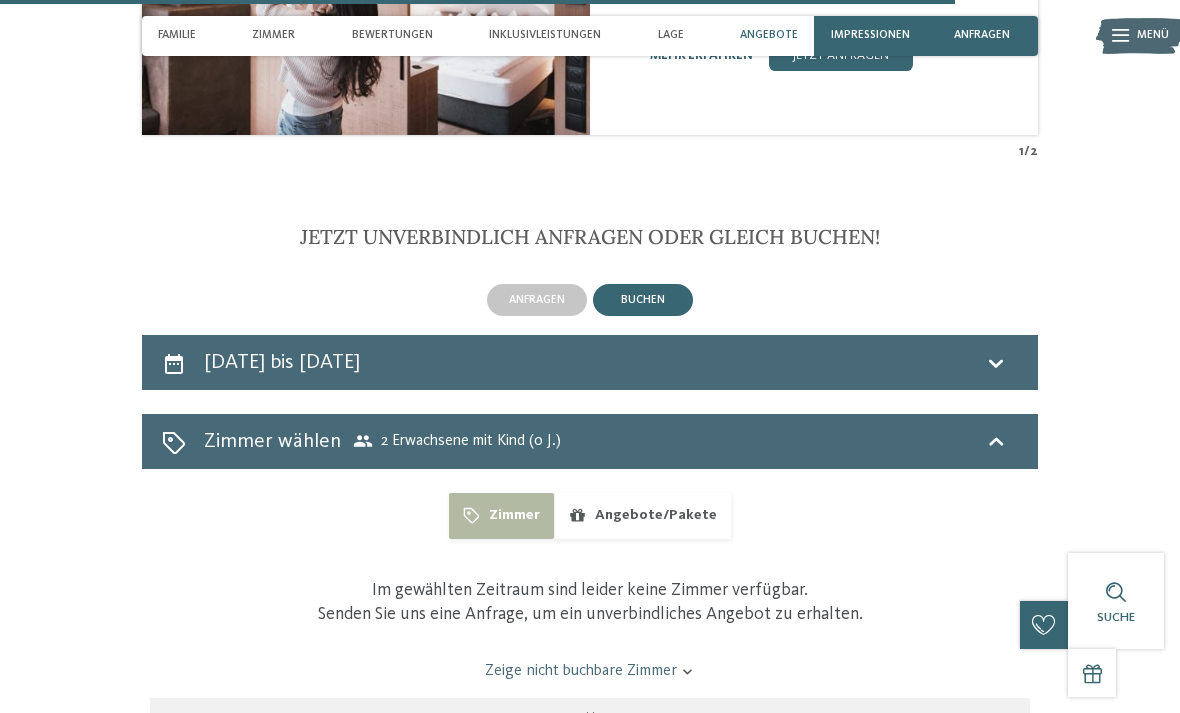 scroll, scrollTop: 4763, scrollLeft: 0, axis: vertical 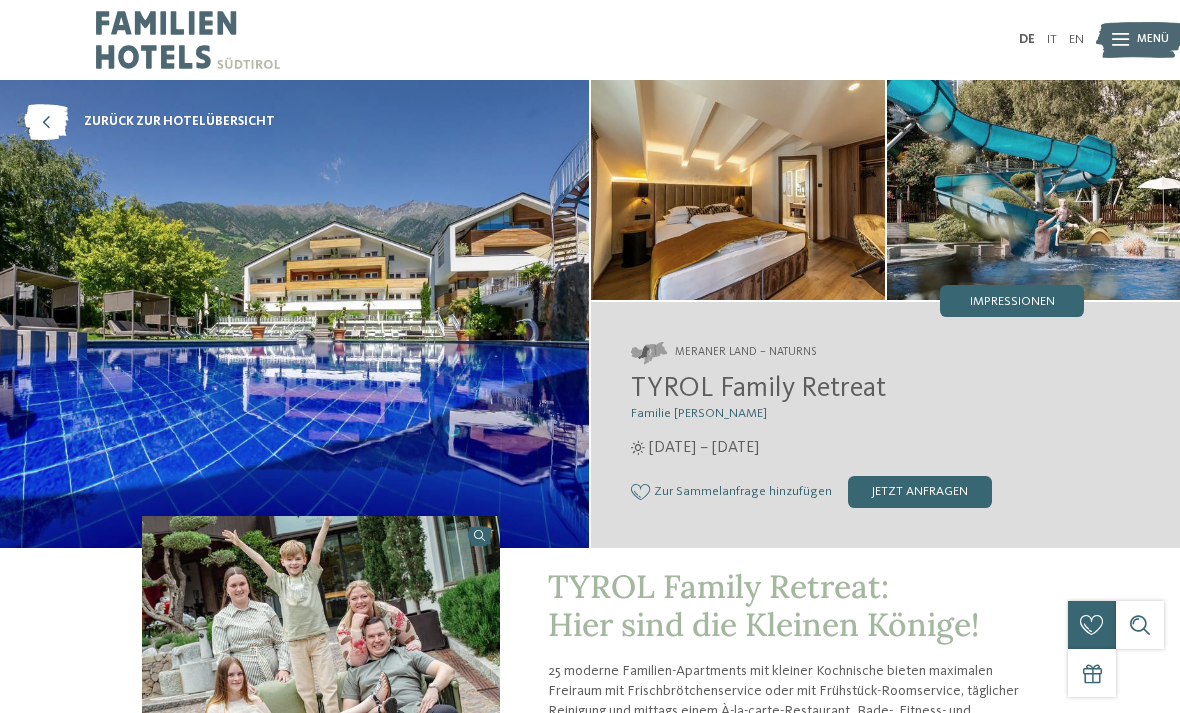 click on "jetzt anfragen" at bounding box center (920, 492) 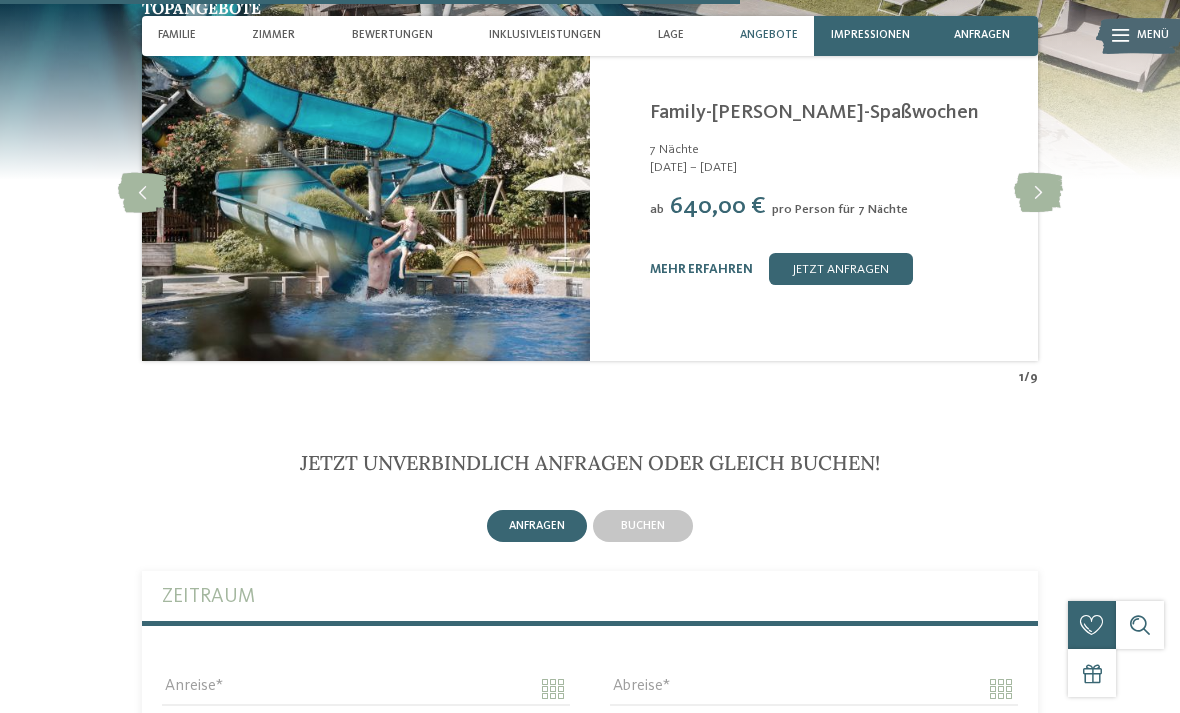 scroll, scrollTop: 3749, scrollLeft: 0, axis: vertical 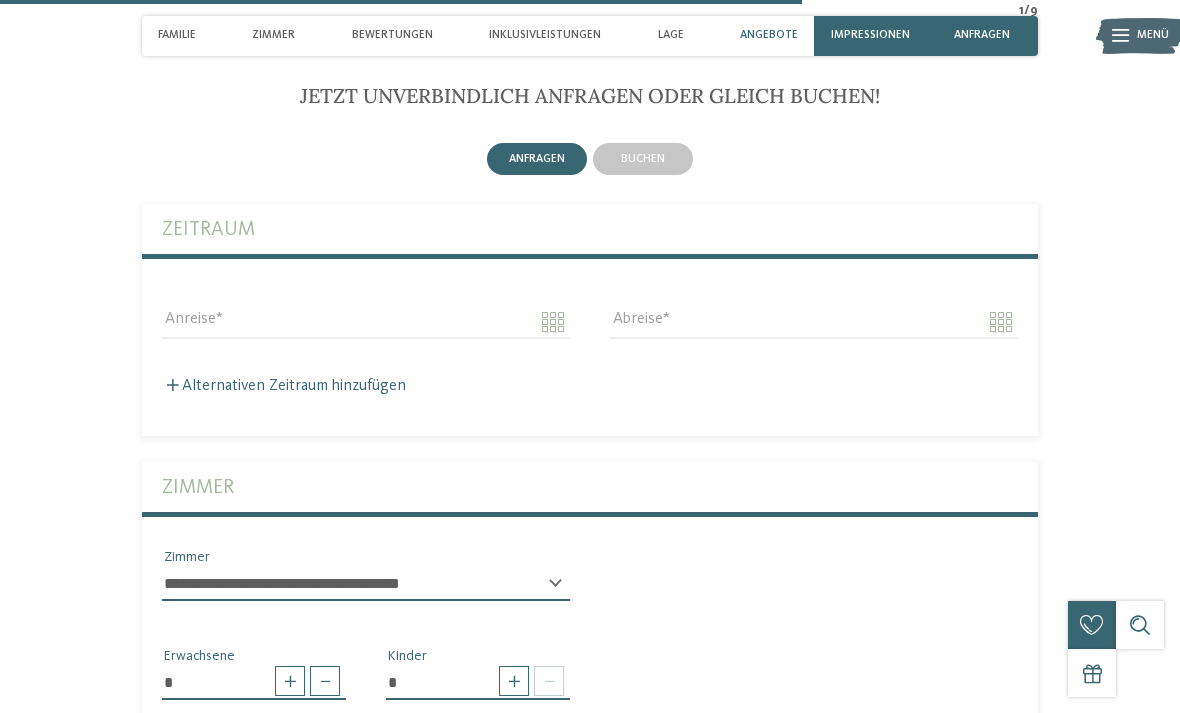 click on "buchen" at bounding box center [643, 159] 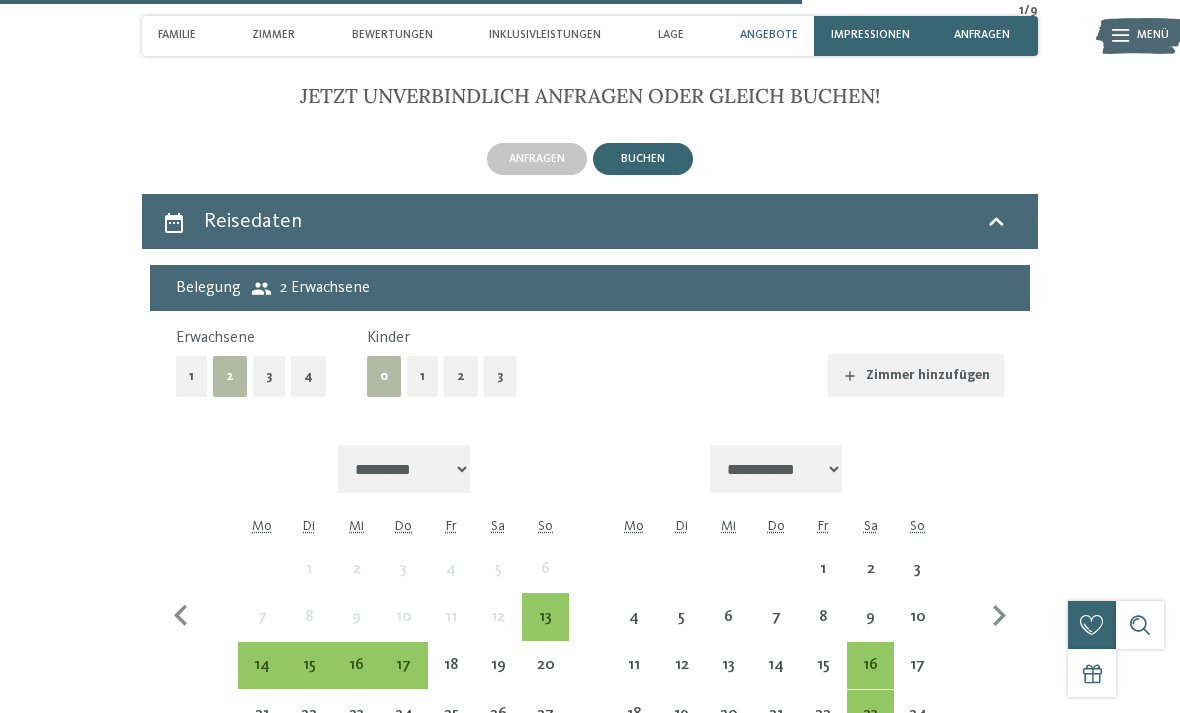 click on "1" at bounding box center [422, 376] 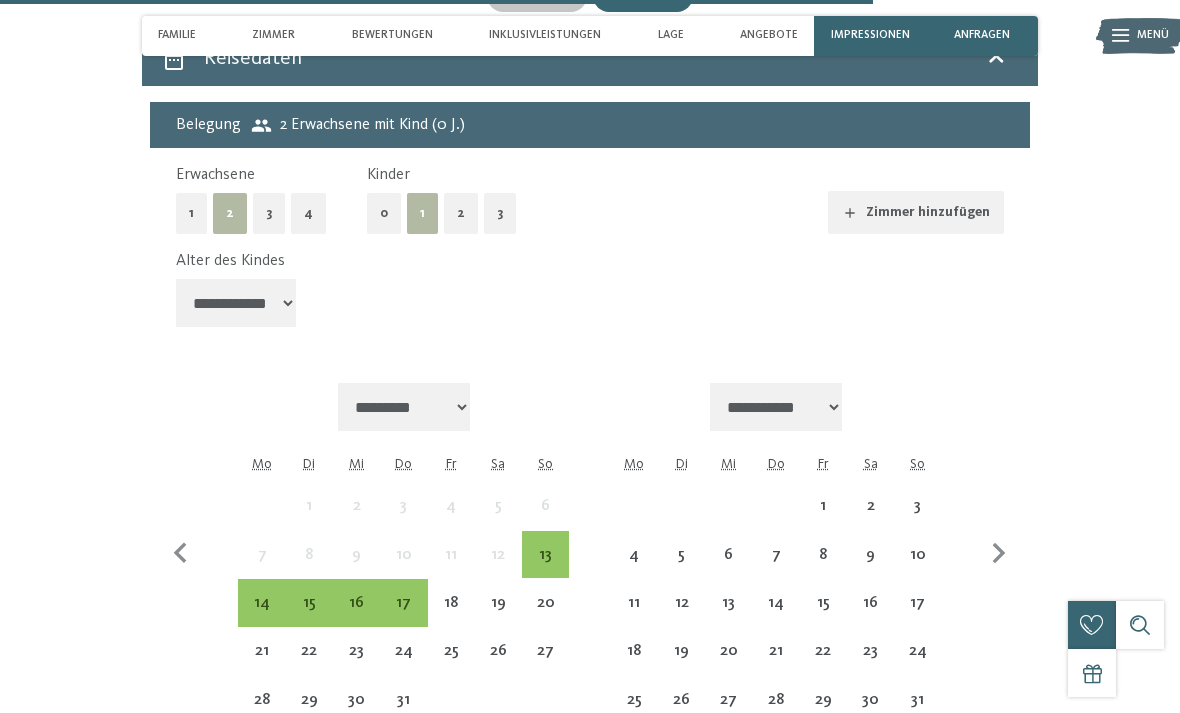 scroll, scrollTop: 3942, scrollLeft: 0, axis: vertical 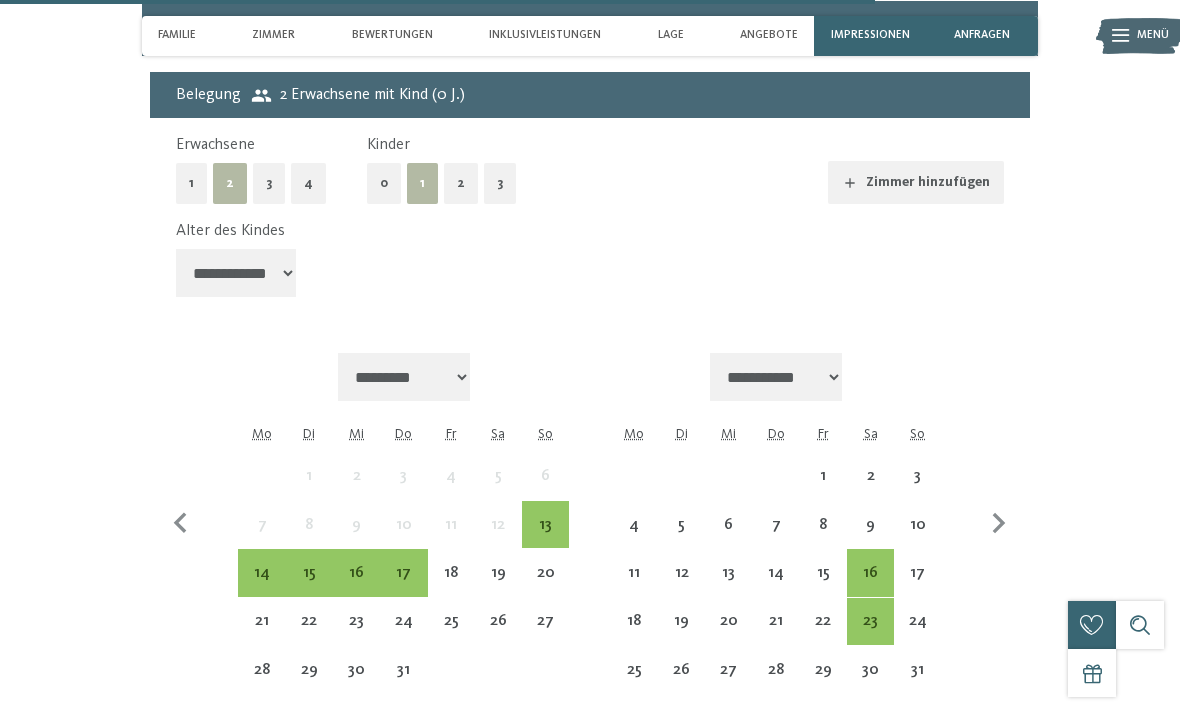 click on "20" at bounding box center [545, 586] 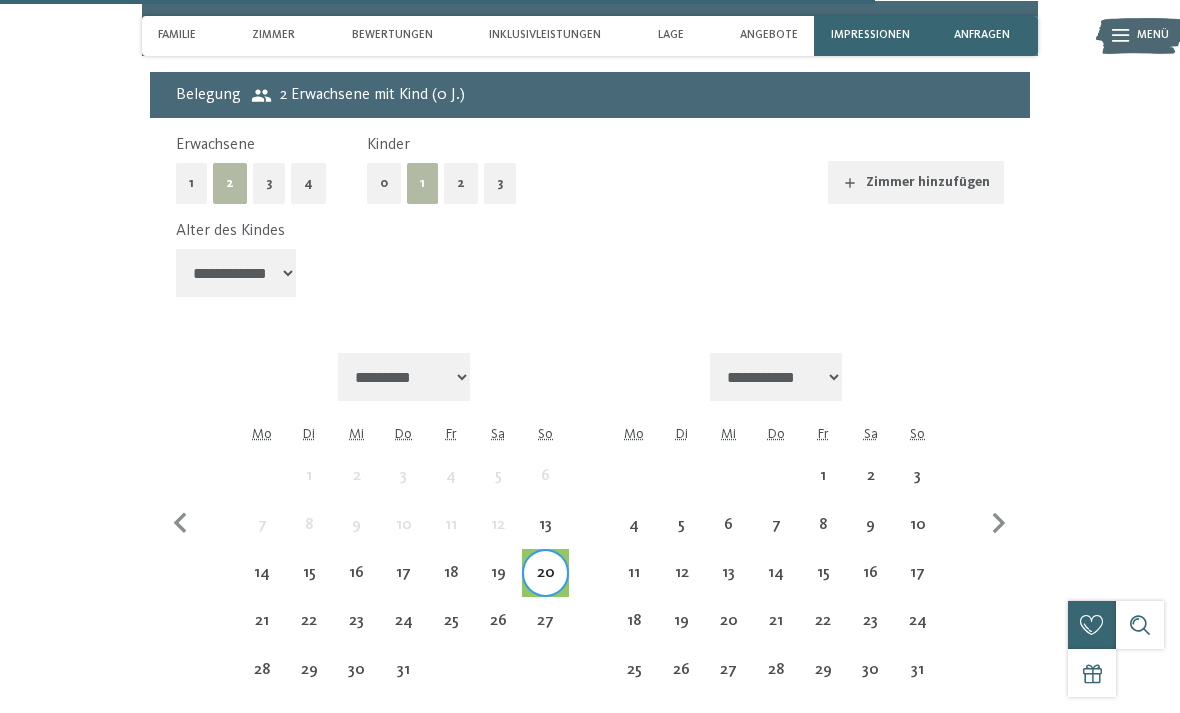 click on "20" at bounding box center [545, 586] 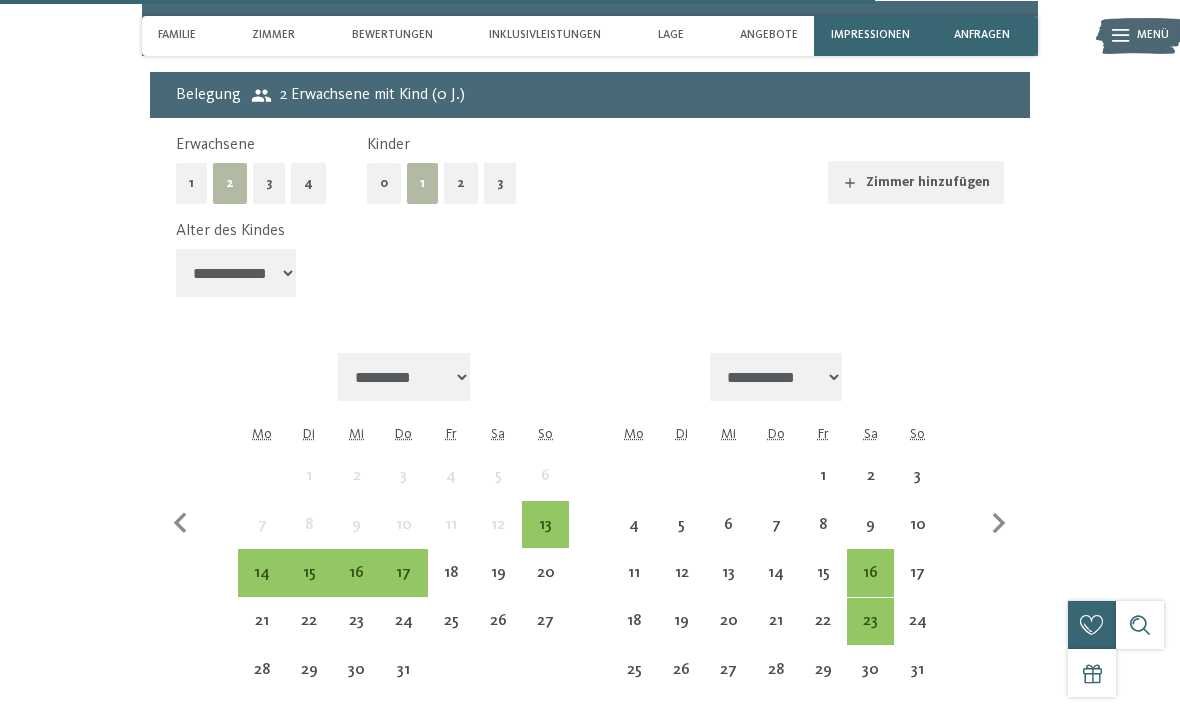 click on "26" at bounding box center (498, 634) 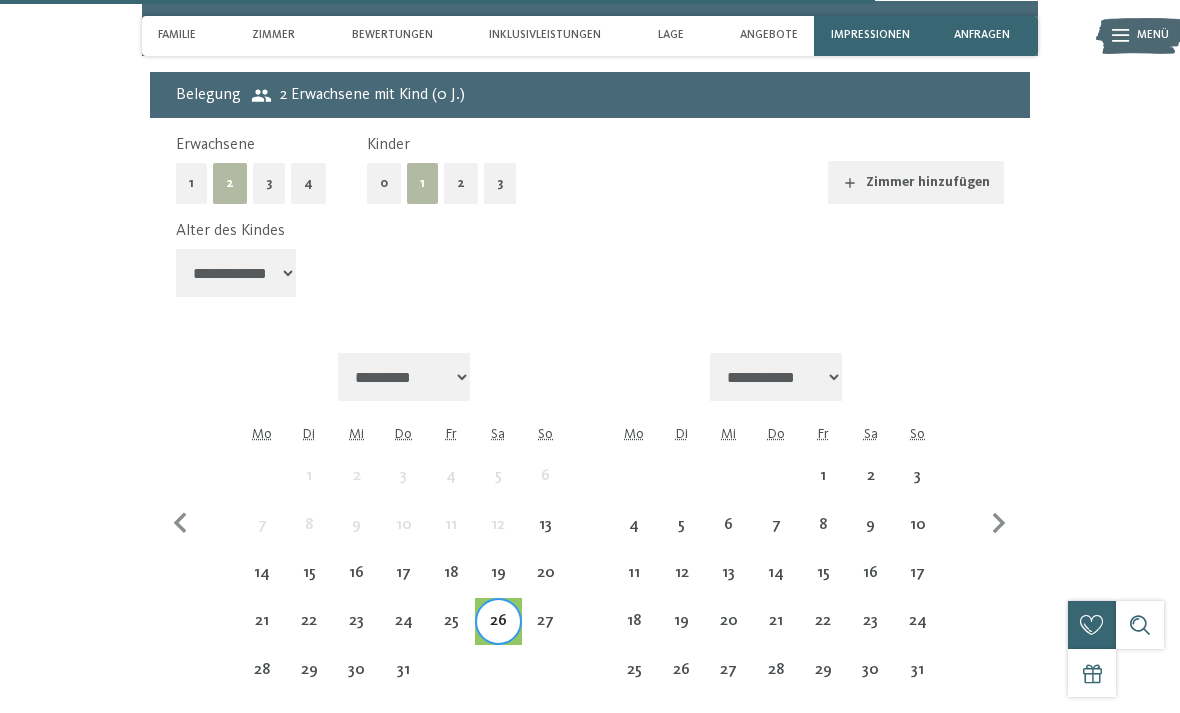 click on "20" at bounding box center [545, 586] 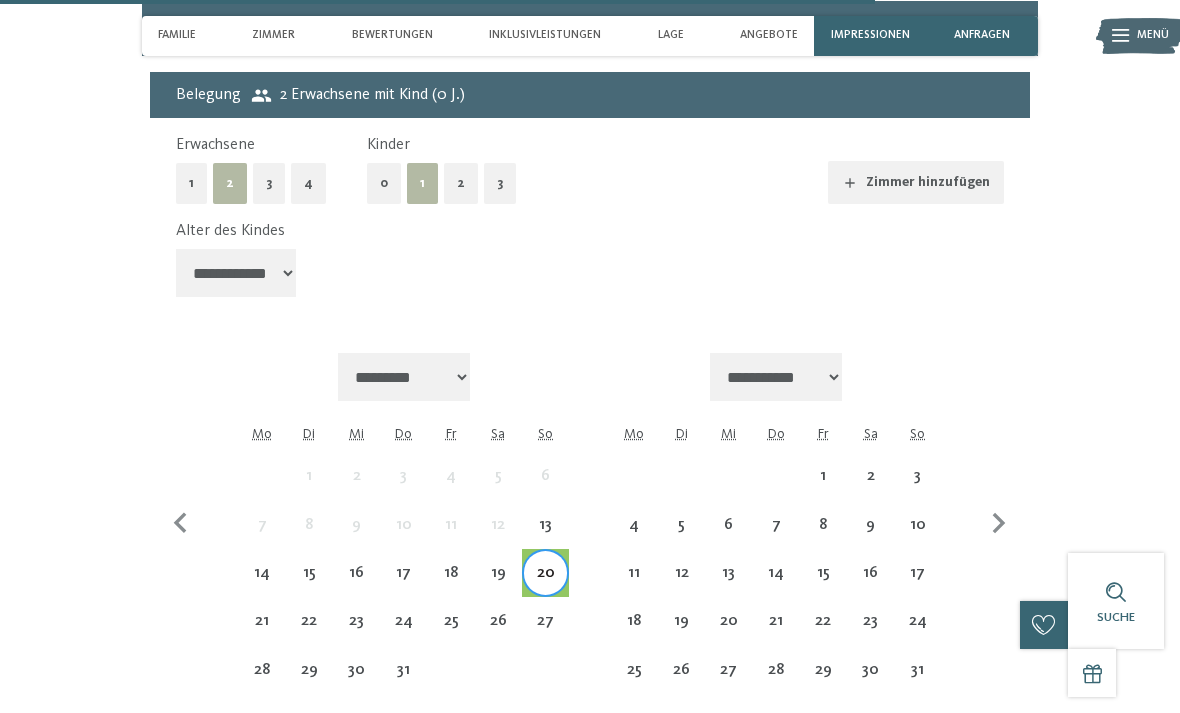 click on "26" at bounding box center [498, 621] 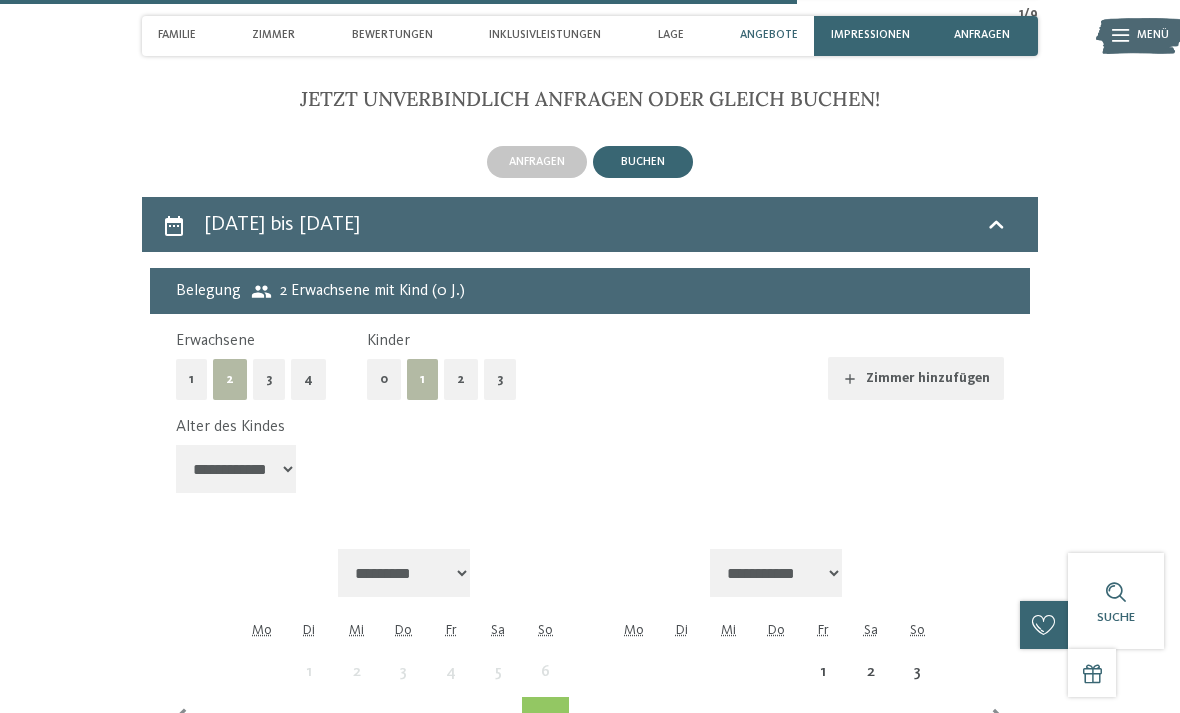 scroll, scrollTop: 3739, scrollLeft: 0, axis: vertical 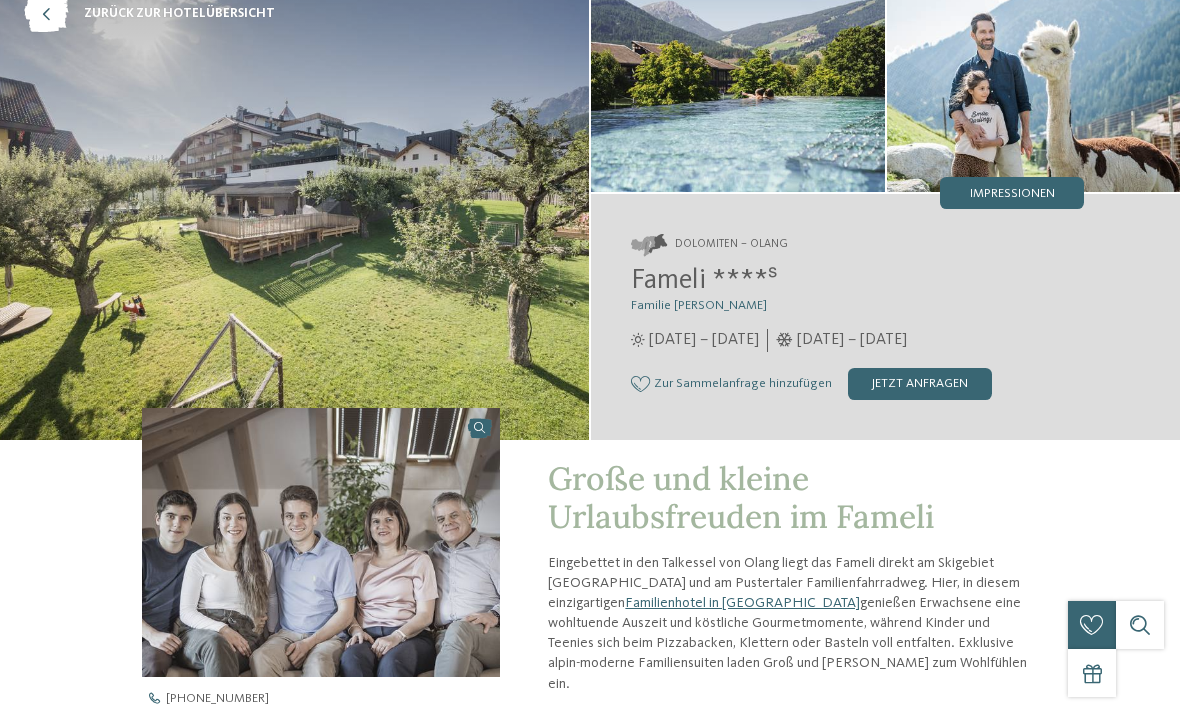 click on "jetzt anfragen" at bounding box center [920, 384] 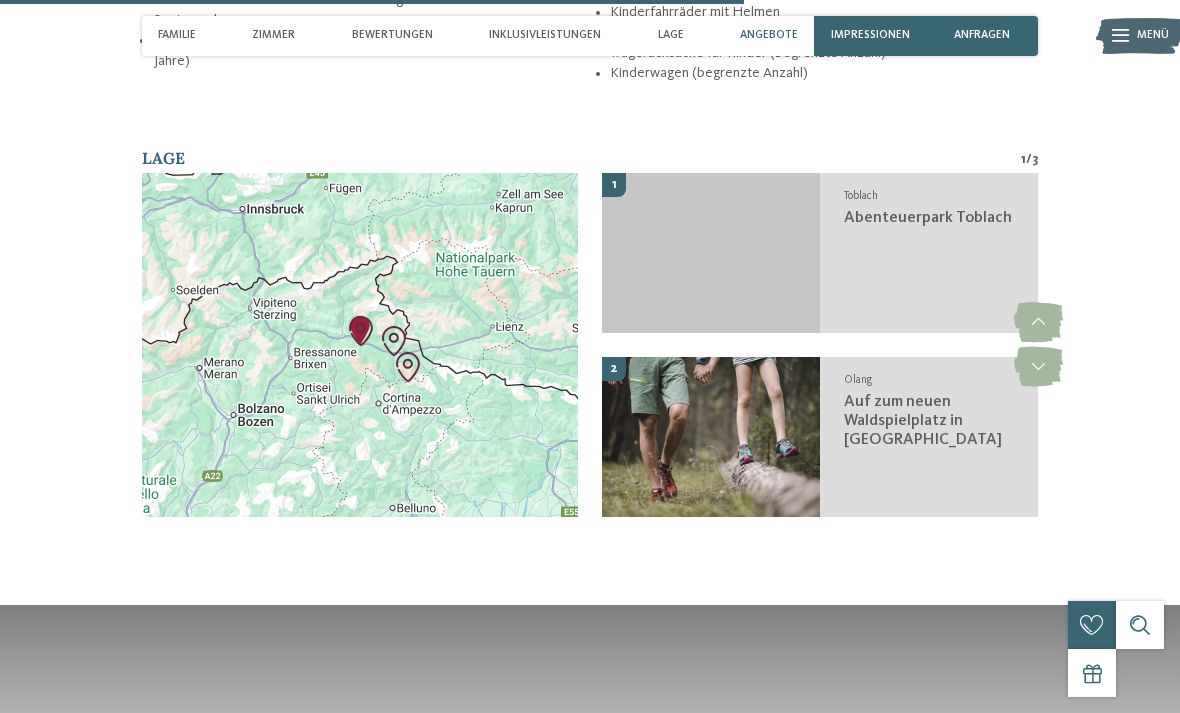 scroll, scrollTop: 3923, scrollLeft: 0, axis: vertical 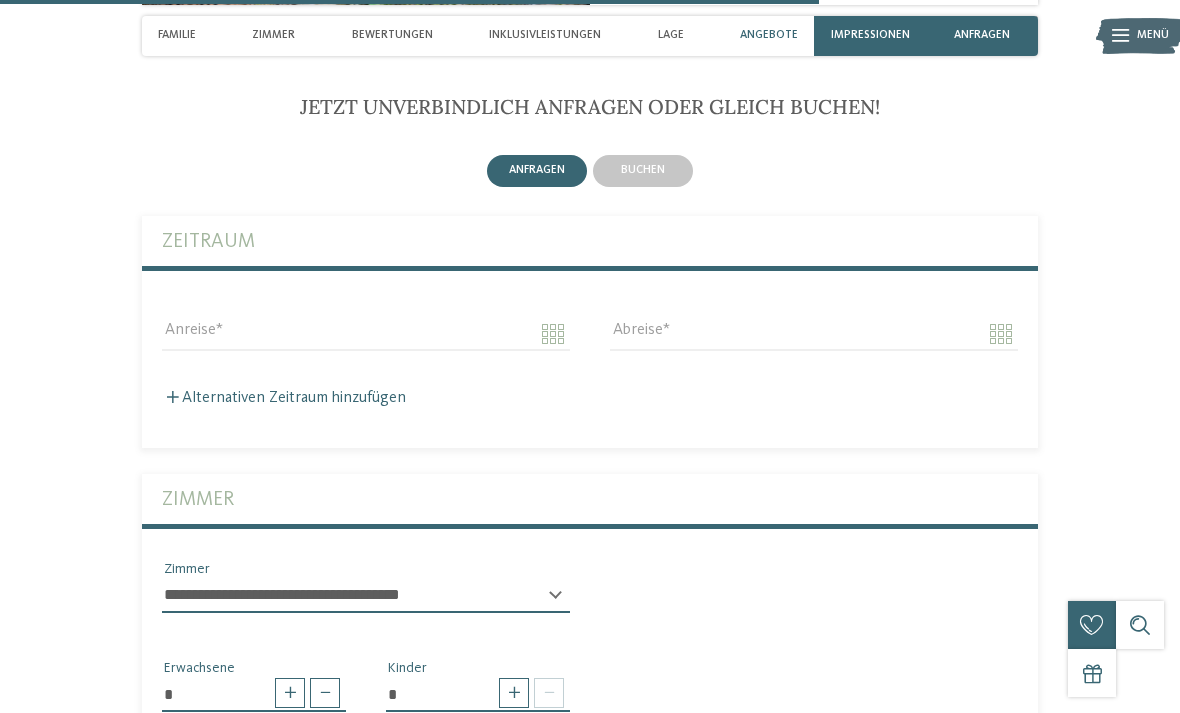 click on "buchen" at bounding box center [643, 171] 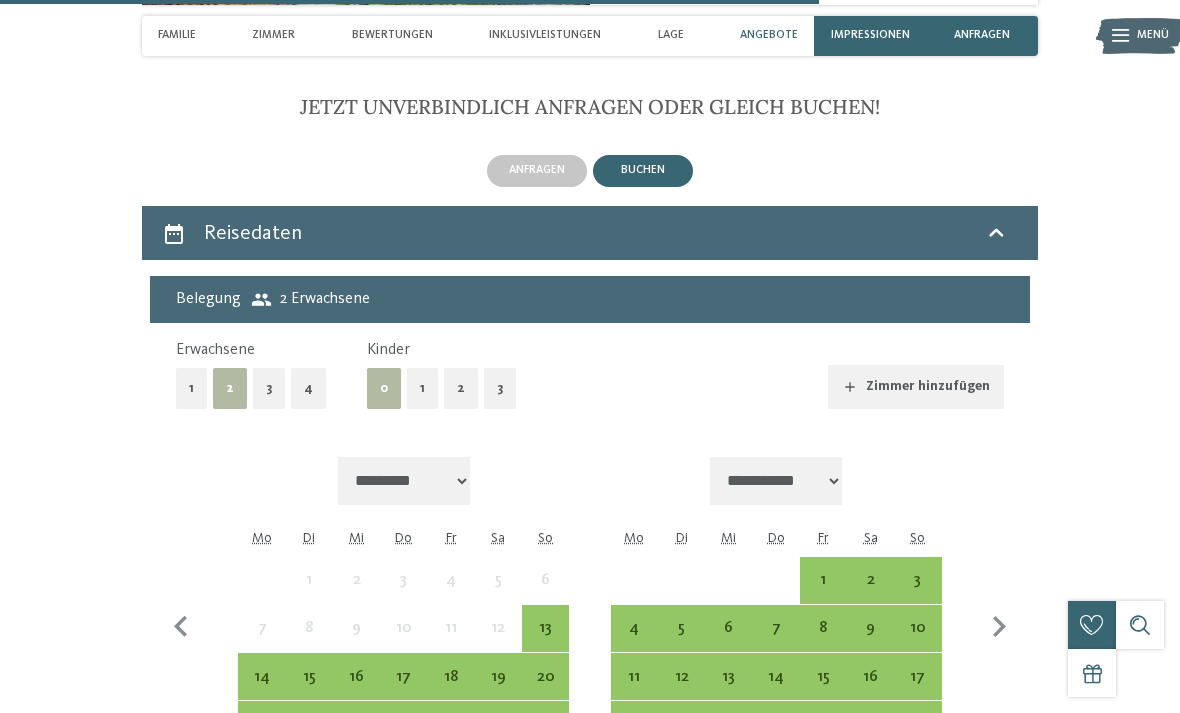 click on "1" at bounding box center [422, 388] 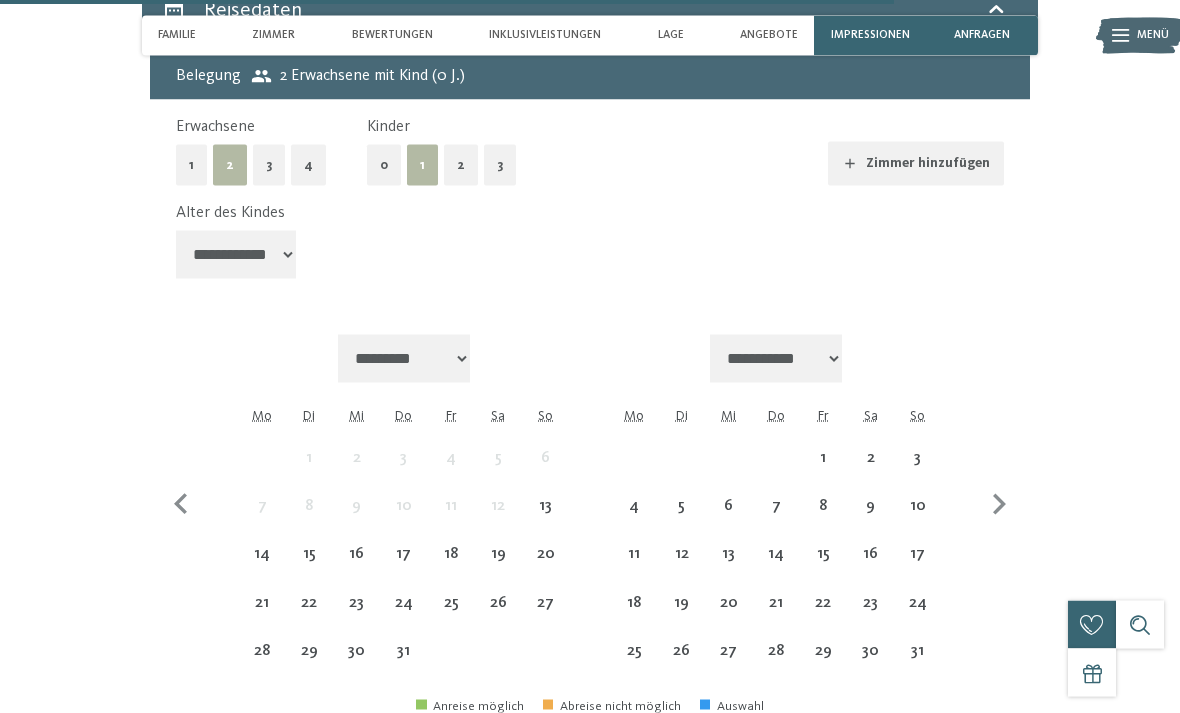 scroll, scrollTop: 4149, scrollLeft: 0, axis: vertical 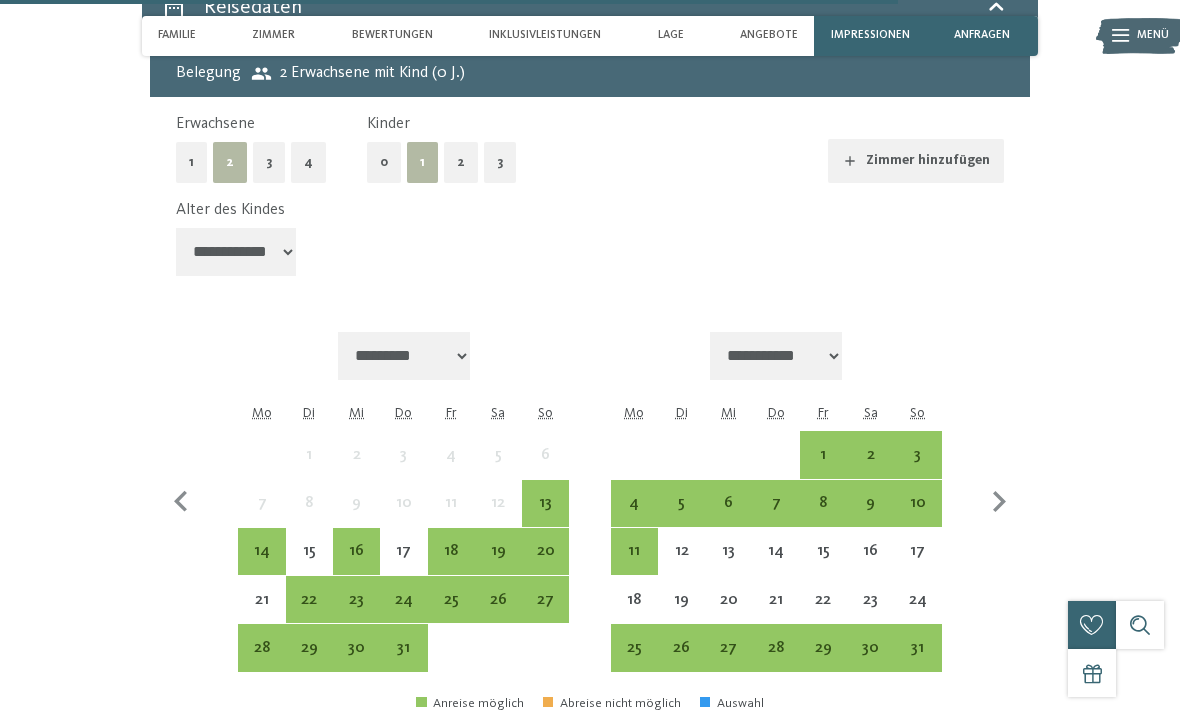 click on "20" at bounding box center [545, 564] 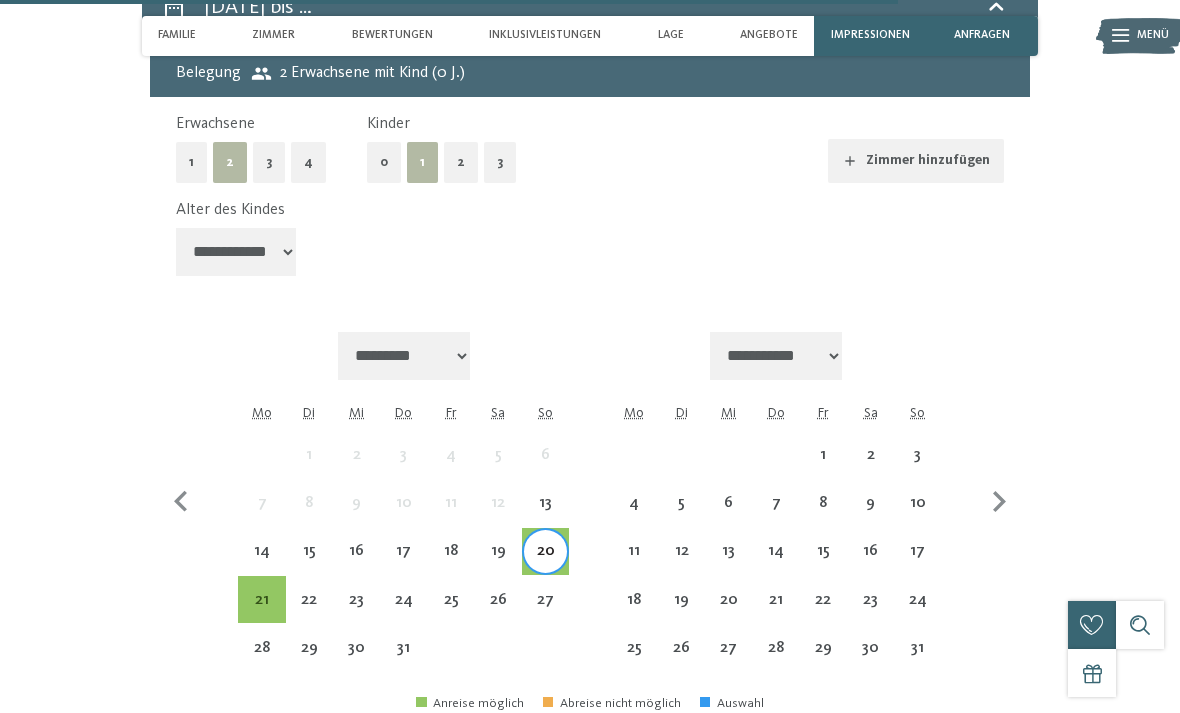 click on "26" at bounding box center (498, 613) 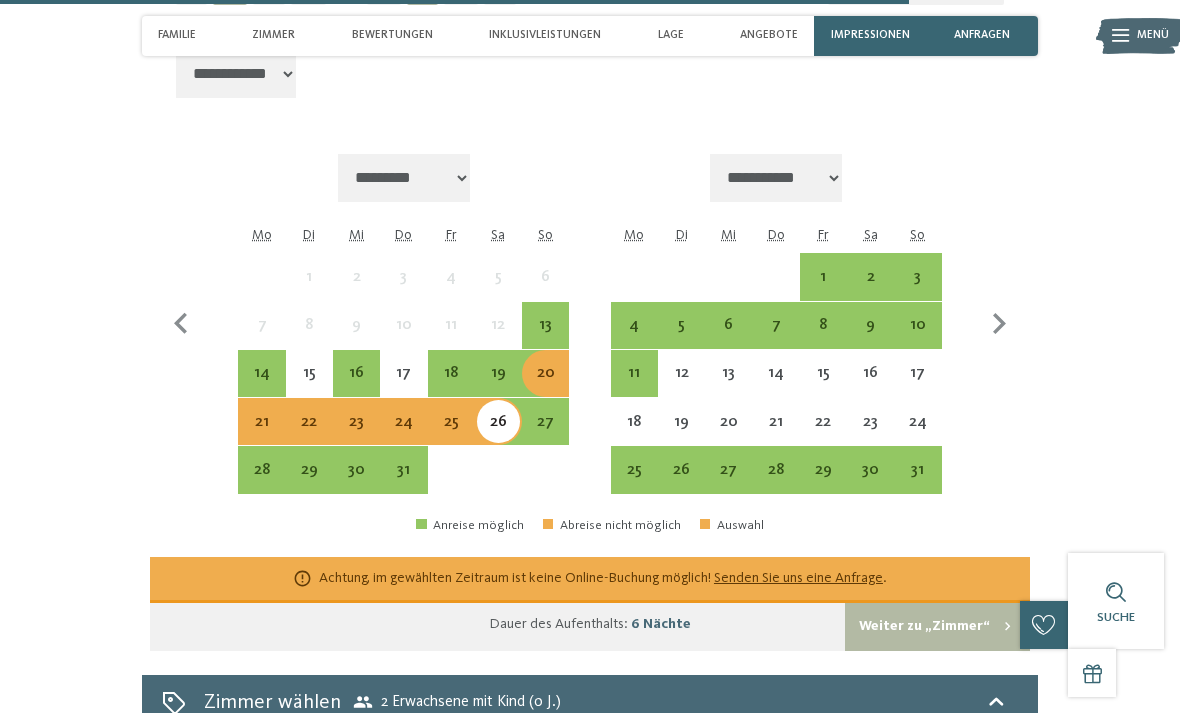 scroll, scrollTop: 4328, scrollLeft: 0, axis: vertical 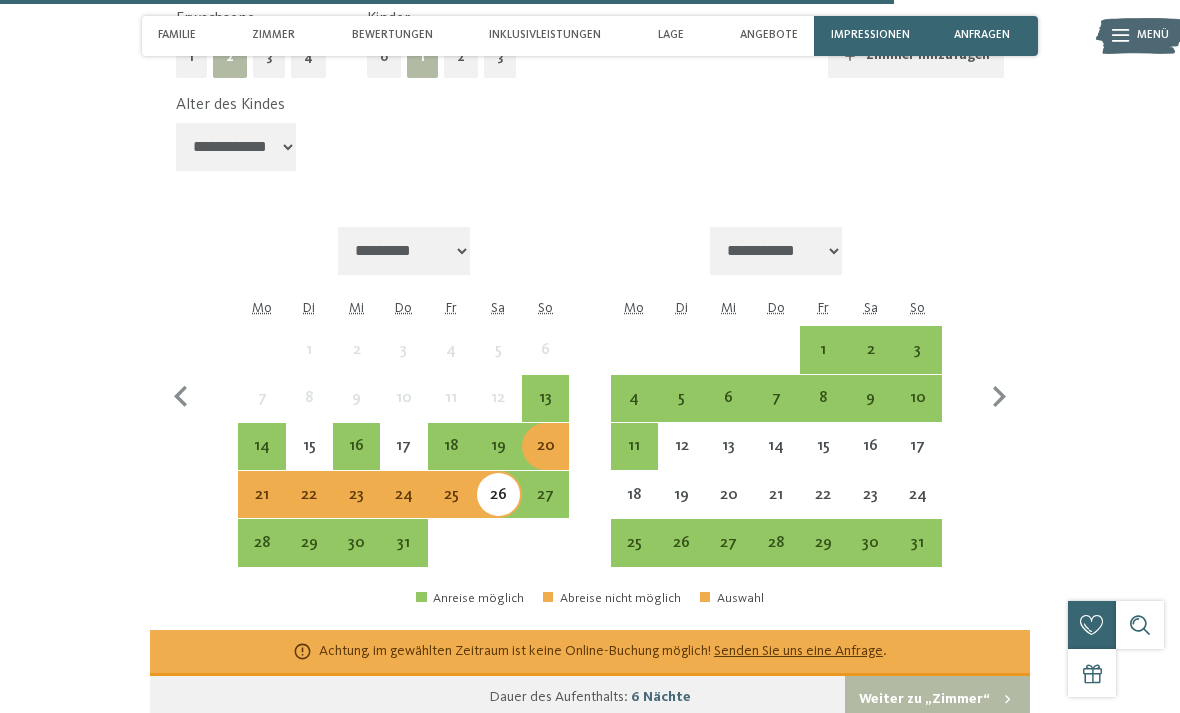 click on "Weiter zu „Zimmer“" at bounding box center (937, 700) 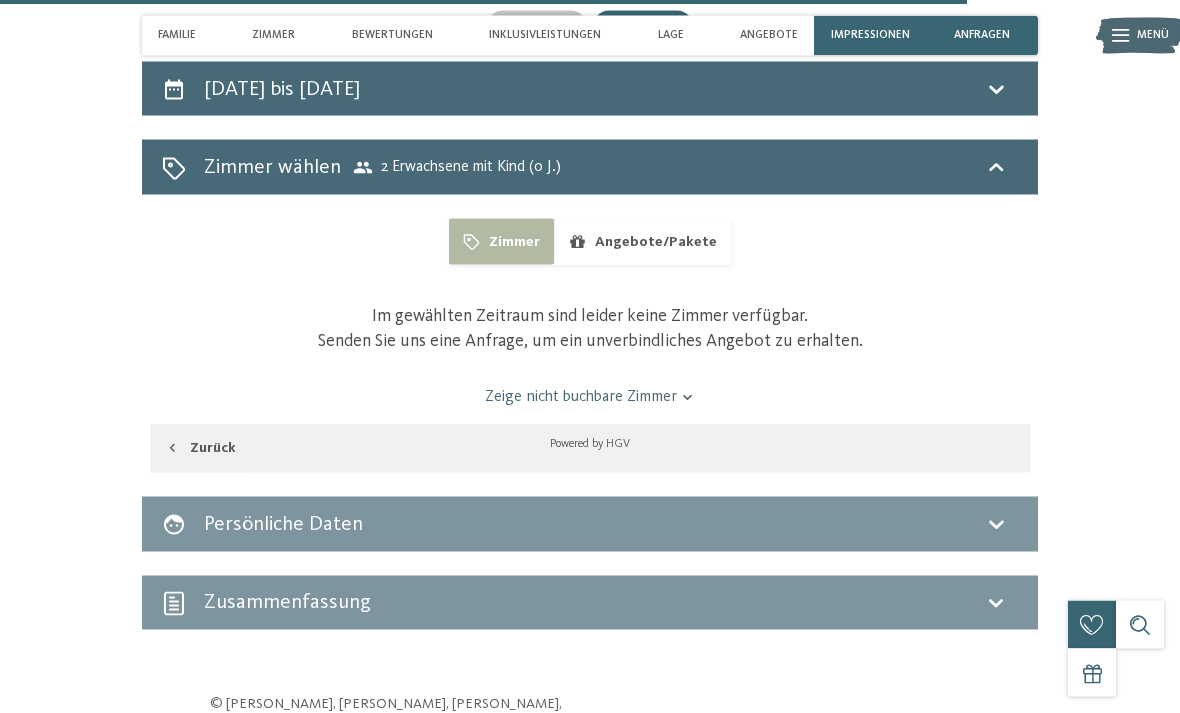 scroll, scrollTop: 4068, scrollLeft: 0, axis: vertical 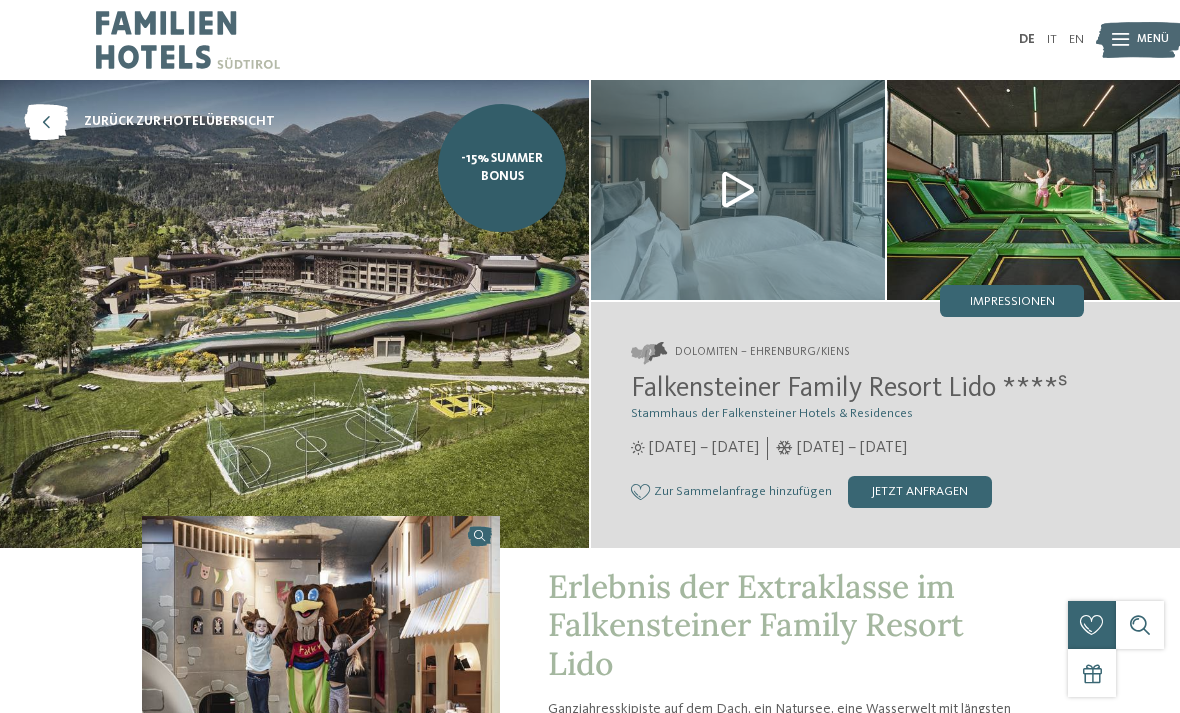 click on "jetzt anfragen" at bounding box center [920, 492] 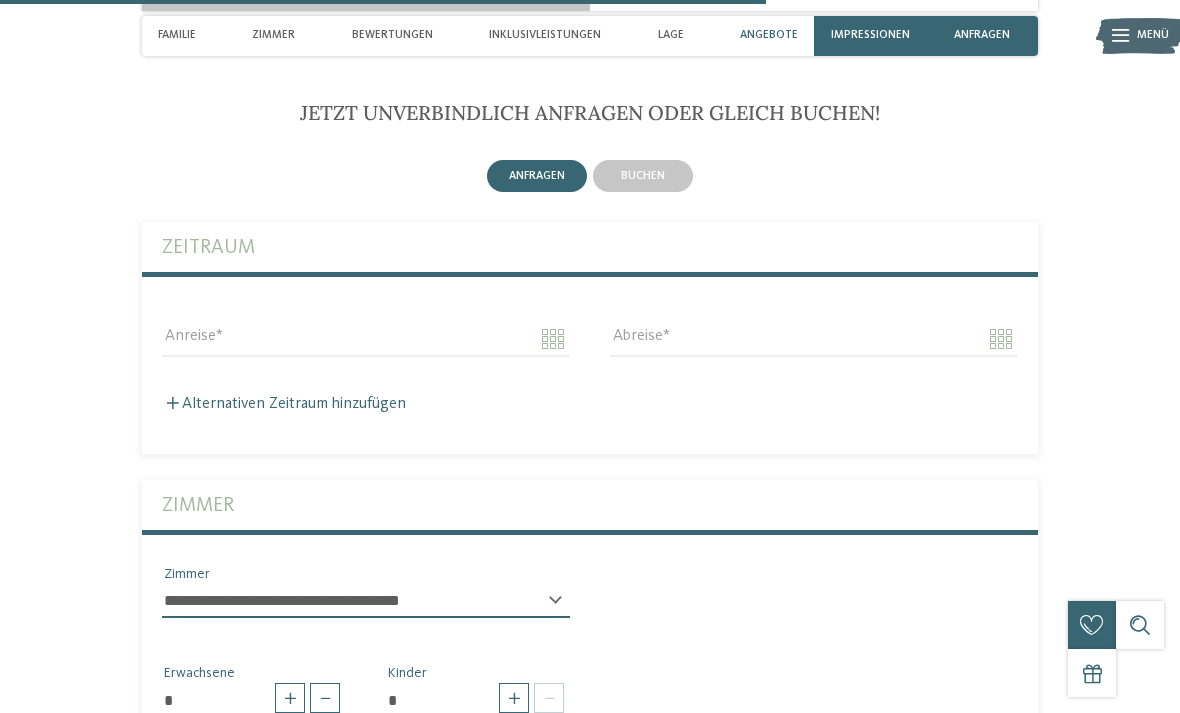 scroll, scrollTop: 3872, scrollLeft: 0, axis: vertical 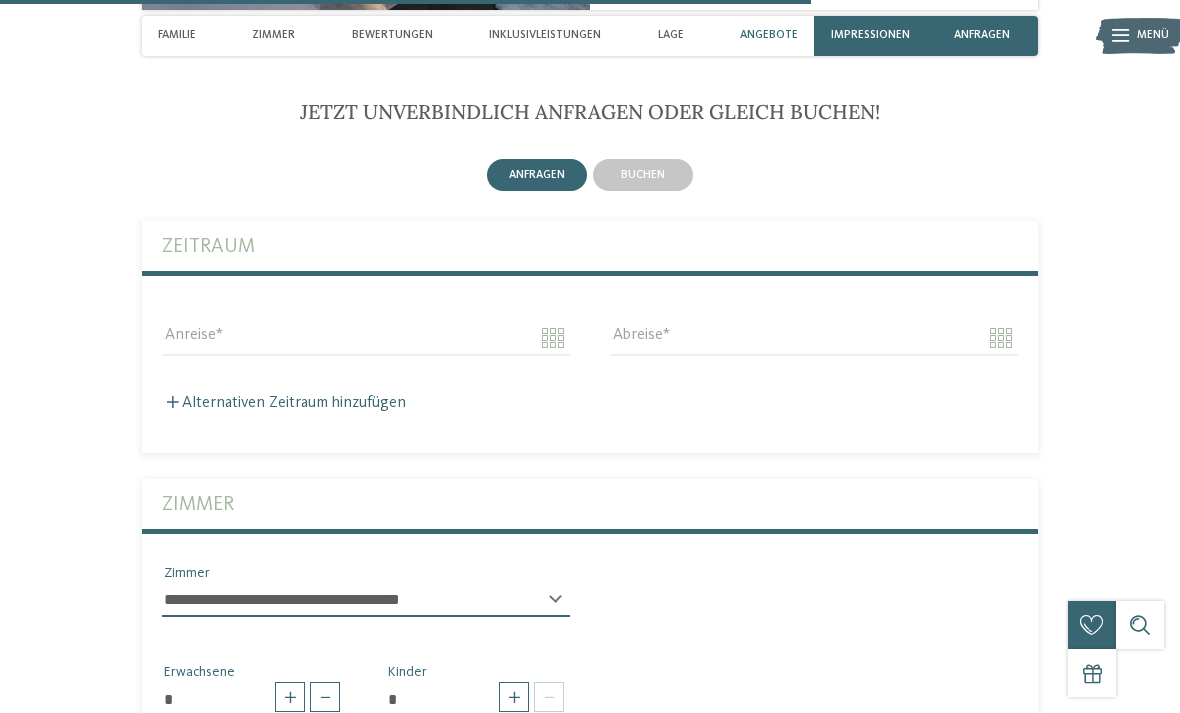 click on "buchen" at bounding box center (643, 175) 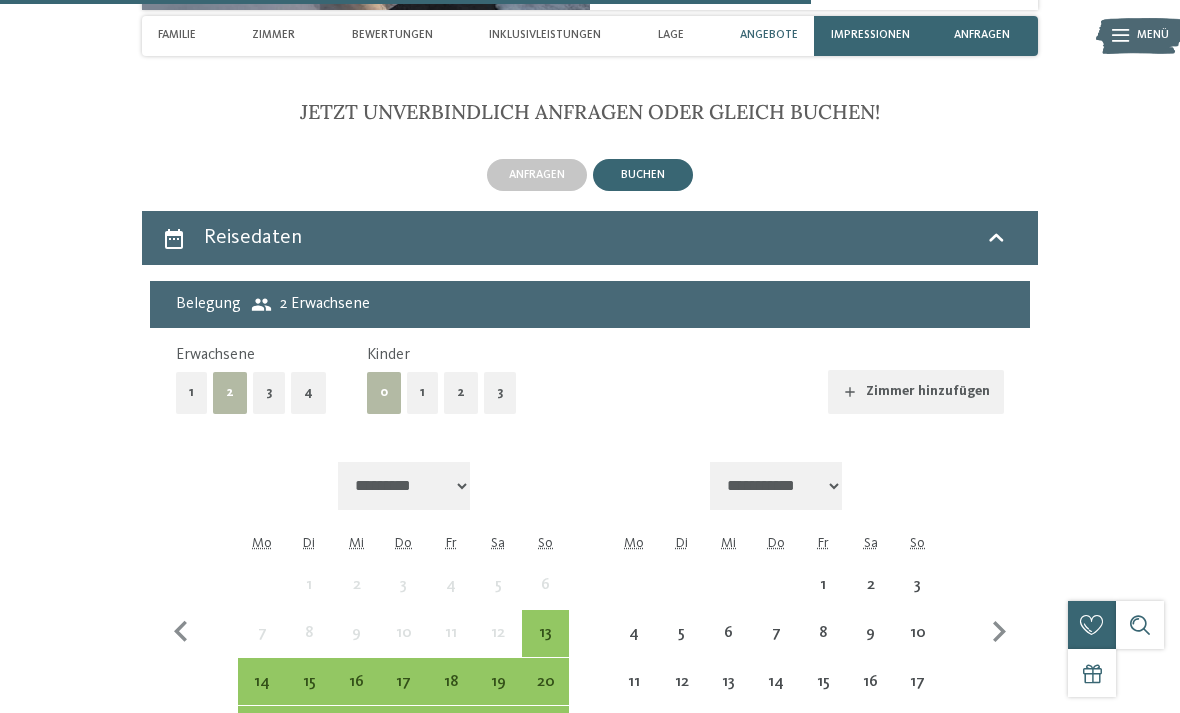 click on "1" at bounding box center (422, 392) 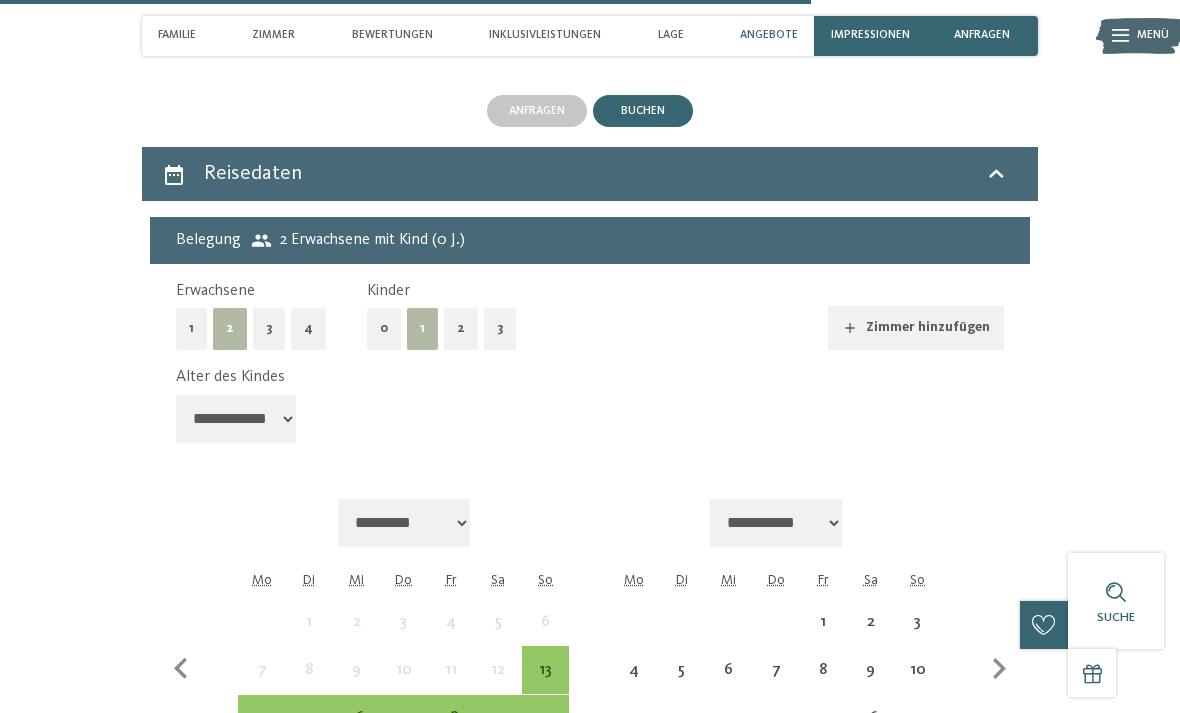 scroll, scrollTop: 3981, scrollLeft: 0, axis: vertical 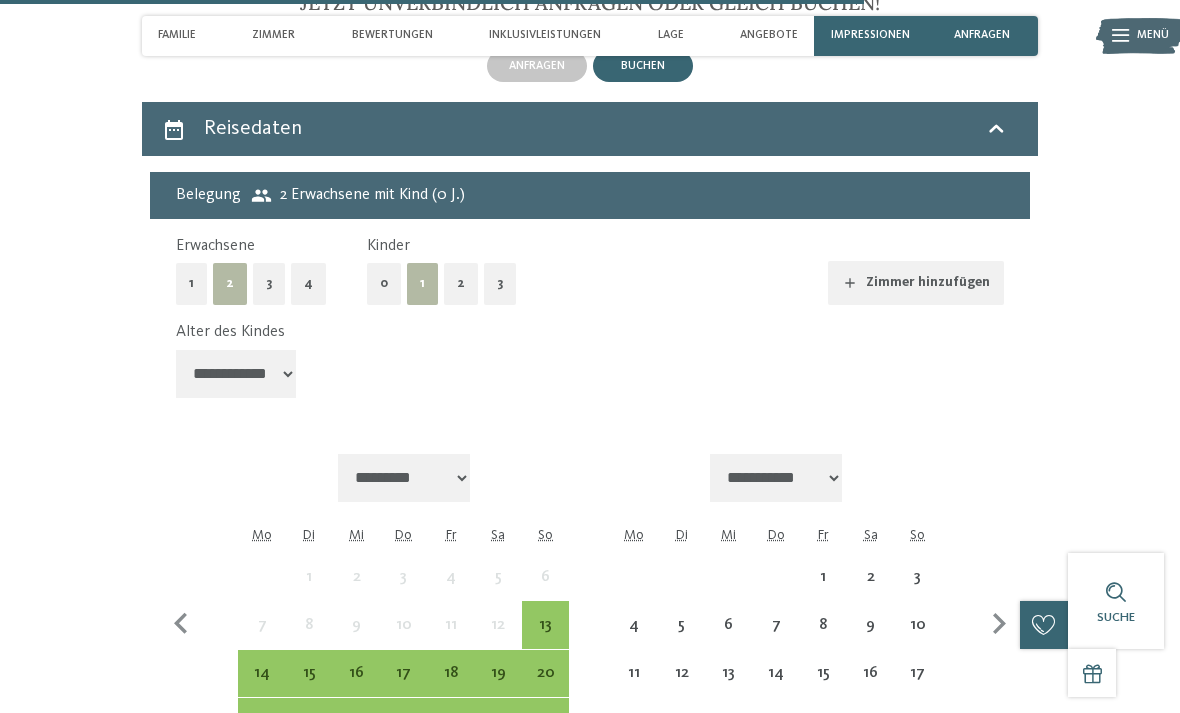 click on "20" at bounding box center [545, 673] 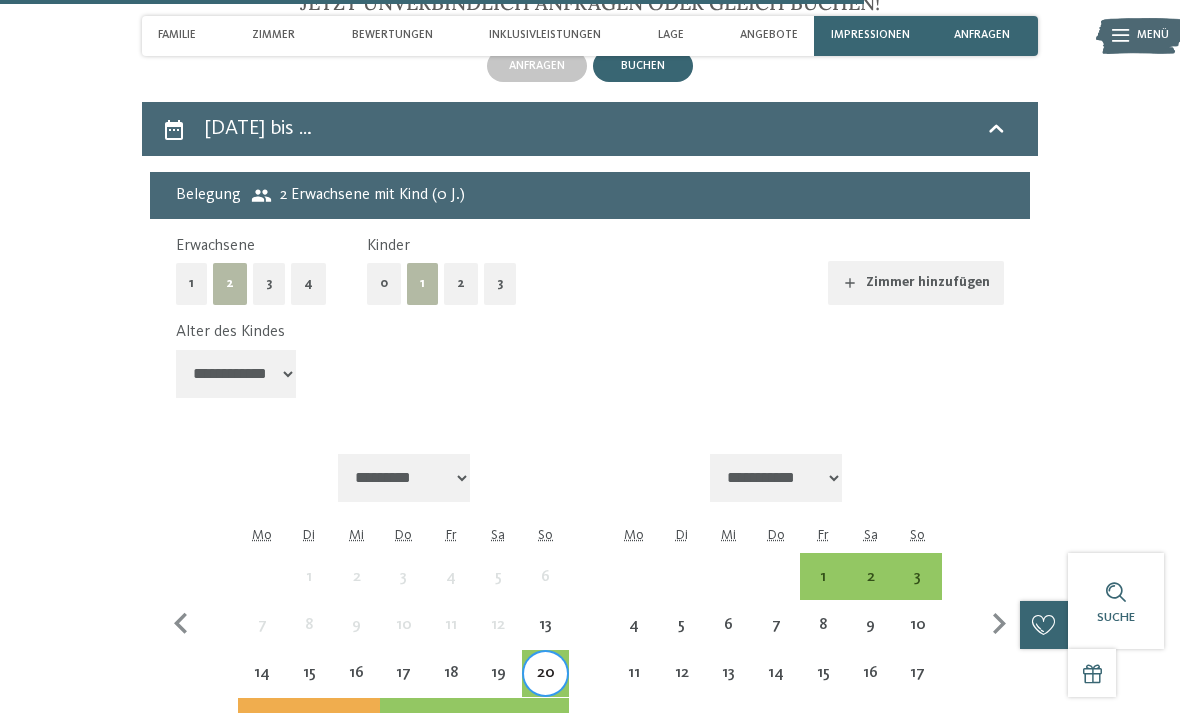 click on "26" at bounding box center [498, 735] 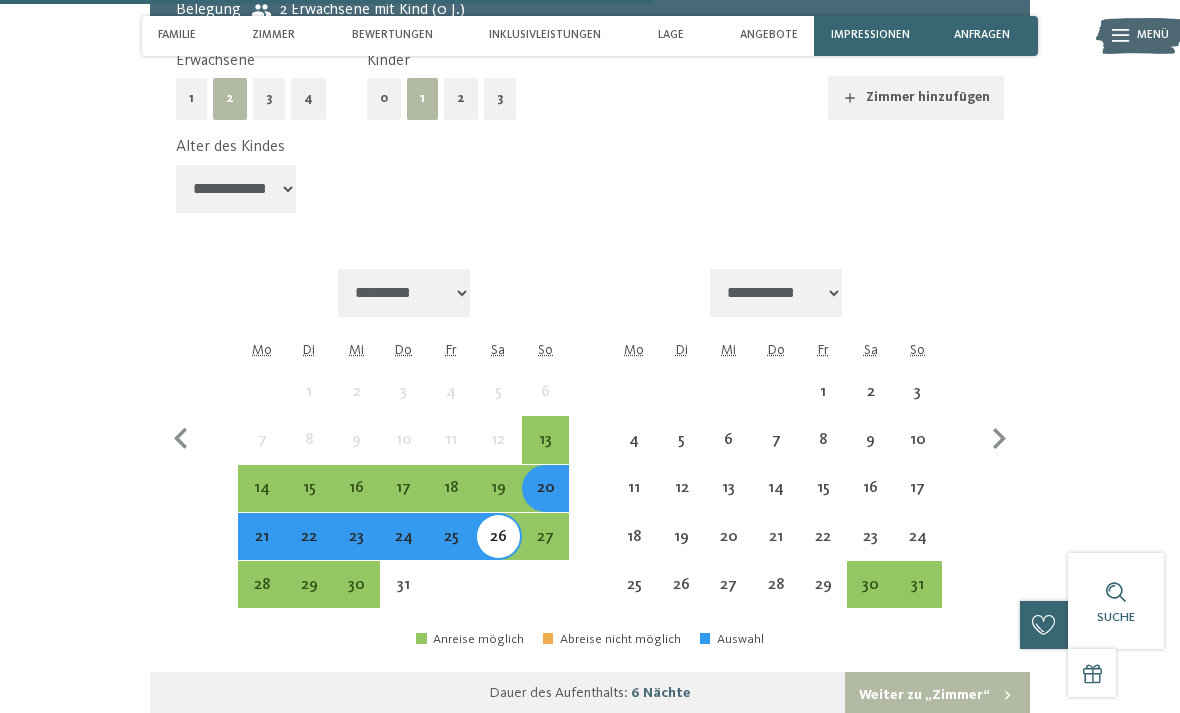scroll, scrollTop: 4172, scrollLeft: 0, axis: vertical 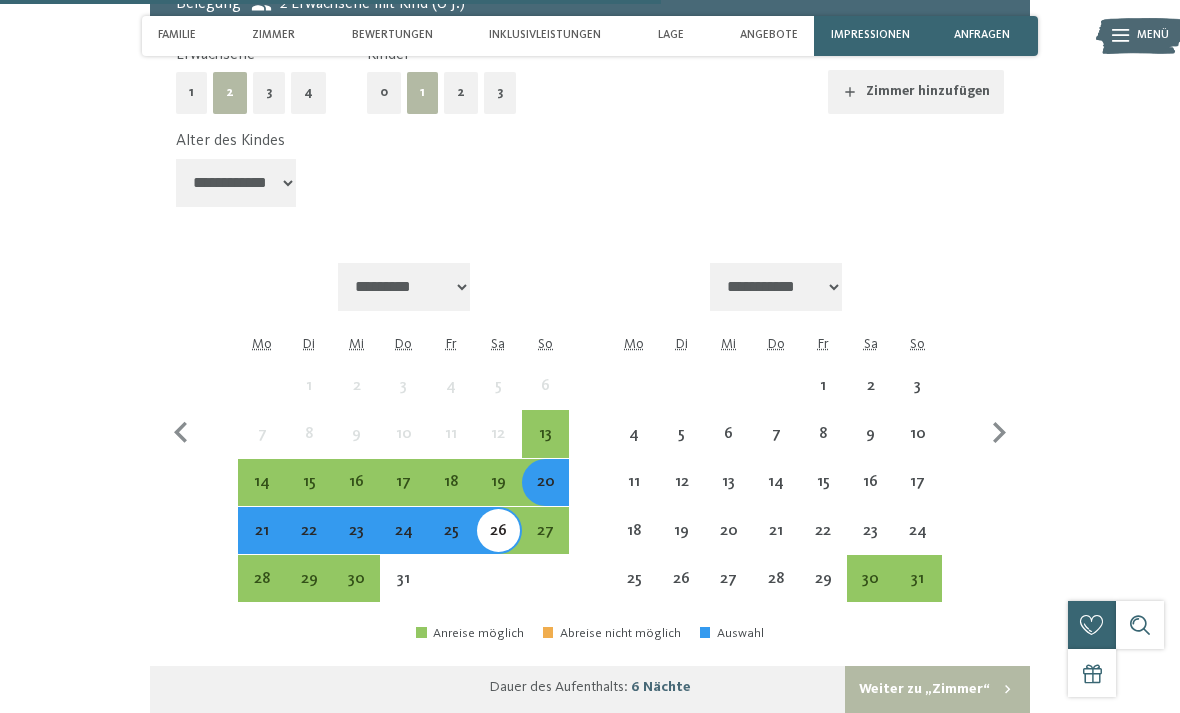 click on "Weiter zu „Zimmer“" at bounding box center [937, 690] 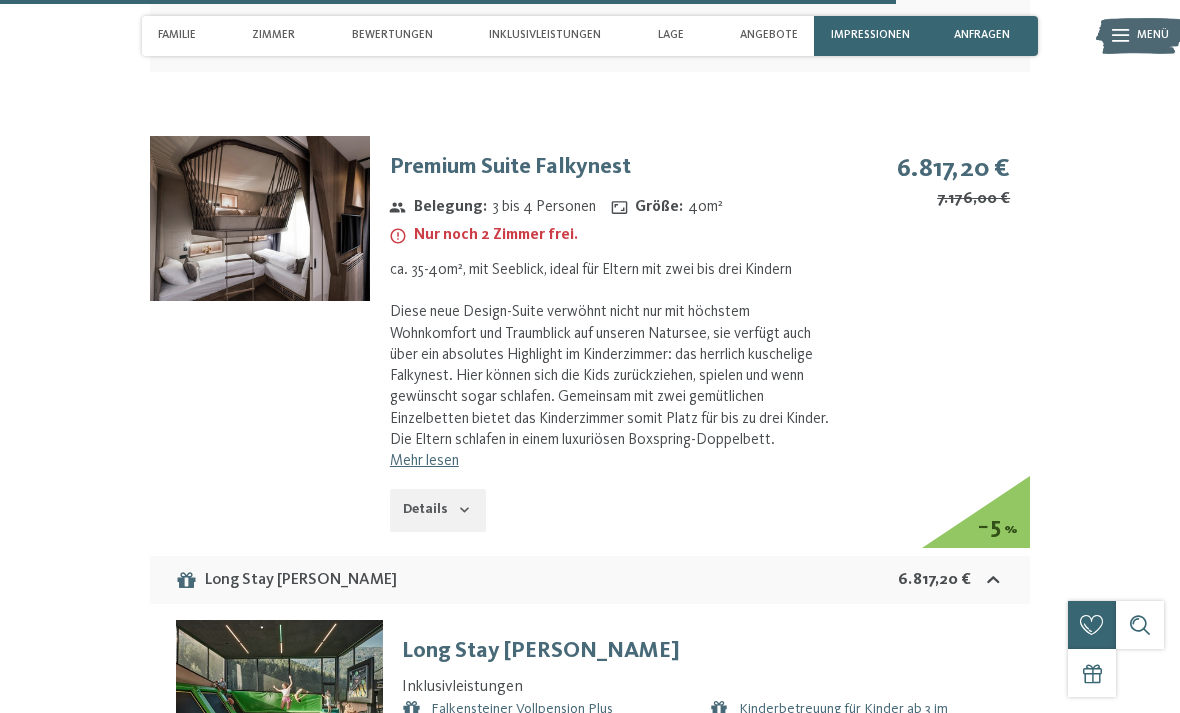 scroll, scrollTop: 5146, scrollLeft: 0, axis: vertical 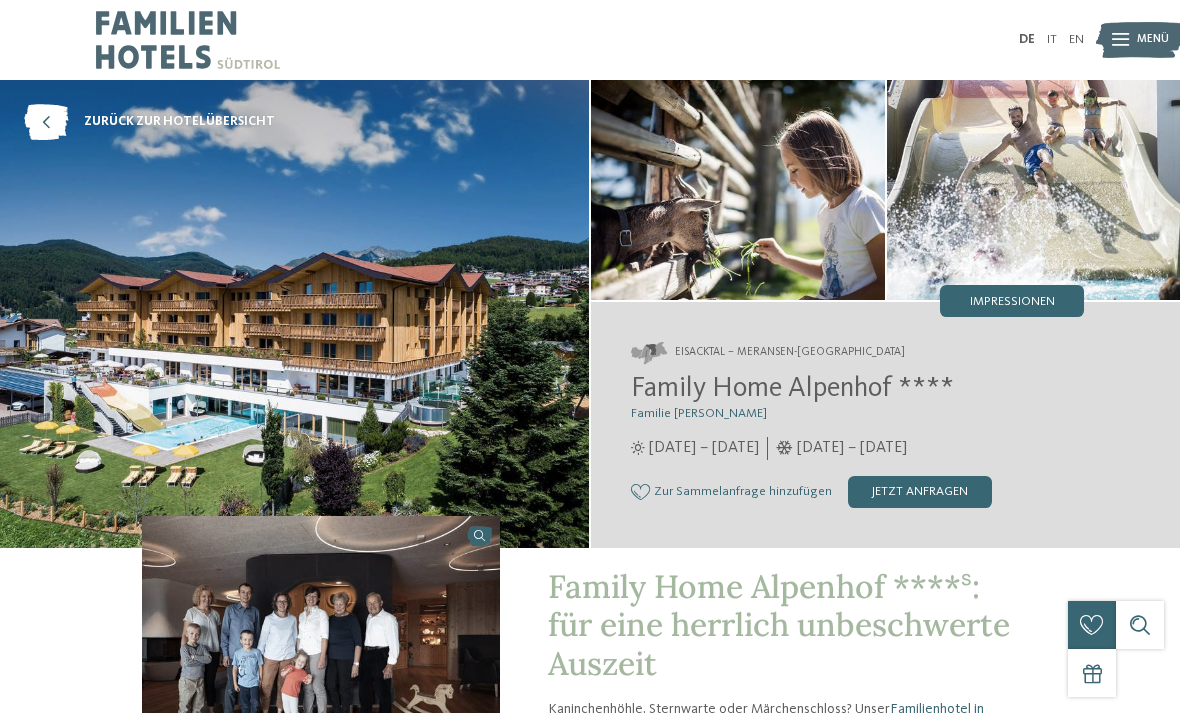 click on "jetzt anfragen" at bounding box center (920, 492) 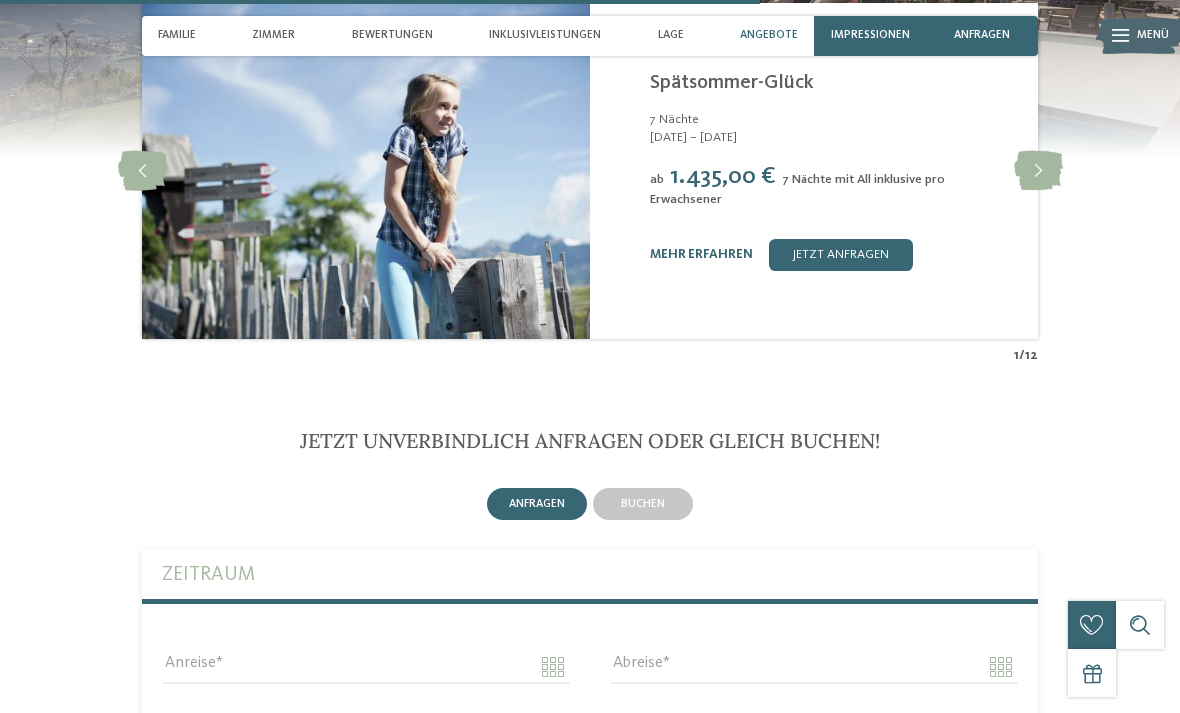 scroll, scrollTop: 3692, scrollLeft: 0, axis: vertical 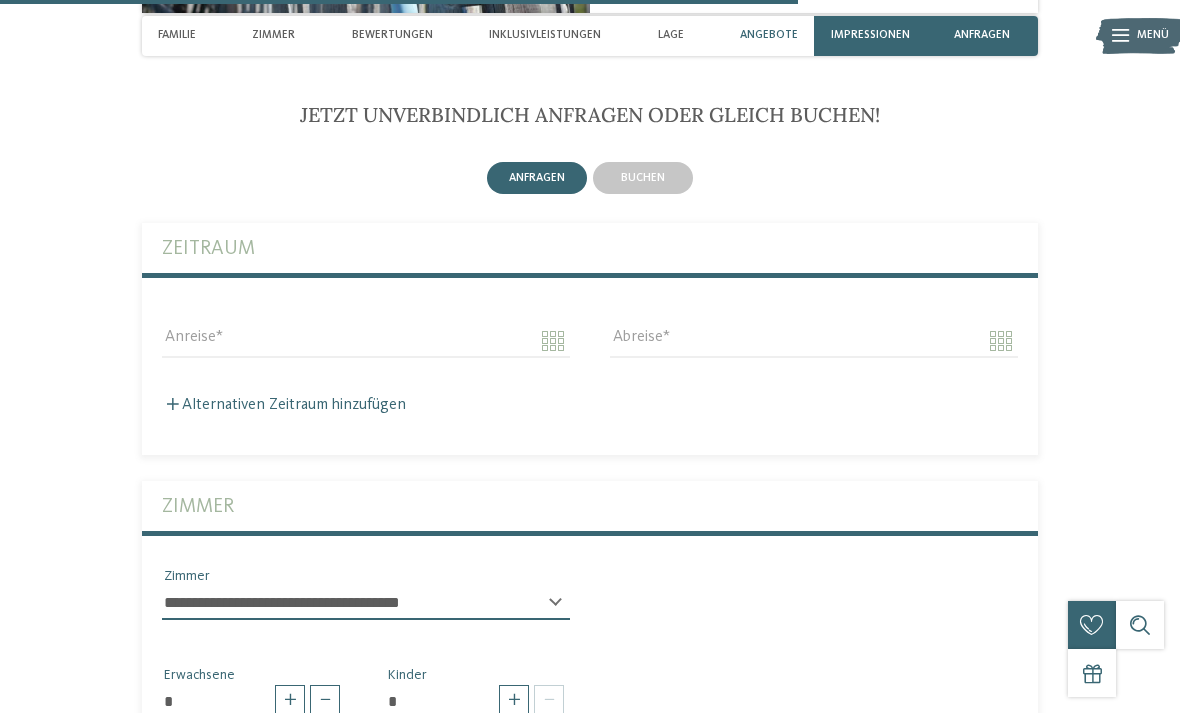 click on "buchen" at bounding box center (643, 178) 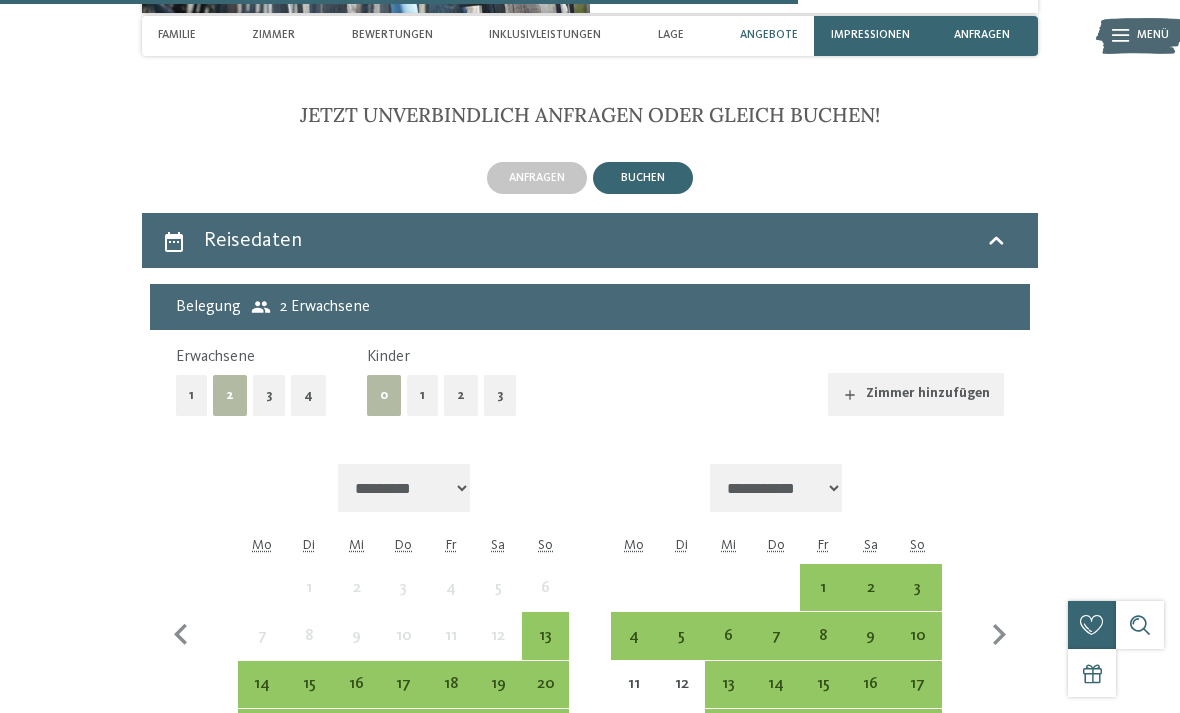 click on "1" at bounding box center [422, 395] 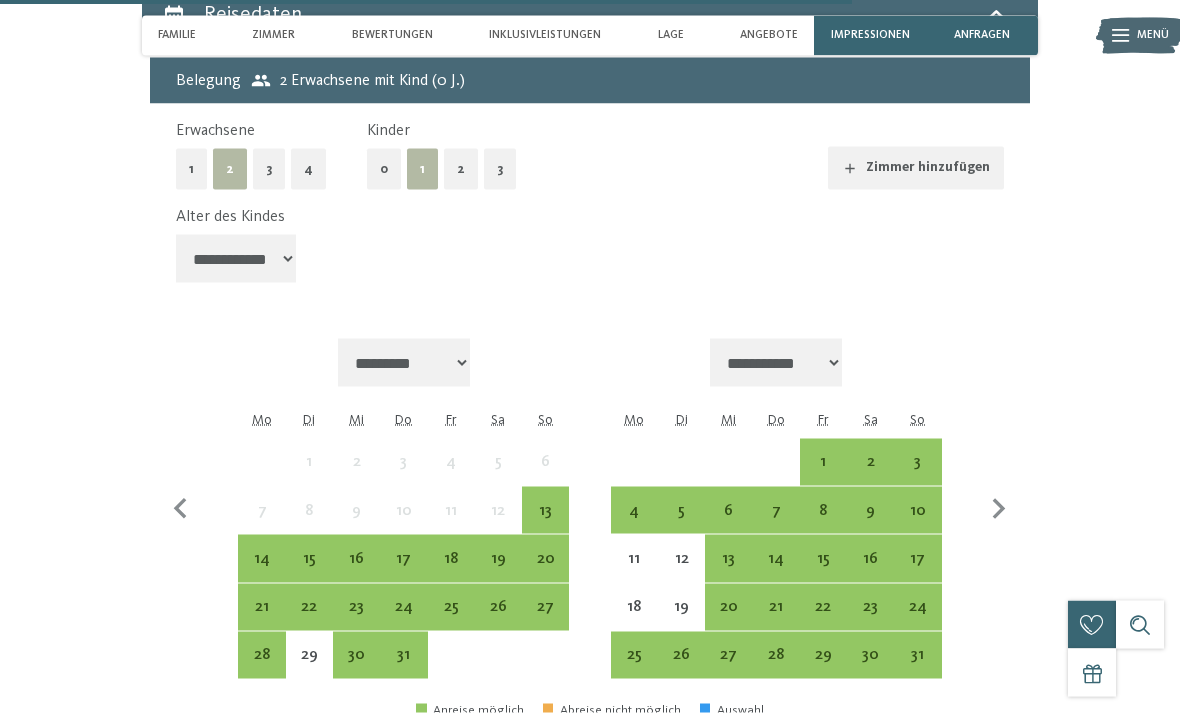 scroll, scrollTop: 3922, scrollLeft: 0, axis: vertical 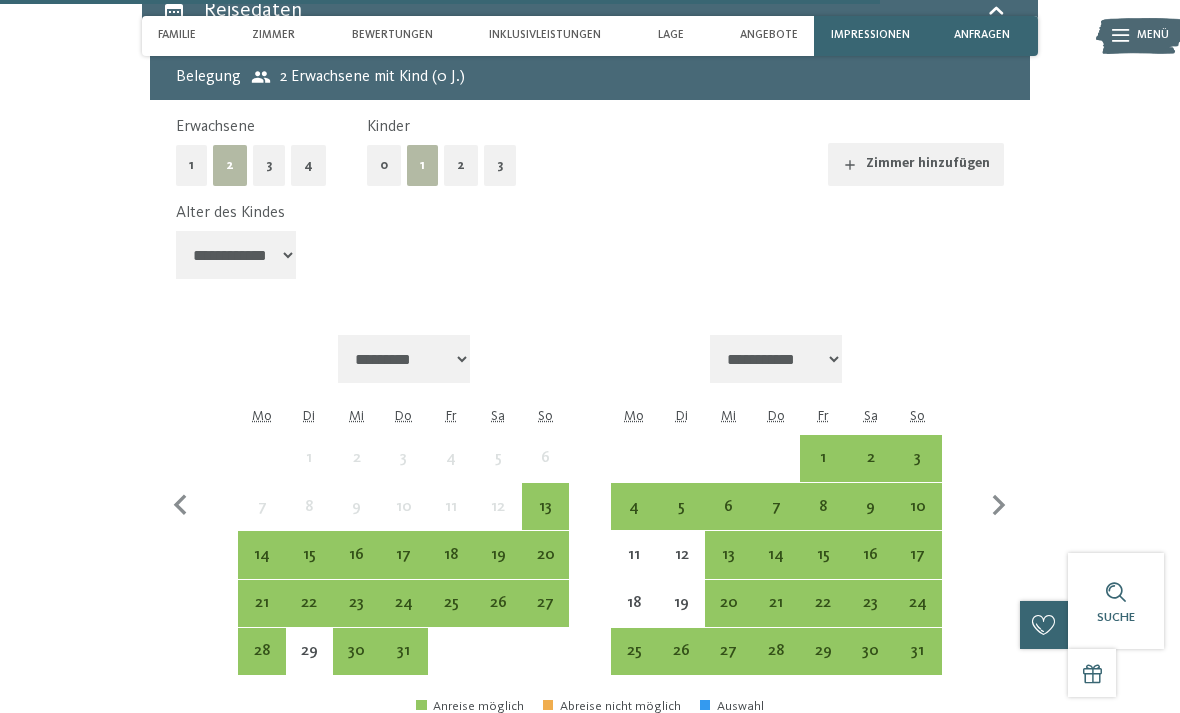 click on "20" at bounding box center [545, 568] 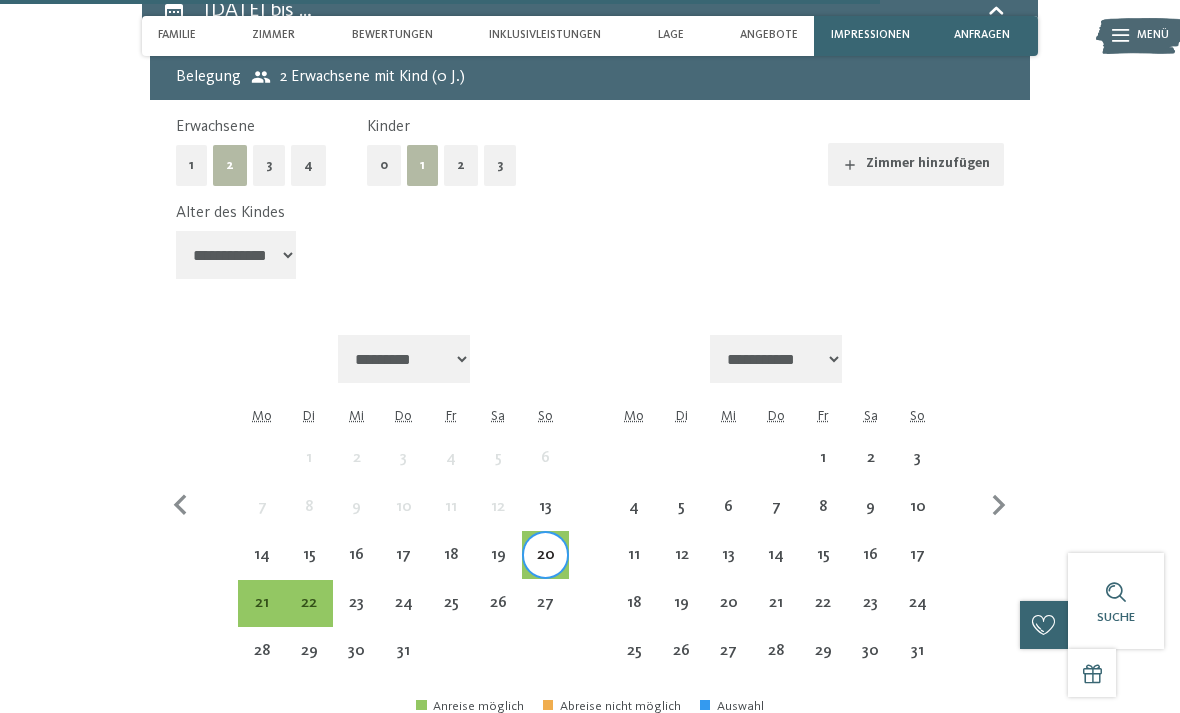 click on "26" at bounding box center (498, 616) 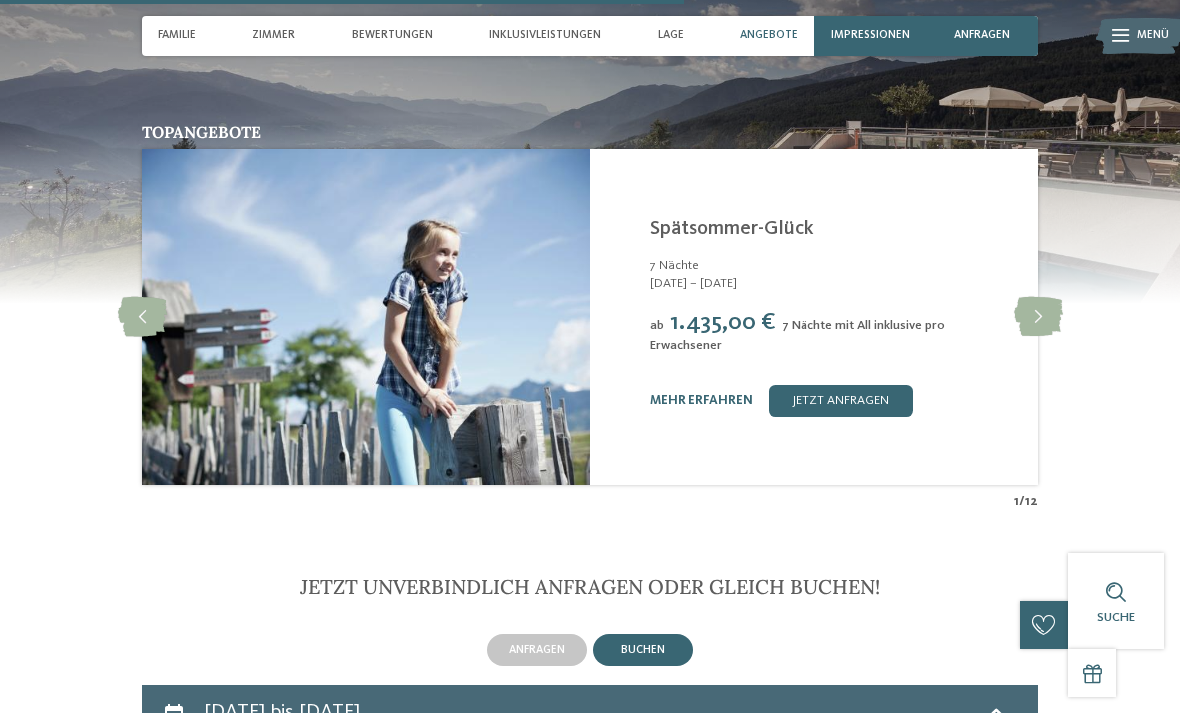 scroll, scrollTop: 3164, scrollLeft: 0, axis: vertical 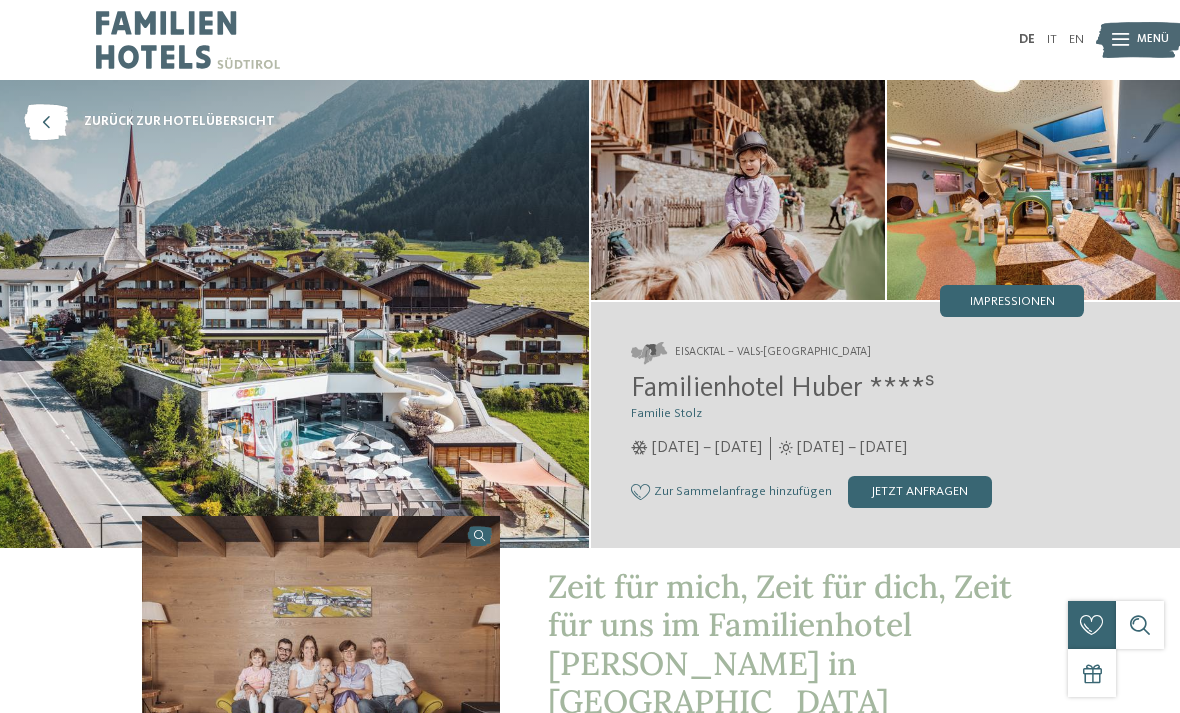 click on "jetzt anfragen" at bounding box center (920, 492) 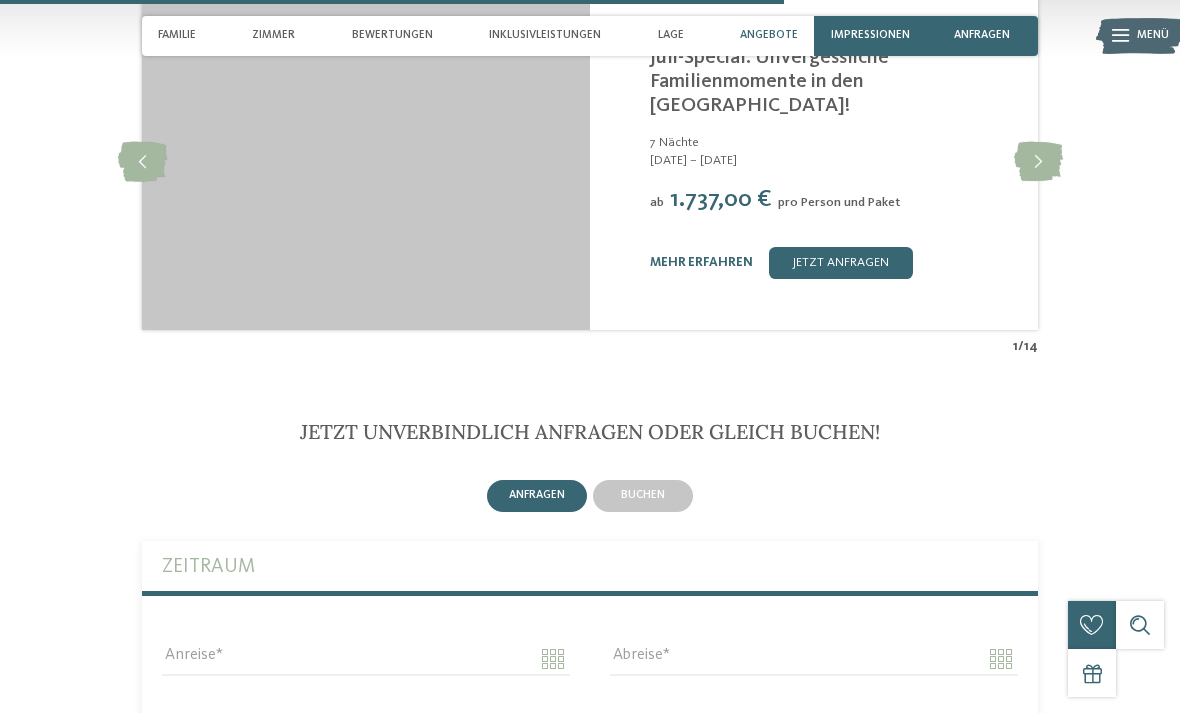 scroll, scrollTop: 4076, scrollLeft: 0, axis: vertical 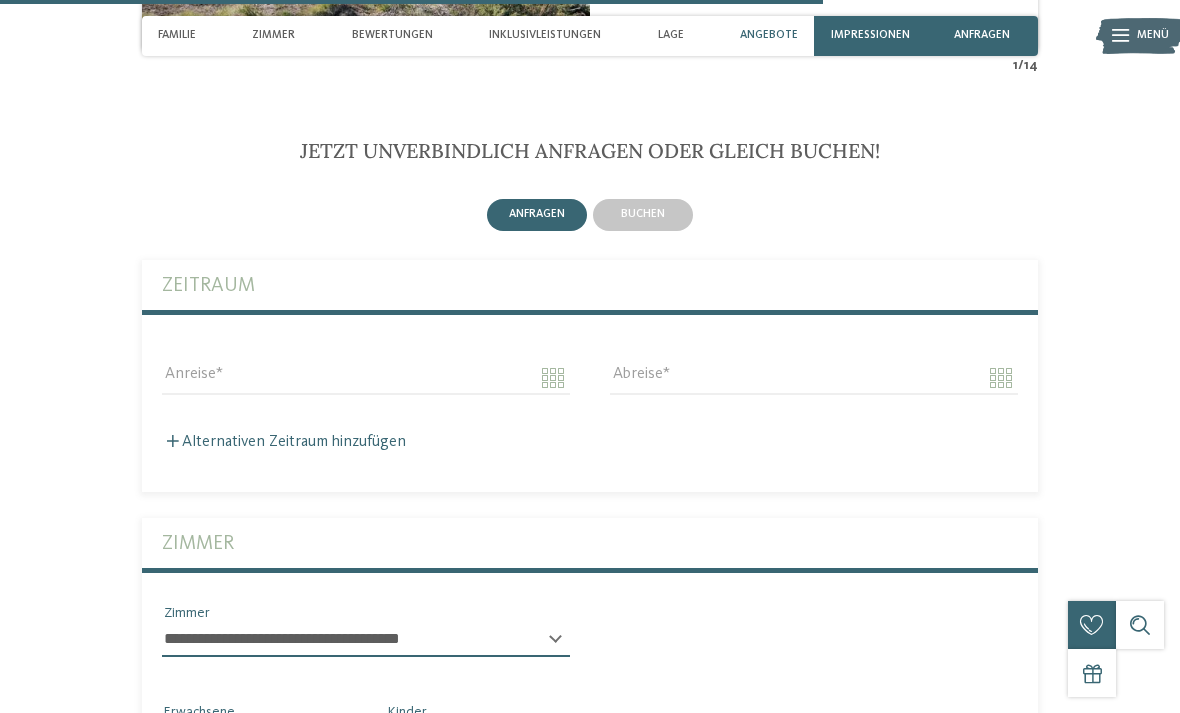 click on "buchen" at bounding box center (643, 214) 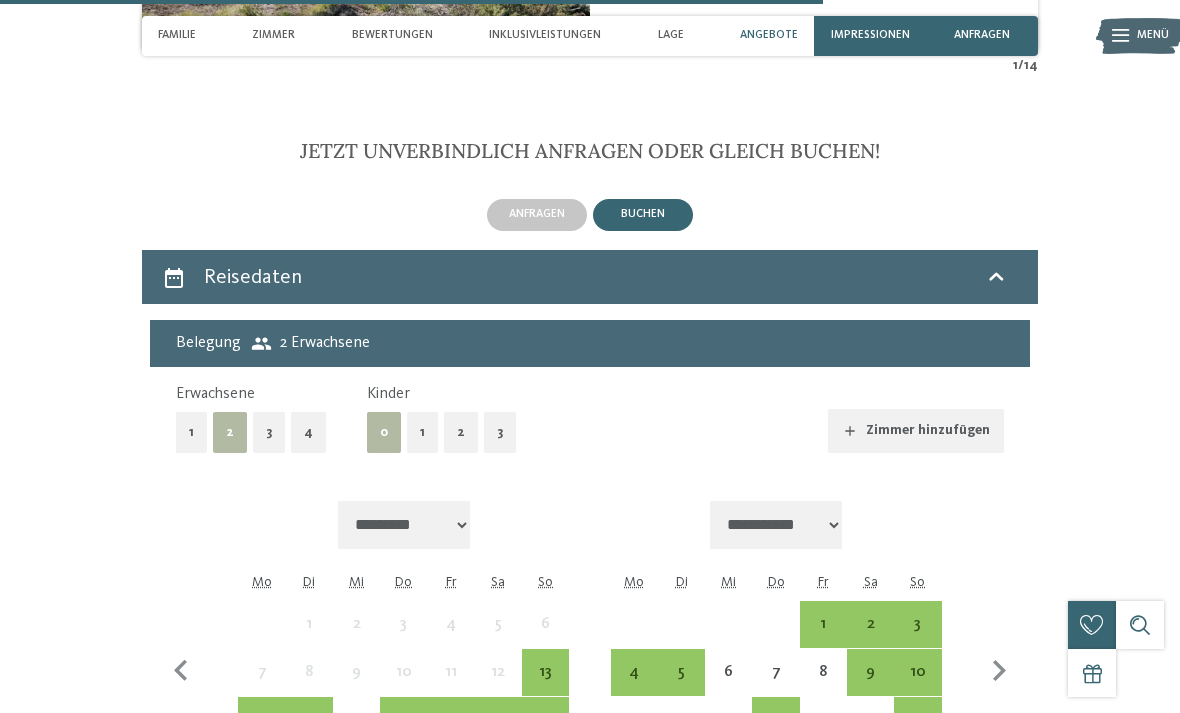 click on "1" at bounding box center [422, 432] 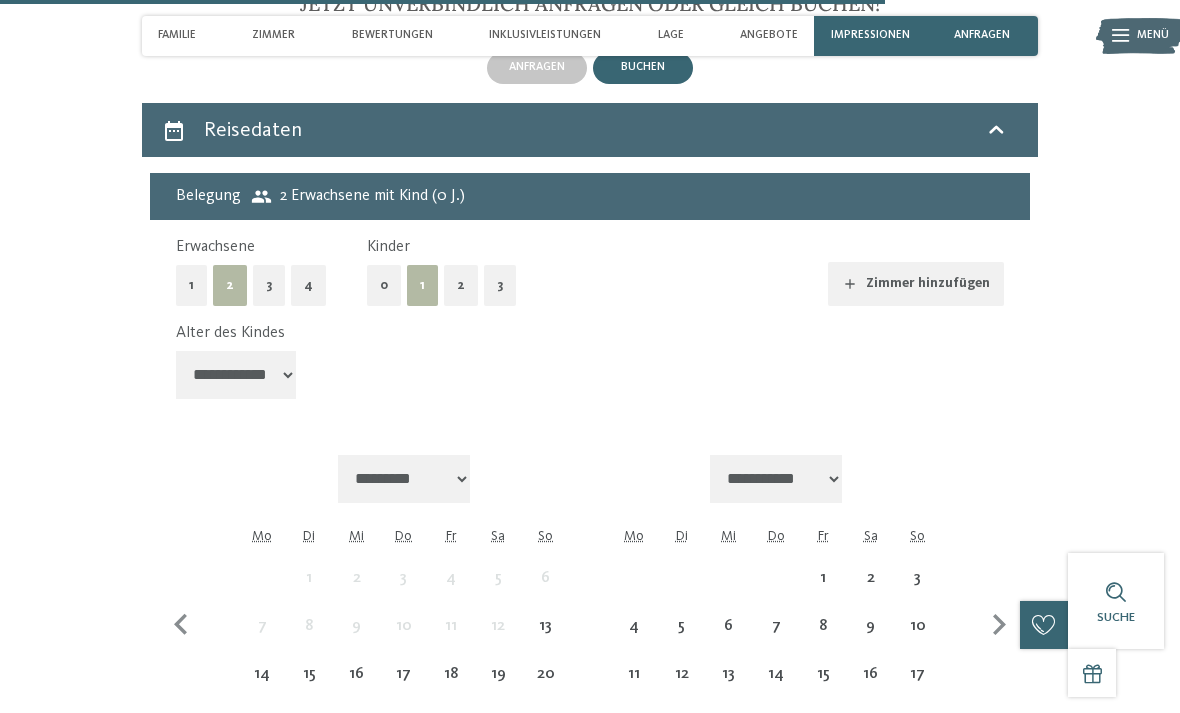scroll, scrollTop: 4251, scrollLeft: 0, axis: vertical 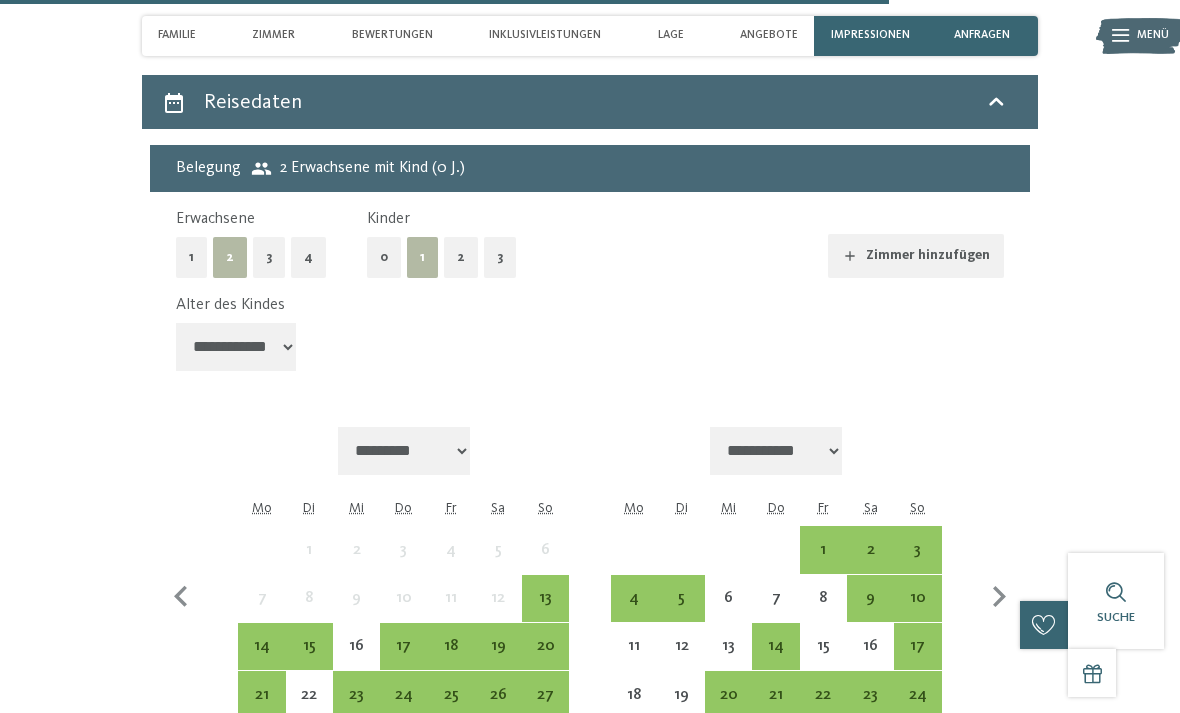 click on "20" at bounding box center (545, 659) 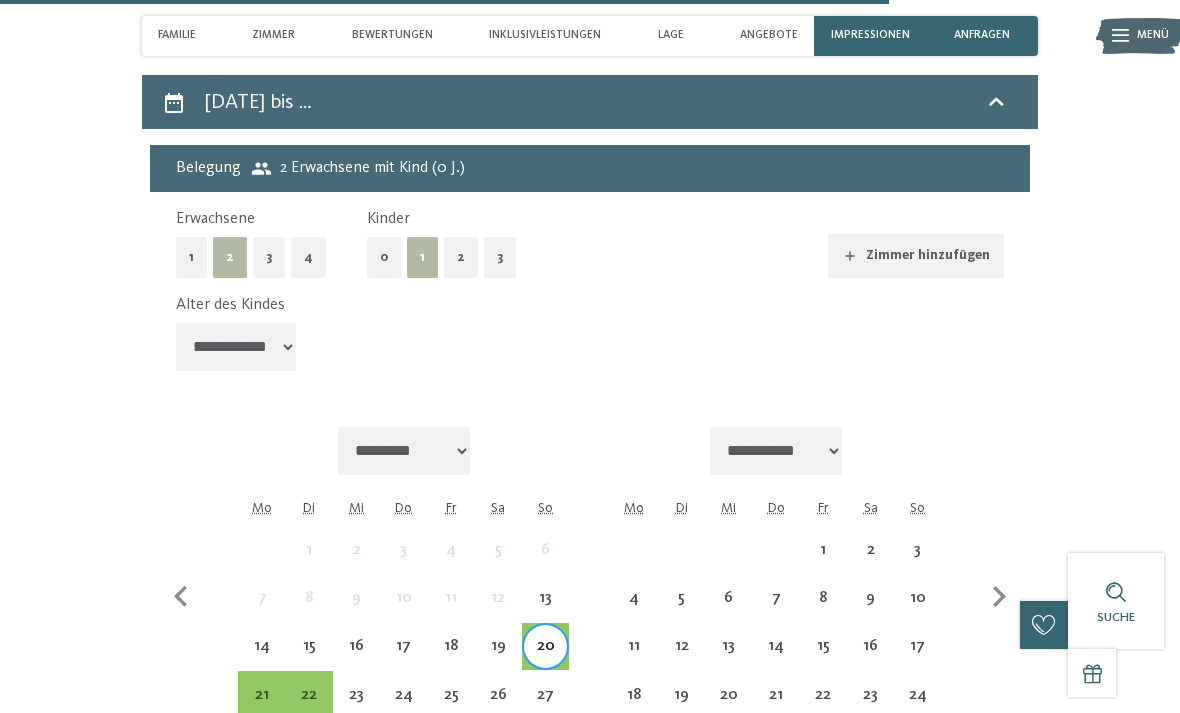 click on "26" at bounding box center [498, 708] 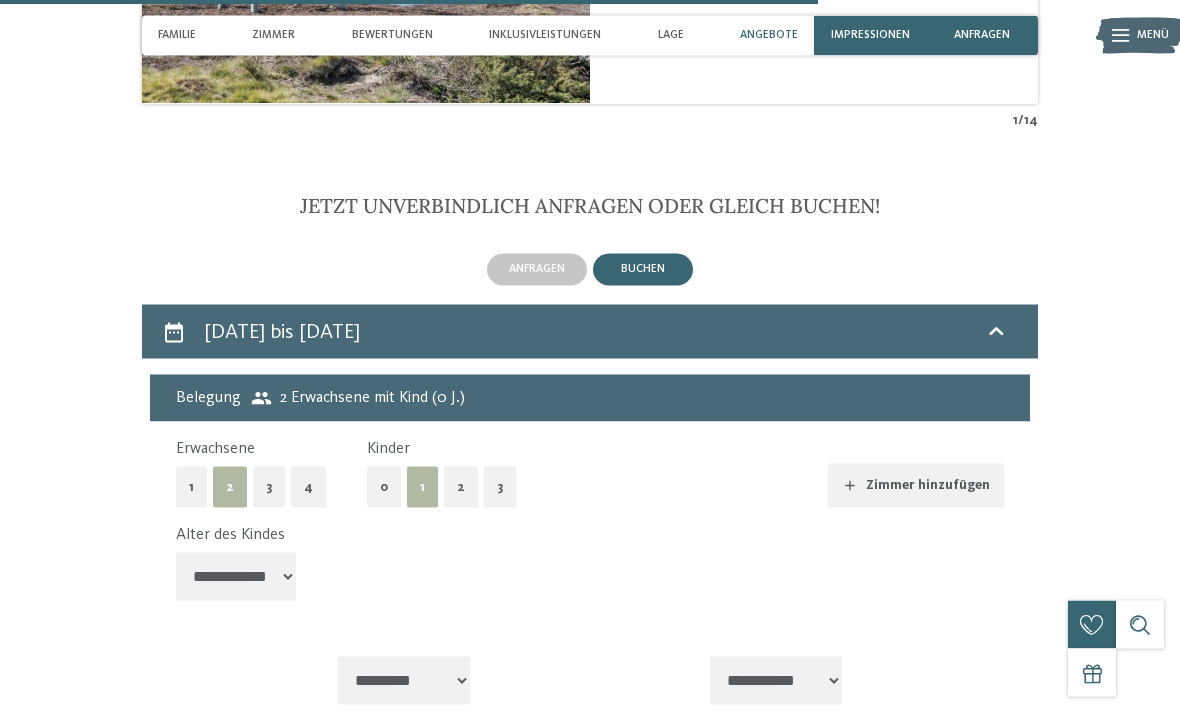 scroll, scrollTop: 3992, scrollLeft: 0, axis: vertical 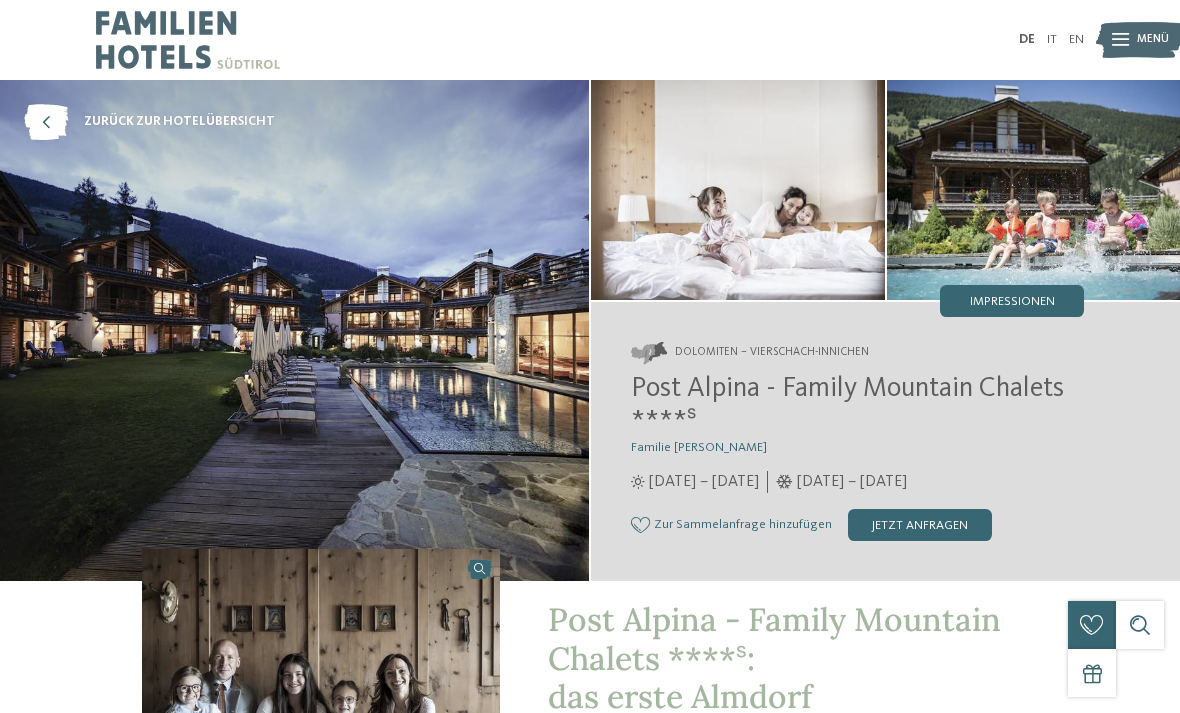click on "jetzt anfragen" at bounding box center [920, 525] 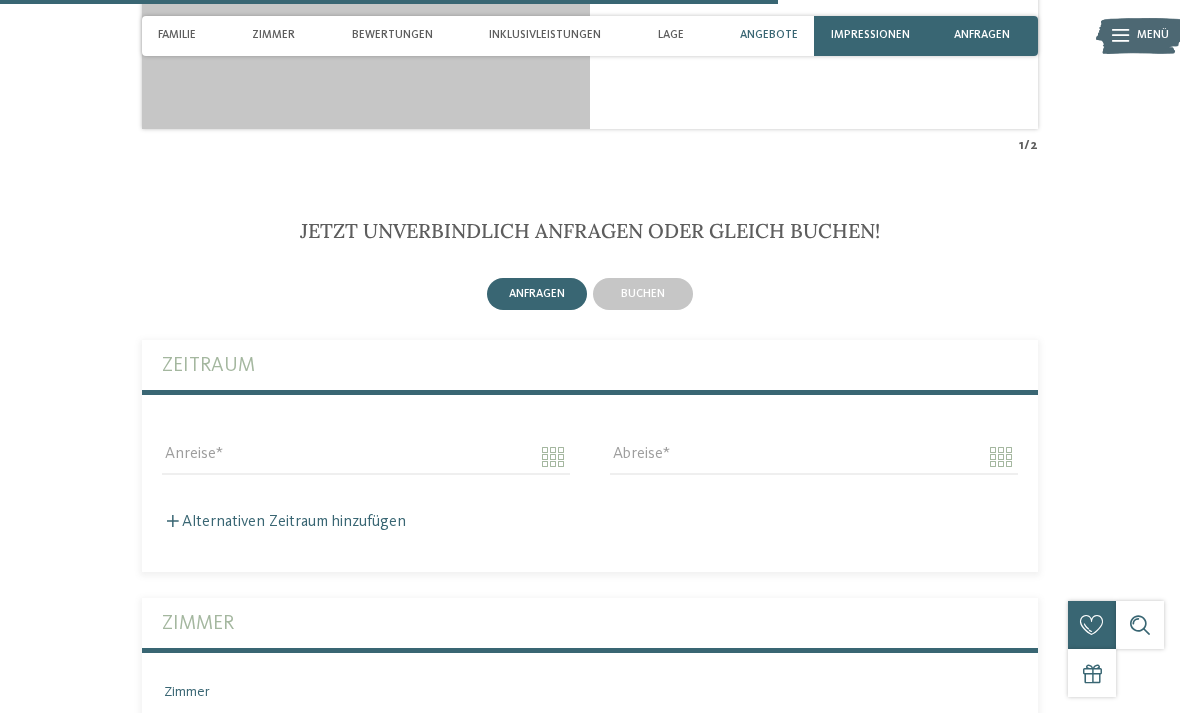 scroll, scrollTop: 4121, scrollLeft: 0, axis: vertical 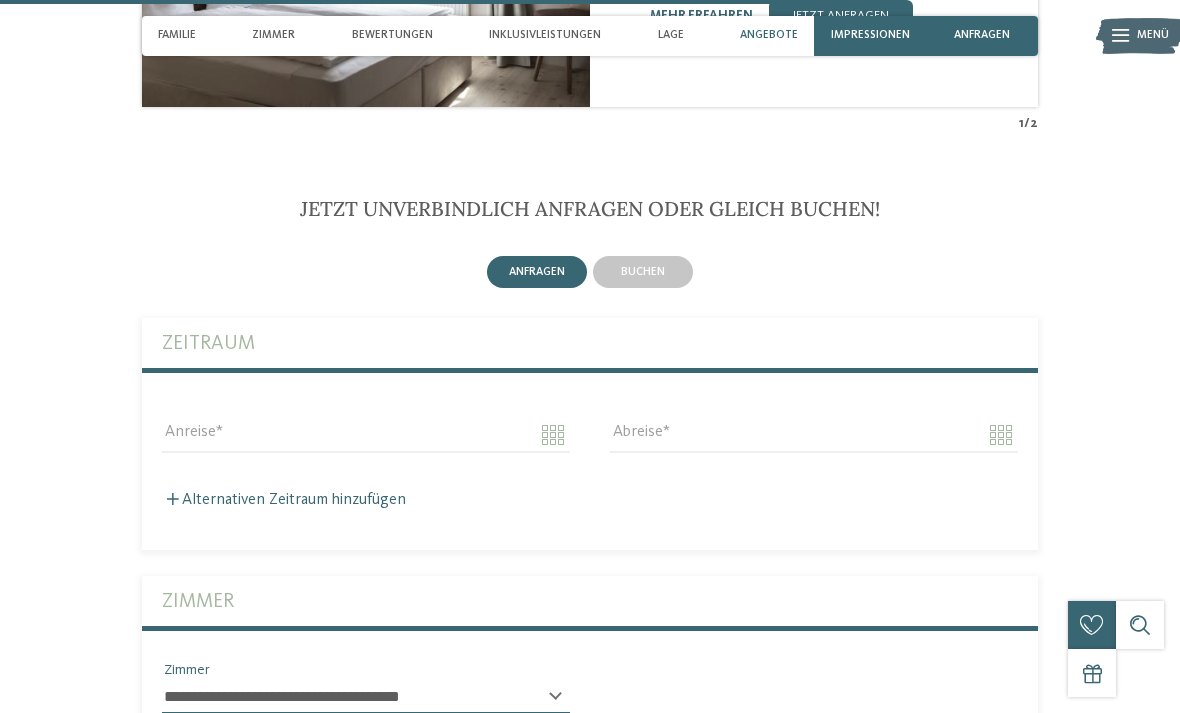 click on "buchen" at bounding box center [643, 272] 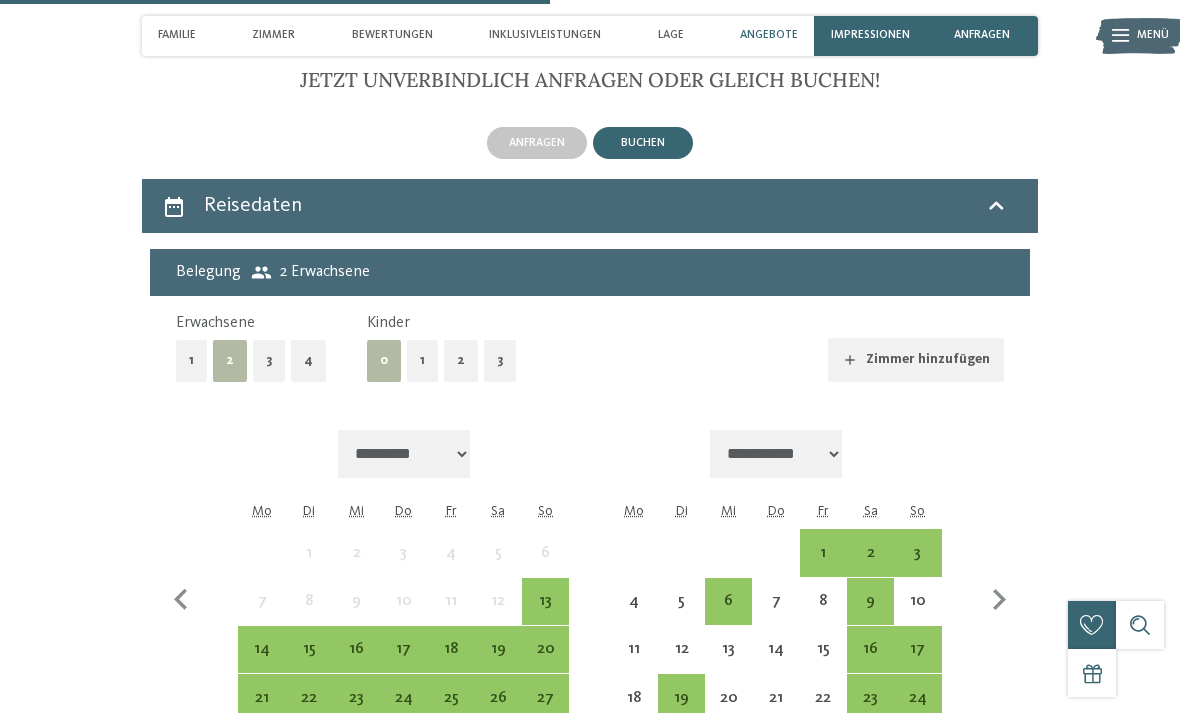 scroll, scrollTop: 4310, scrollLeft: 0, axis: vertical 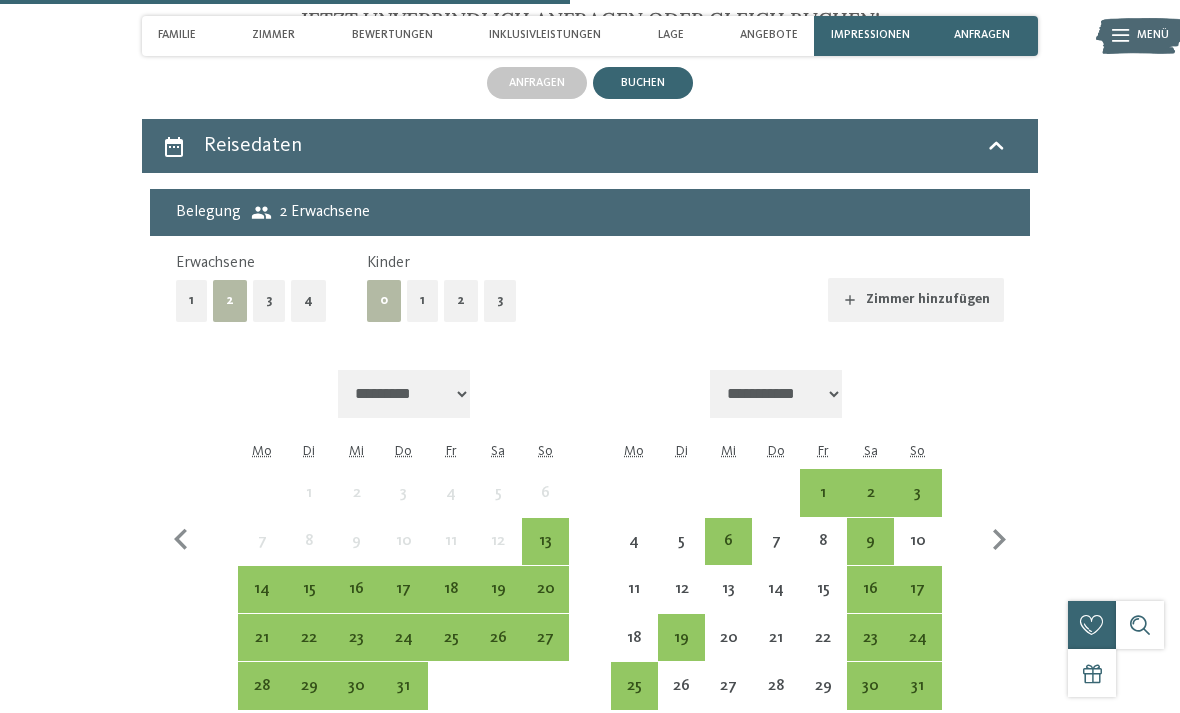 click on "1" at bounding box center [422, 300] 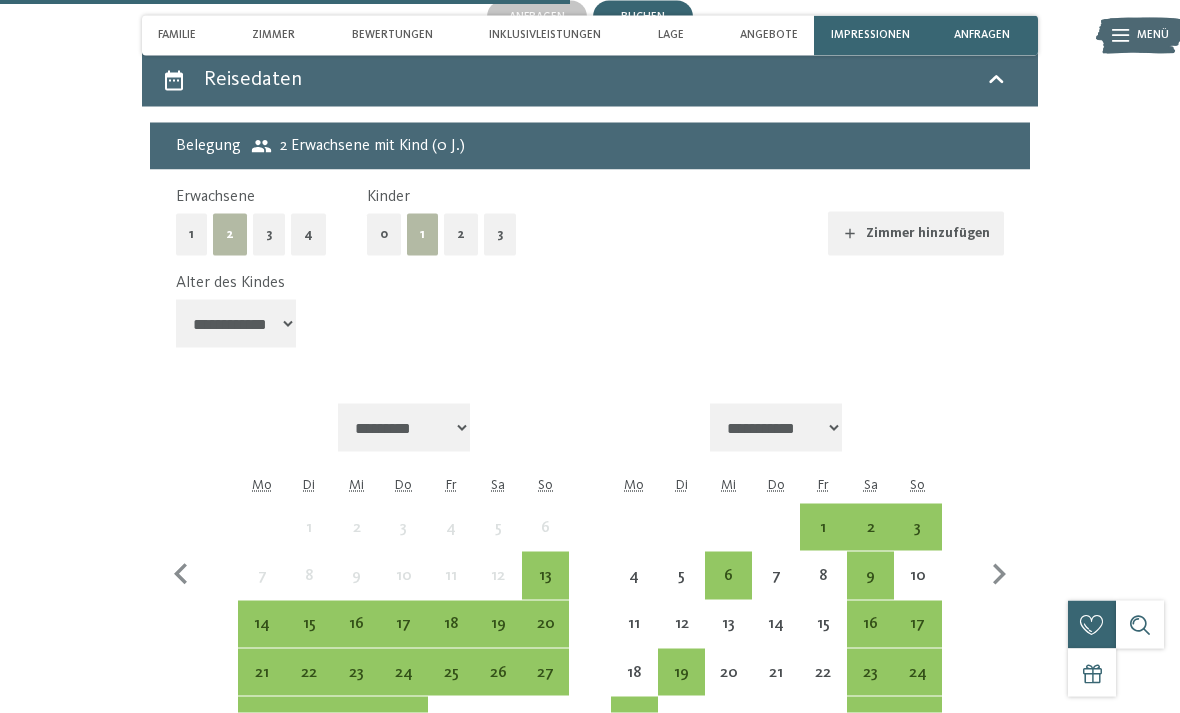 scroll, scrollTop: 4387, scrollLeft: 0, axis: vertical 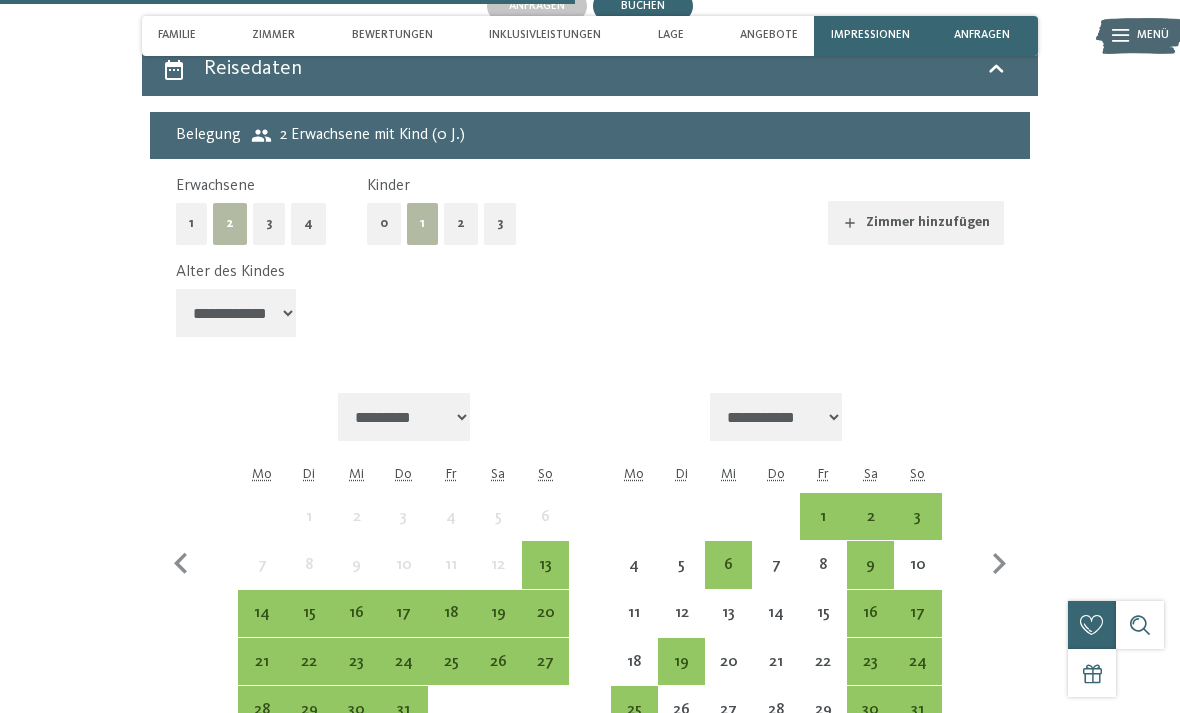 click on "20" at bounding box center [545, 626] 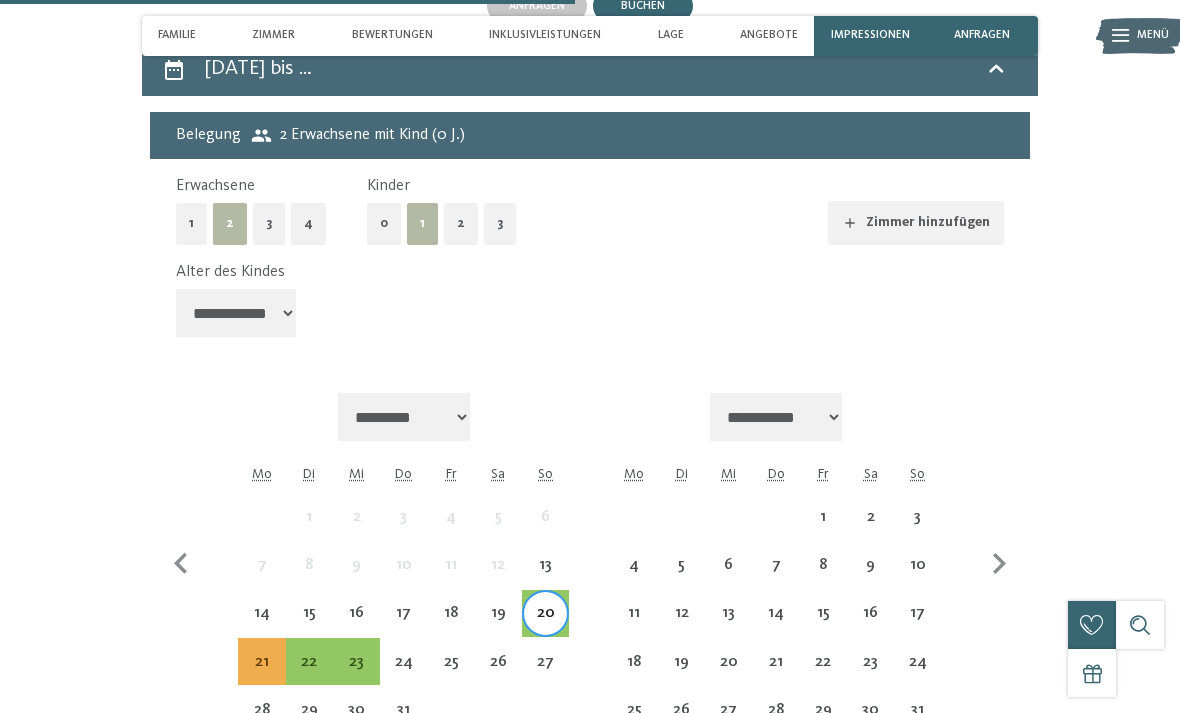click on "26" at bounding box center (498, 675) 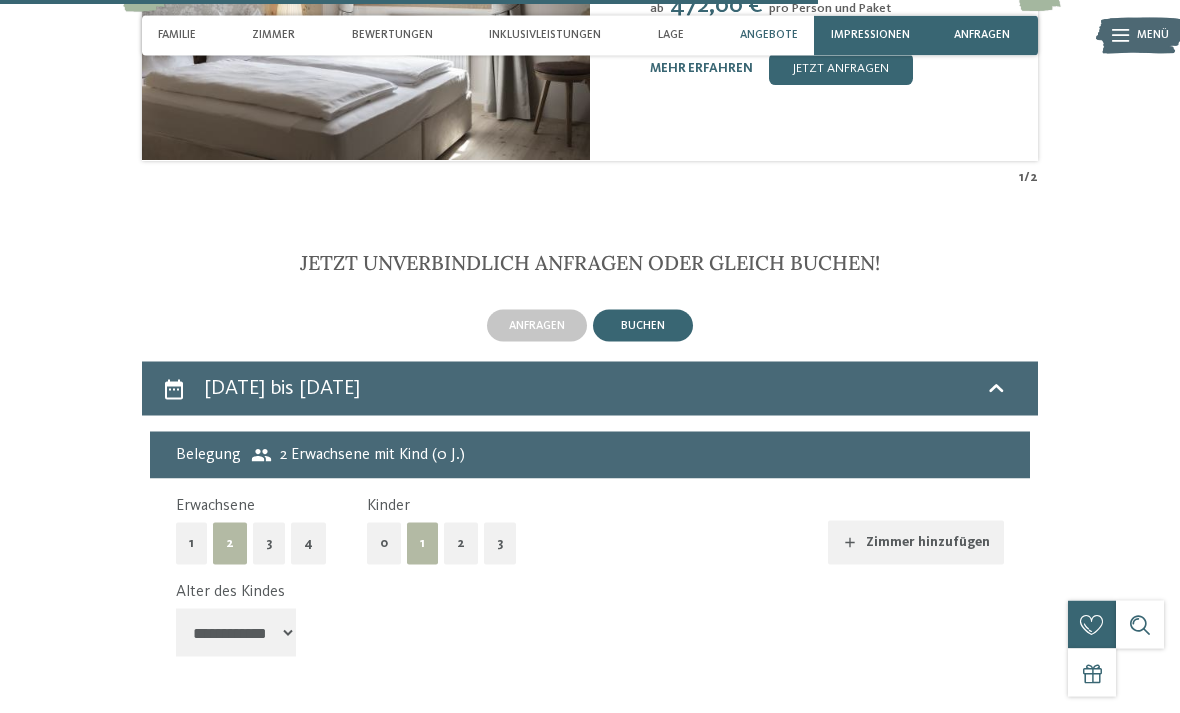 scroll, scrollTop: 4056, scrollLeft: 0, axis: vertical 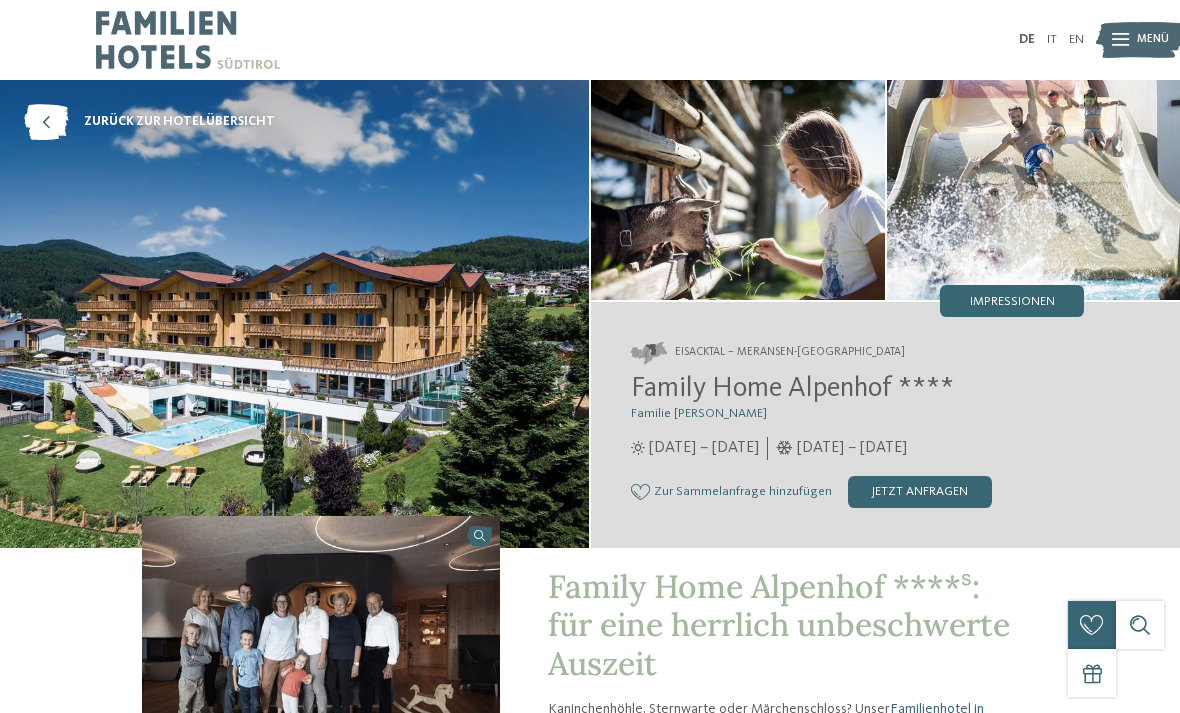 click on "jetzt anfragen" at bounding box center (920, 492) 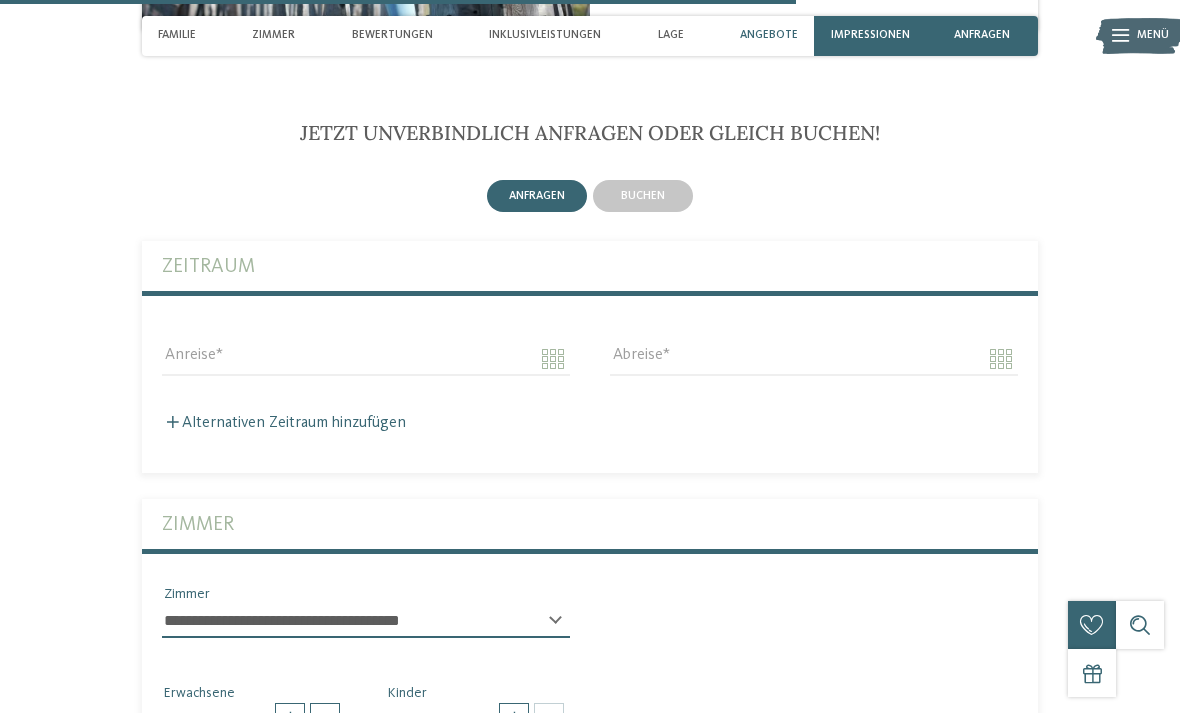 scroll, scrollTop: 3692, scrollLeft: 0, axis: vertical 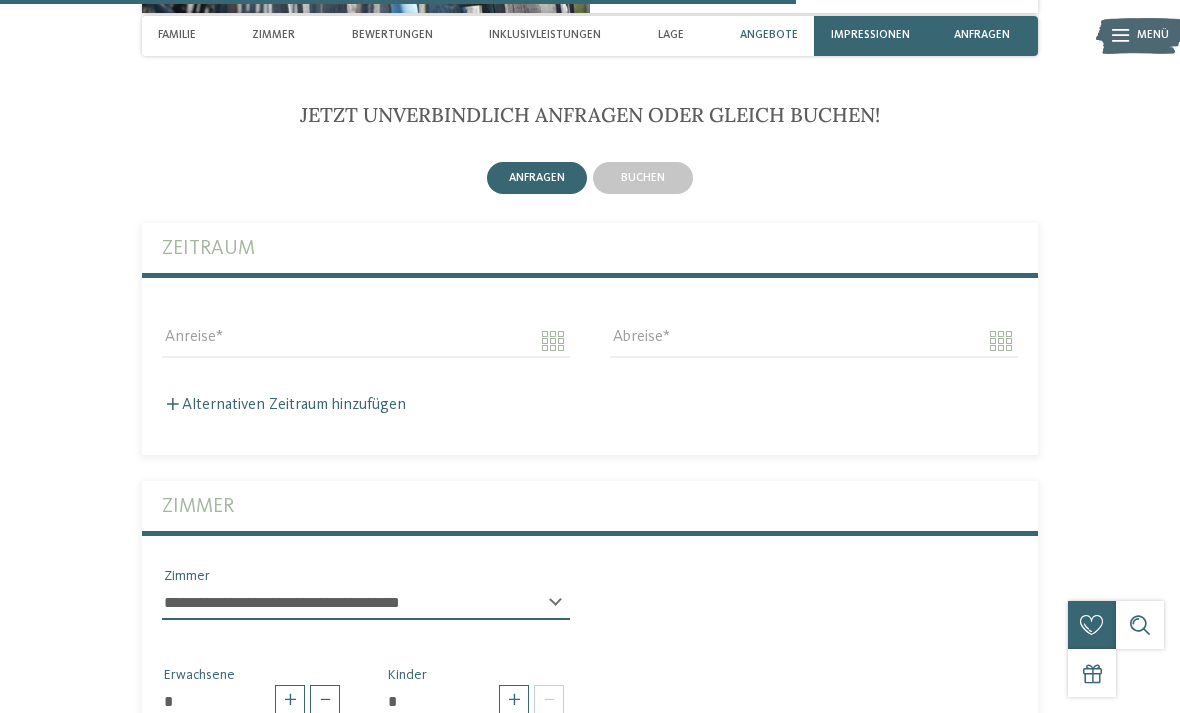 click on "buchen" at bounding box center (643, 178) 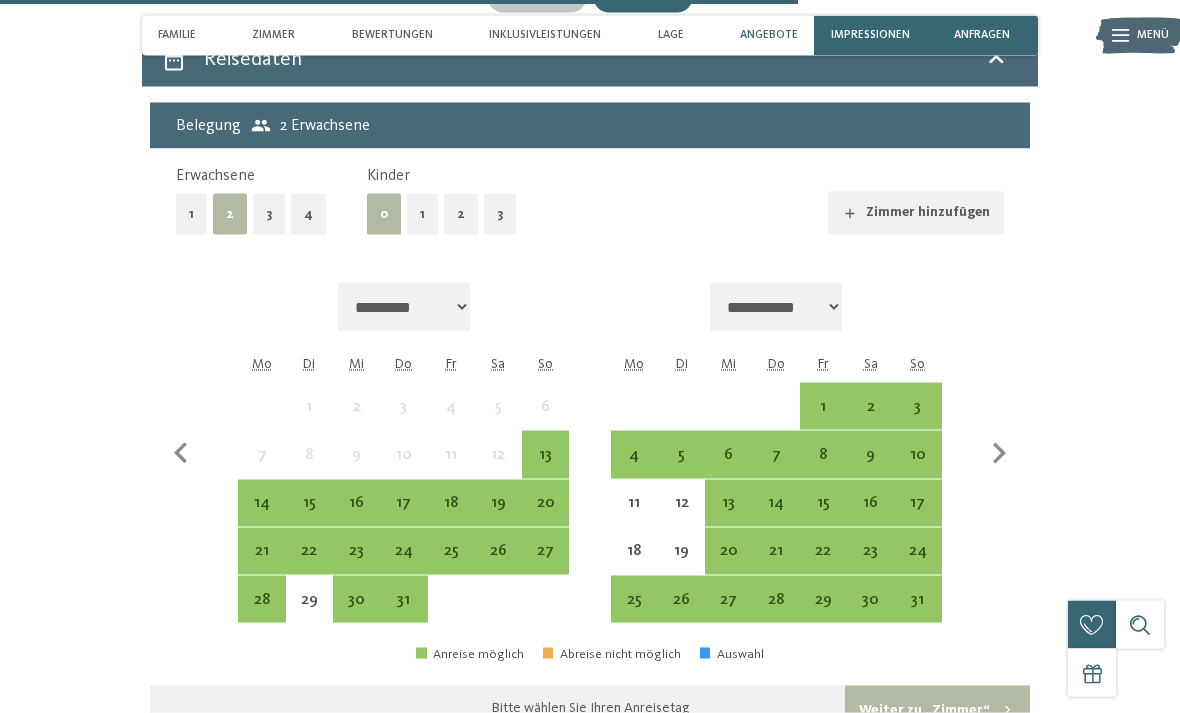 scroll, scrollTop: 3874, scrollLeft: 0, axis: vertical 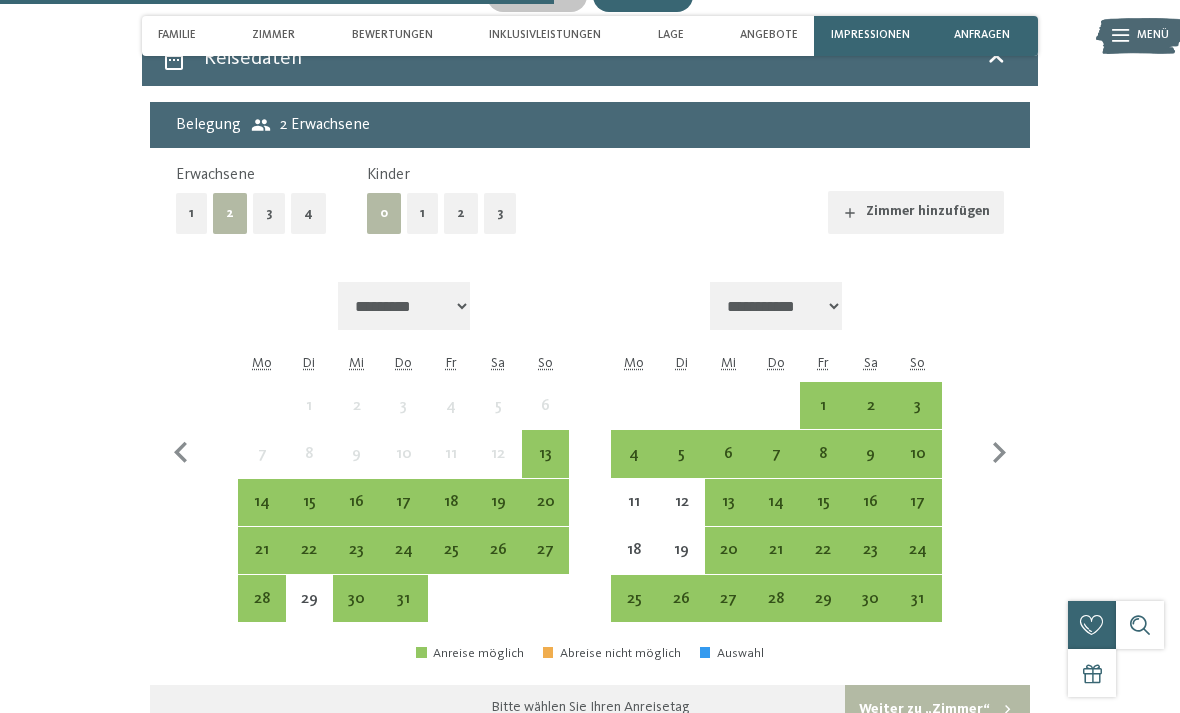 click on "20" at bounding box center [545, 515] 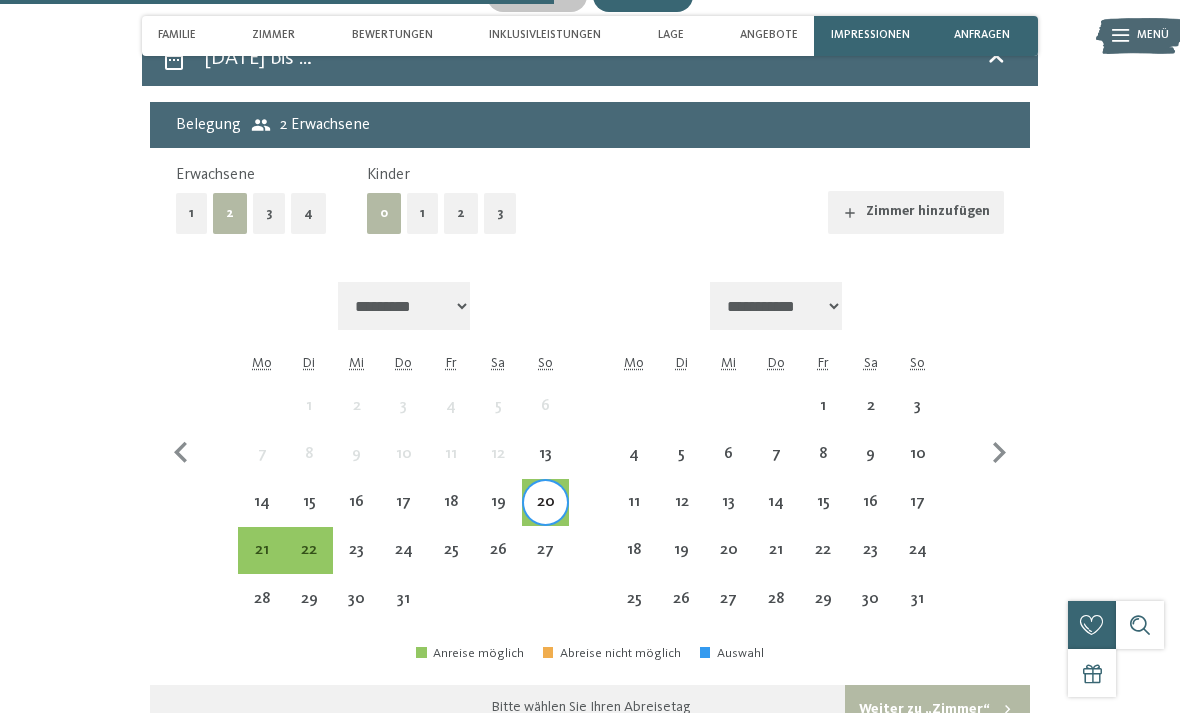 click on "26" at bounding box center (498, 563) 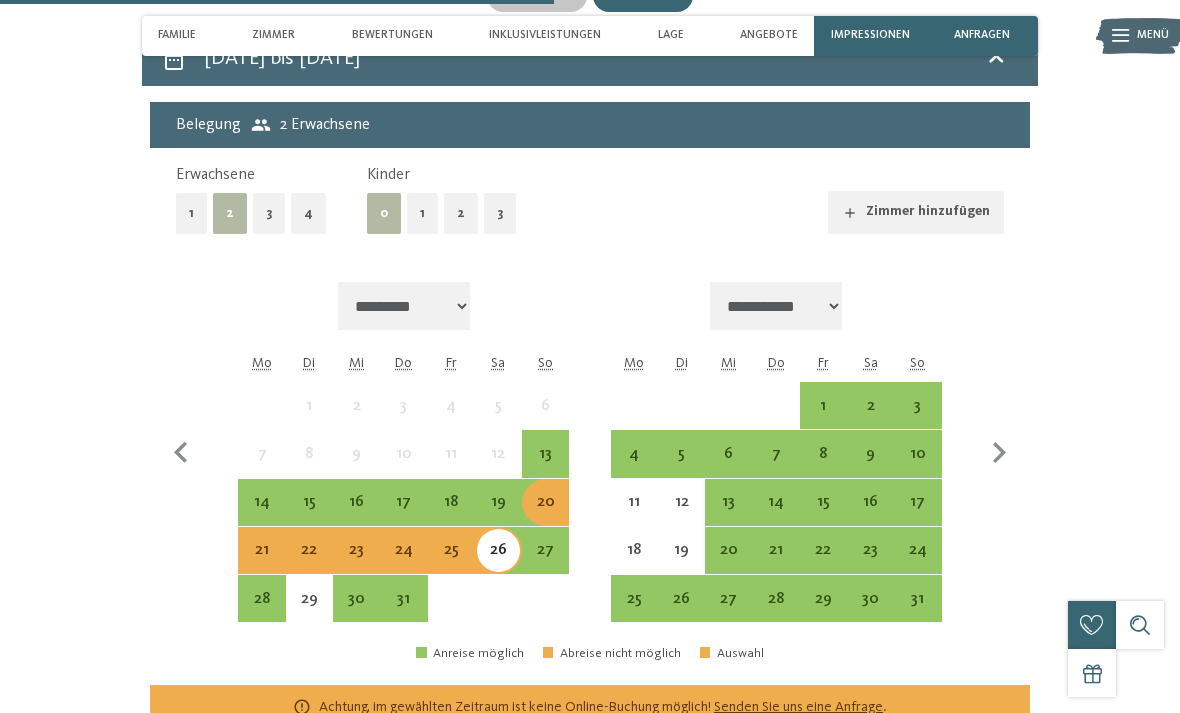 click on "1" at bounding box center (422, 213) 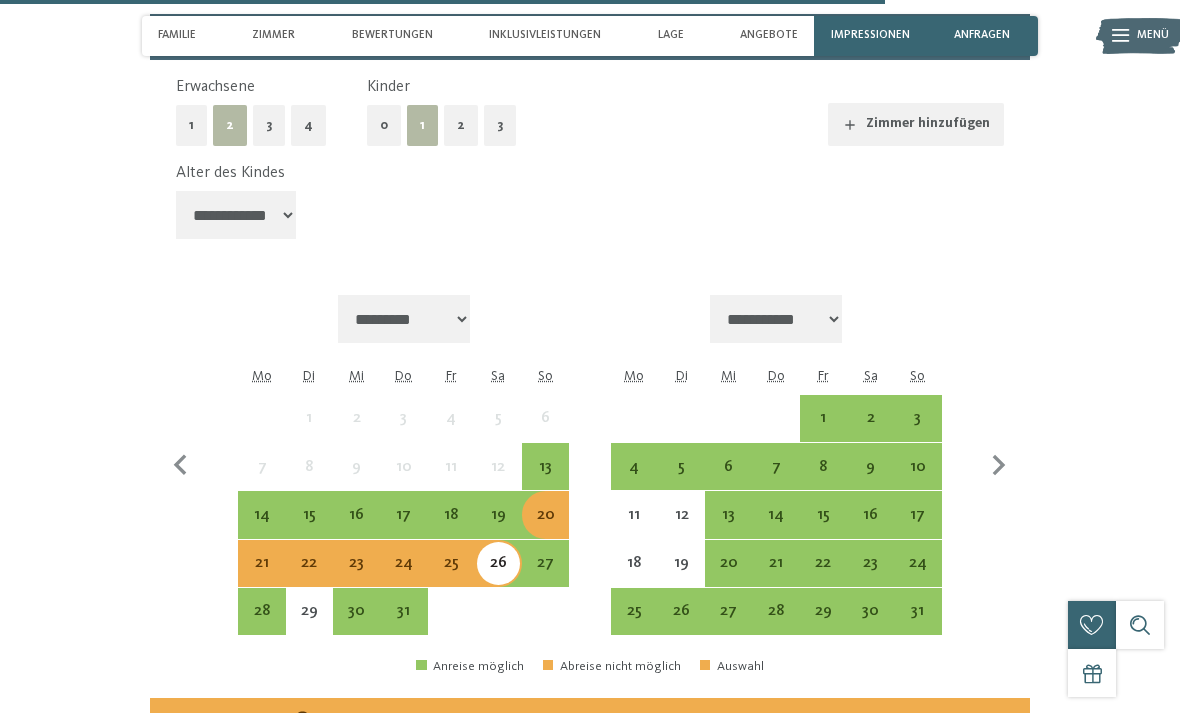 scroll, scrollTop: 3927, scrollLeft: 0, axis: vertical 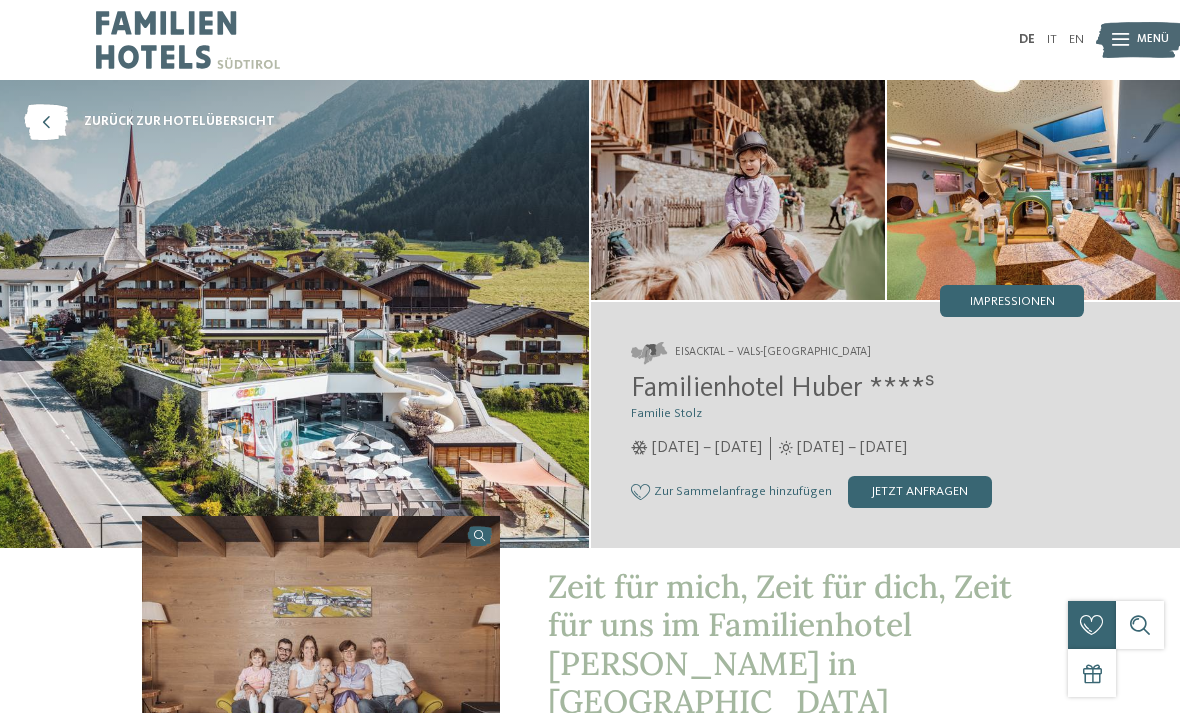 click on "jetzt anfragen" at bounding box center (920, 492) 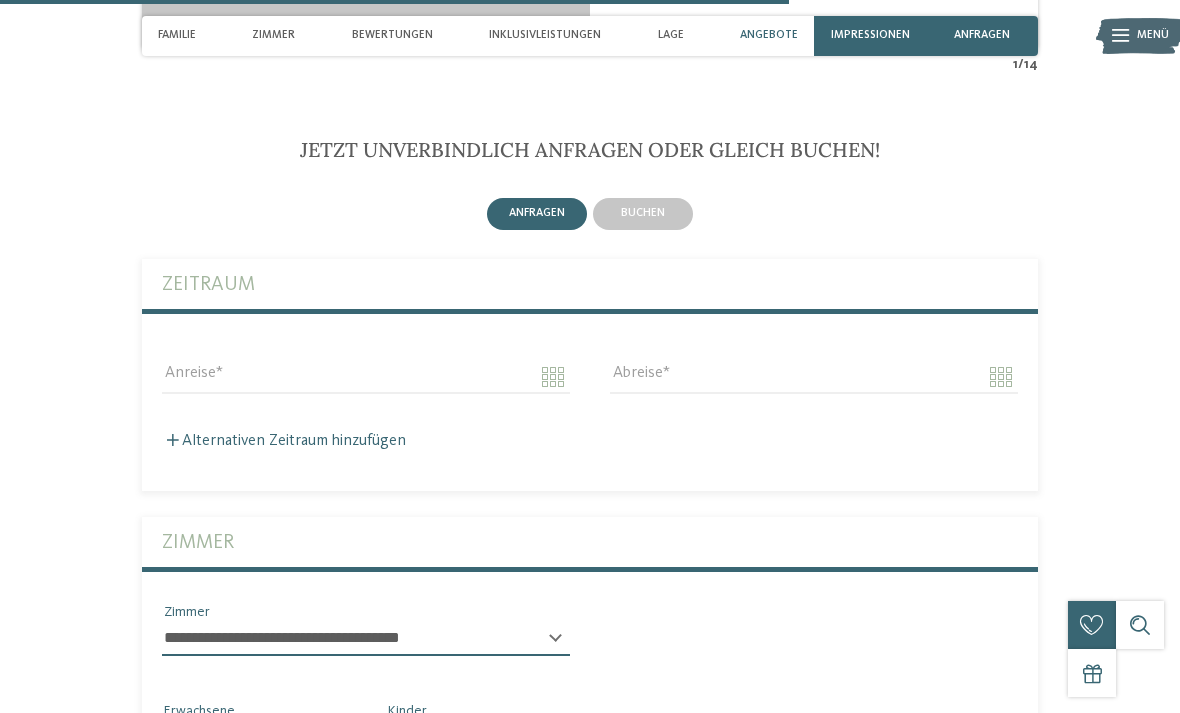 scroll, scrollTop: 4076, scrollLeft: 0, axis: vertical 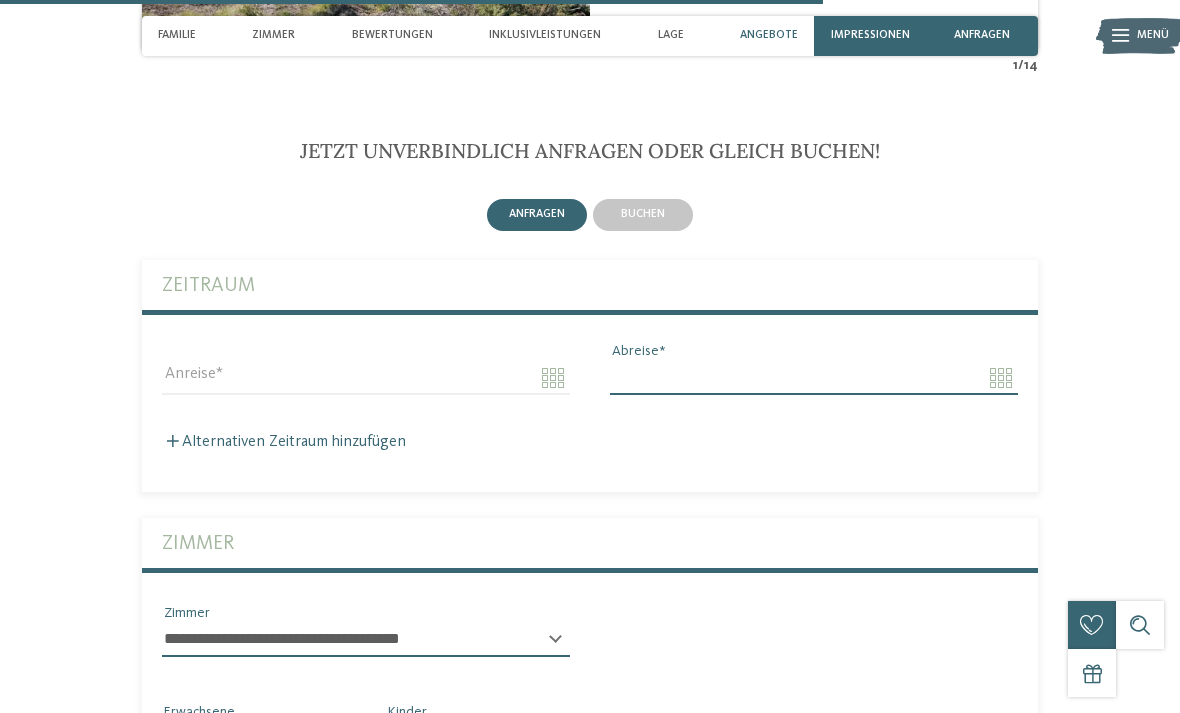 click on "Kleinen Moment noch – die Webseite wird geladen …
DE
IT" at bounding box center (590, -759) 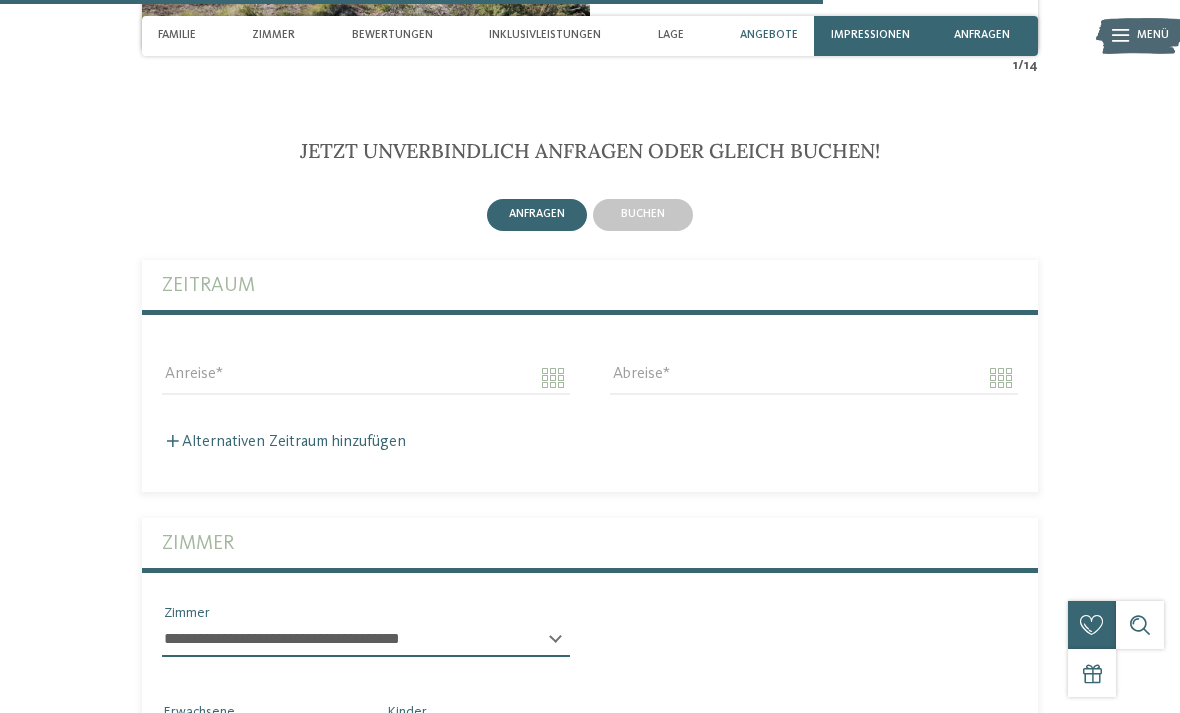 click on "buchen" at bounding box center [643, 215] 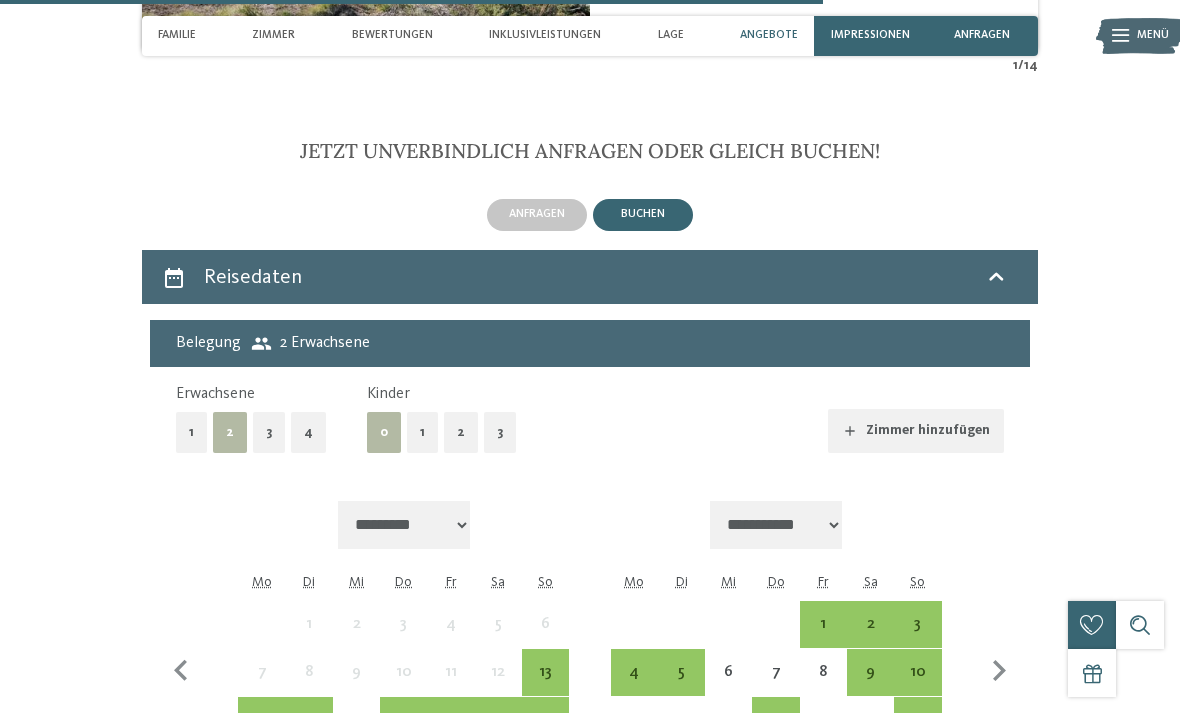 click on "1" at bounding box center [422, 432] 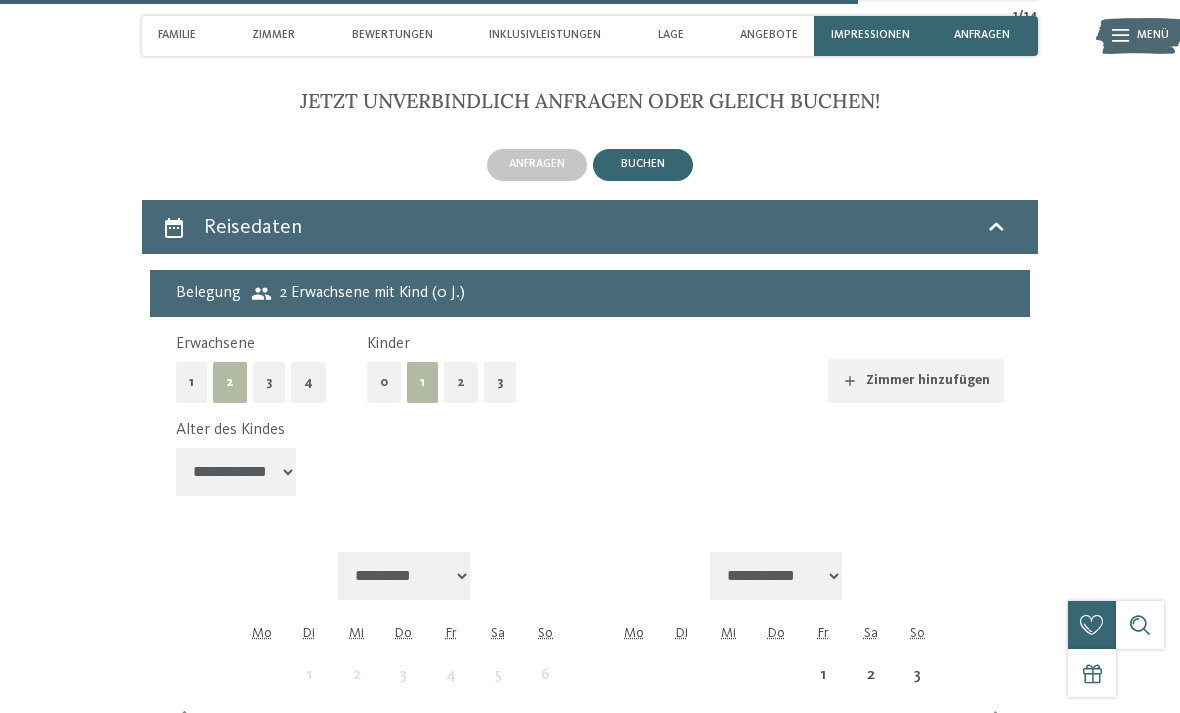 scroll, scrollTop: 4166, scrollLeft: 0, axis: vertical 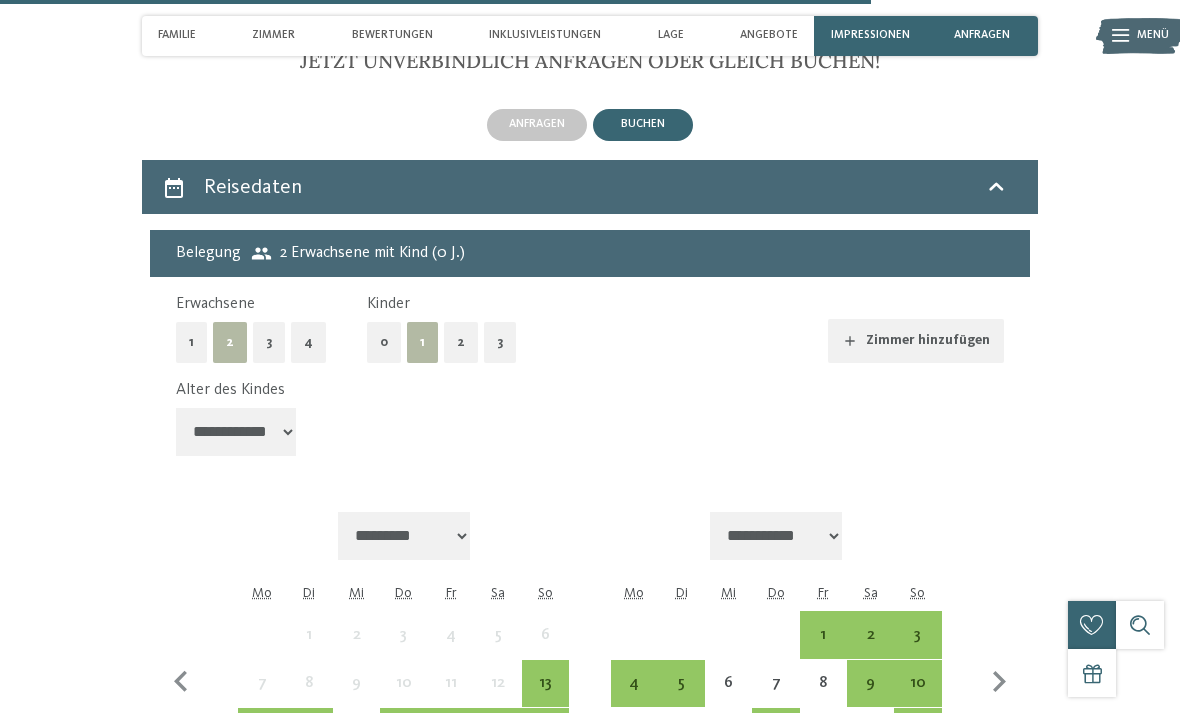 click on "20" at bounding box center [545, 744] 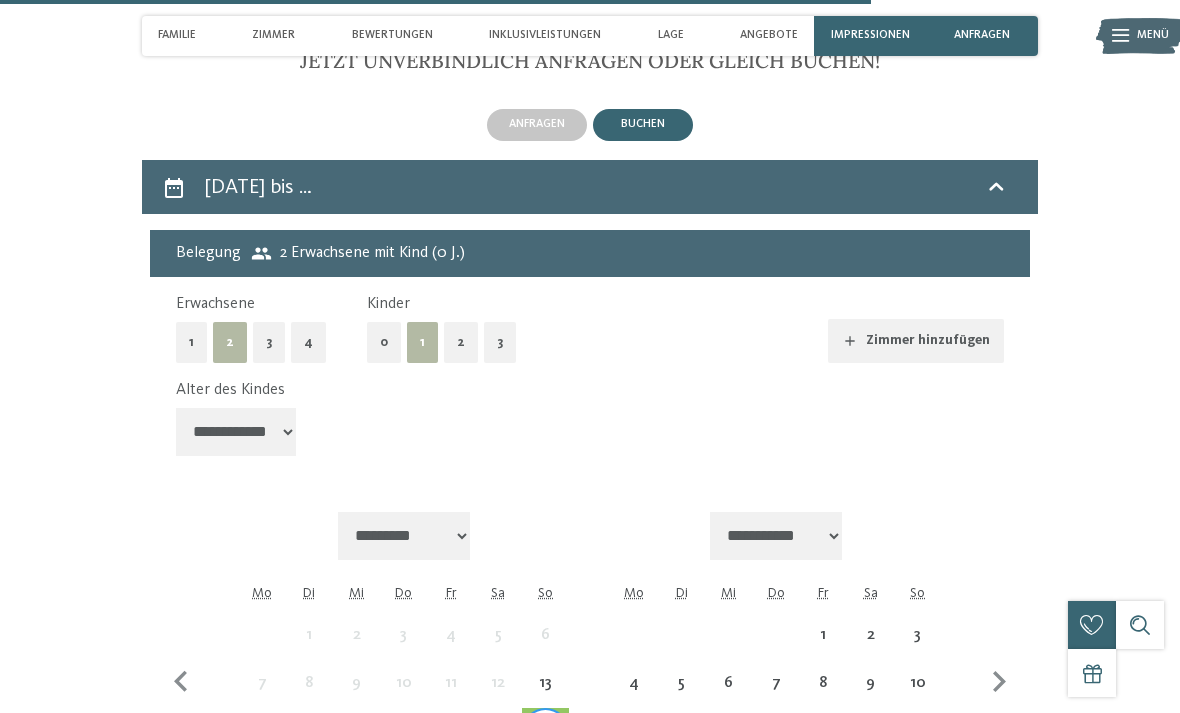 click on "26" at bounding box center (498, 793) 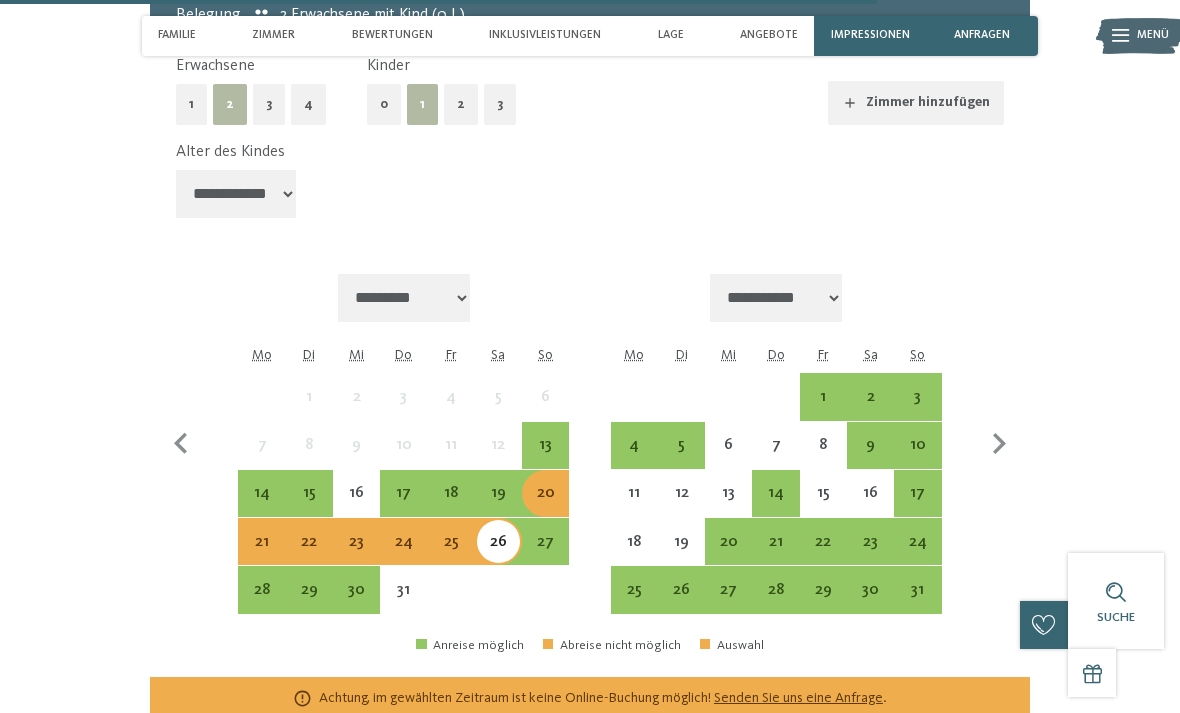 scroll, scrollTop: 4299, scrollLeft: 0, axis: vertical 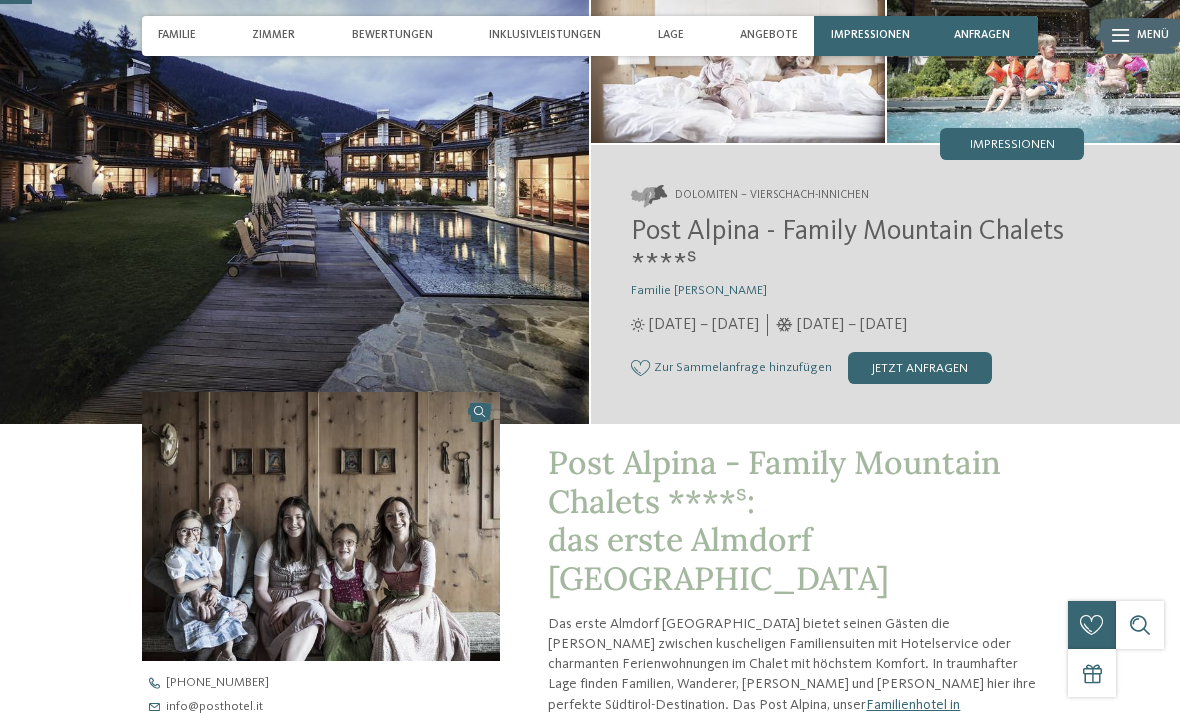 click on "jetzt anfragen" at bounding box center [920, 368] 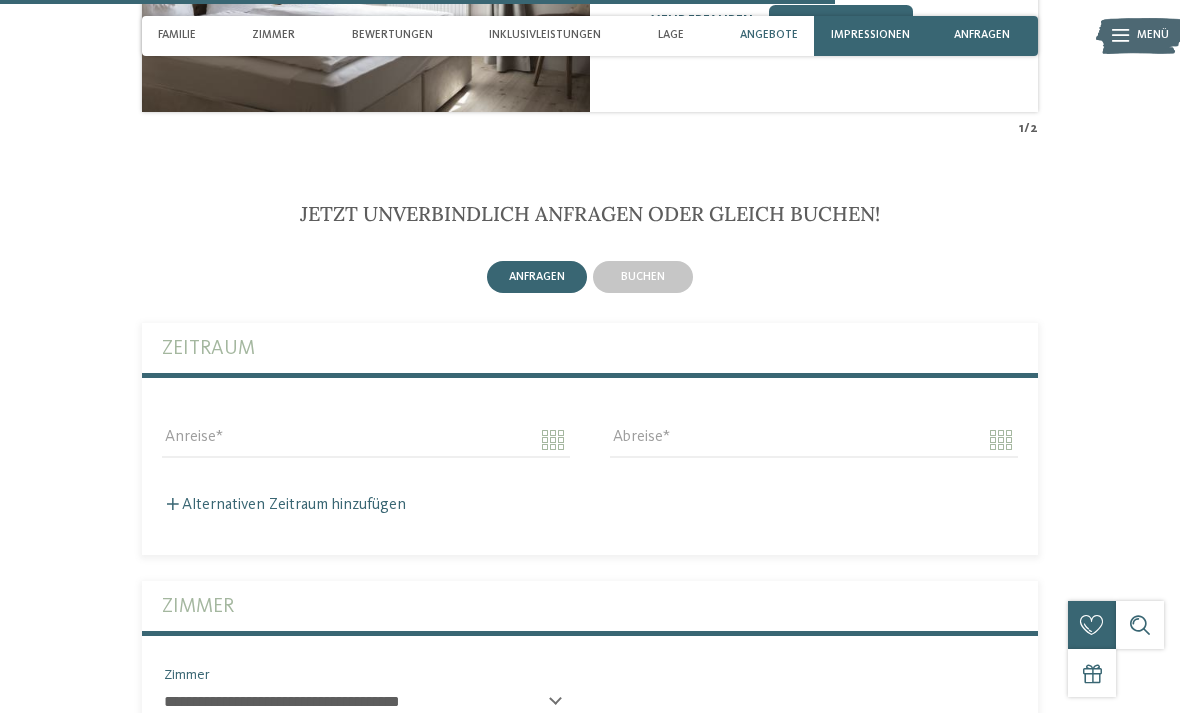 scroll, scrollTop: 4121, scrollLeft: 0, axis: vertical 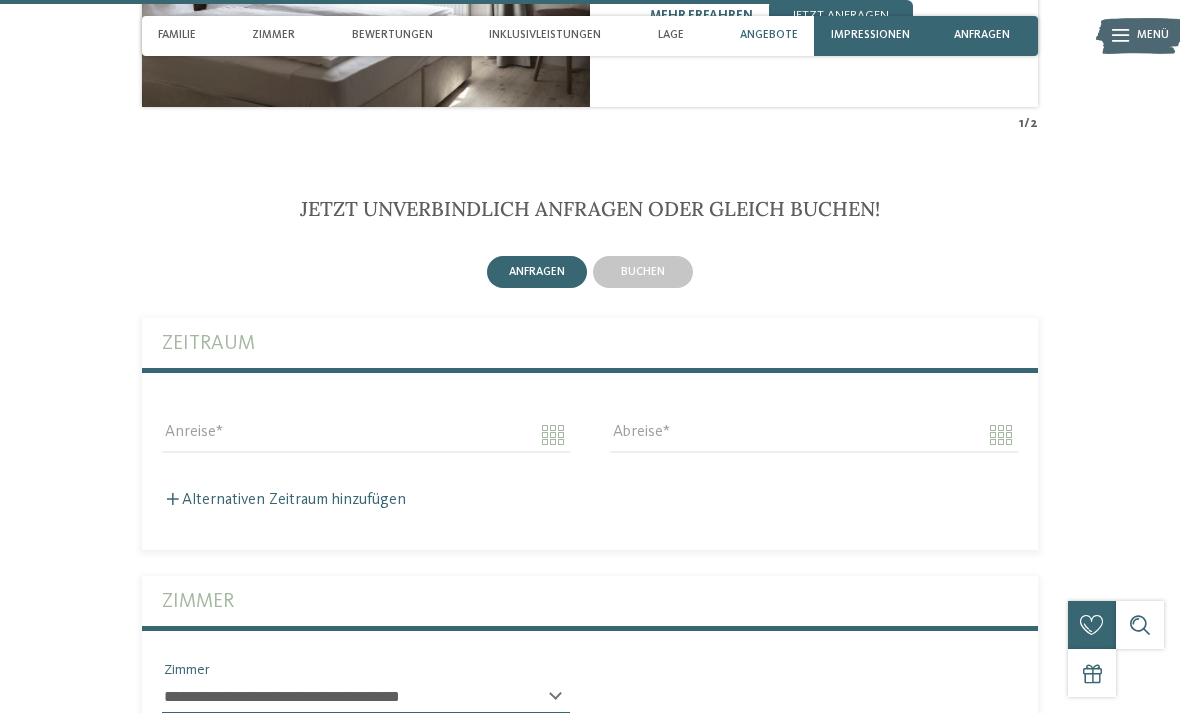 click on "buchen" at bounding box center (643, 272) 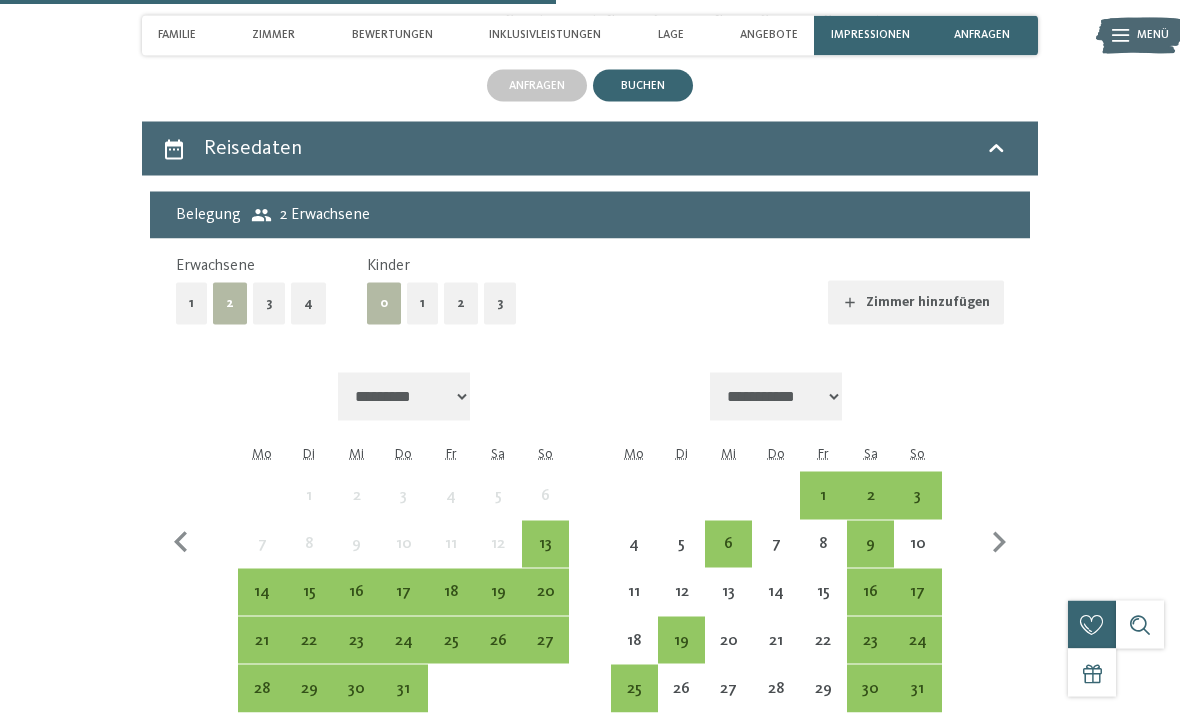 scroll, scrollTop: 4308, scrollLeft: 0, axis: vertical 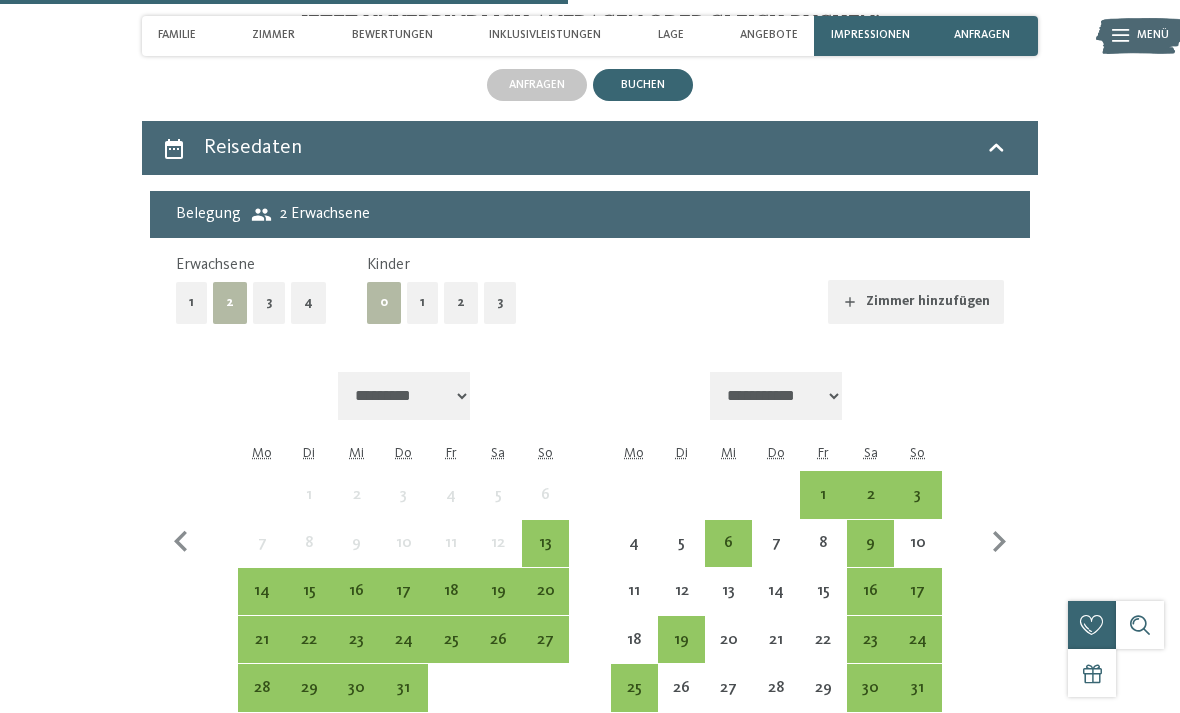 click on "20" at bounding box center (545, 604) 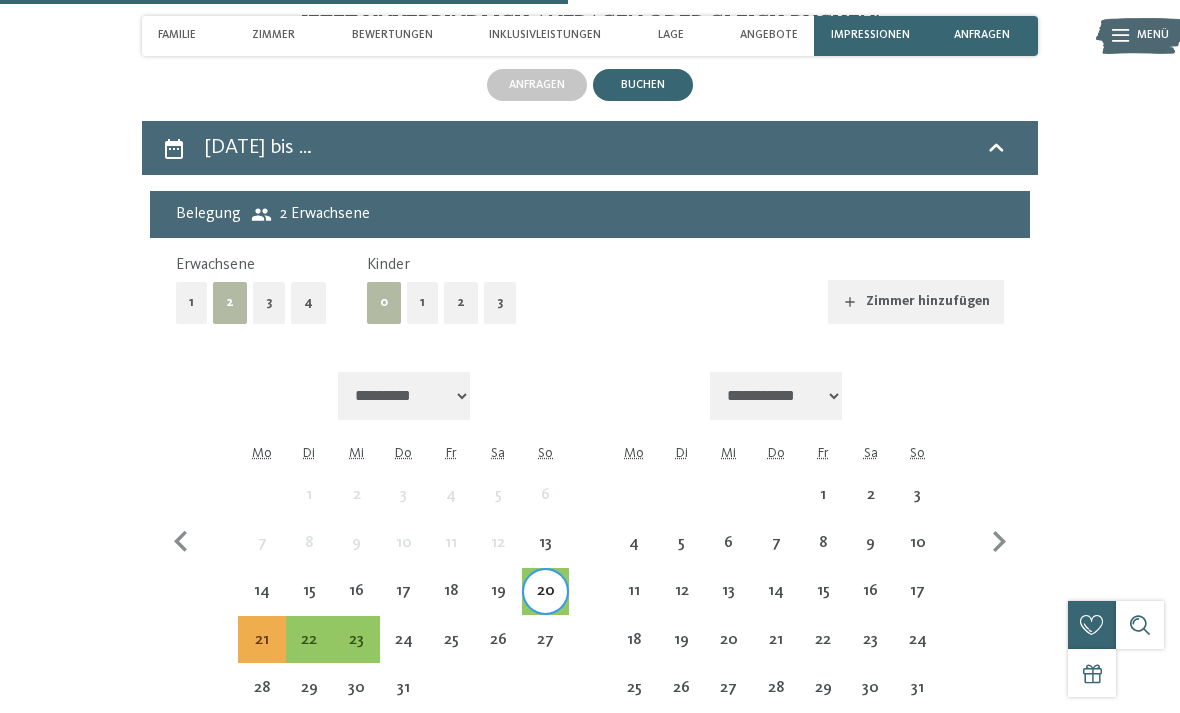 click on "26" at bounding box center (498, 653) 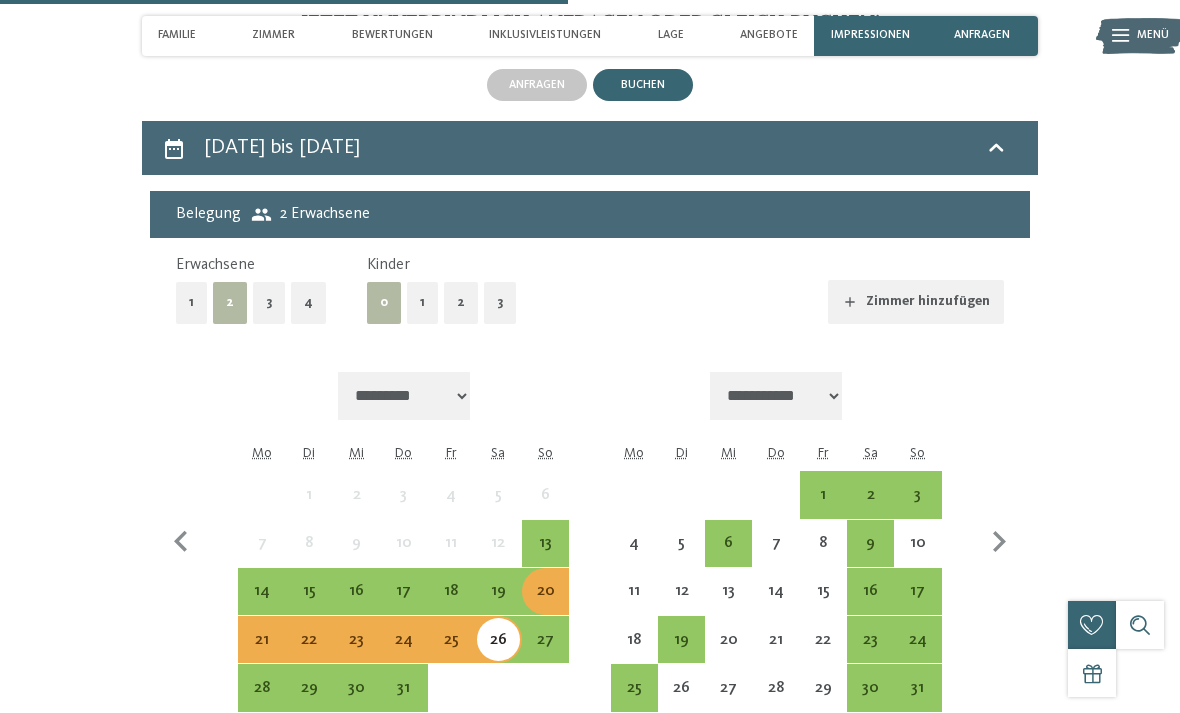 click on "1" at bounding box center [422, 302] 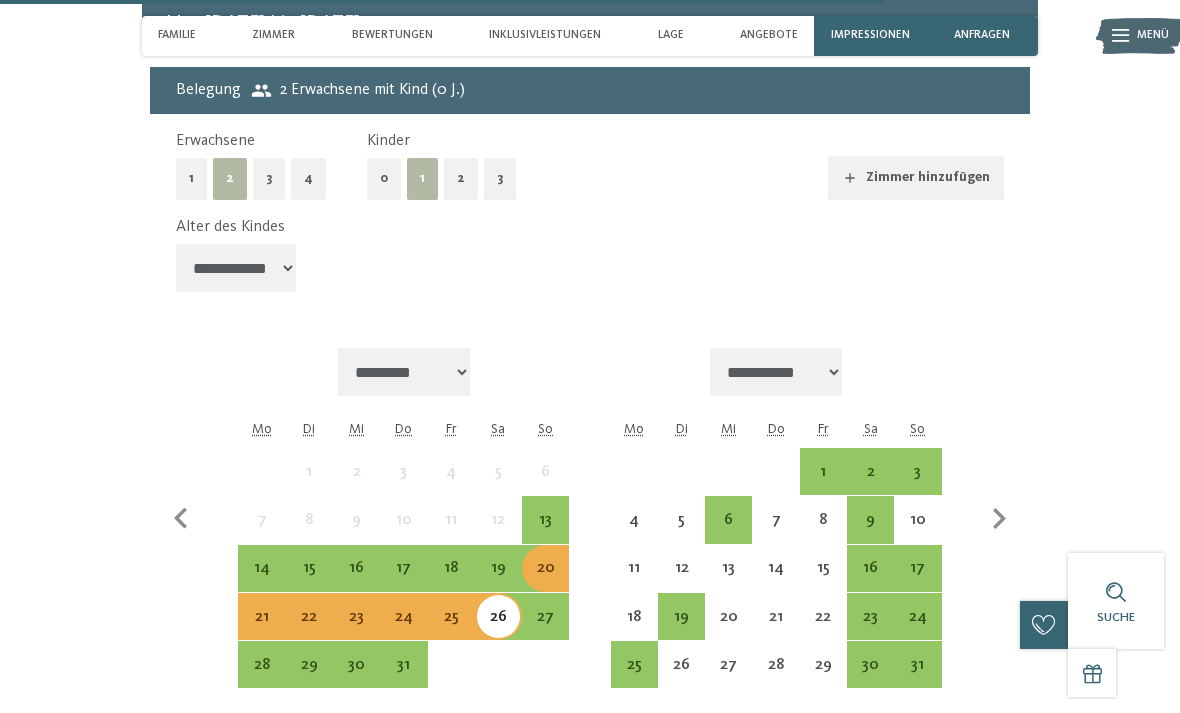 scroll, scrollTop: 4254, scrollLeft: 0, axis: vertical 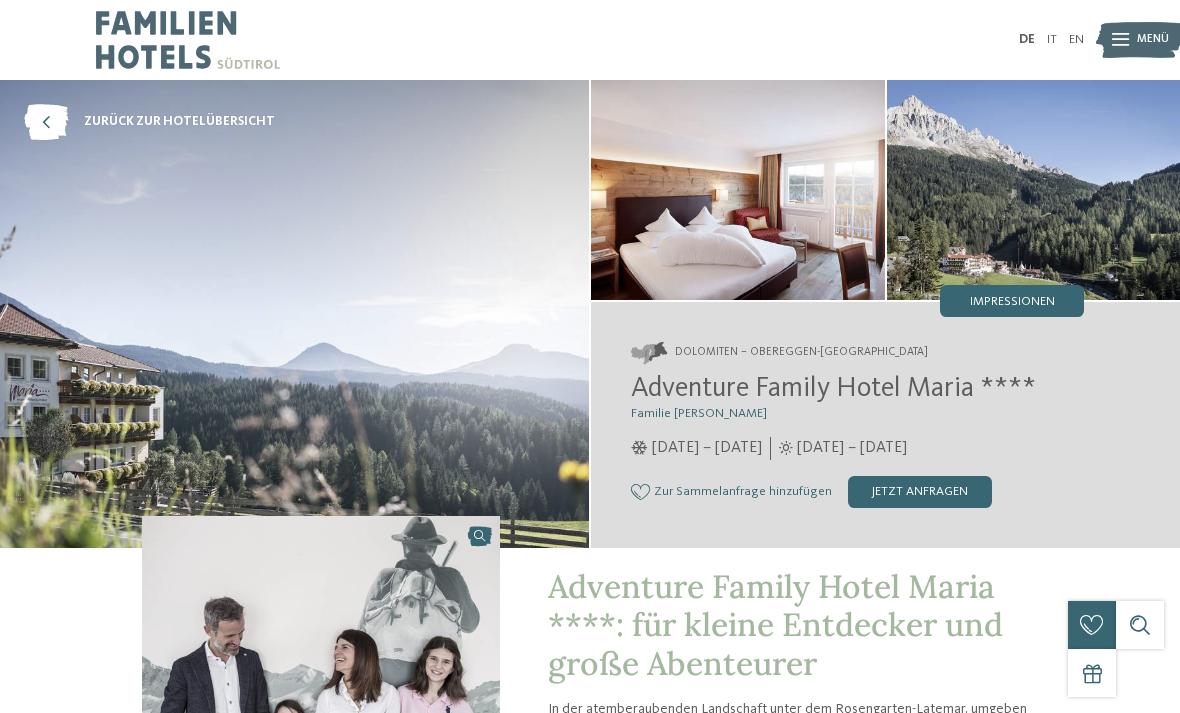 click on "jetzt anfragen" at bounding box center [920, 492] 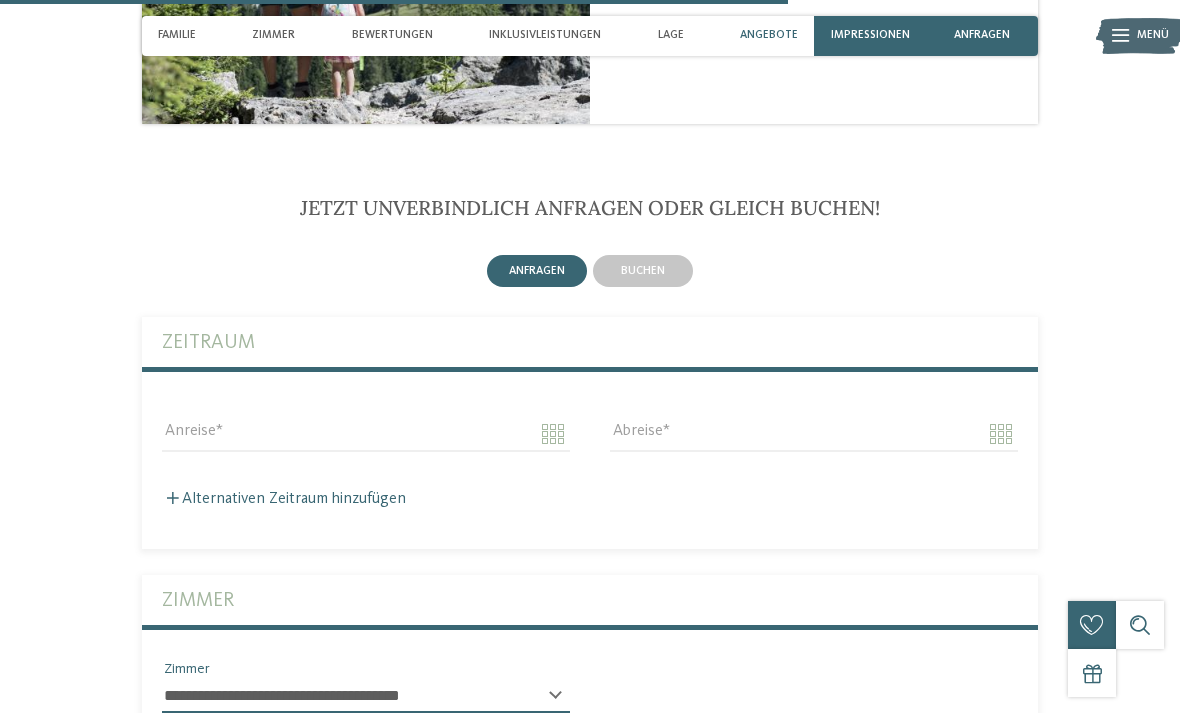 scroll, scrollTop: 3614, scrollLeft: 0, axis: vertical 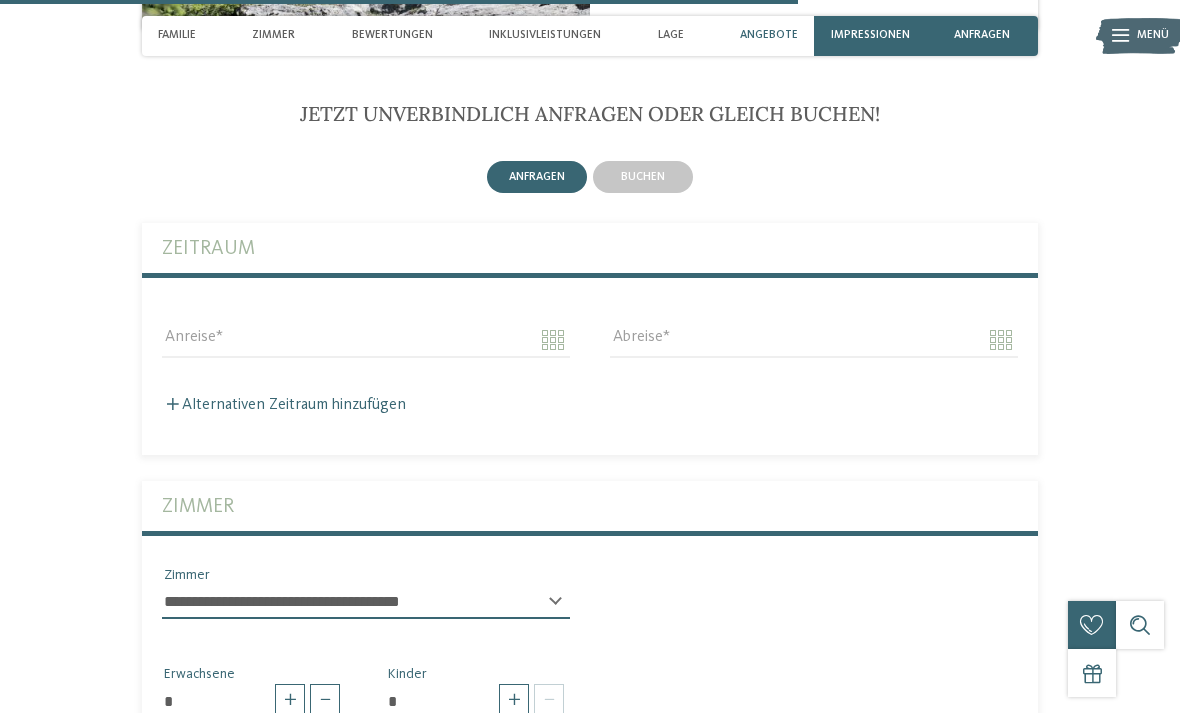 click on "buchen" at bounding box center [643, 177] 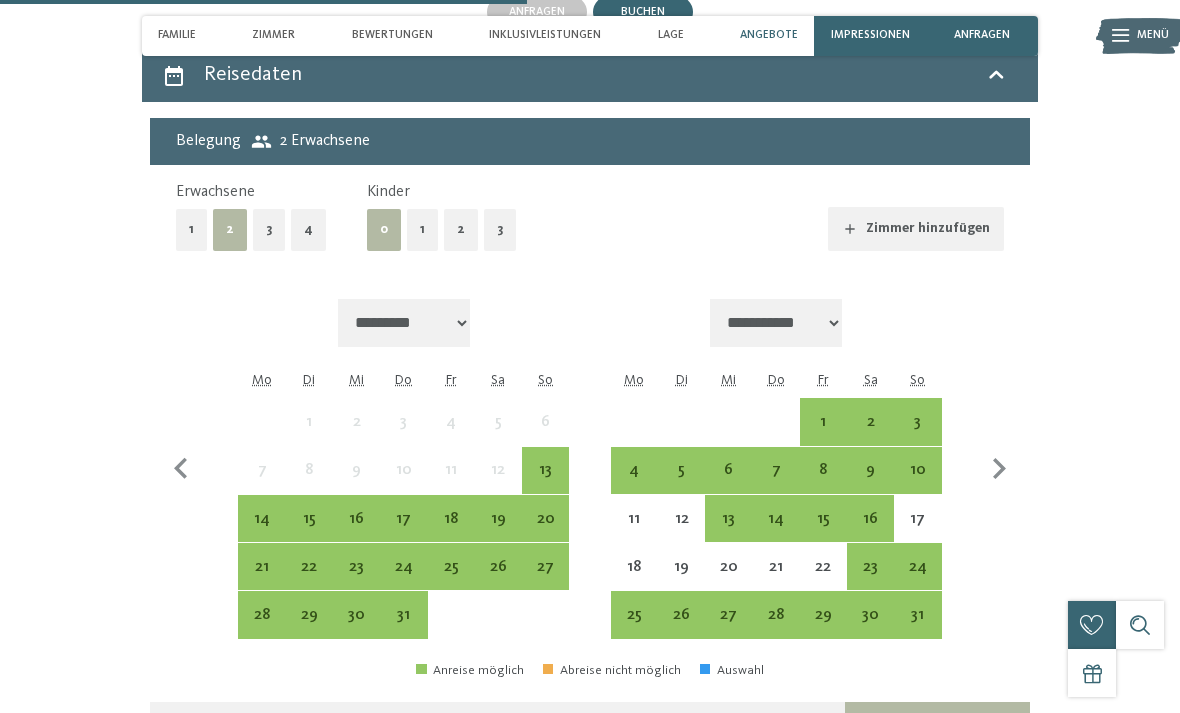scroll, scrollTop: 3792, scrollLeft: 0, axis: vertical 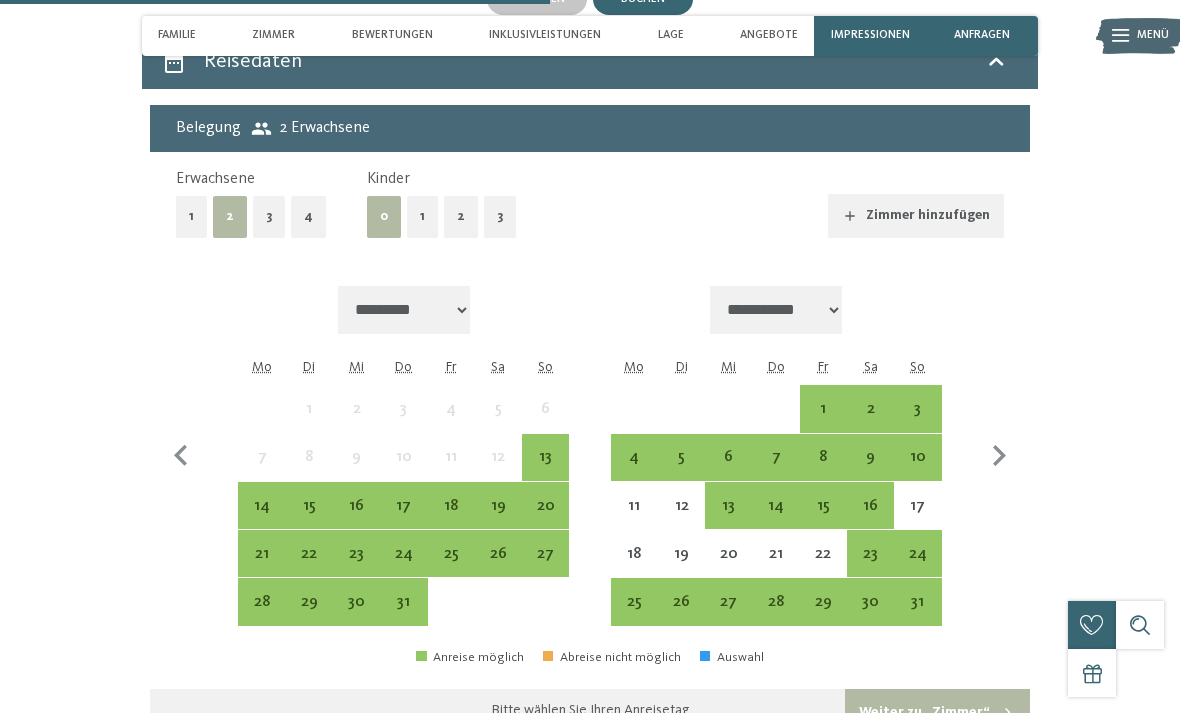 click on "20" at bounding box center [545, 519] 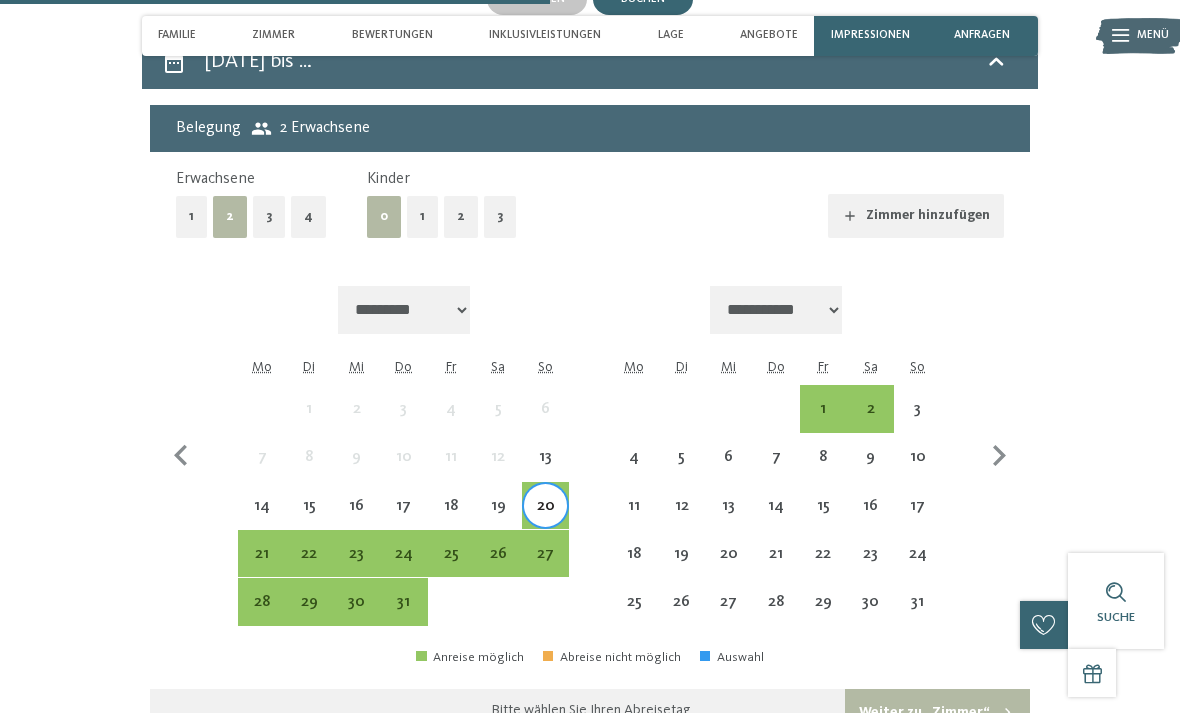 click on "26" at bounding box center [498, 567] 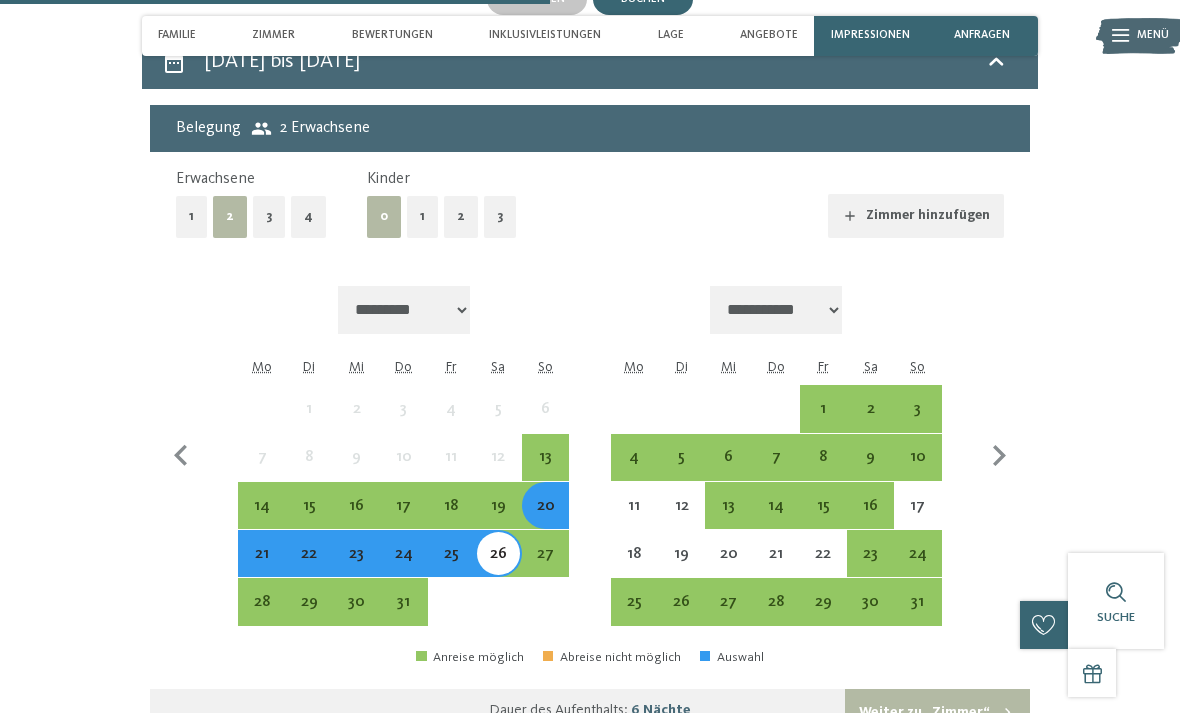 click on "1" at bounding box center [422, 216] 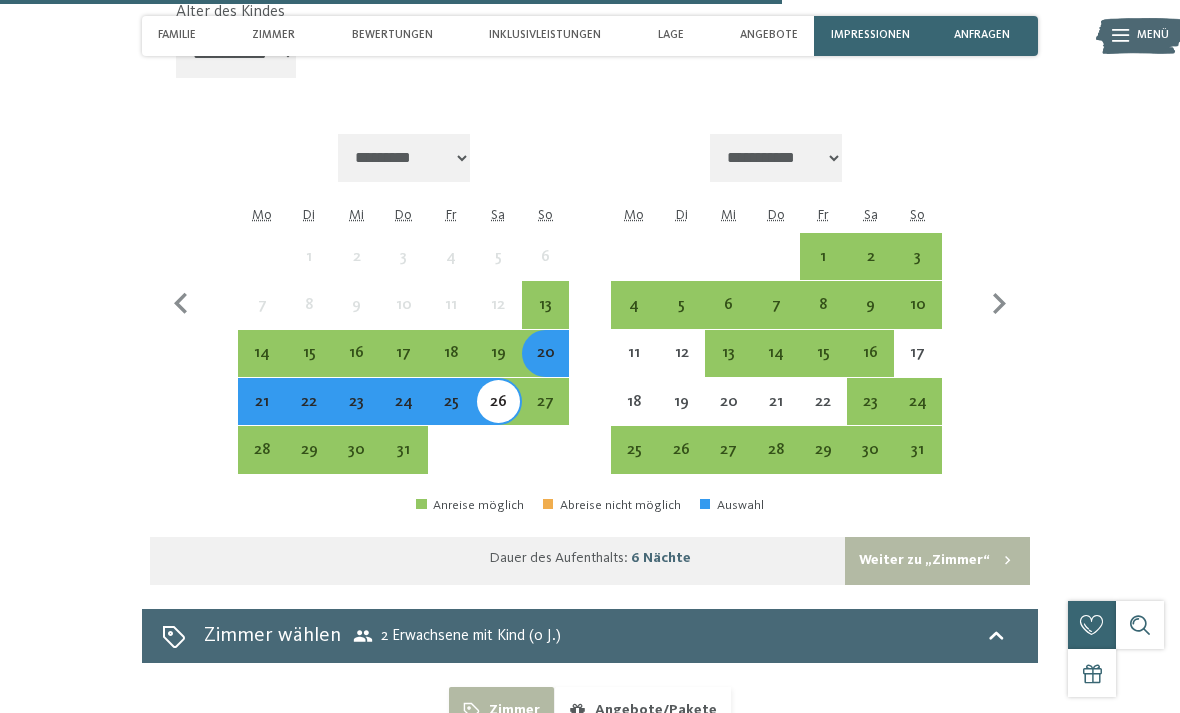click on "Weiter zu „Zimmer“" at bounding box center [937, 561] 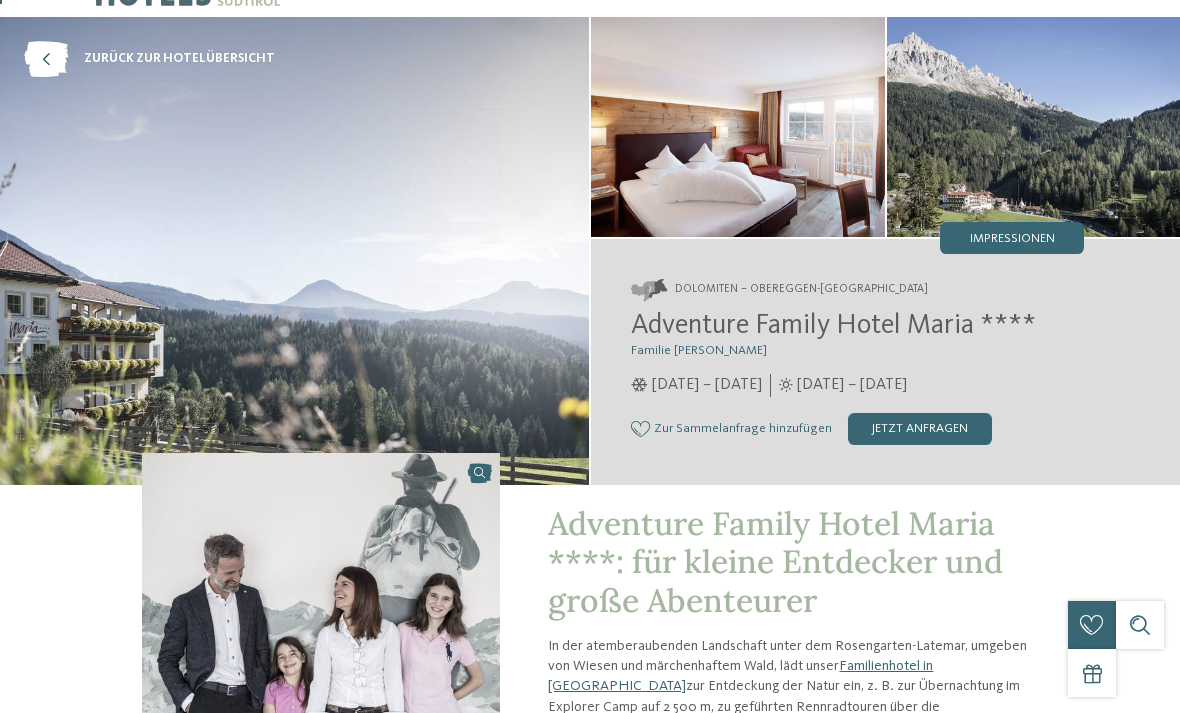 scroll, scrollTop: 0, scrollLeft: 0, axis: both 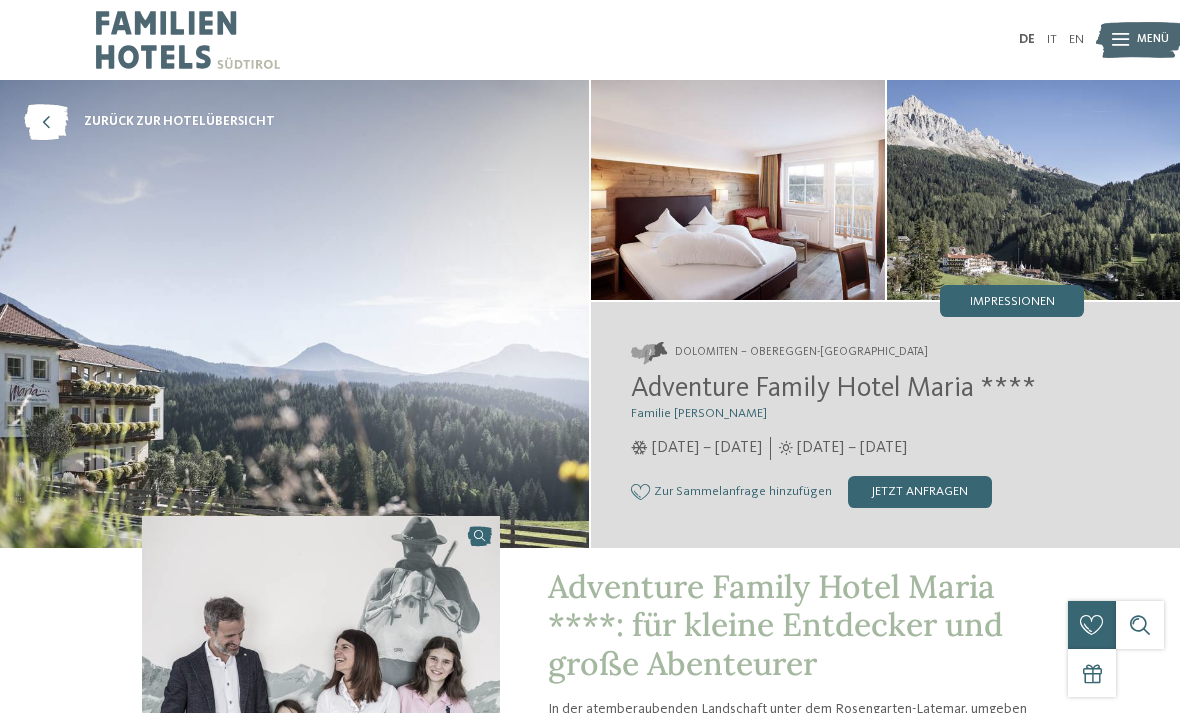 click at bounding box center [294, 314] 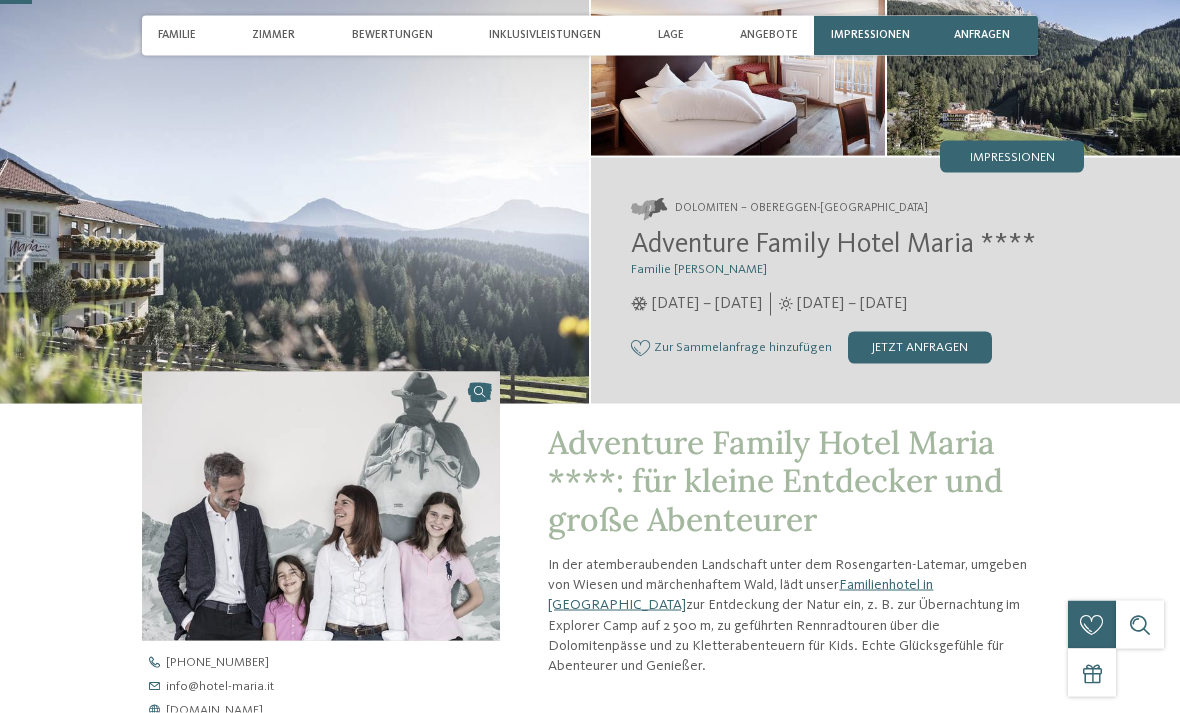 scroll, scrollTop: 145, scrollLeft: 0, axis: vertical 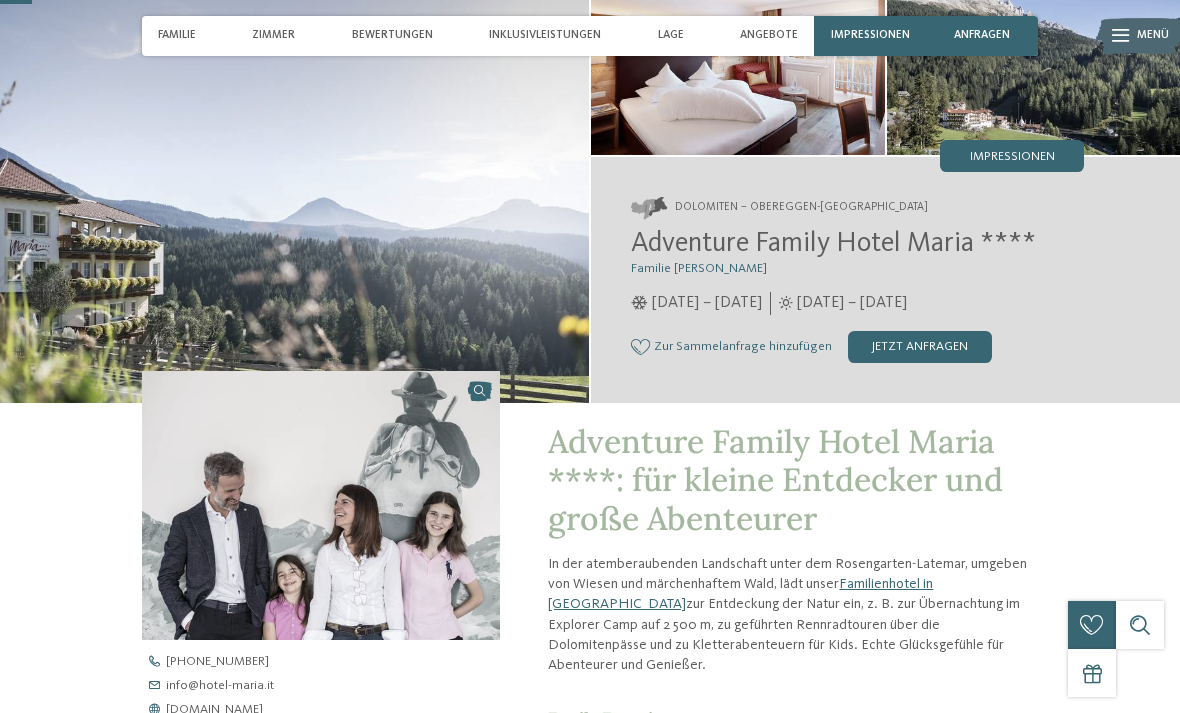 click on "Impressionen" at bounding box center [1012, 157] 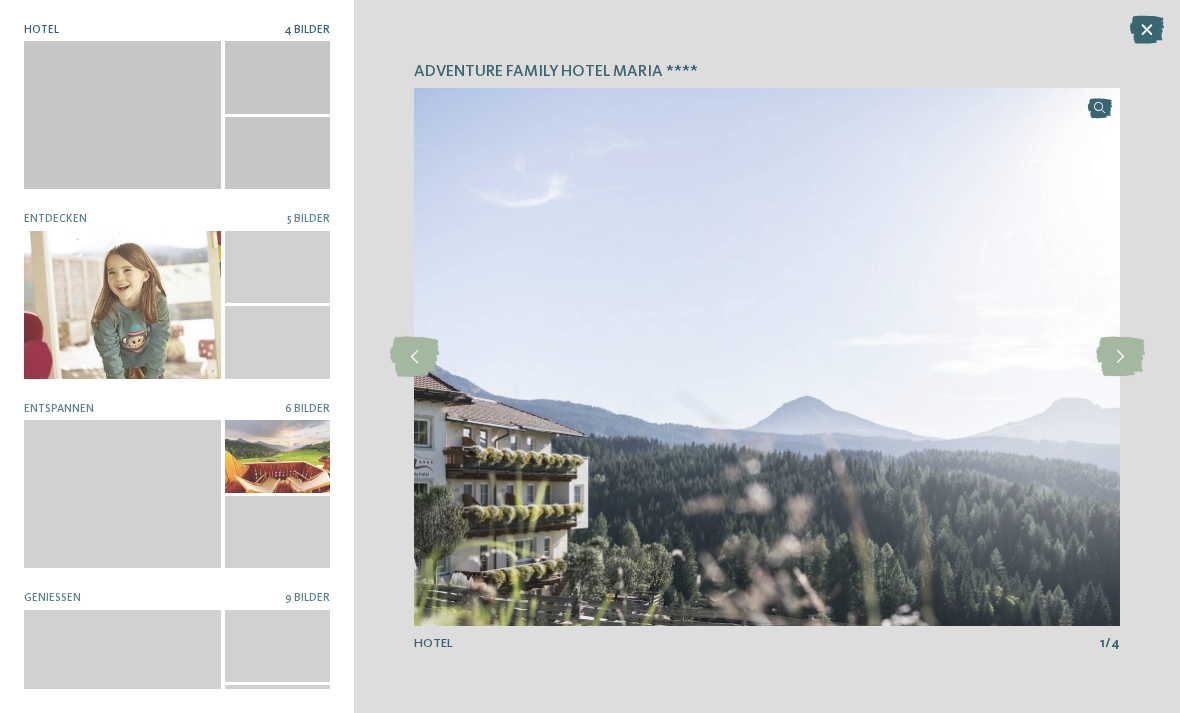 scroll, scrollTop: 0, scrollLeft: 0, axis: both 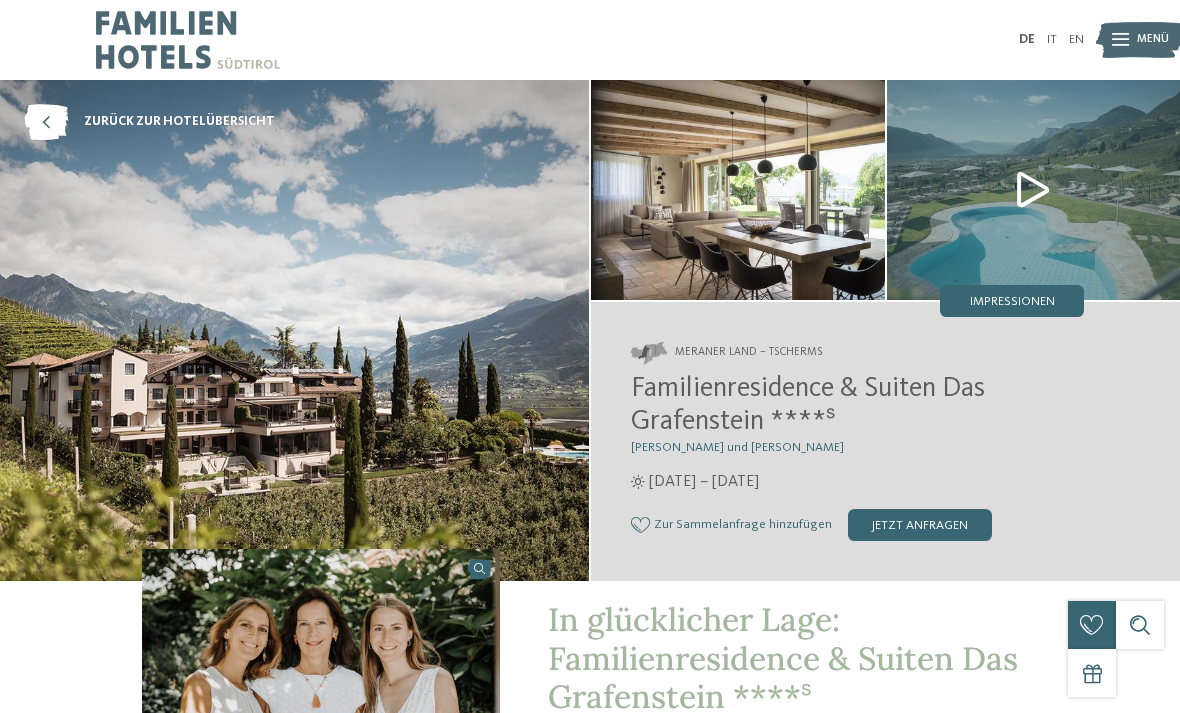 click on "jetzt anfragen" at bounding box center [920, 525] 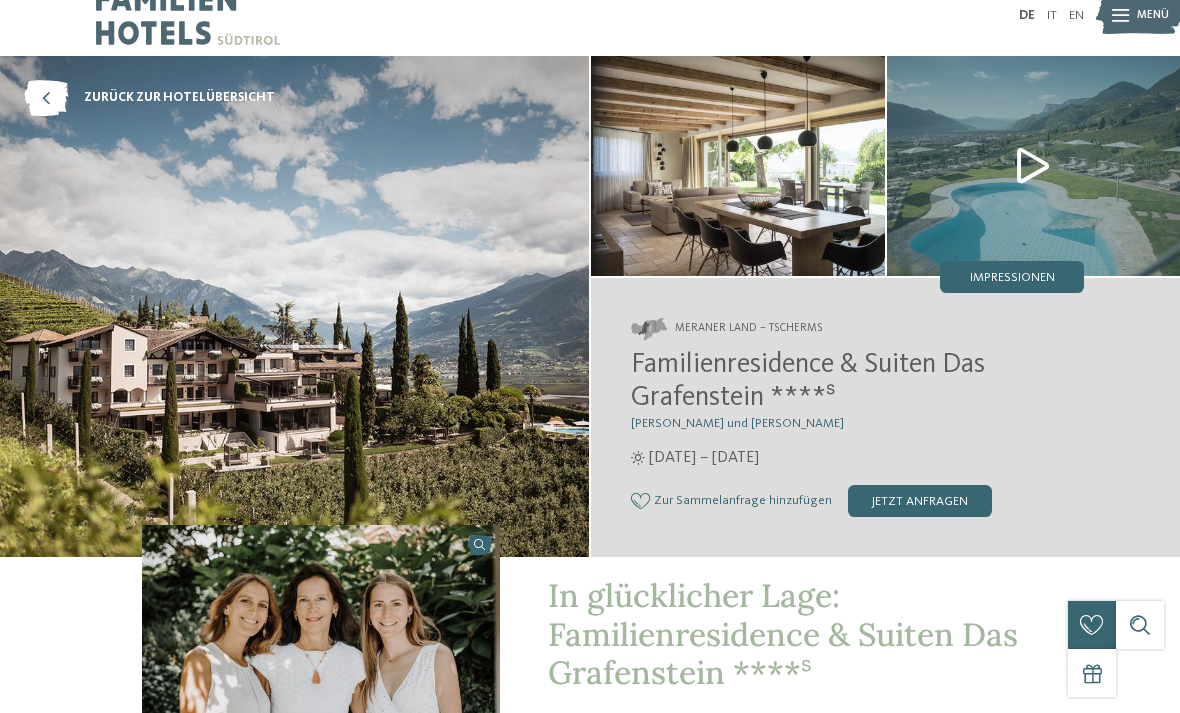 scroll, scrollTop: 36, scrollLeft: 0, axis: vertical 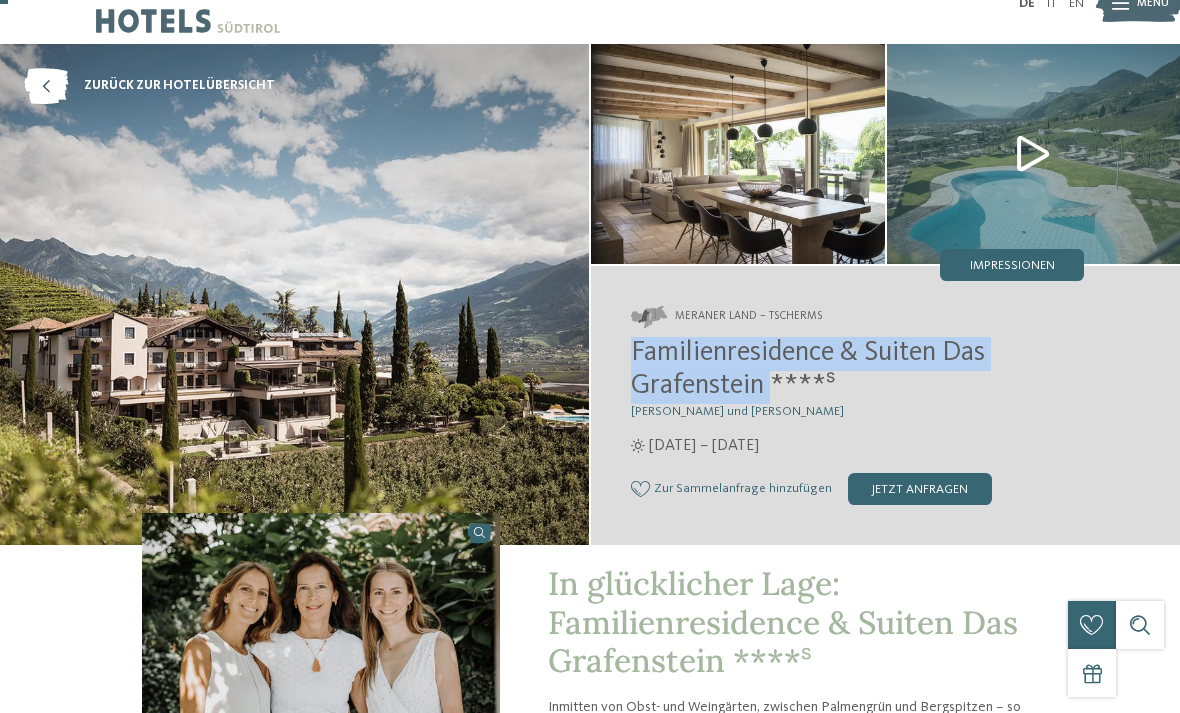 copy on "Familienresidence & Suiten Das Grafenstein" 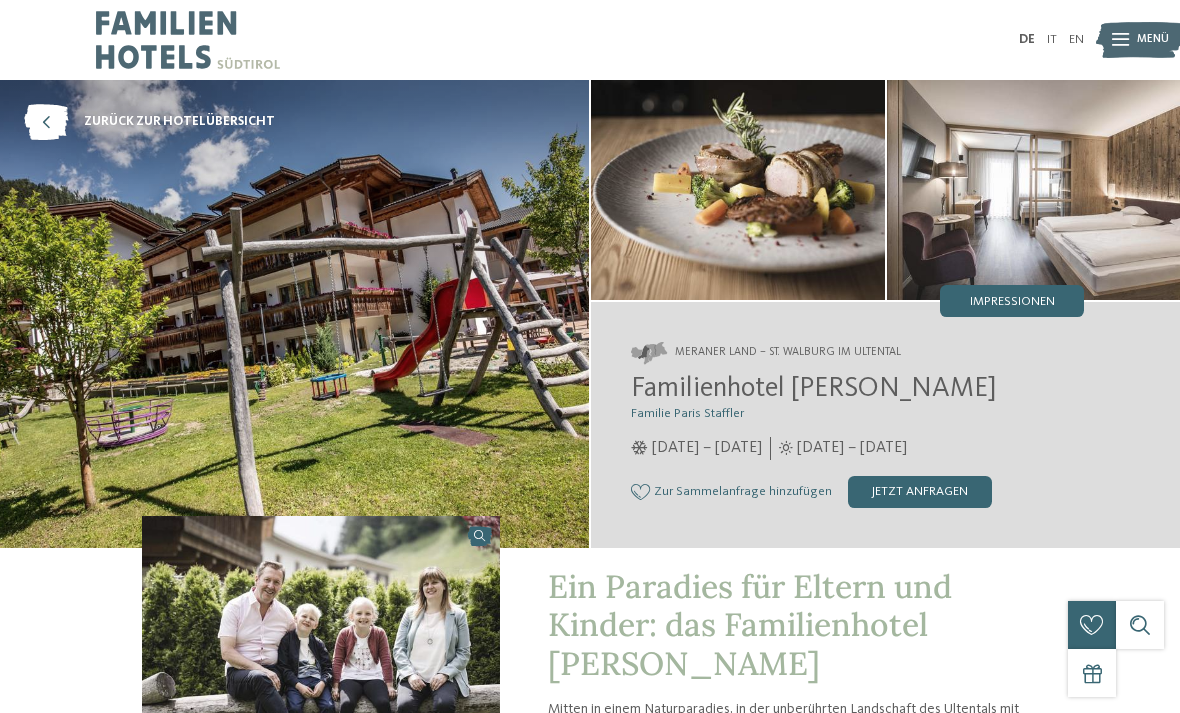 scroll, scrollTop: 0, scrollLeft: 0, axis: both 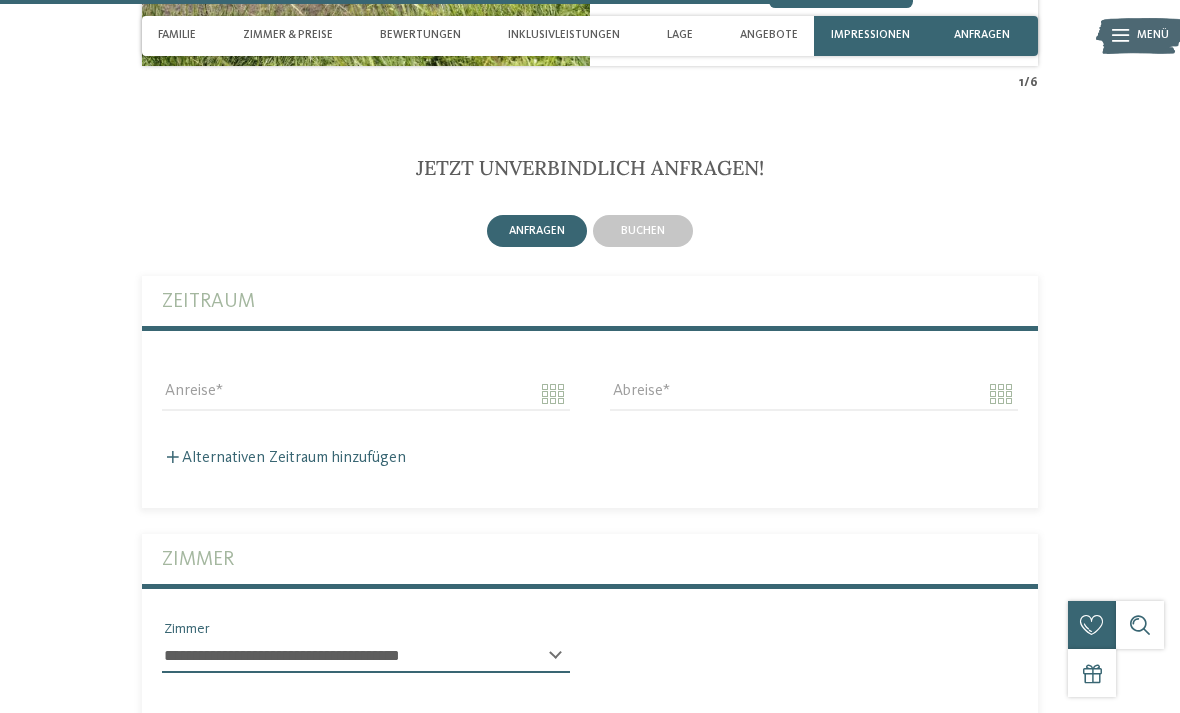 click on "buchen" at bounding box center [643, 231] 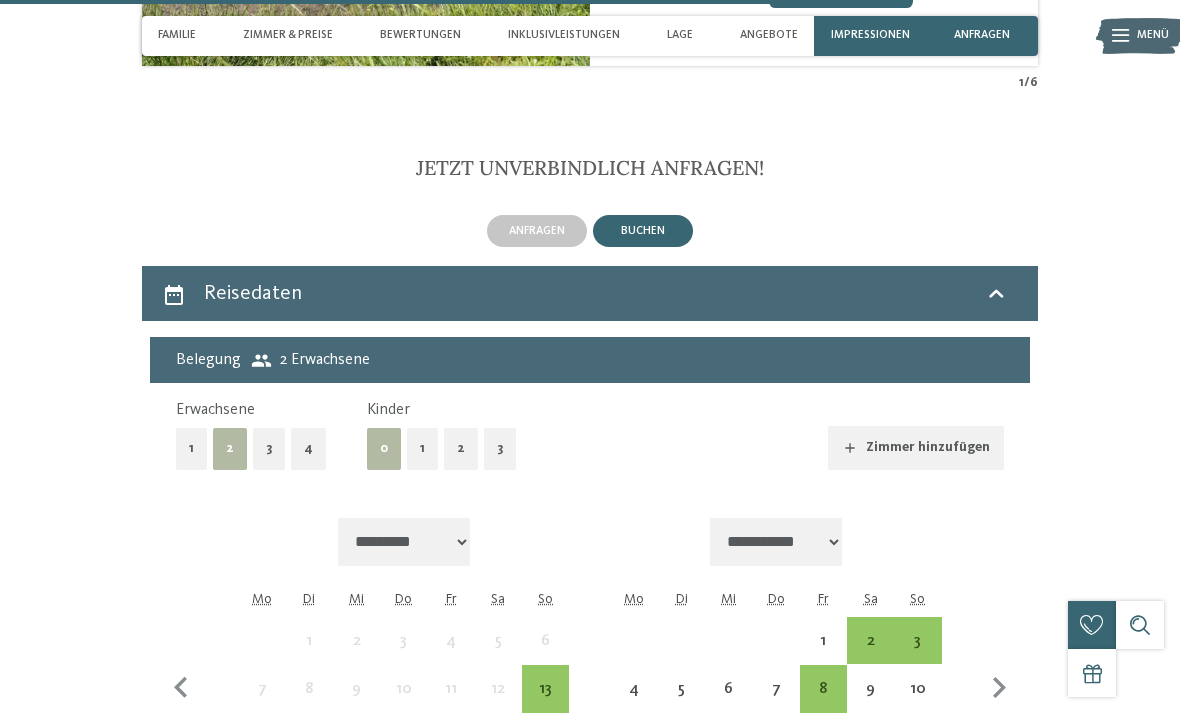 click on "1" at bounding box center [422, 448] 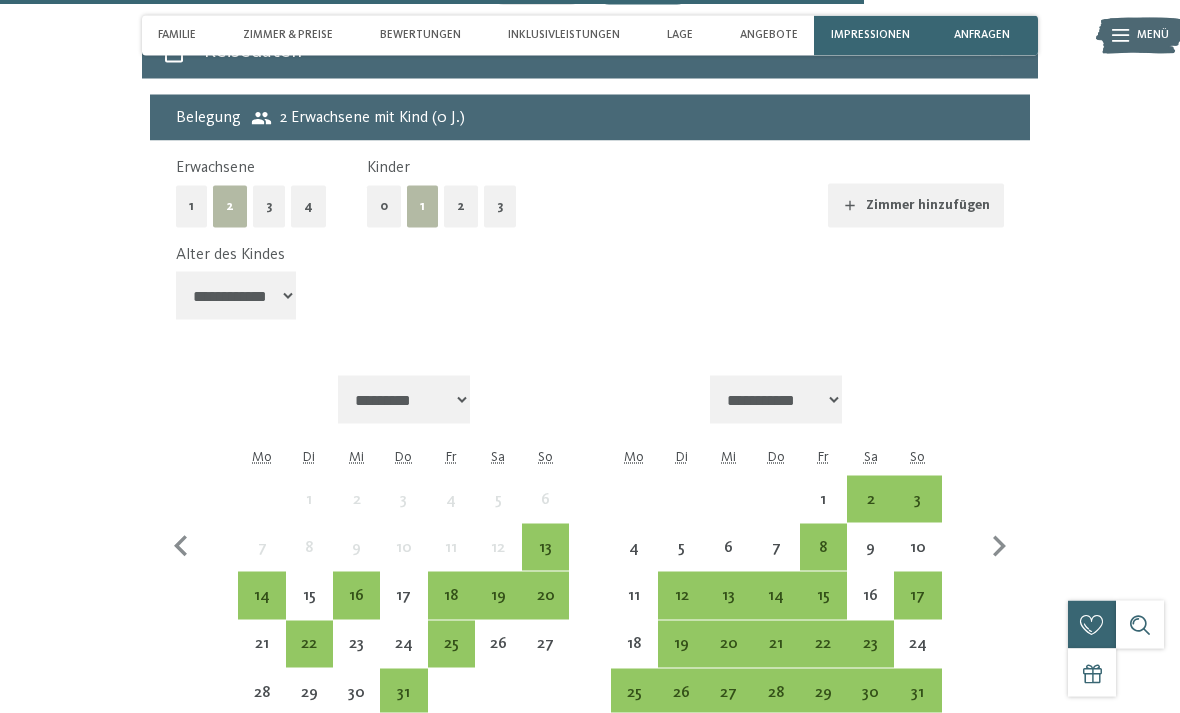 scroll, scrollTop: 4171, scrollLeft: 0, axis: vertical 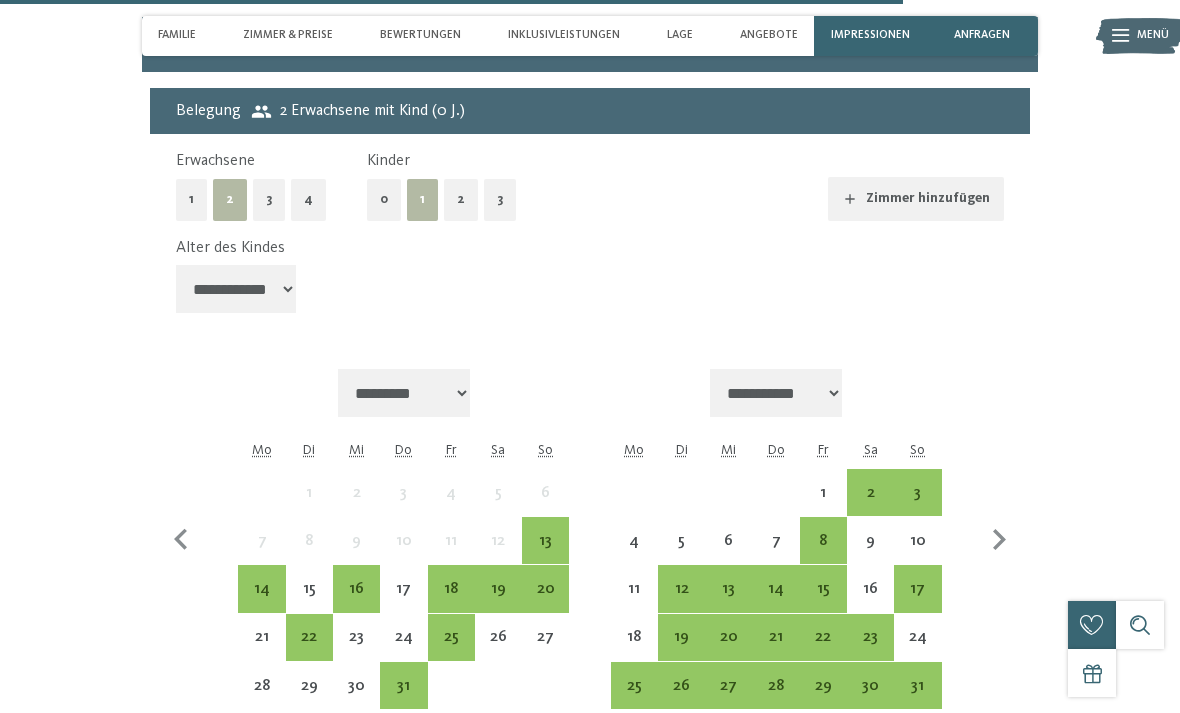 click on "20" at bounding box center (545, 602) 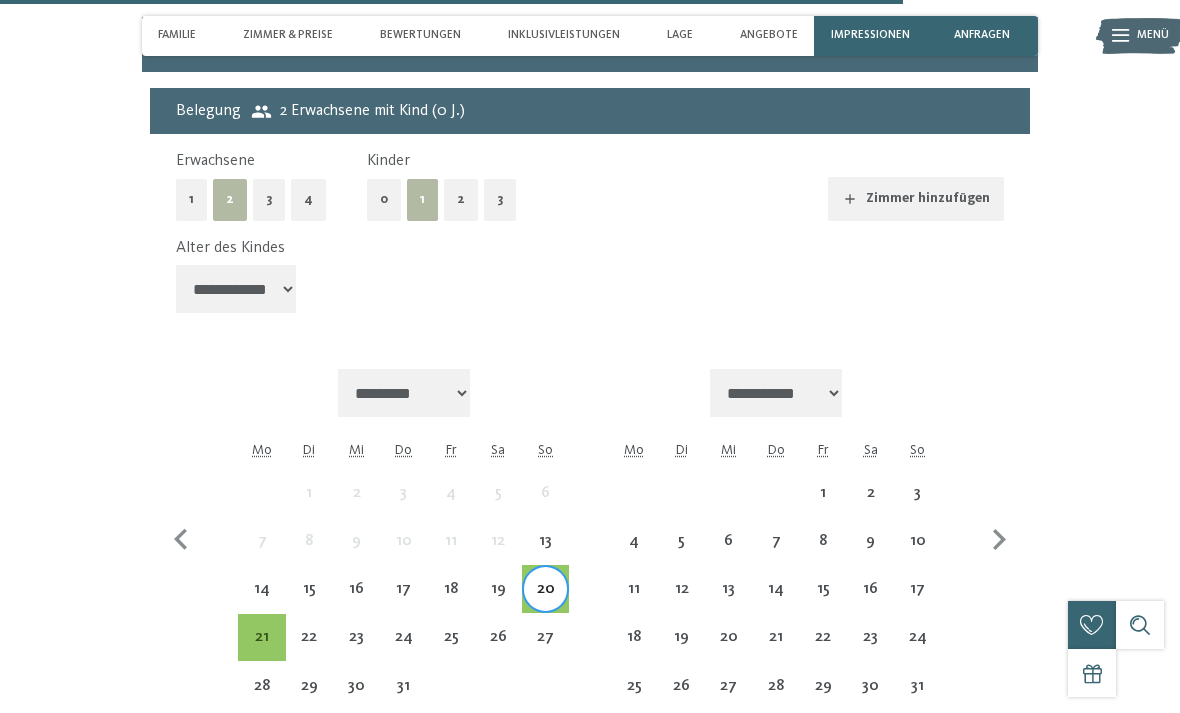 click on "26" at bounding box center [498, 650] 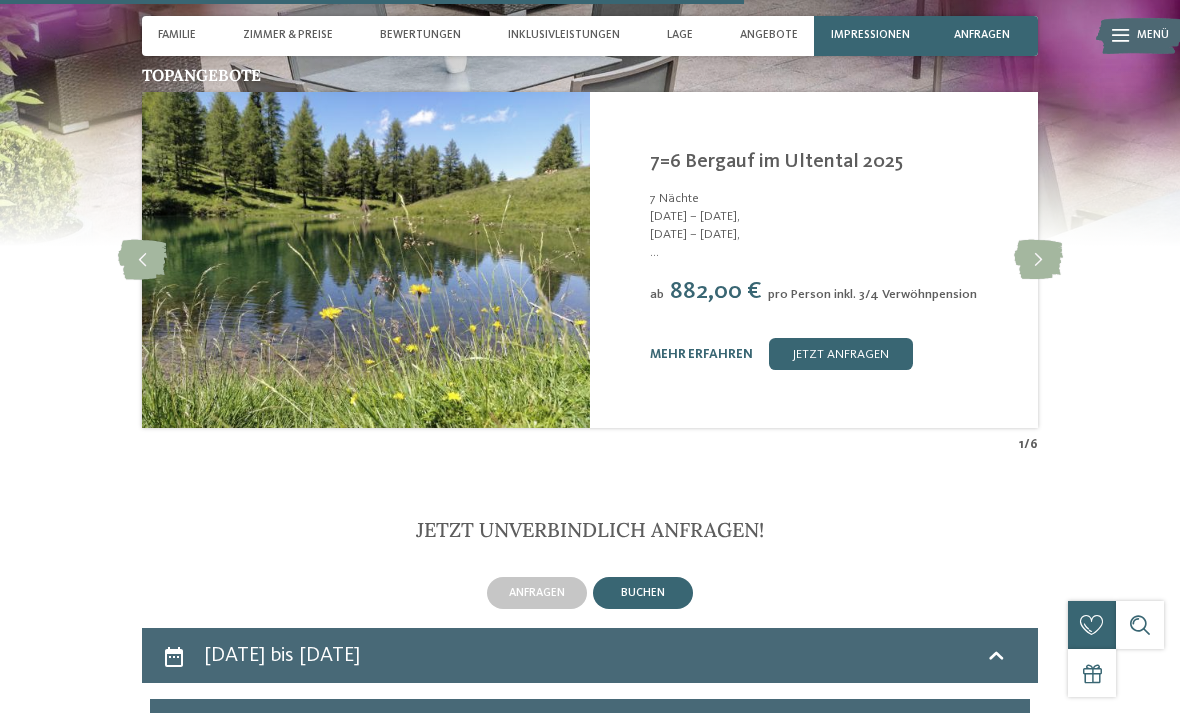 scroll, scrollTop: 3527, scrollLeft: 0, axis: vertical 